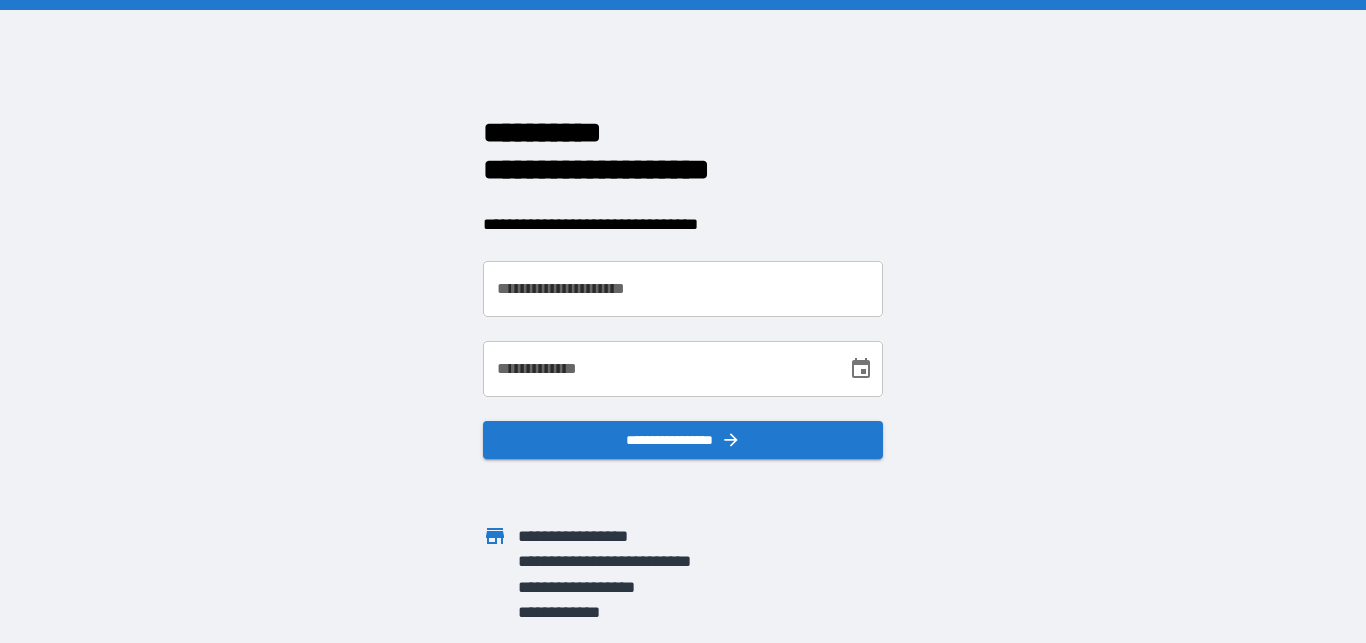scroll, scrollTop: 0, scrollLeft: 0, axis: both 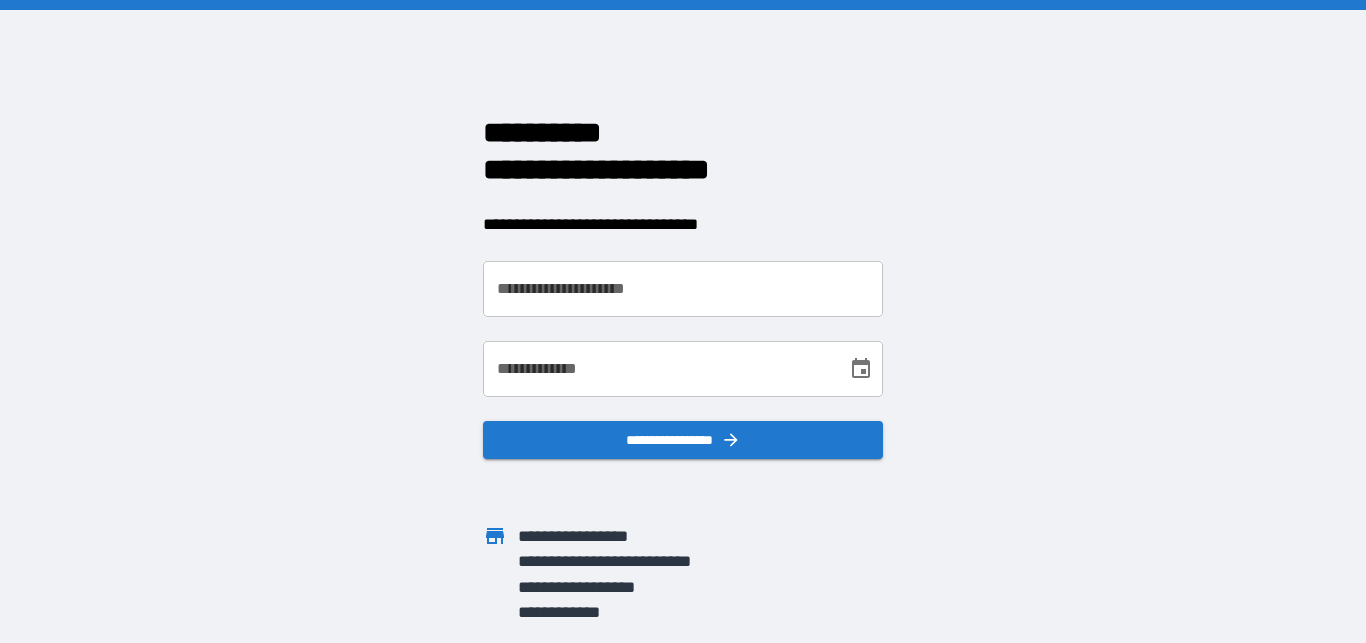 click on "**********" at bounding box center [683, 289] 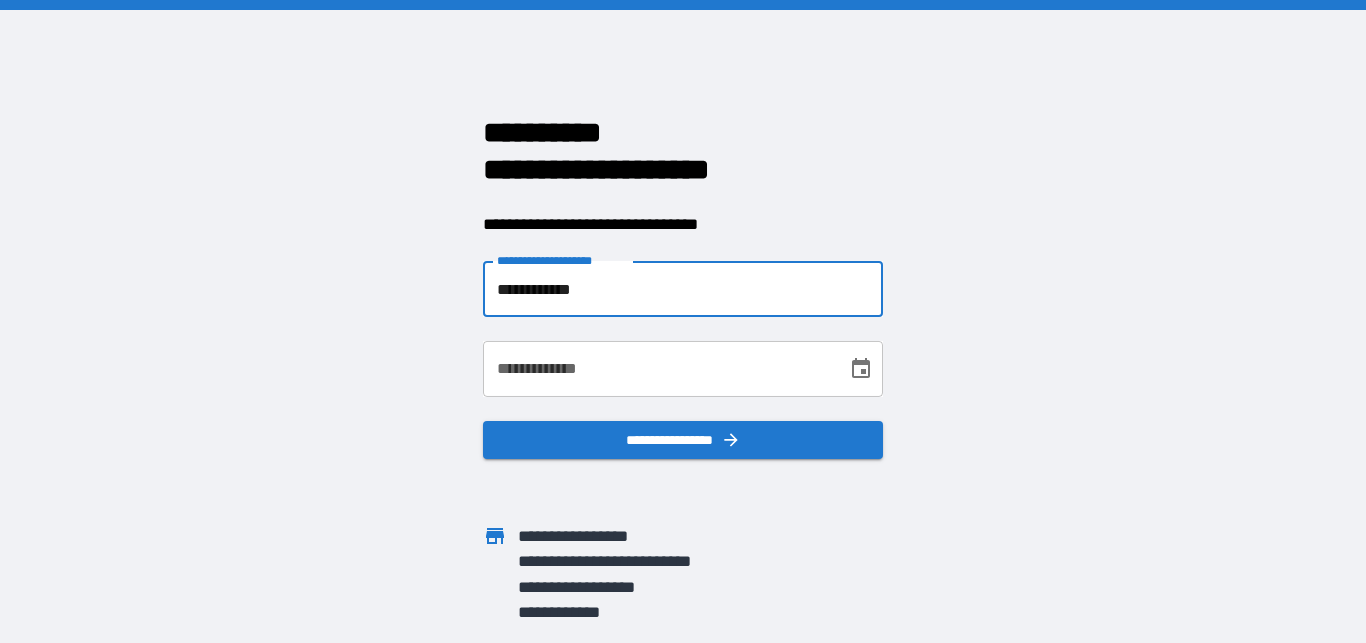 type on "**********" 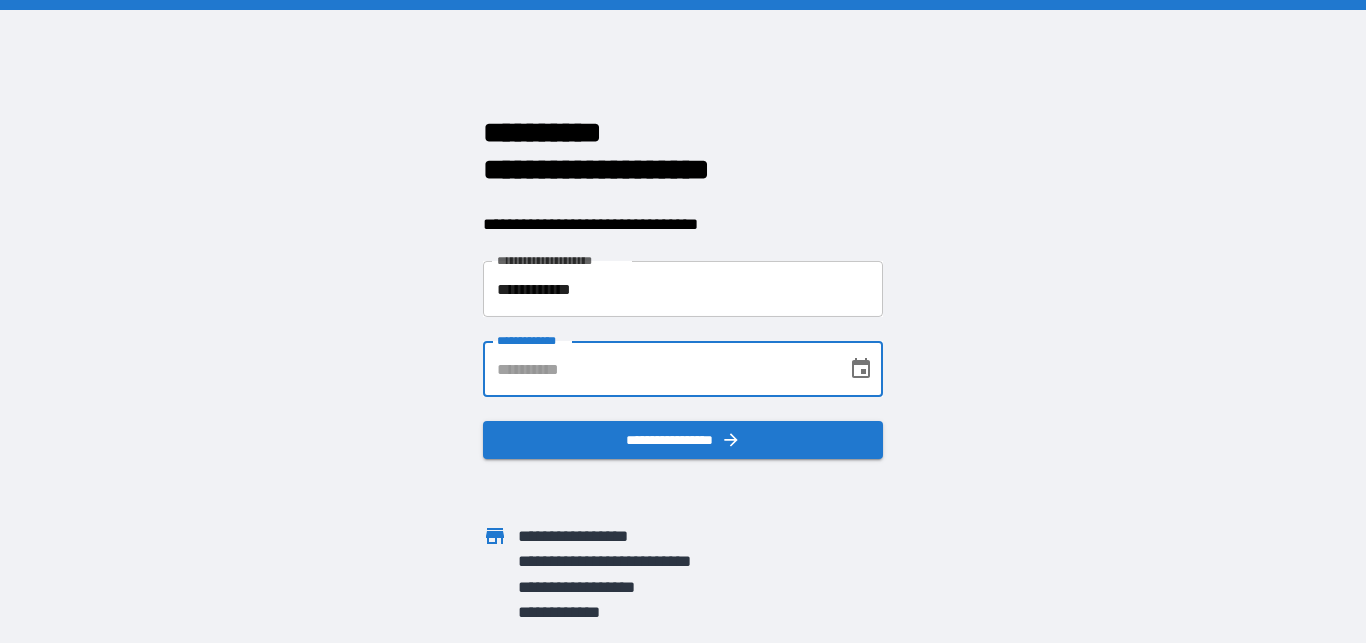 click on "**********" at bounding box center [658, 369] 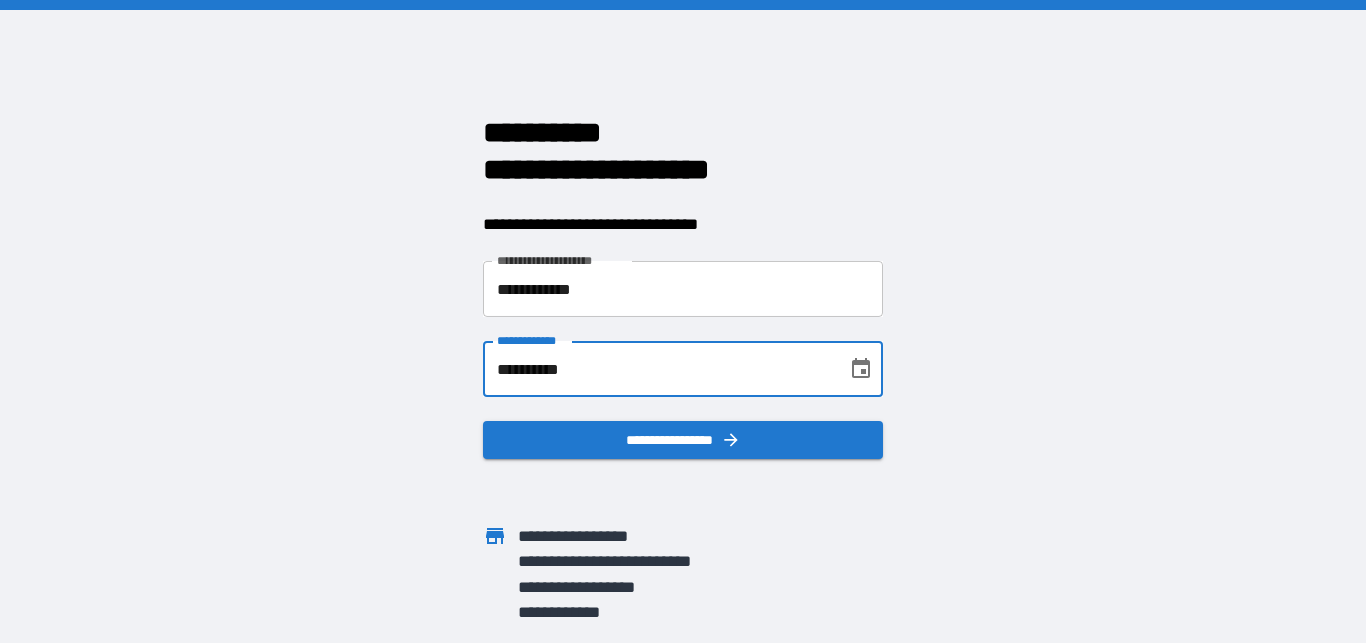 type on "**********" 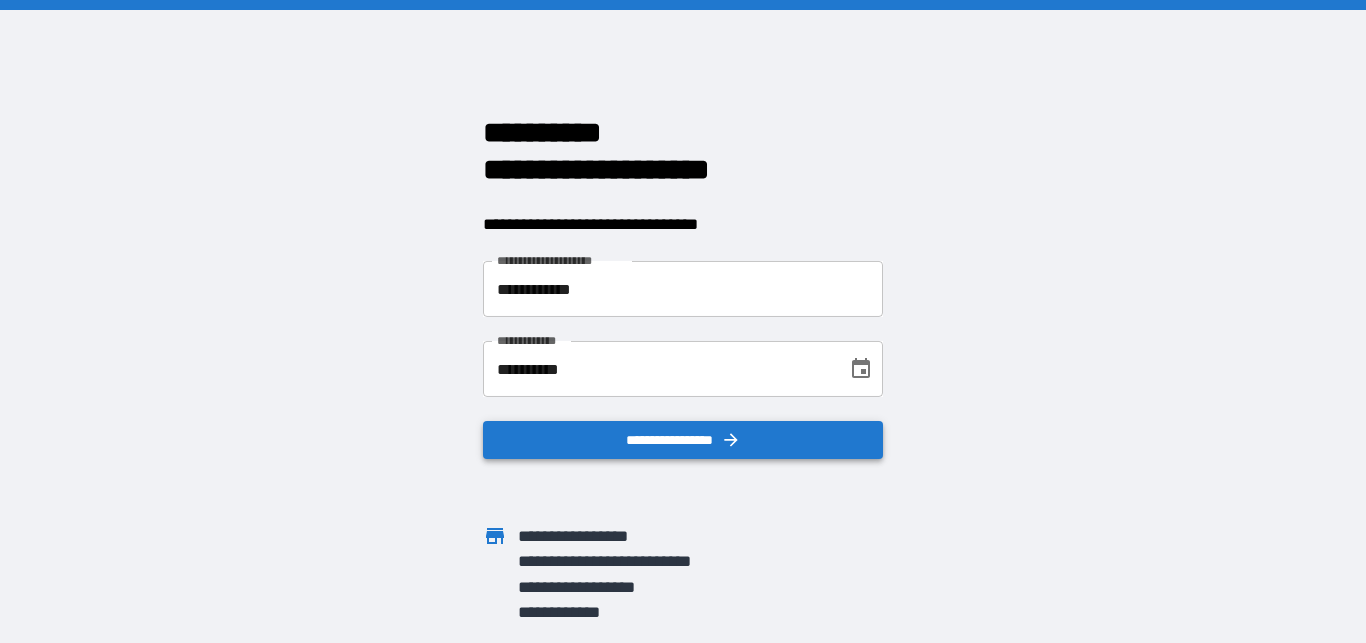 click on "**********" at bounding box center [671, 428] 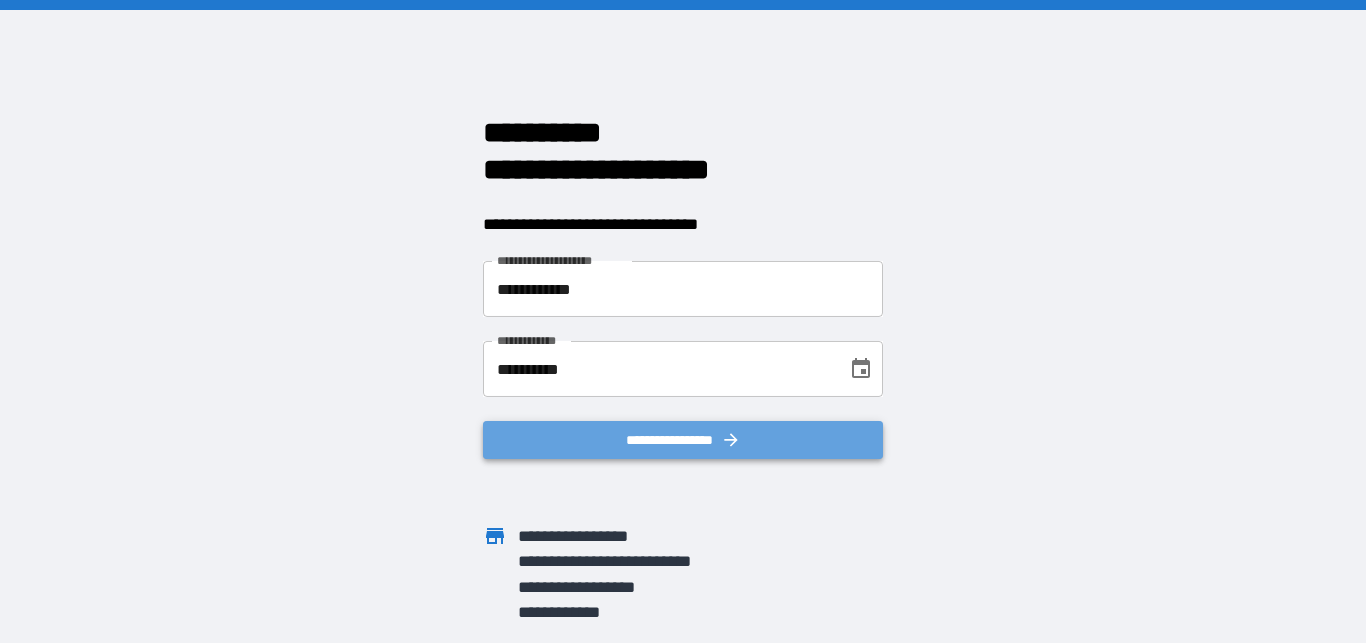 click on "**********" at bounding box center [683, 440] 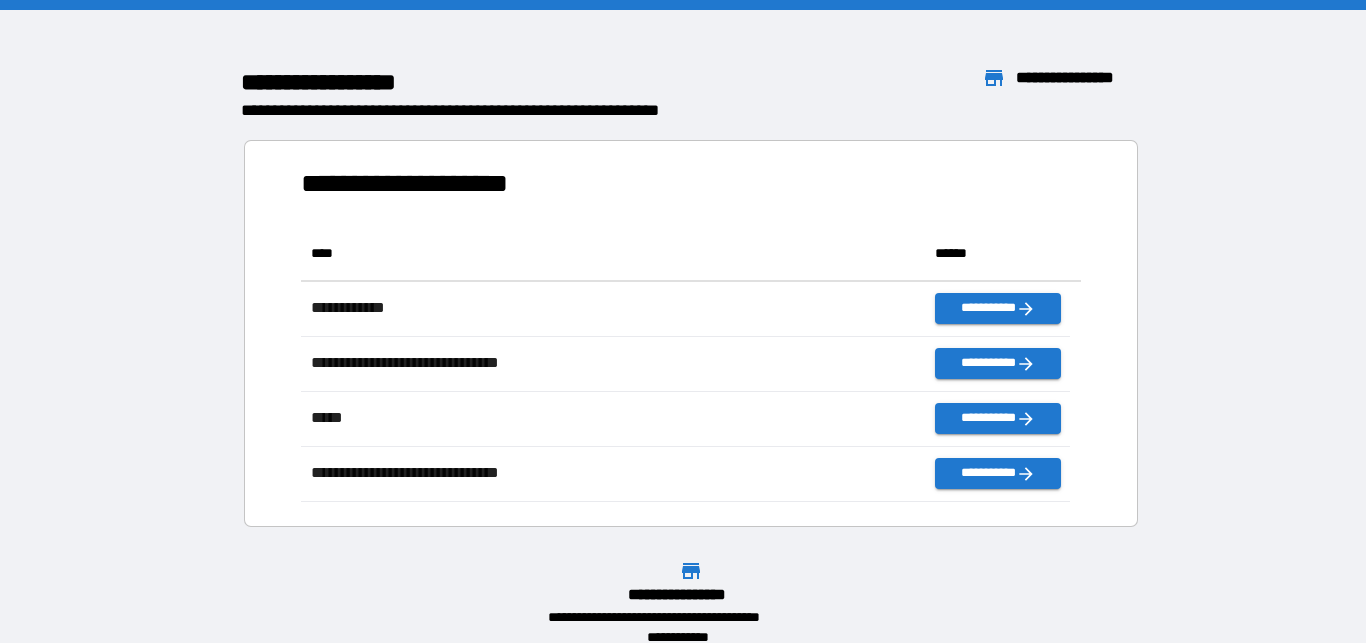 scroll, scrollTop: 259, scrollLeft: 753, axis: both 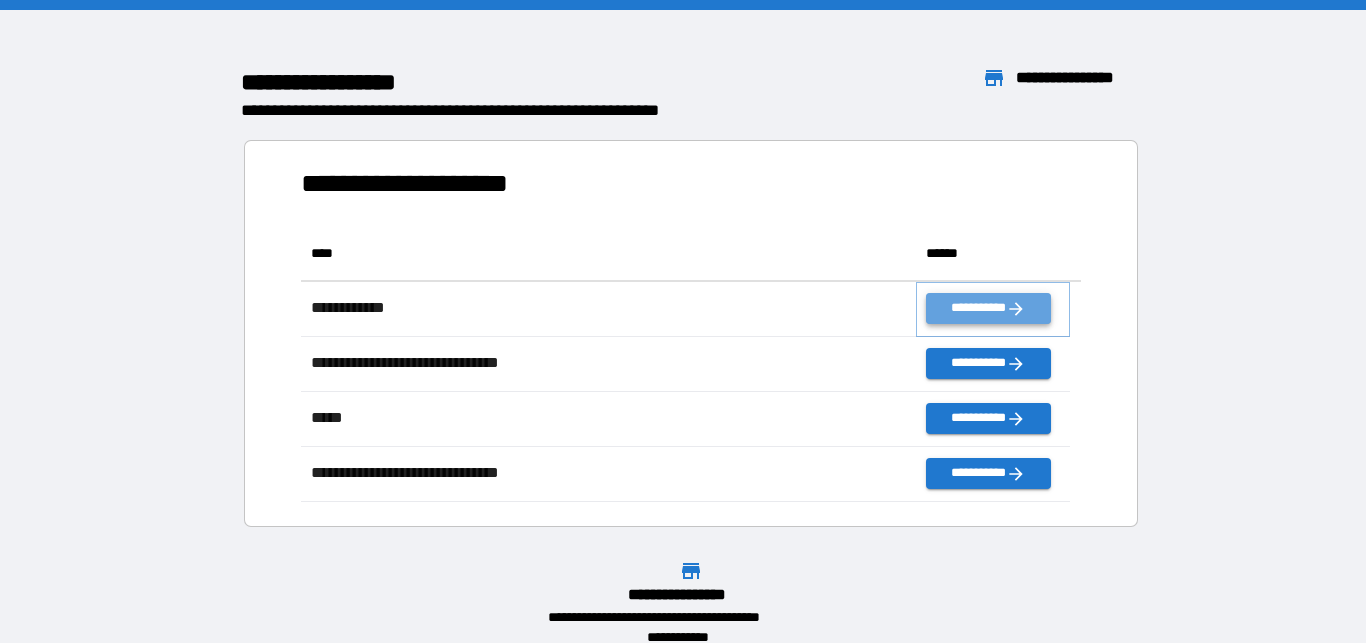 click on "**********" at bounding box center (989, 308) 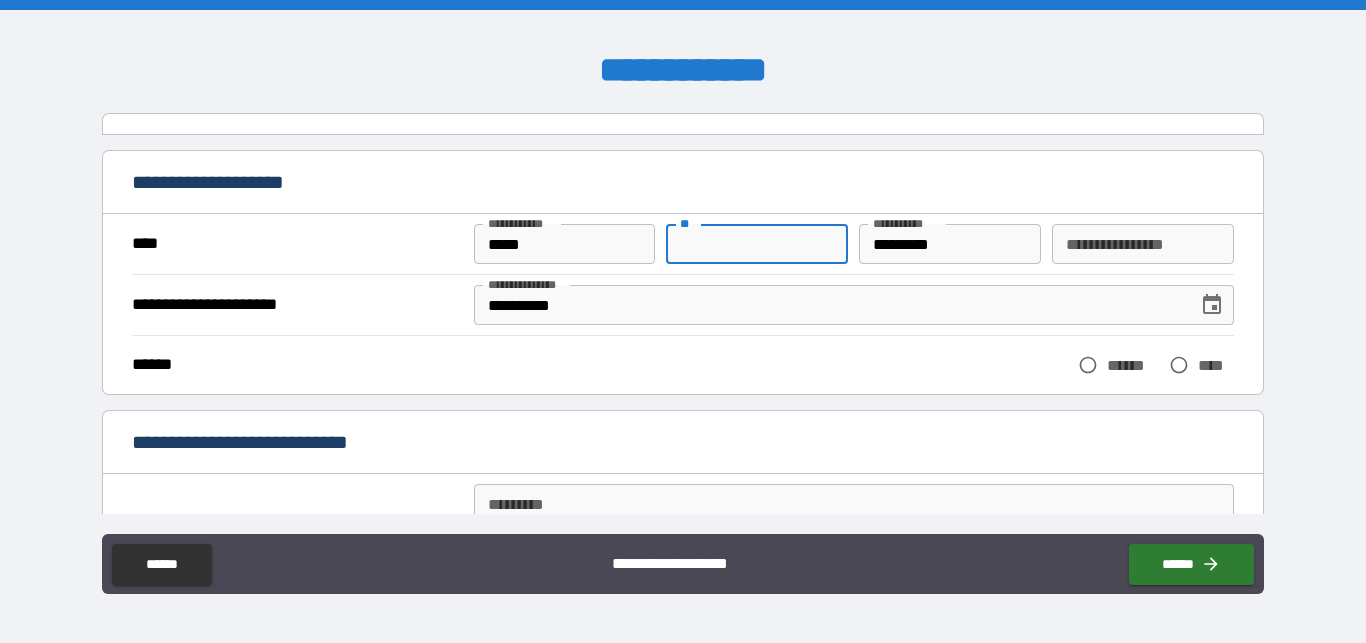 click on "**" at bounding box center (757, 244) 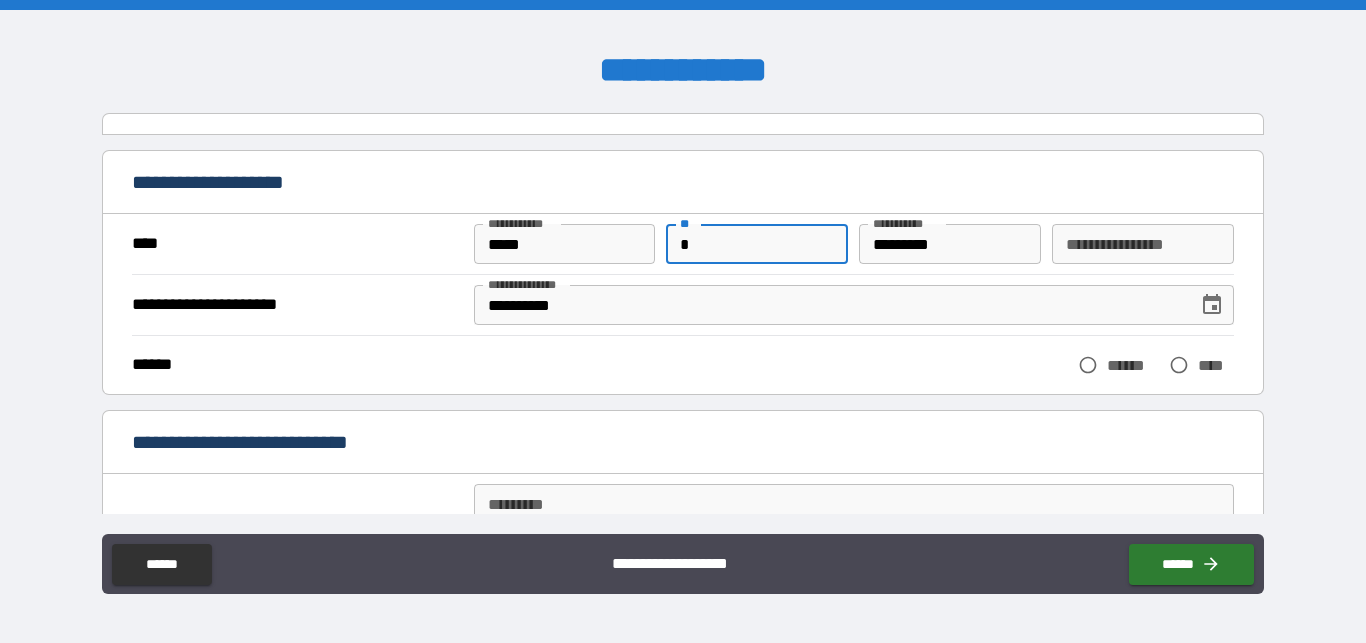 type on "*" 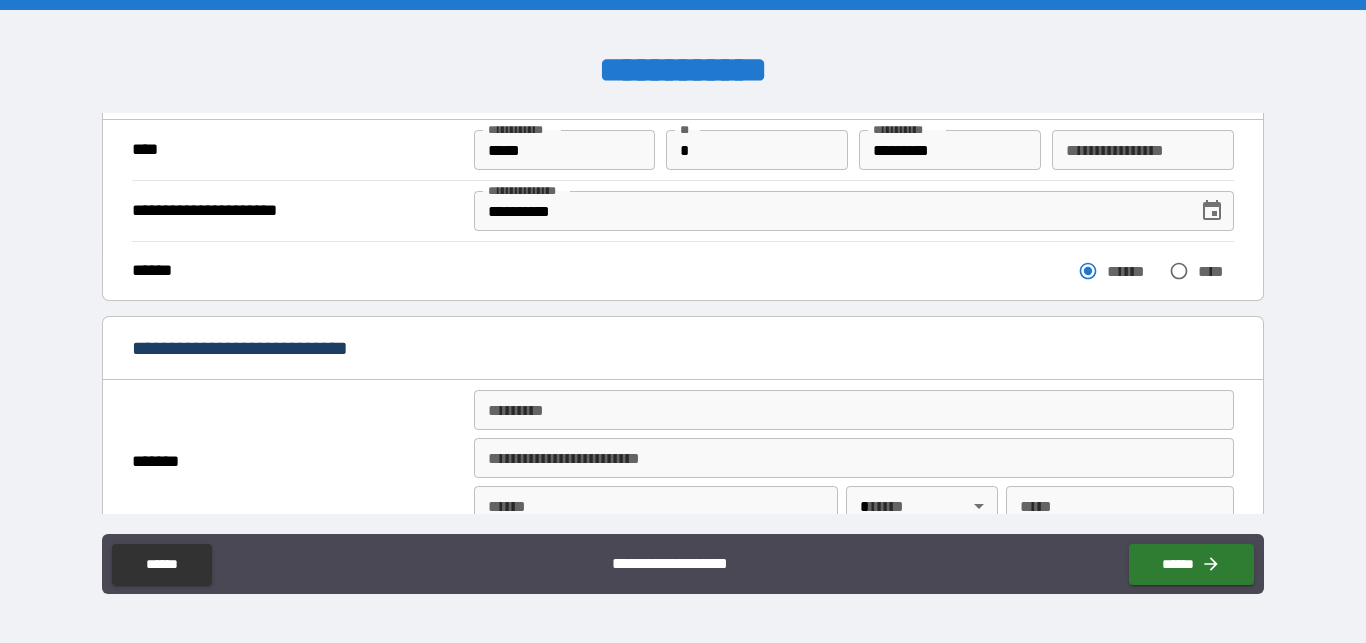 scroll, scrollTop: 114, scrollLeft: 0, axis: vertical 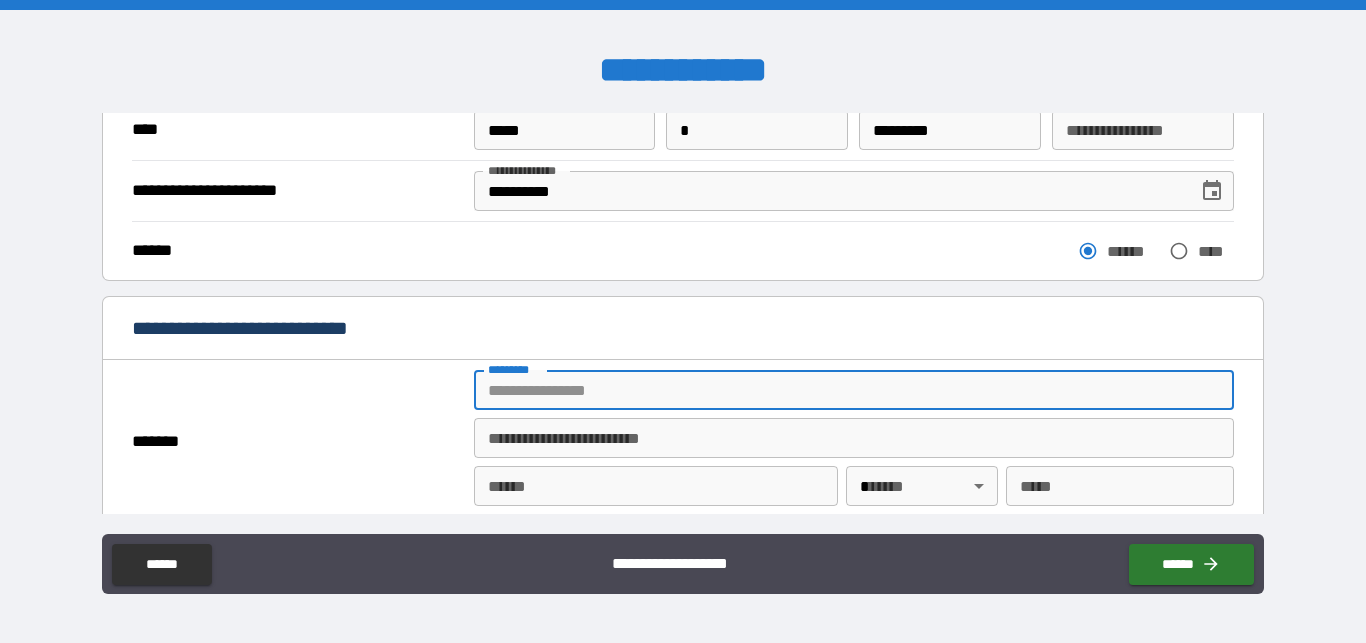 click on "*******   *" at bounding box center (854, 390) 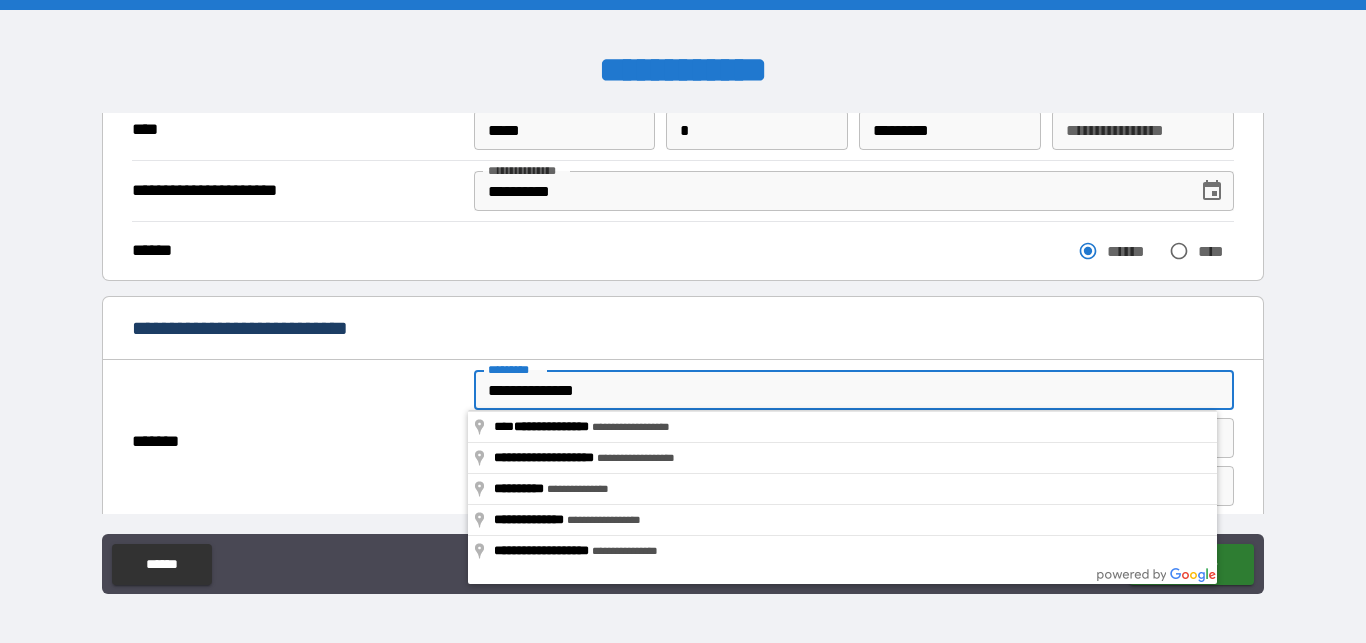 type on "**********" 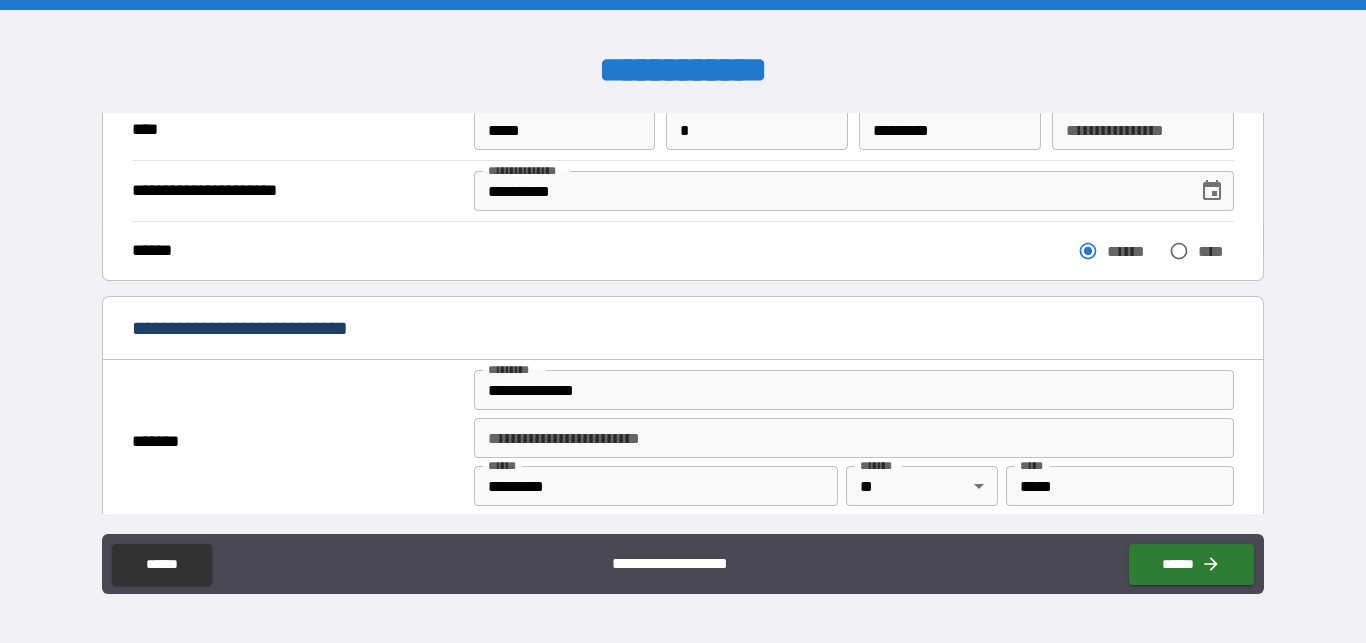 type on "*********" 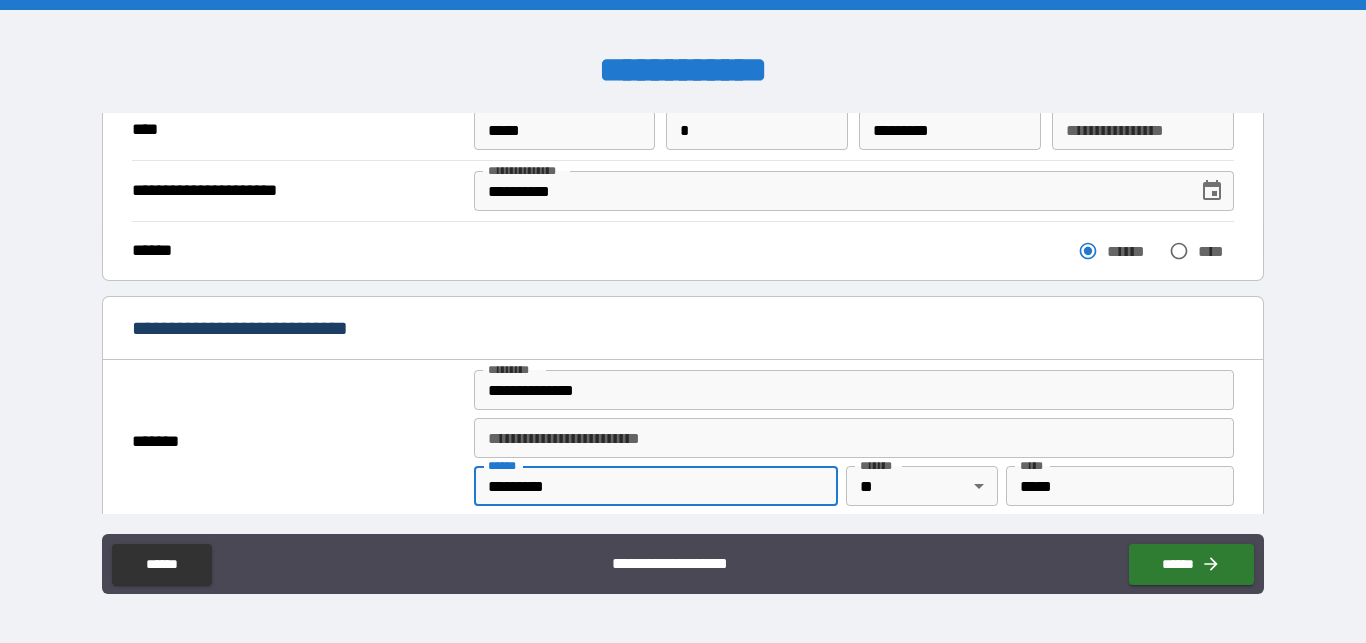 click on "*********" at bounding box center [656, 486] 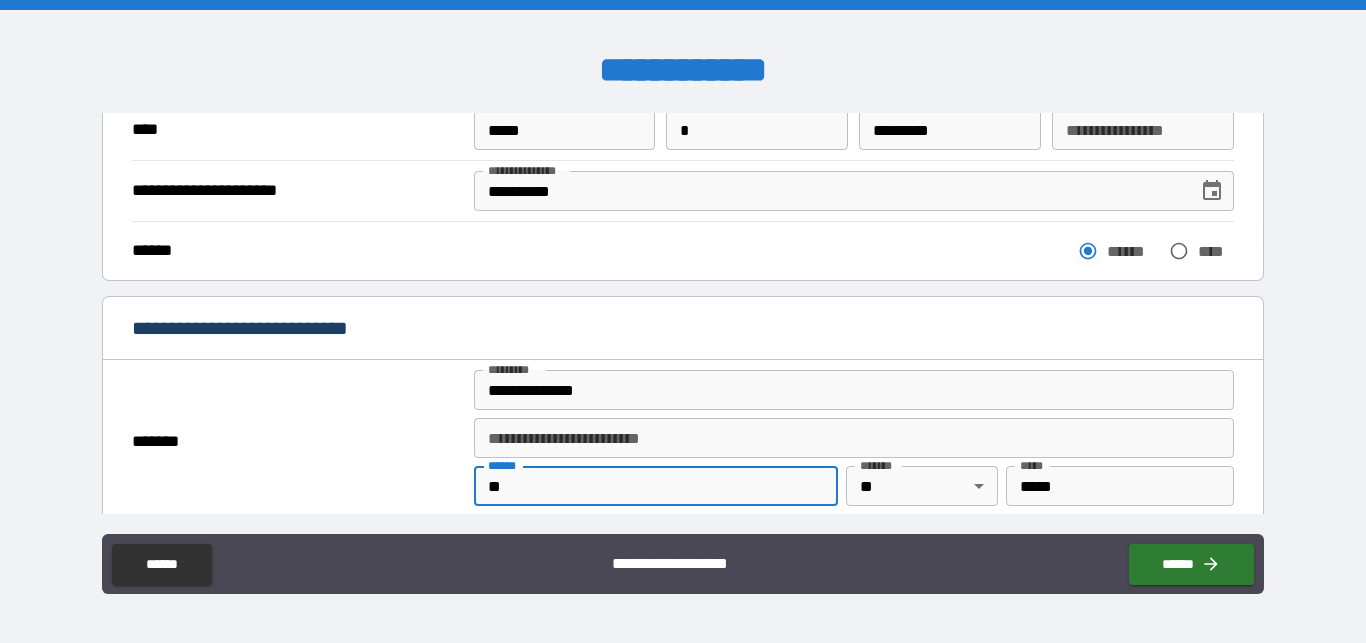 type on "*" 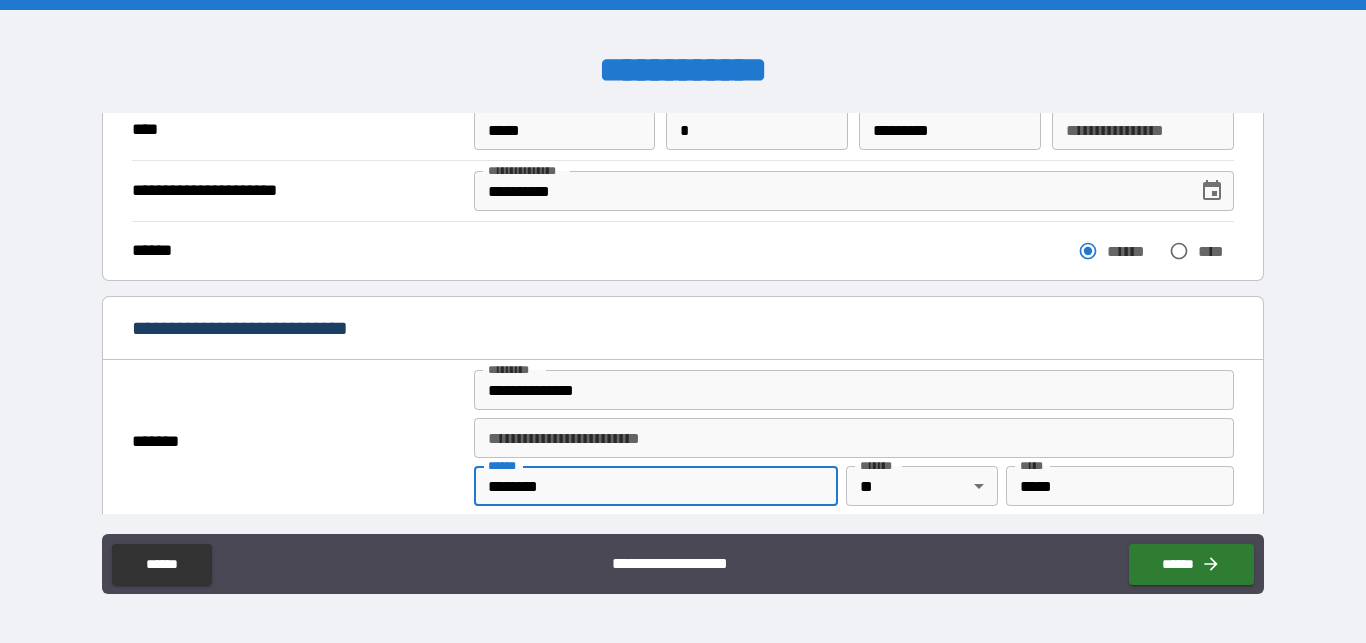 type on "********" 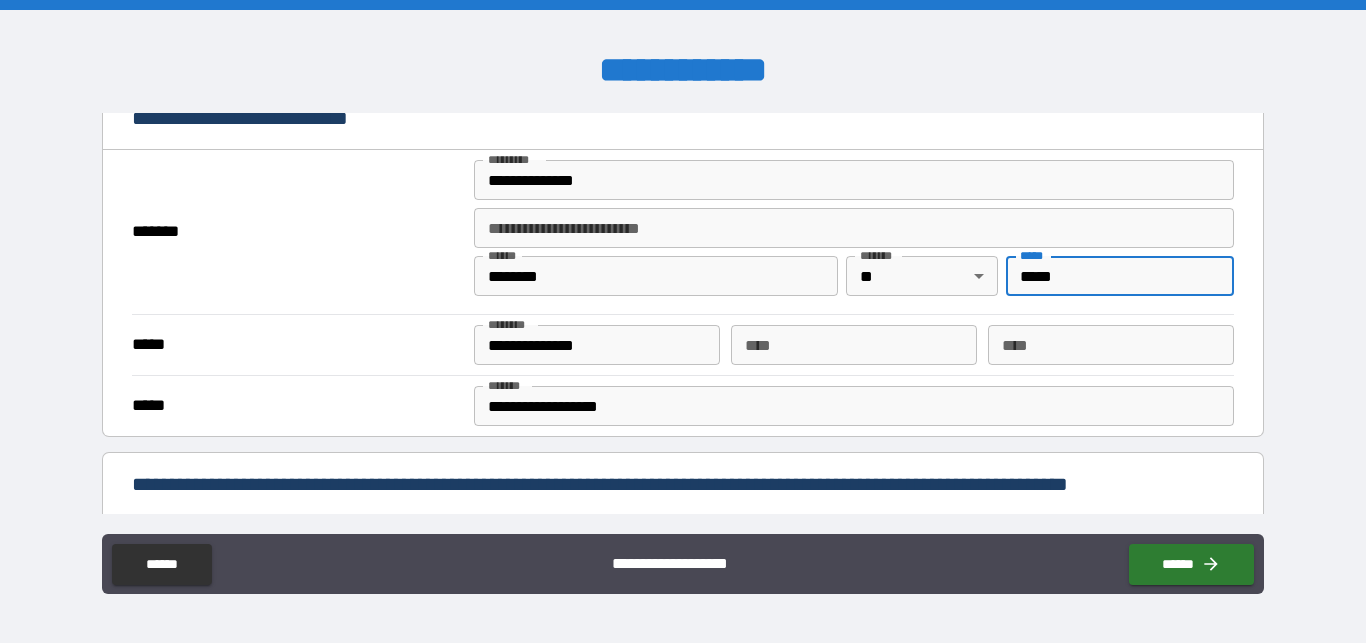 scroll, scrollTop: 342, scrollLeft: 0, axis: vertical 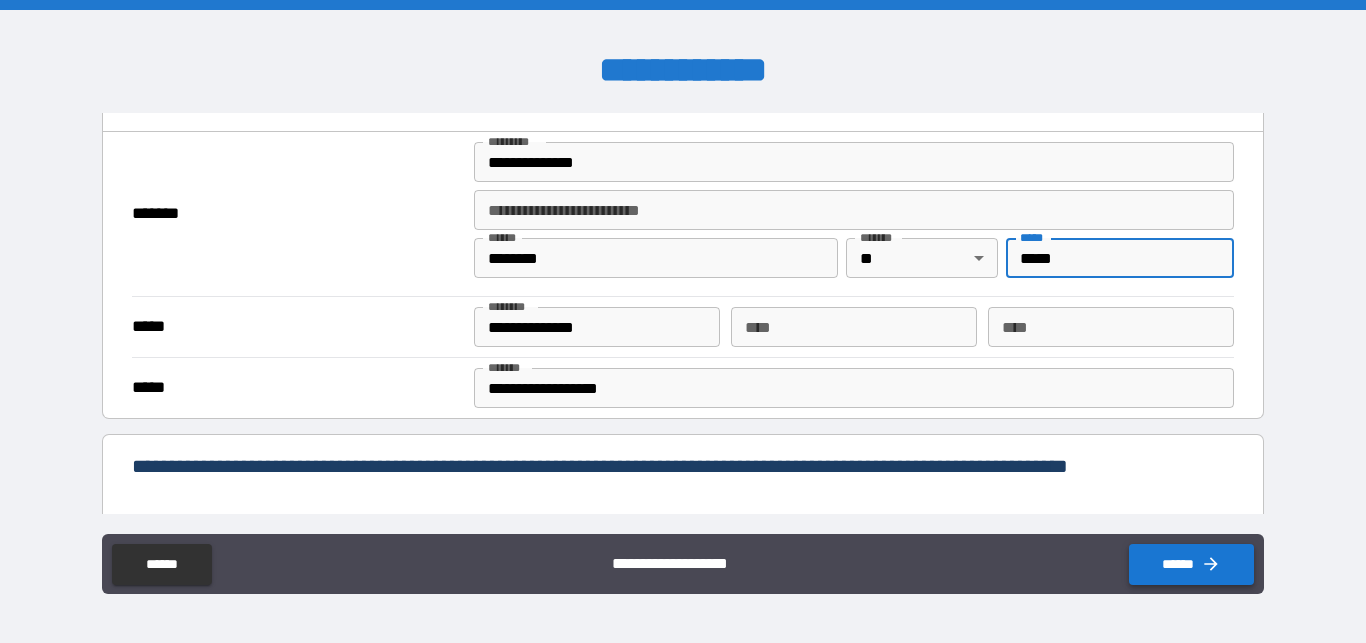 type on "*****" 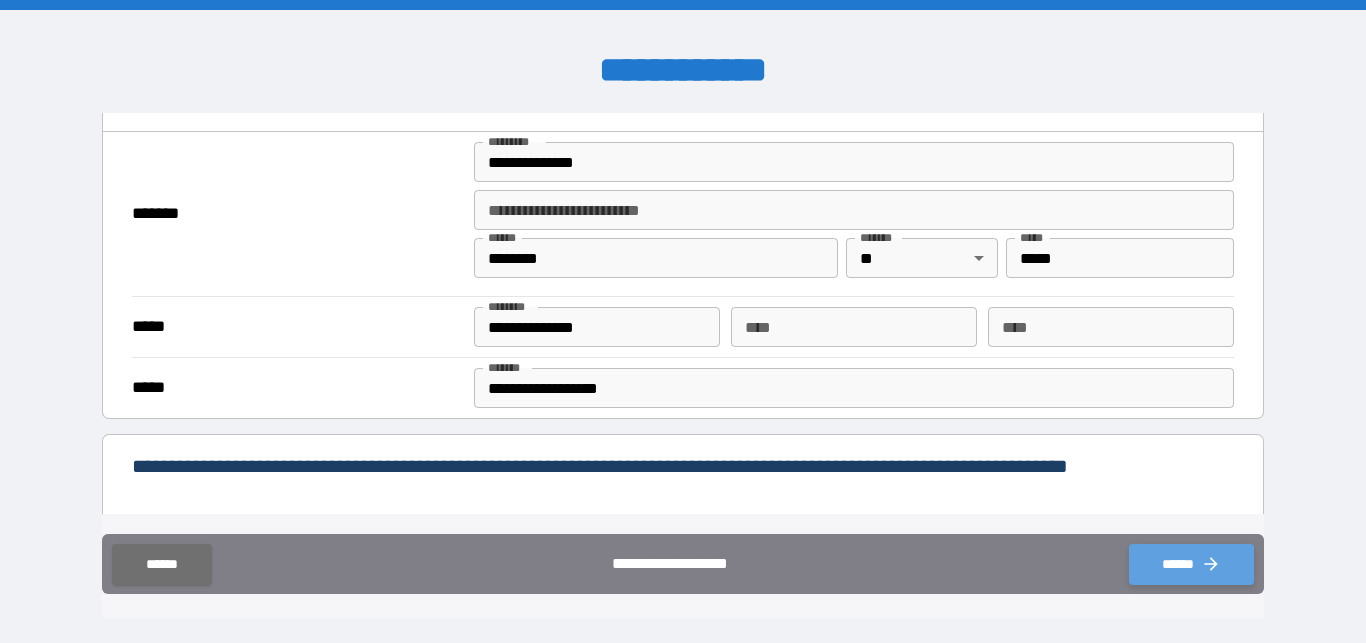 click on "******" at bounding box center (1191, 564) 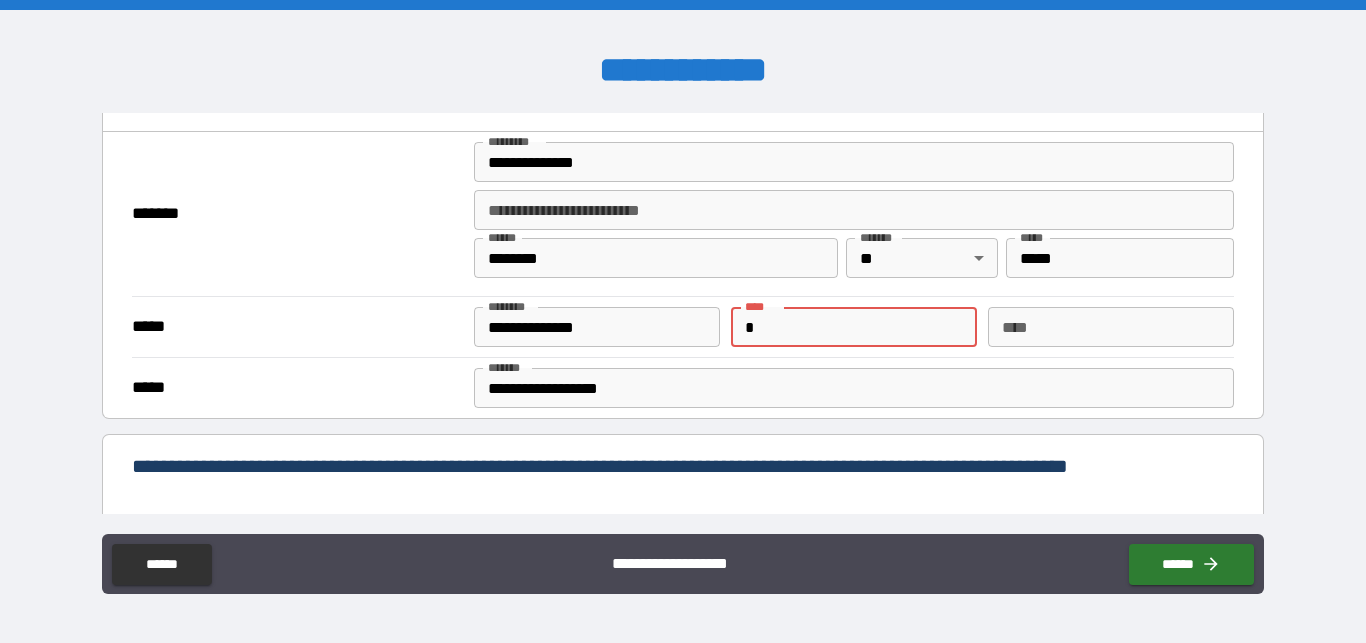 click on "*" at bounding box center (854, 327) 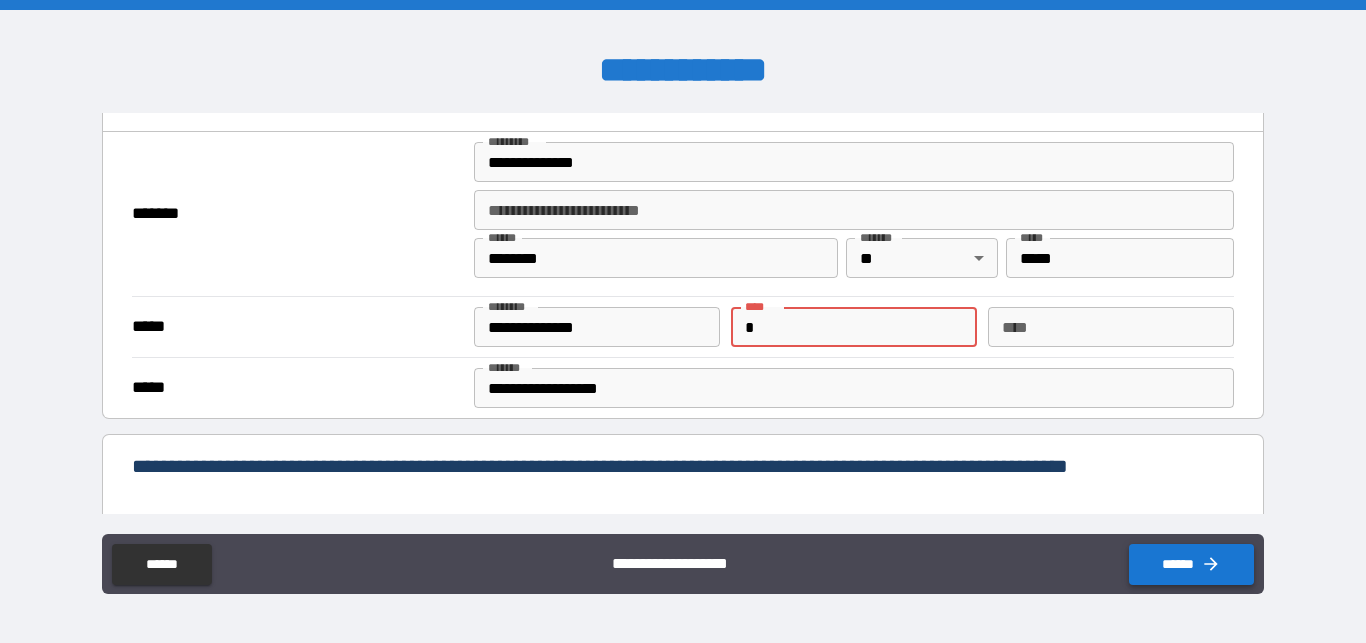 type 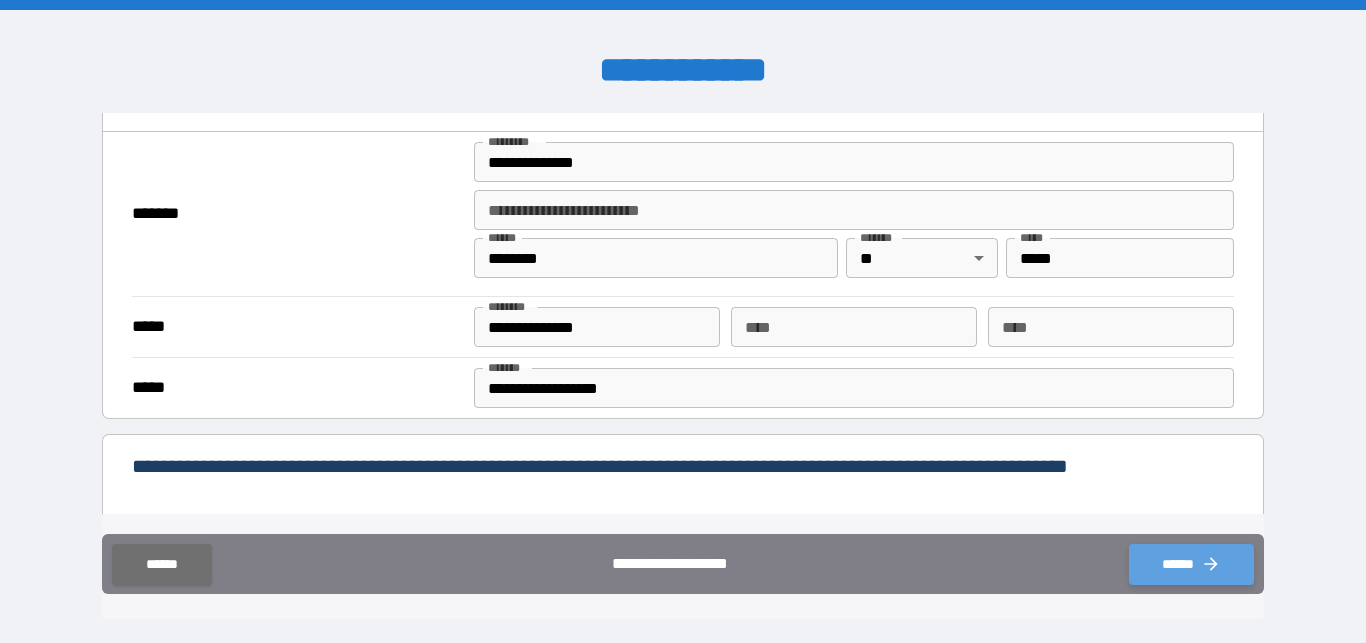 click on "******" at bounding box center (1191, 564) 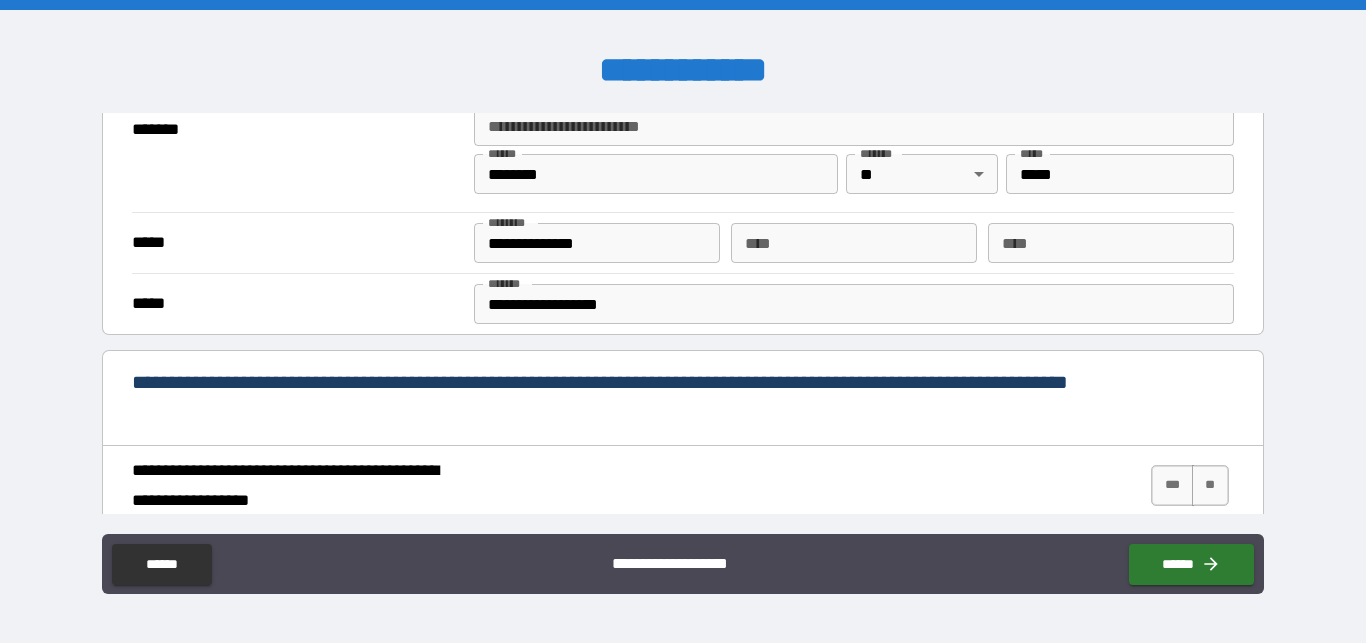 scroll, scrollTop: 456, scrollLeft: 0, axis: vertical 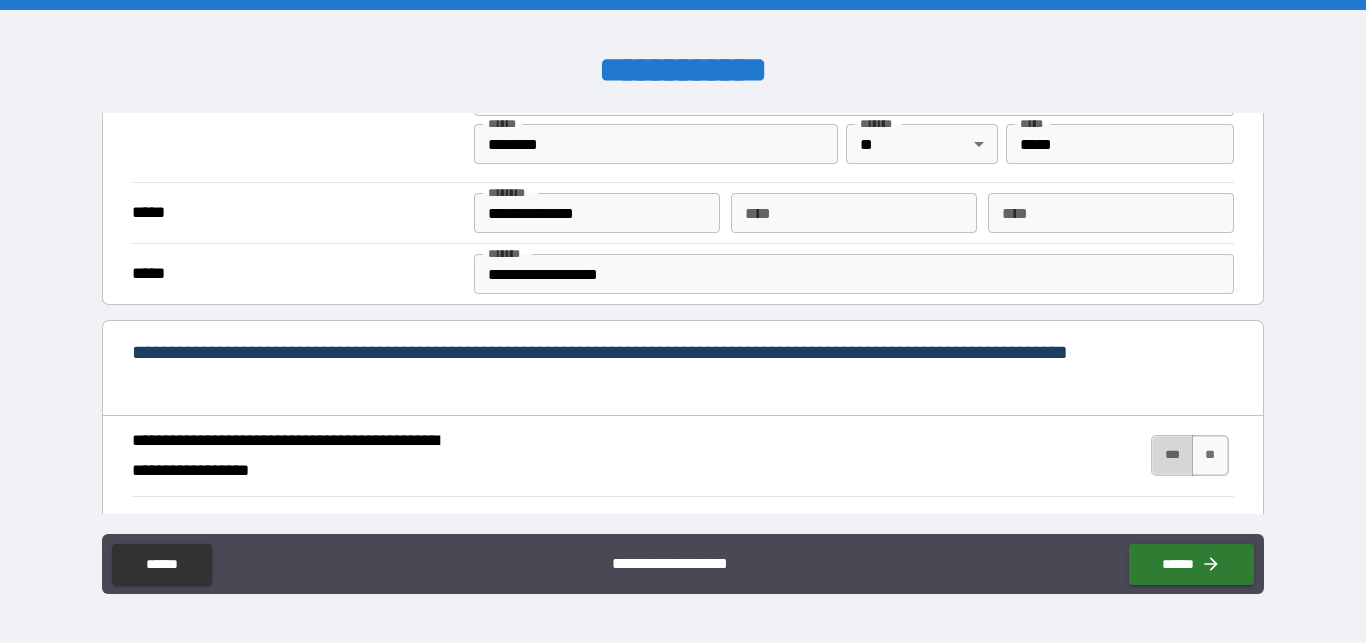 click on "***" at bounding box center [1172, 455] 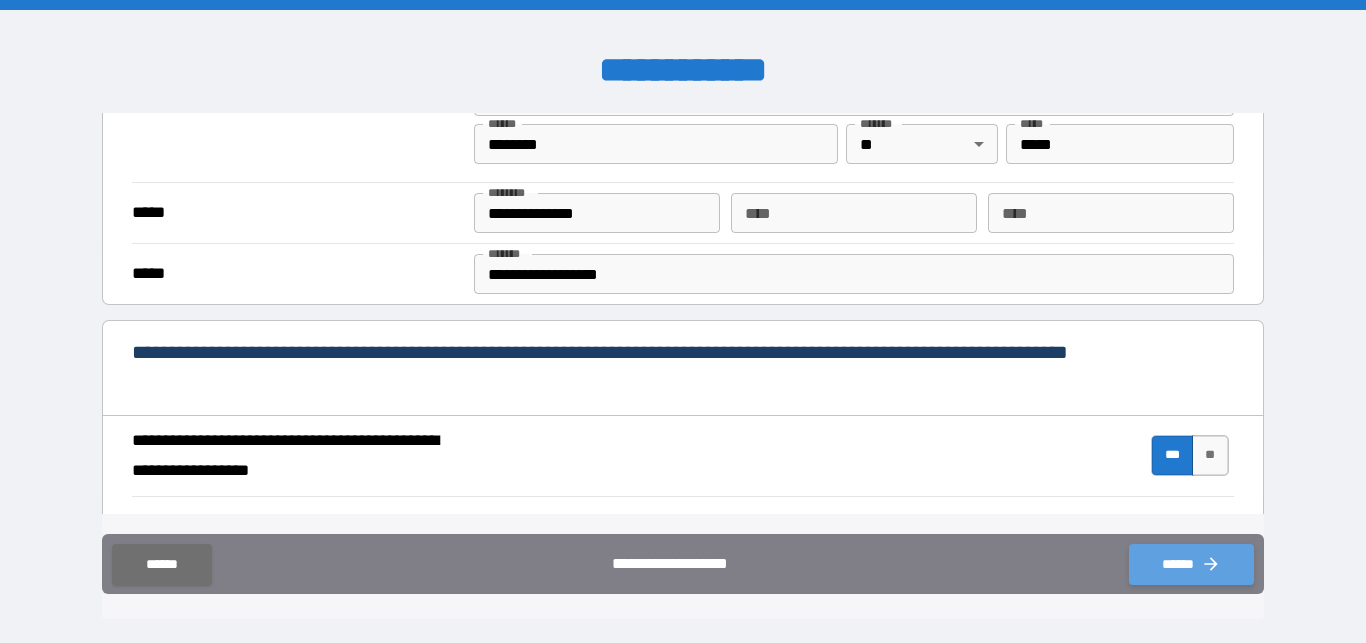 click on "******" at bounding box center (1191, 564) 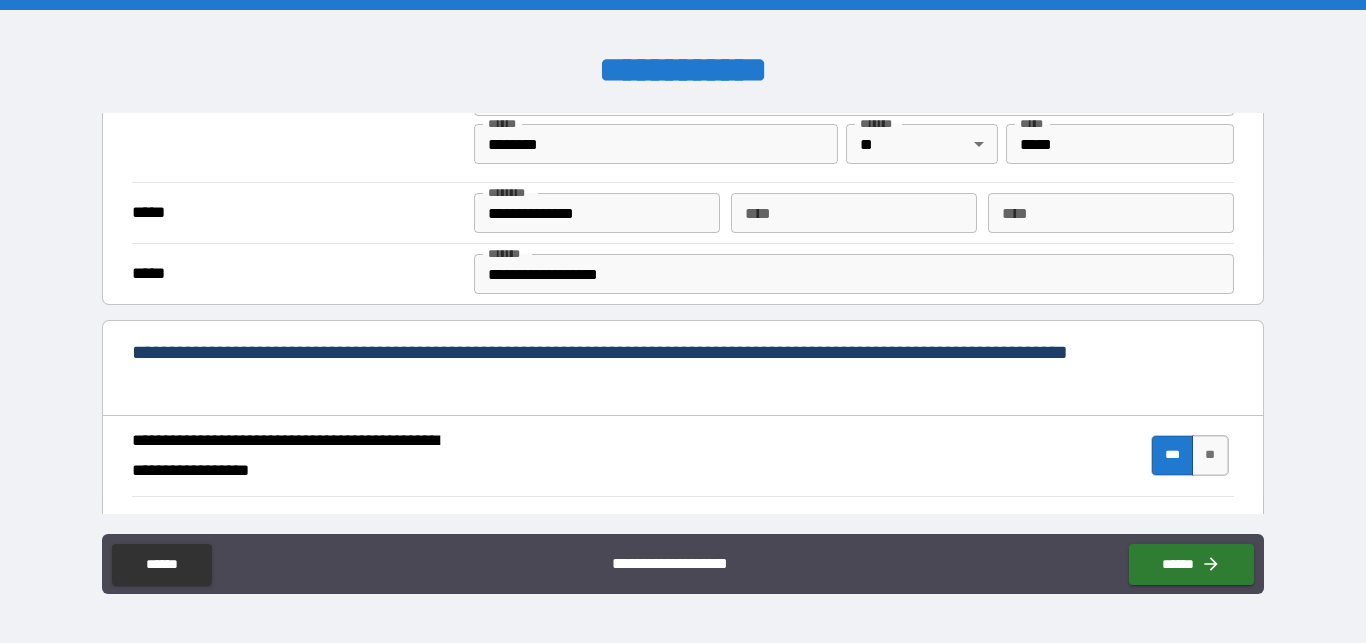 click on "****" at bounding box center [1111, 213] 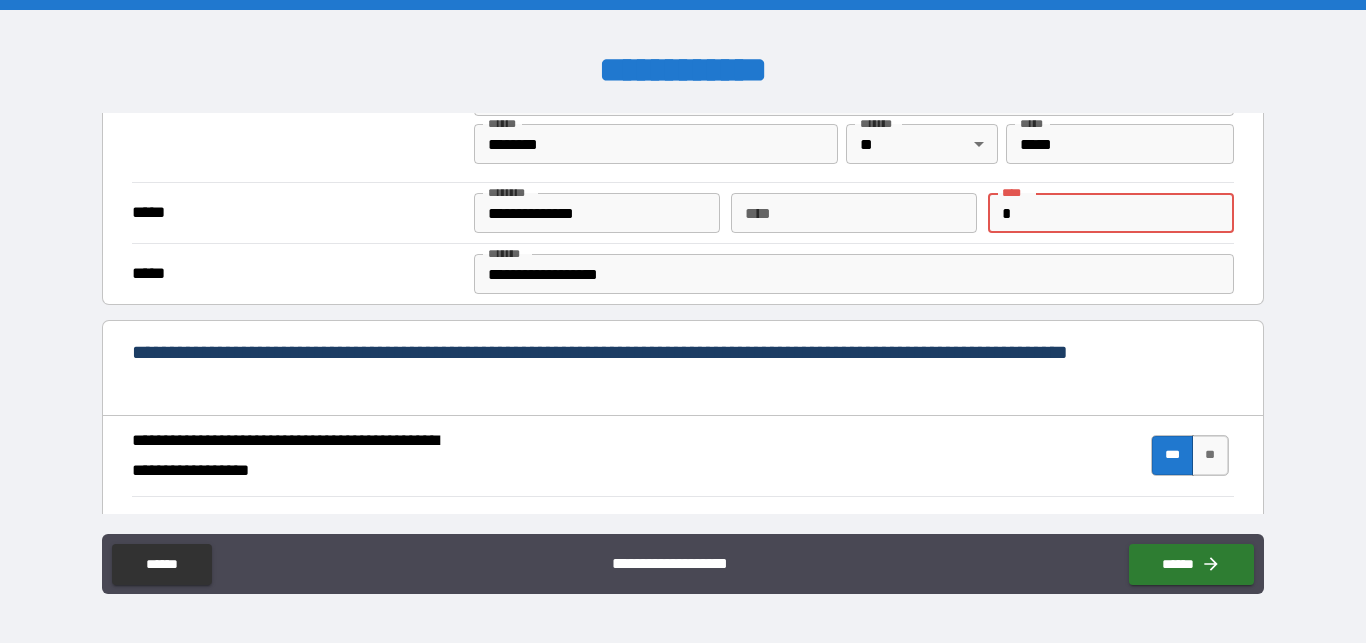 type on "*" 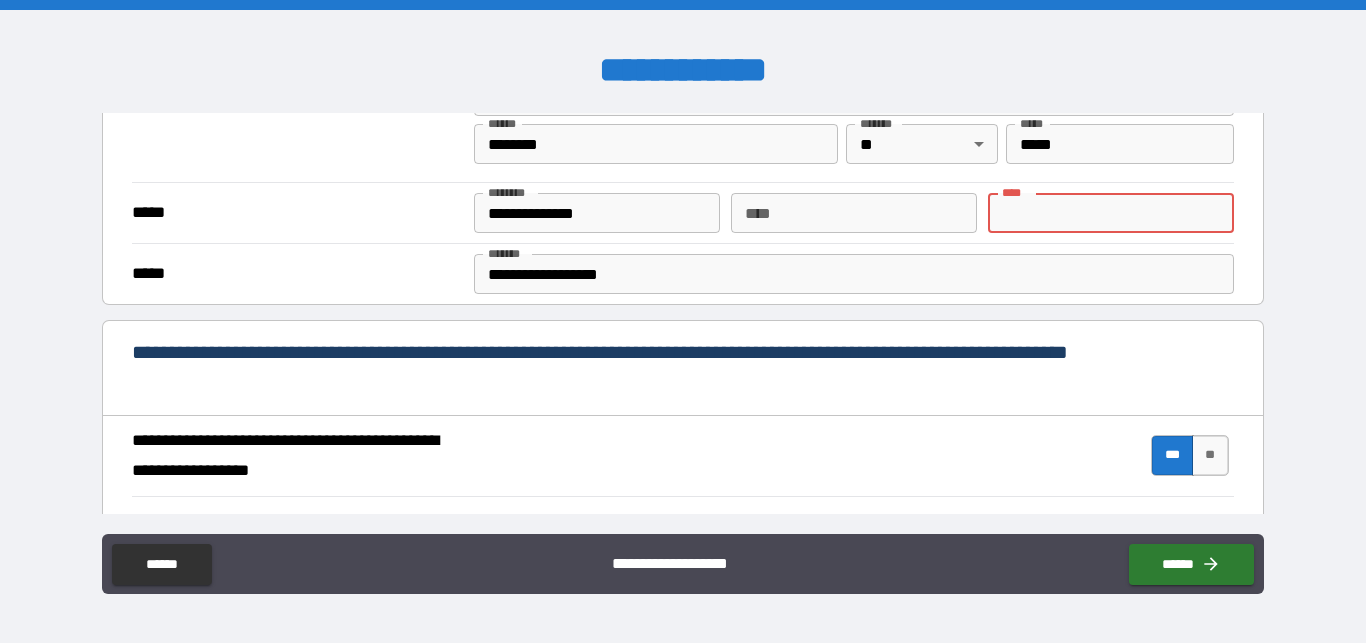 click on "**********" at bounding box center [674, 368] 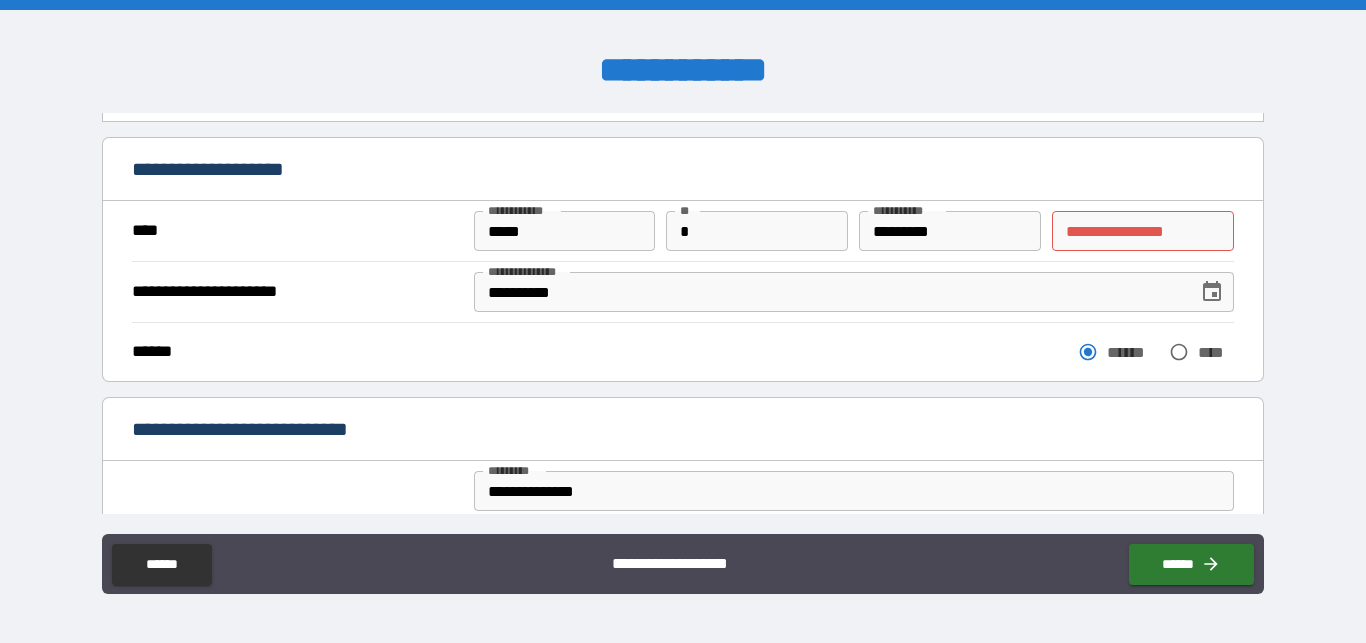 scroll, scrollTop: 0, scrollLeft: 0, axis: both 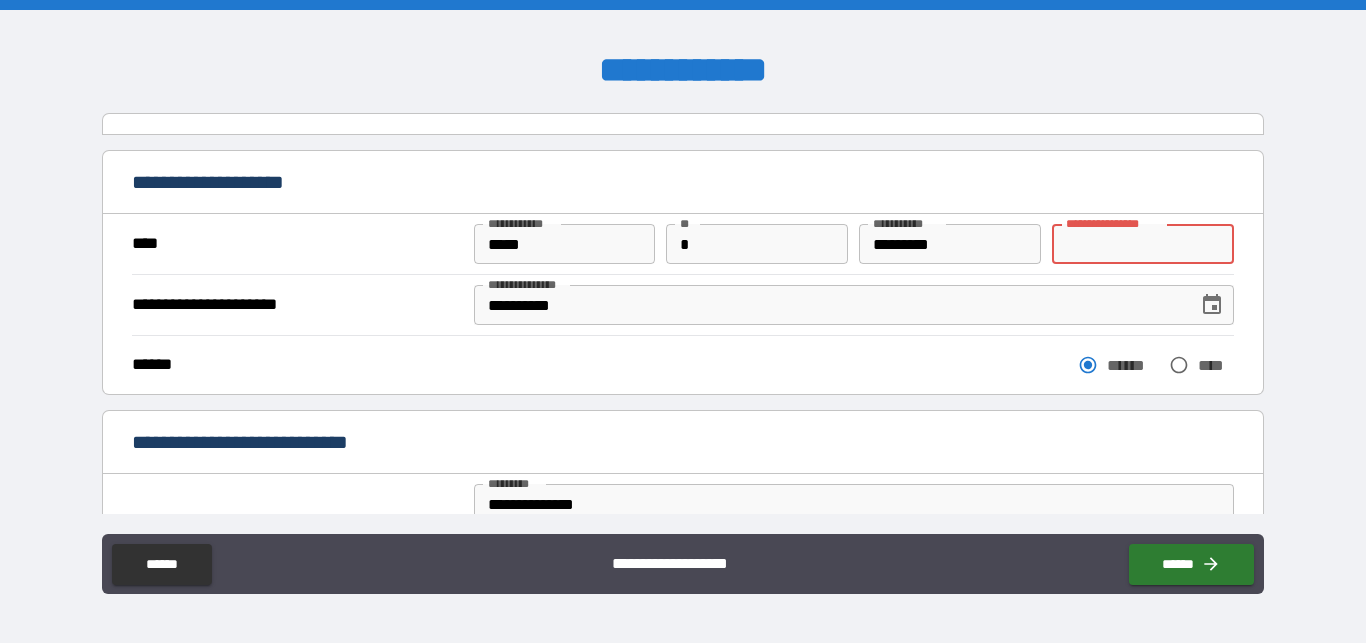 click on "**********" at bounding box center (1143, 244) 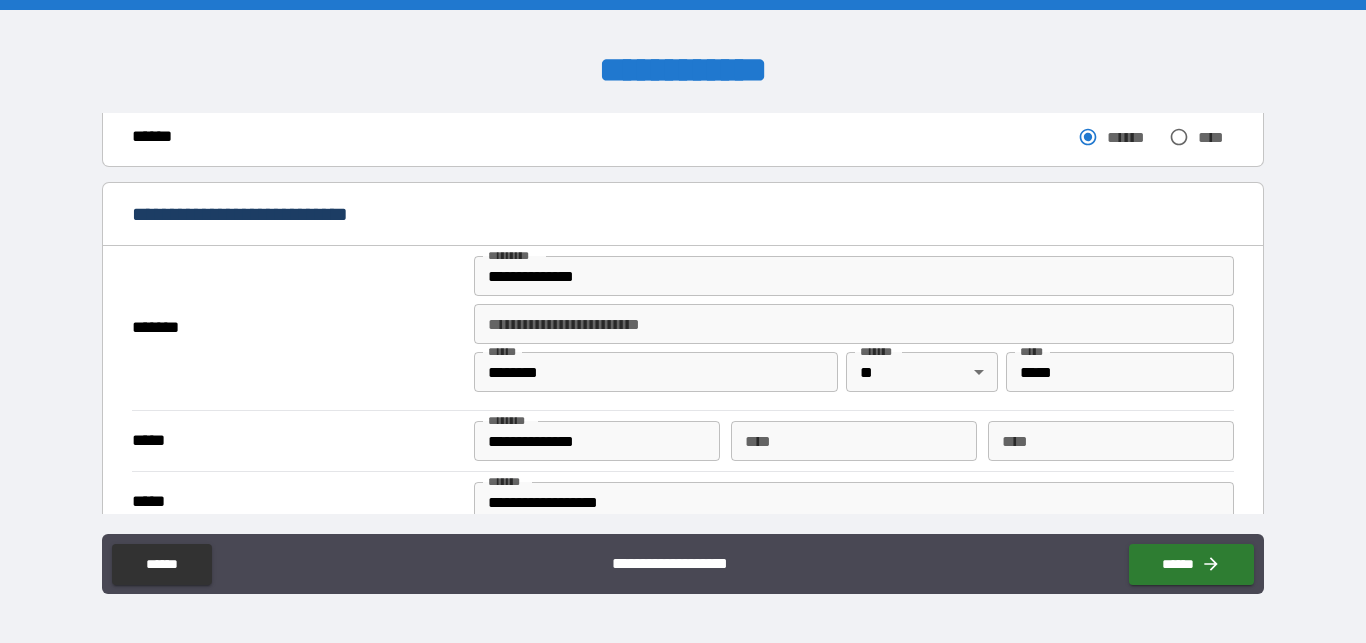 scroll, scrollTop: 342, scrollLeft: 0, axis: vertical 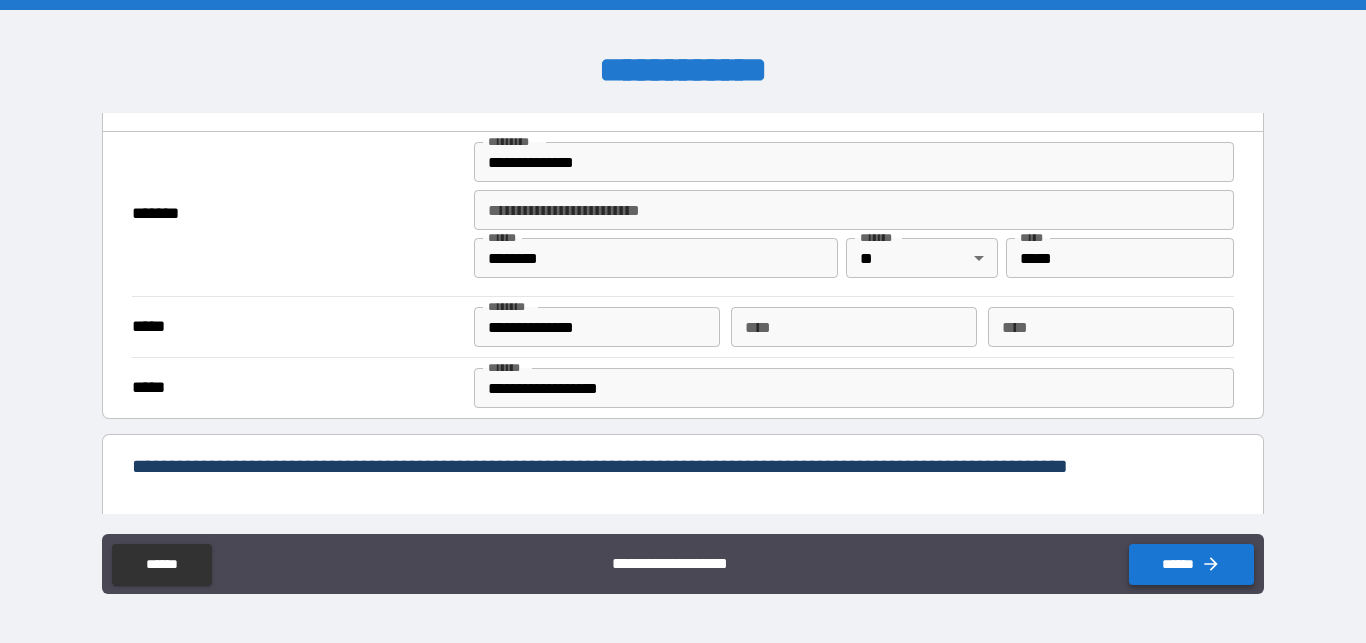 type on "*****" 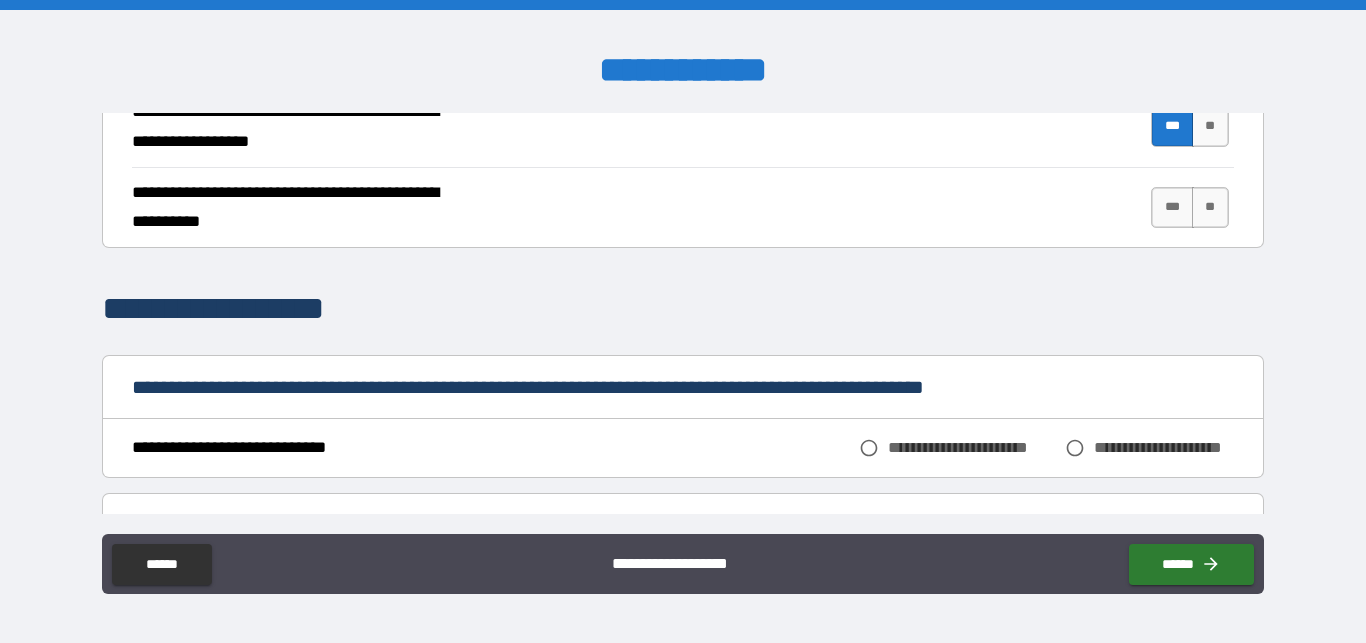 scroll, scrollTop: 798, scrollLeft: 0, axis: vertical 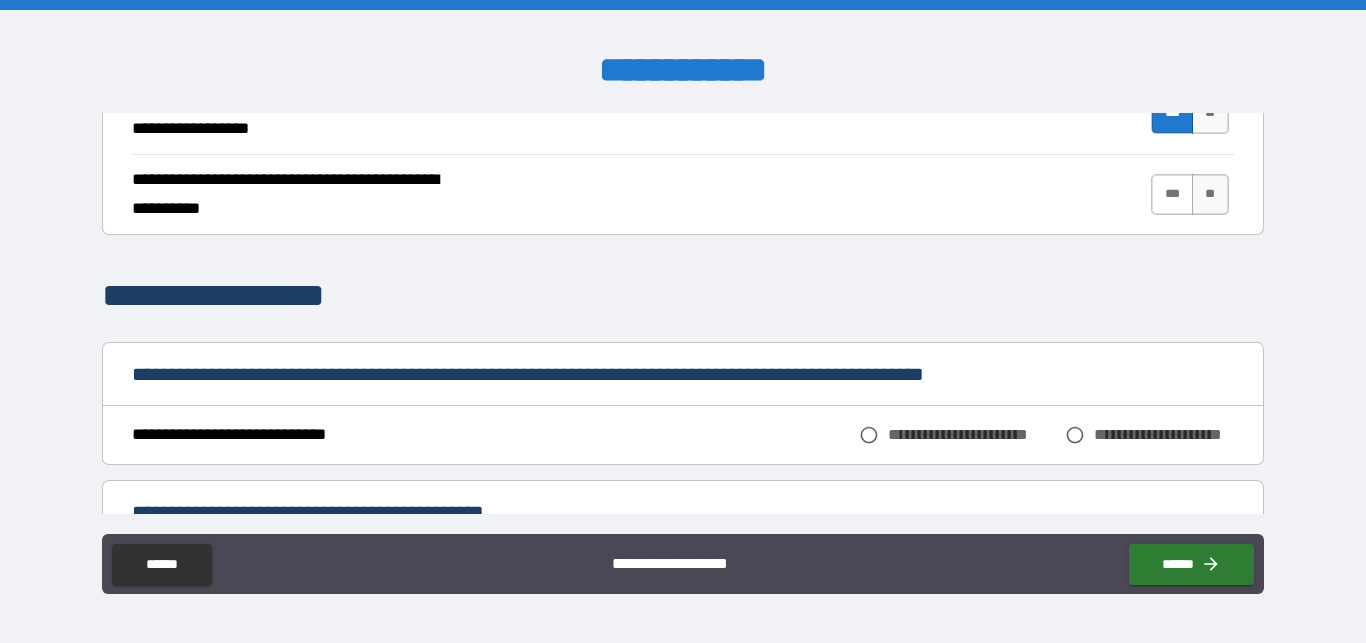 click on "***" at bounding box center [1172, 194] 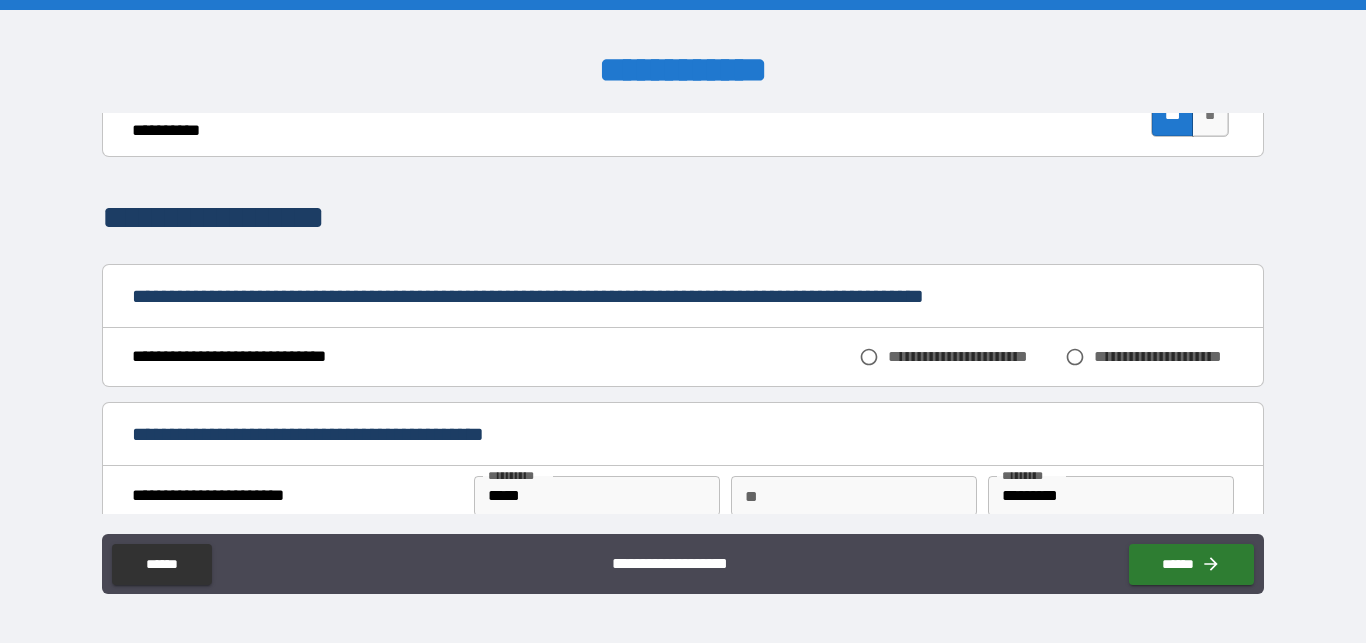 scroll, scrollTop: 912, scrollLeft: 0, axis: vertical 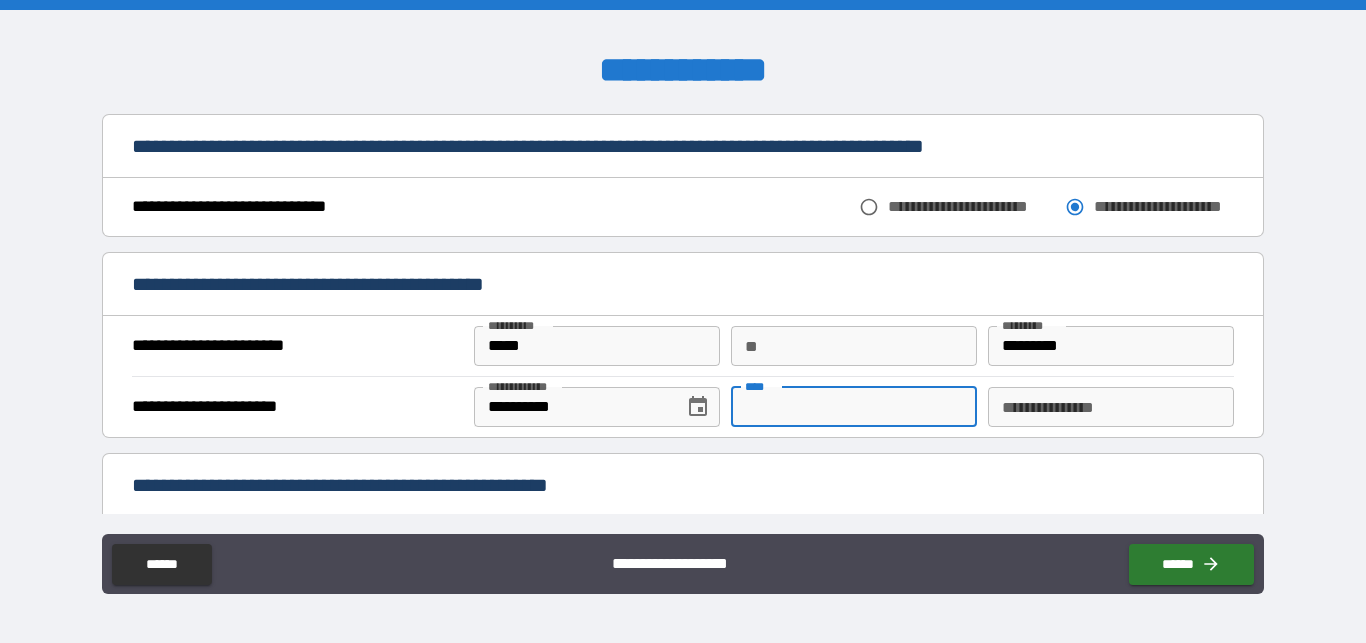 click on "****" at bounding box center (854, 407) 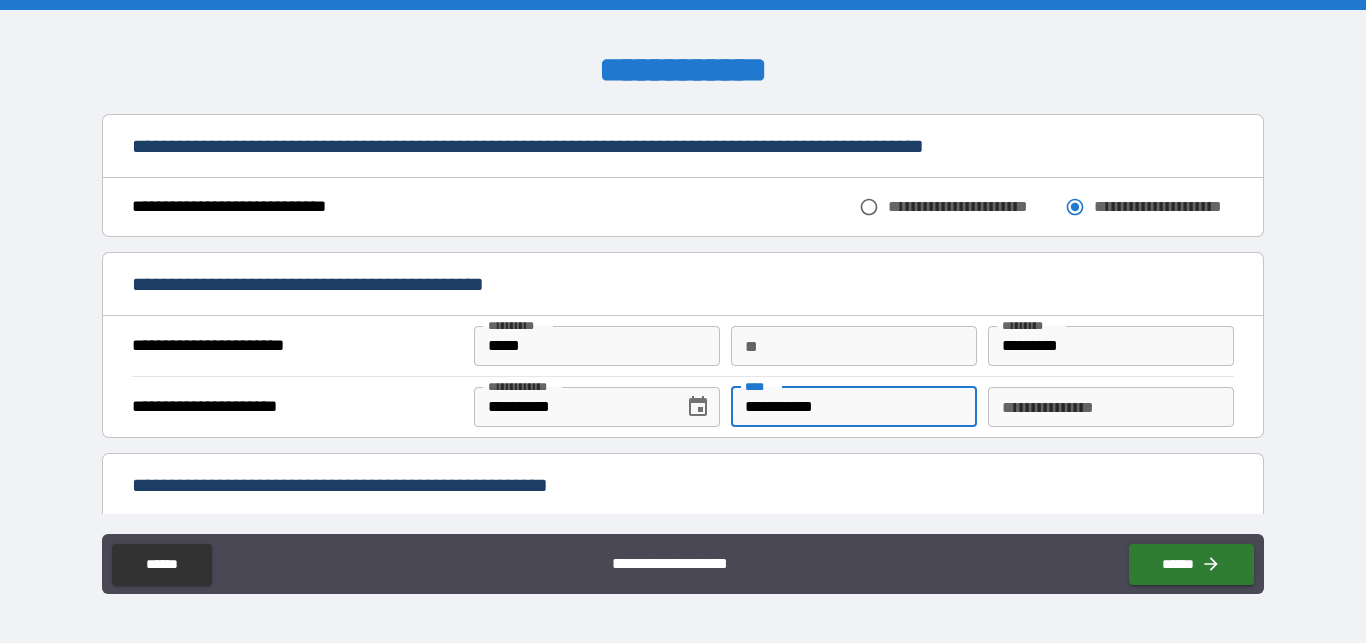 type on "**********" 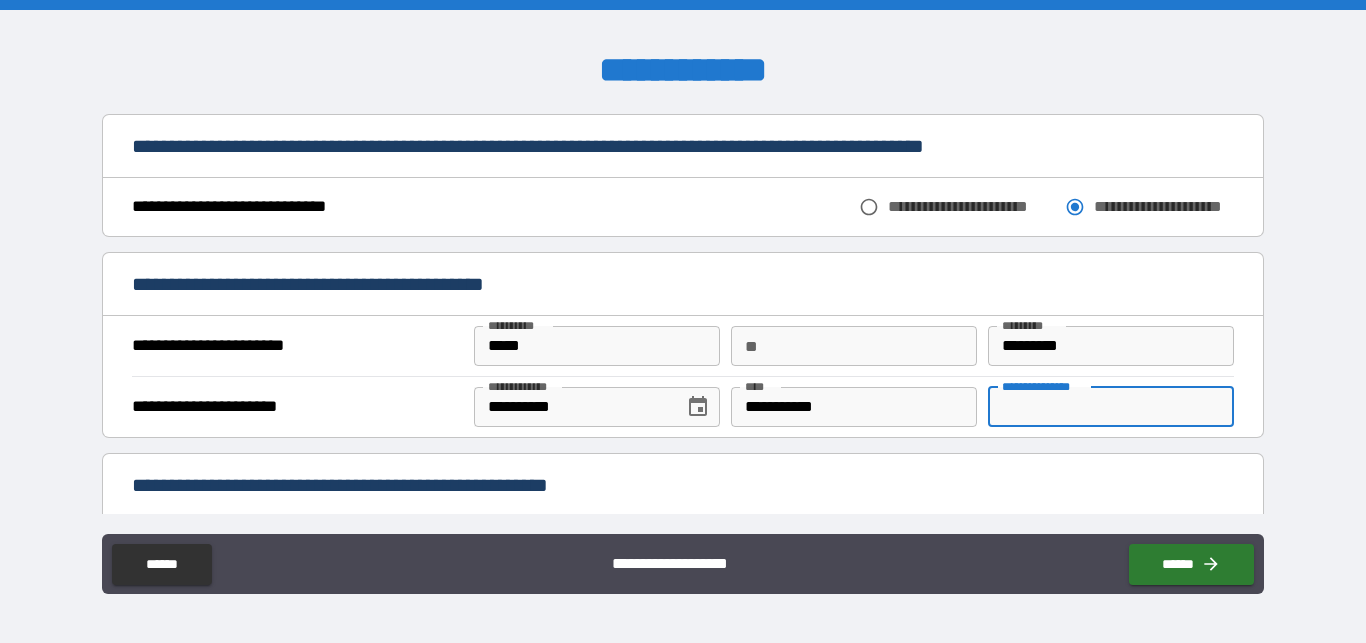click on "**********" at bounding box center [1111, 407] 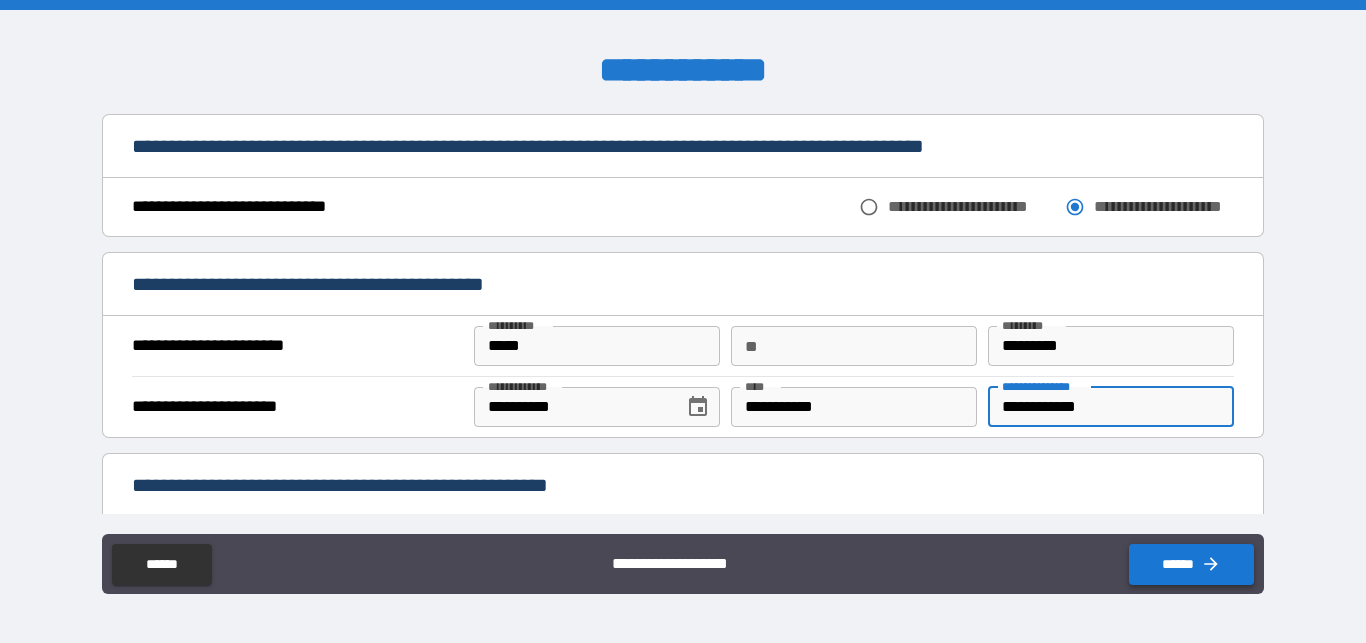 type on "**********" 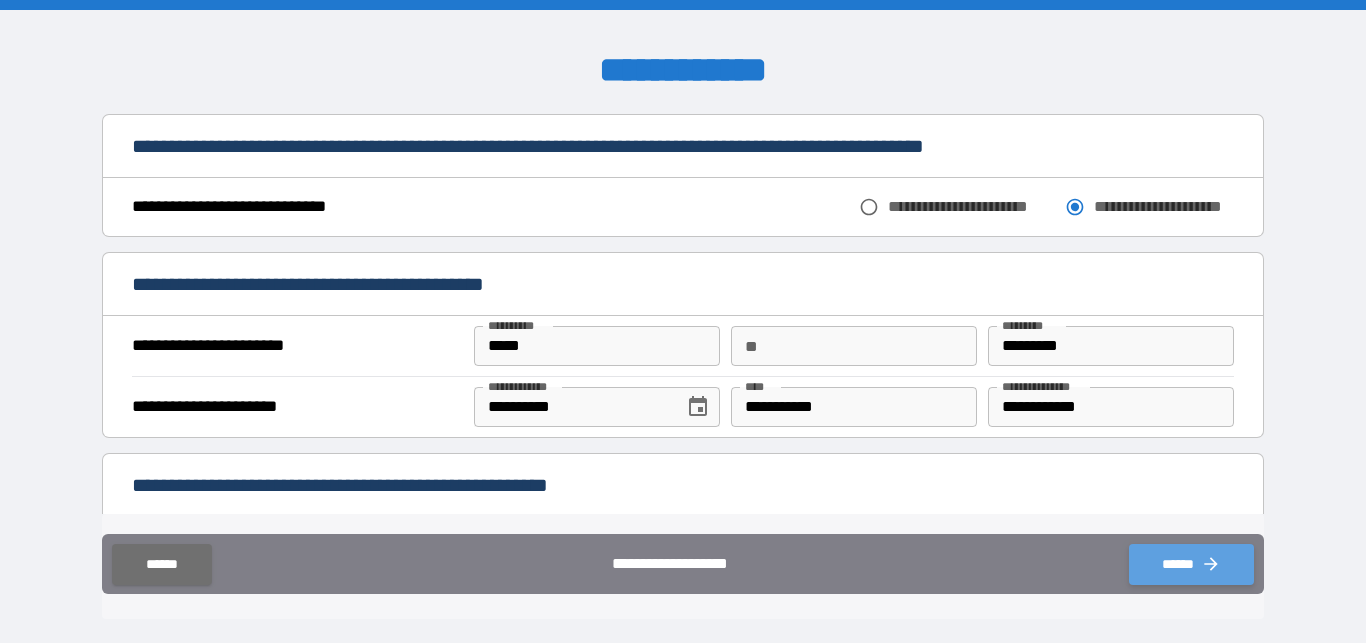 click on "******" at bounding box center [1191, 564] 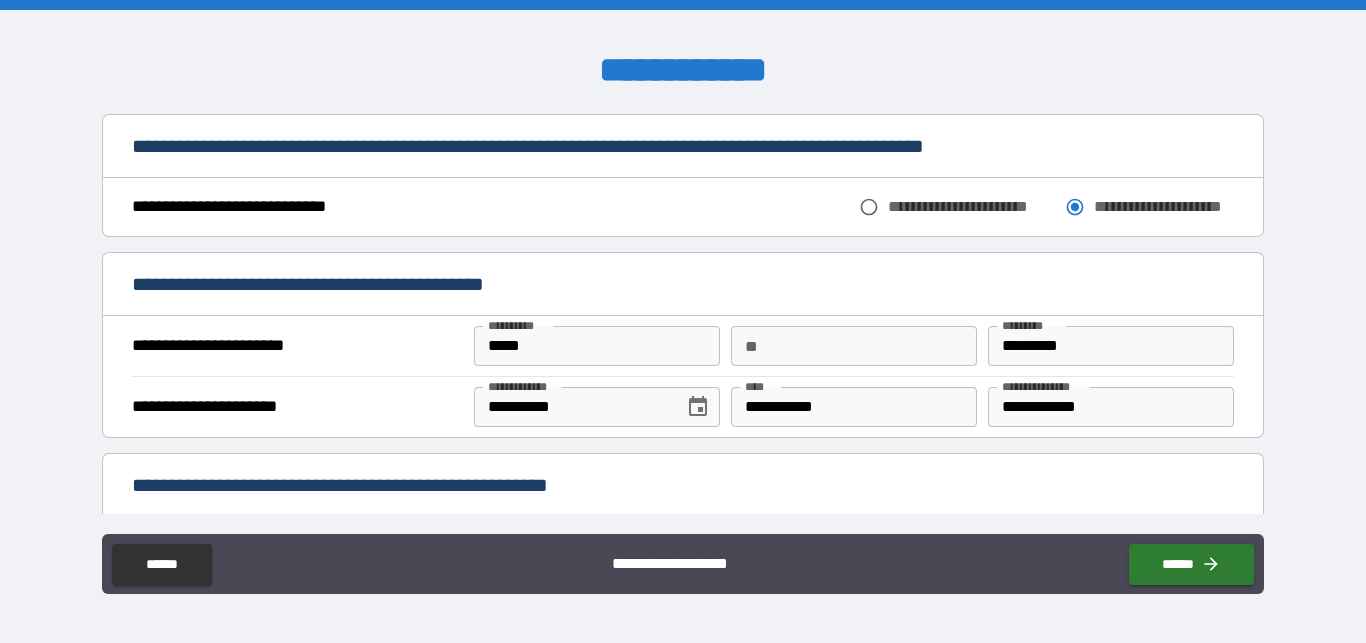 click on "**********" at bounding box center (294, 207) 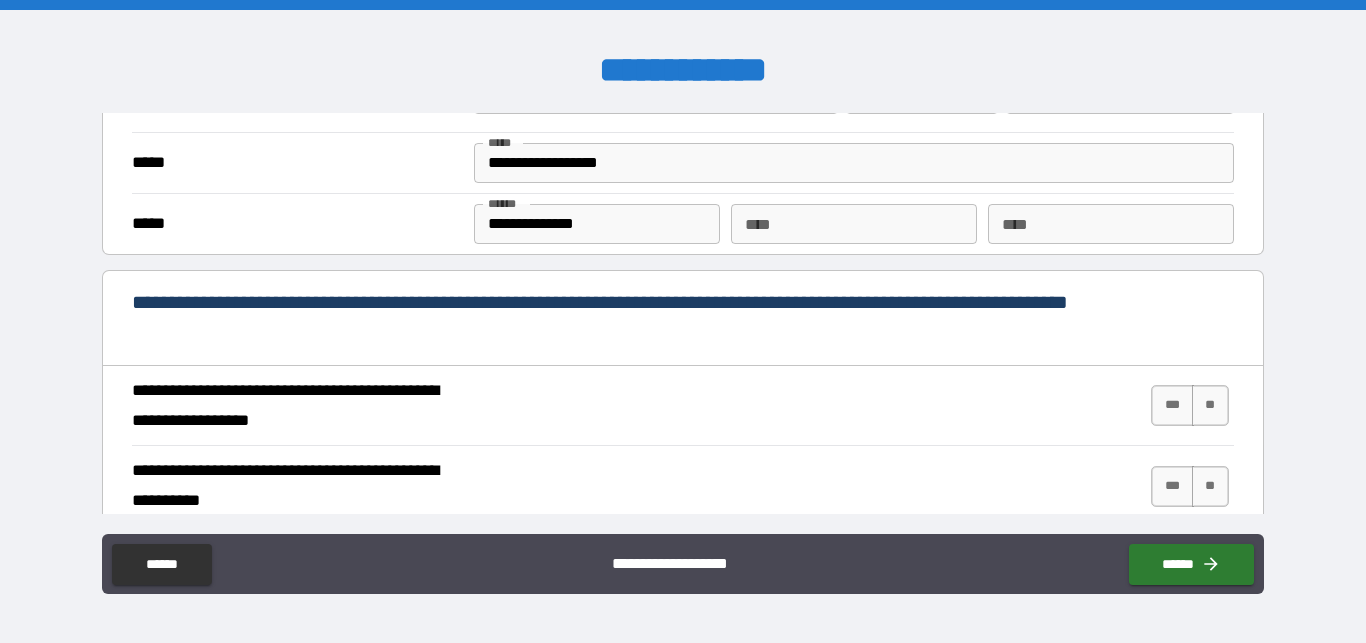 scroll, scrollTop: 1596, scrollLeft: 0, axis: vertical 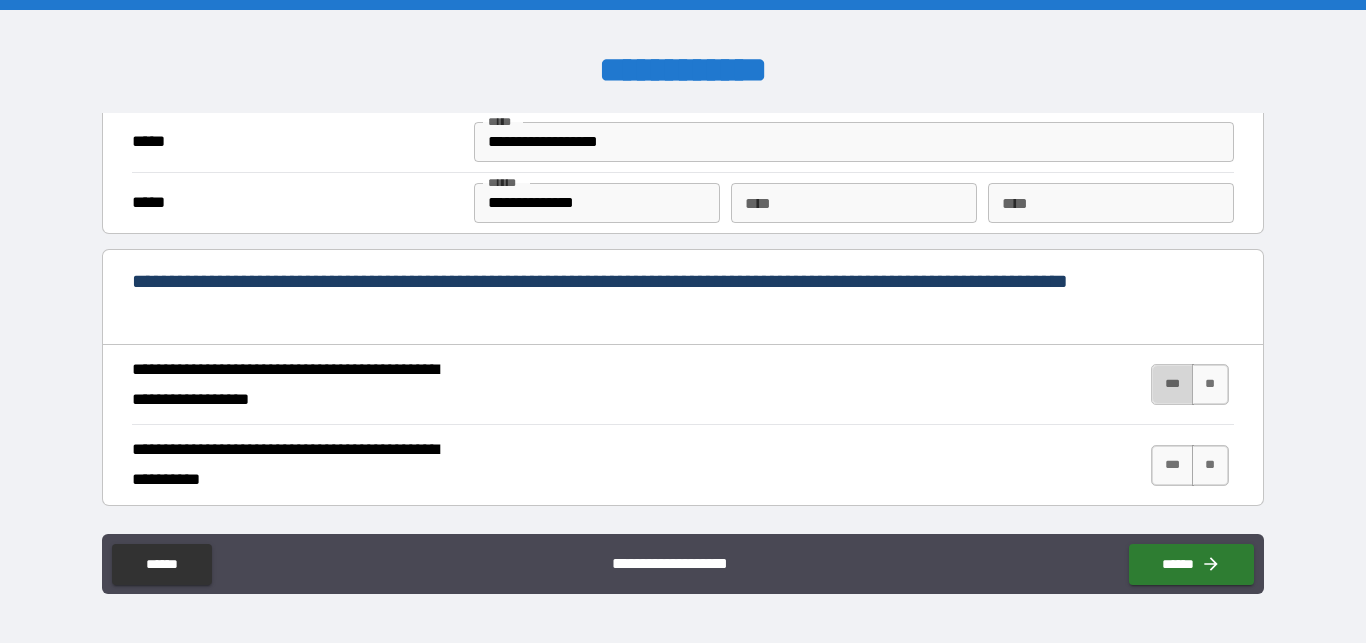 click on "***" at bounding box center [1172, 384] 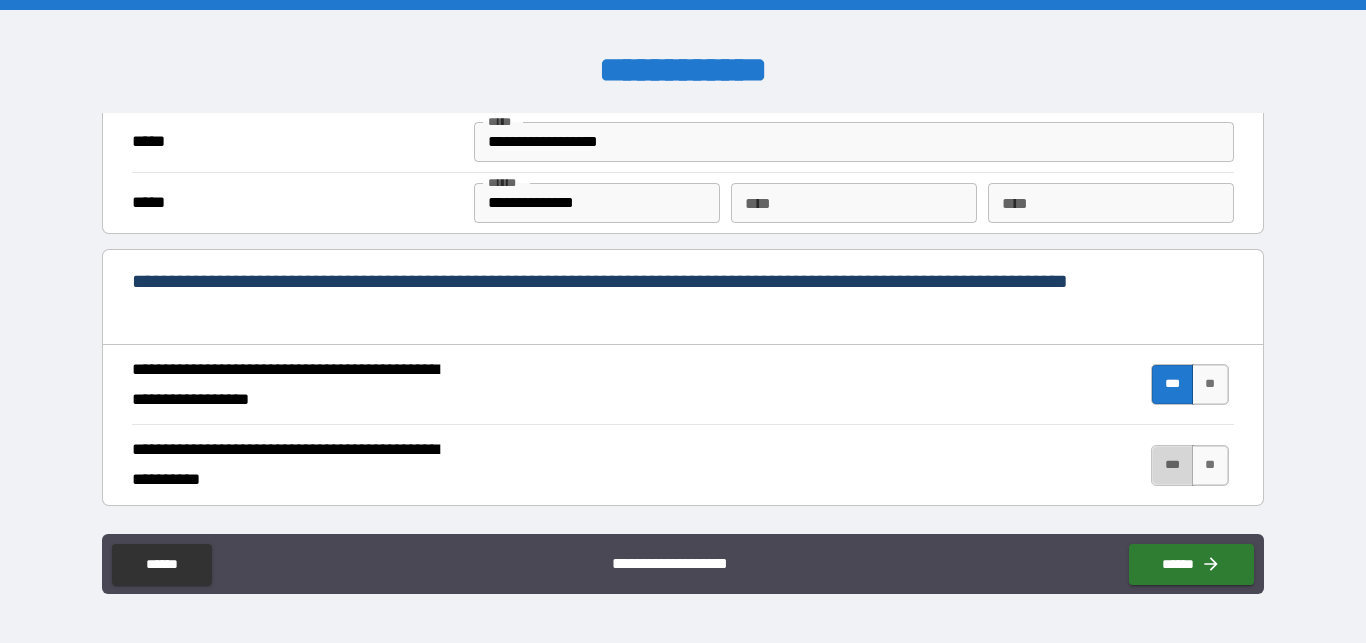 click on "***" at bounding box center [1172, 465] 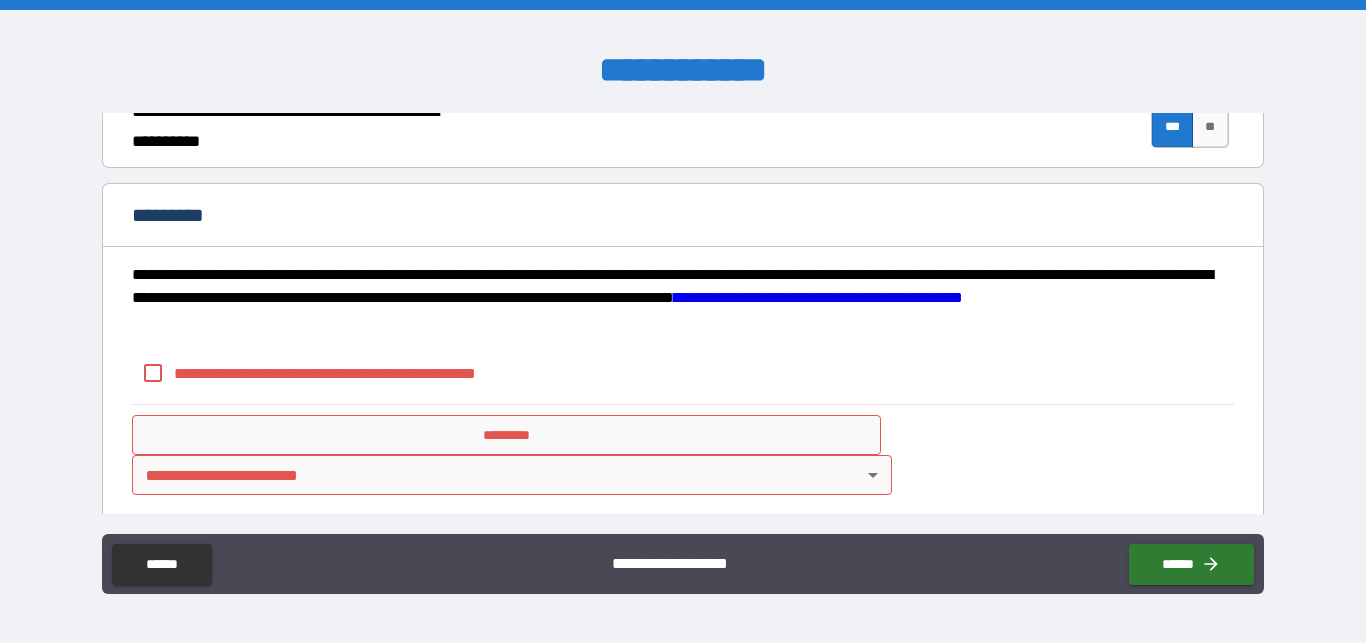 scroll, scrollTop: 1938, scrollLeft: 0, axis: vertical 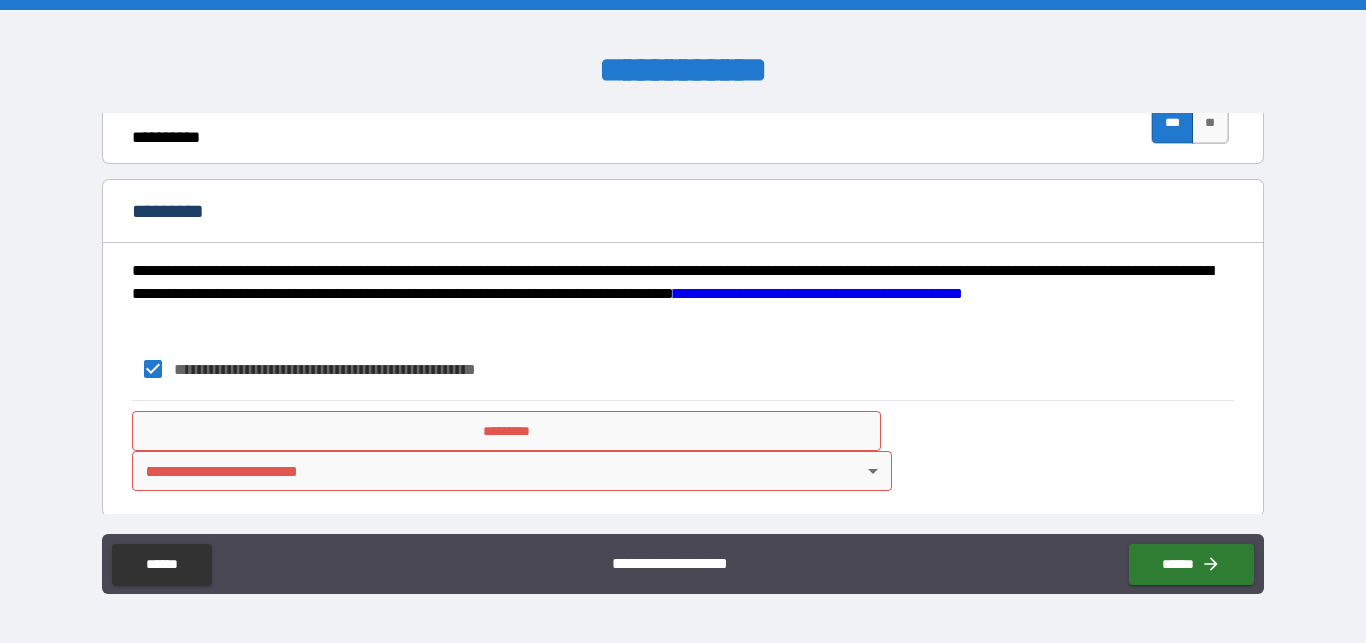 click on "*********" at bounding box center [506, 431] 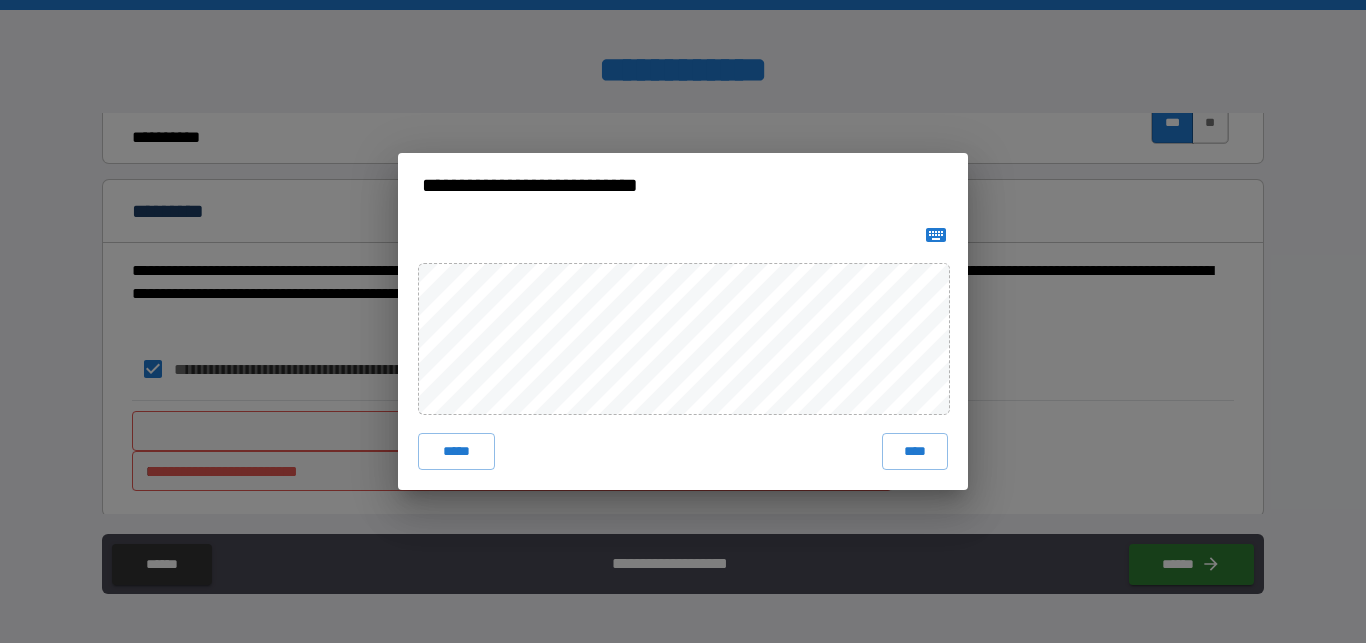 click on "***** ****" at bounding box center (683, 353) 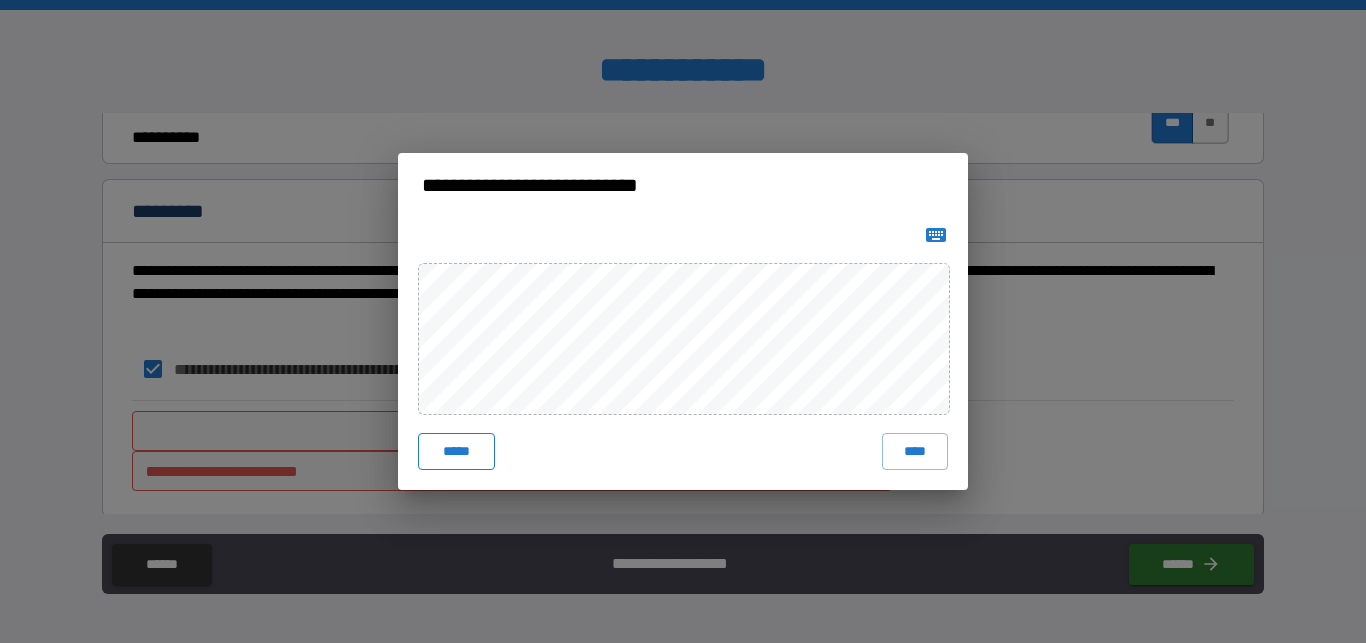 click on "*****" at bounding box center (456, 451) 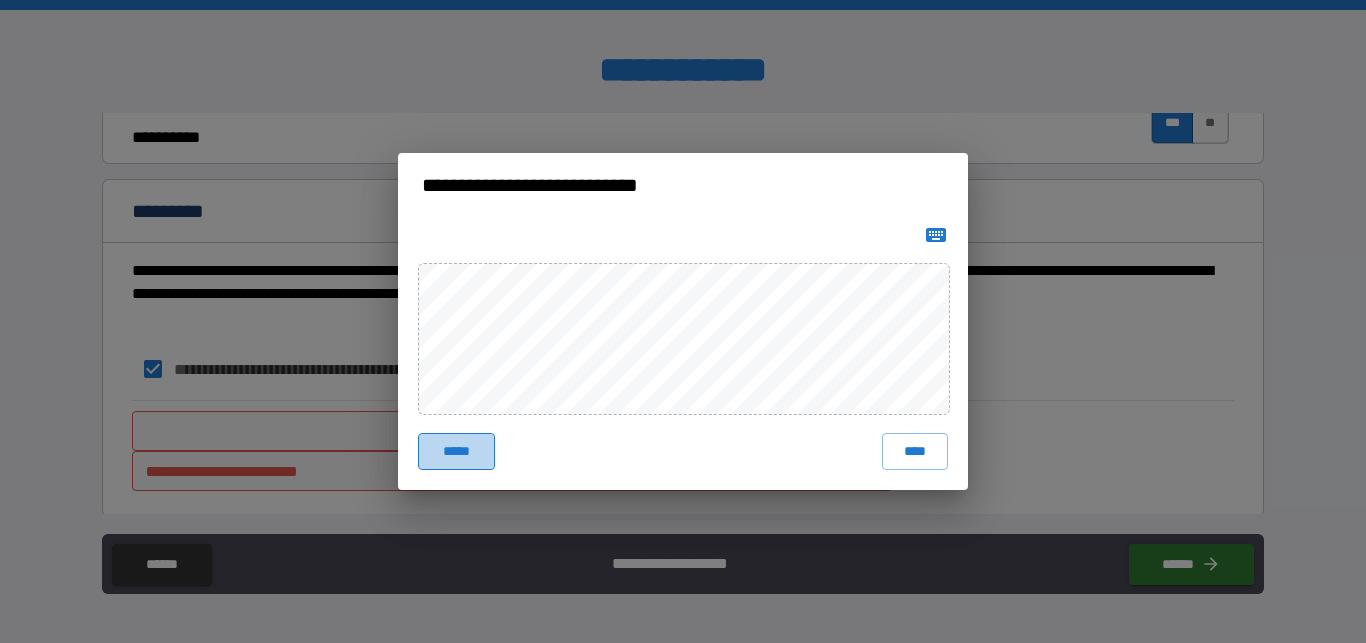 click on "*****" at bounding box center [456, 451] 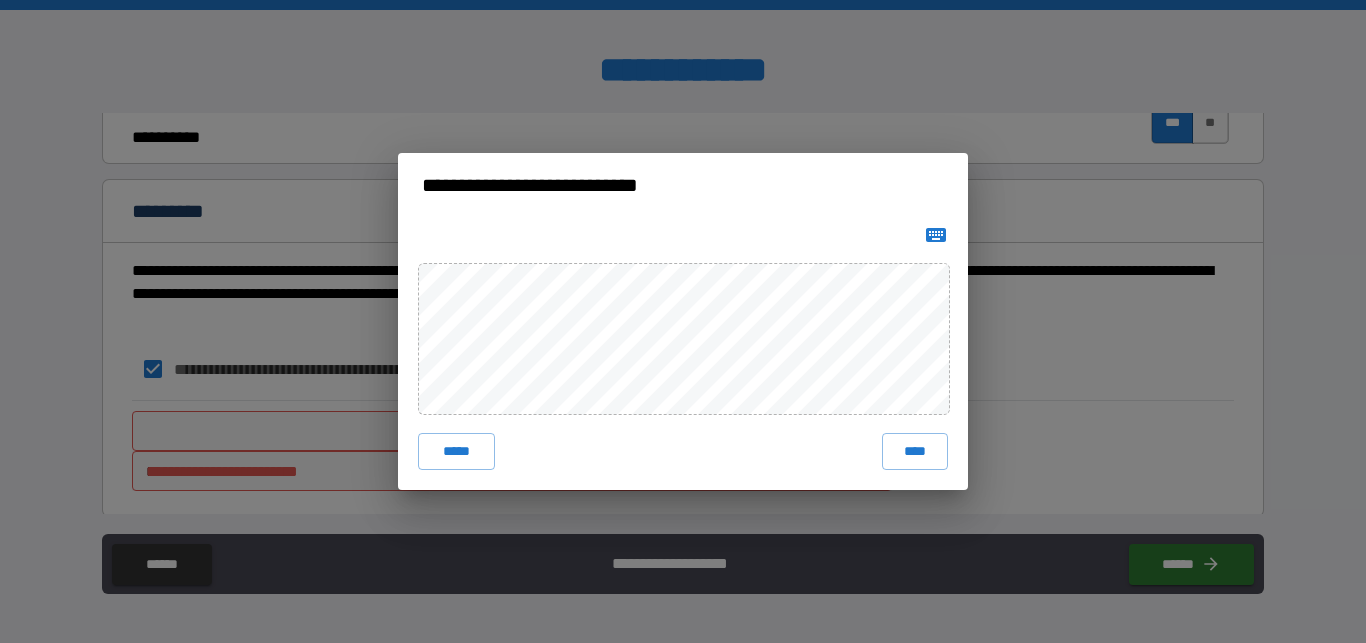 click on "**********" at bounding box center (683, 185) 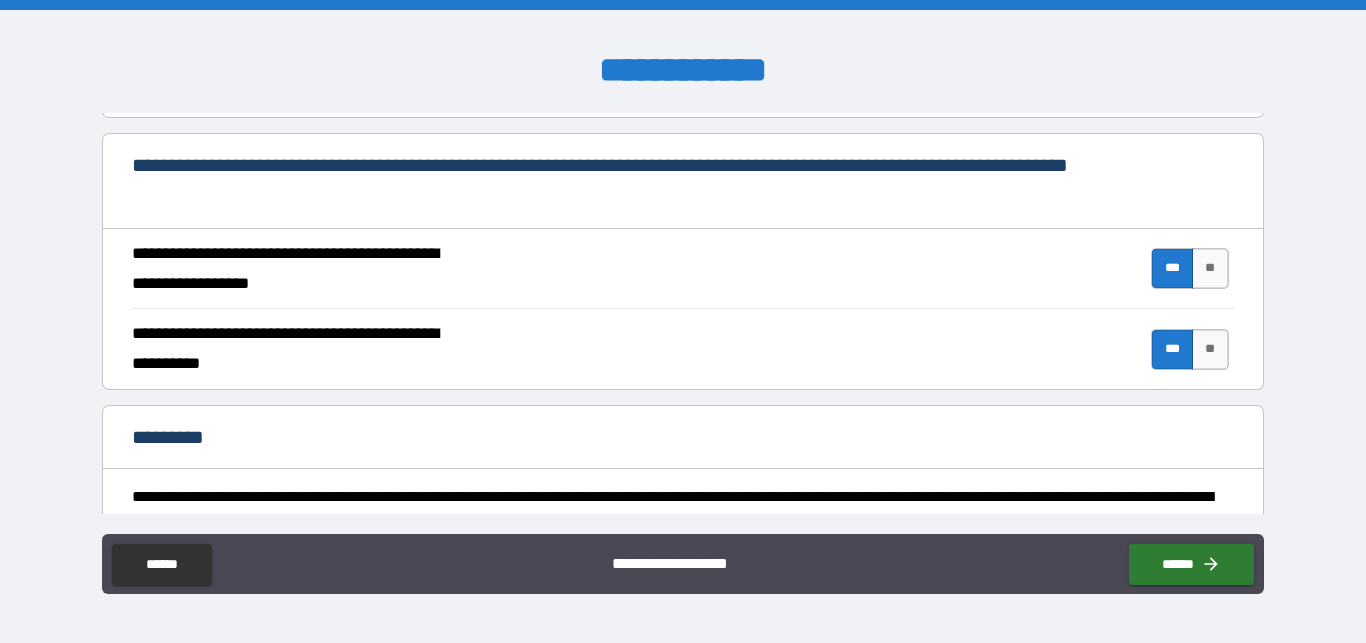scroll, scrollTop: 1710, scrollLeft: 0, axis: vertical 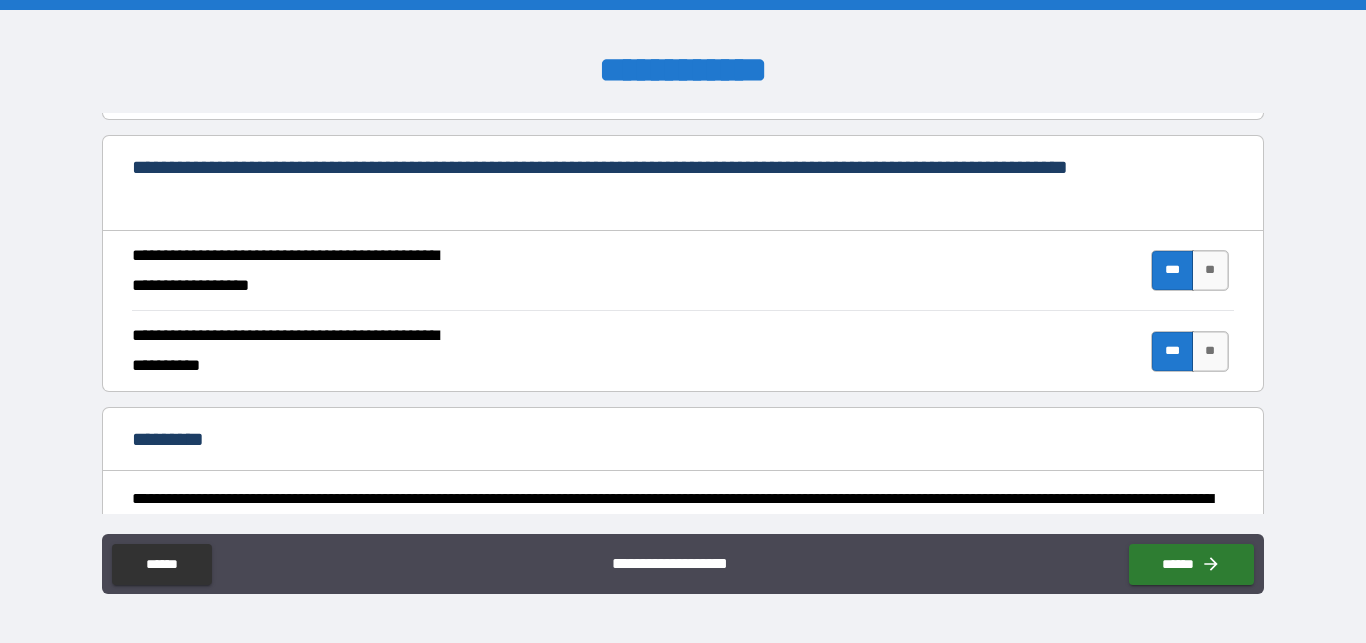 drag, startPoint x: 1185, startPoint y: 341, endPoint x: 1167, endPoint y: 377, distance: 40.24922 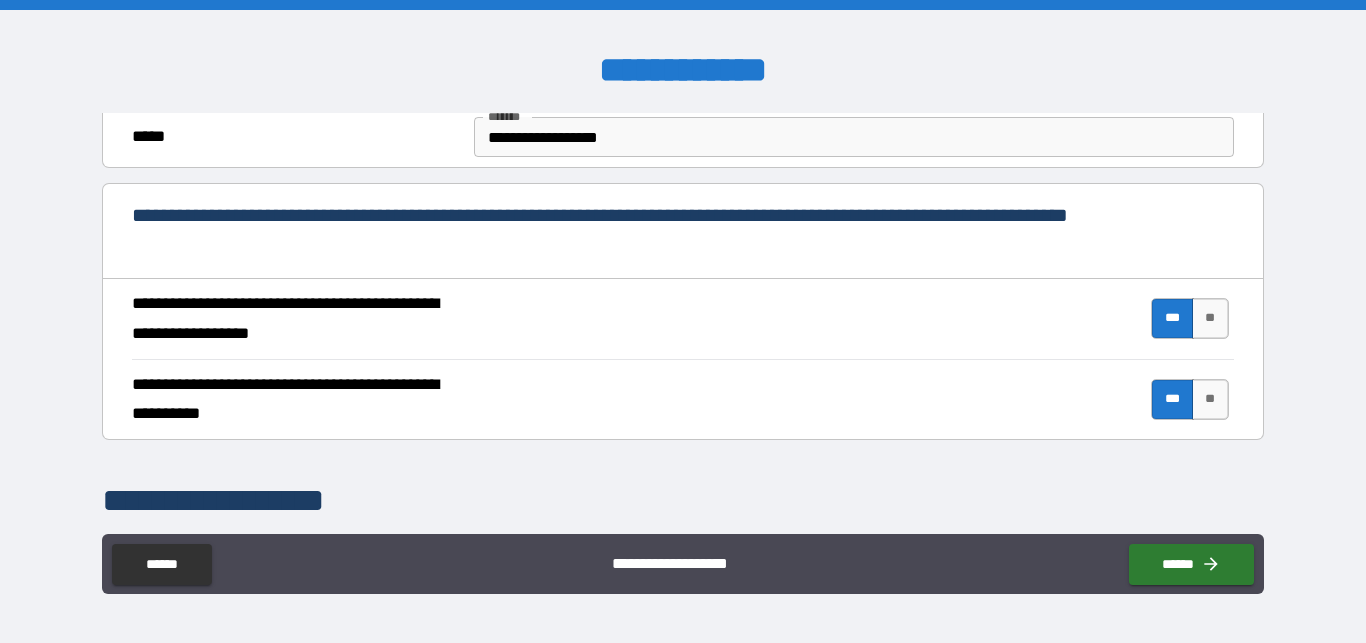 scroll, scrollTop: 570, scrollLeft: 0, axis: vertical 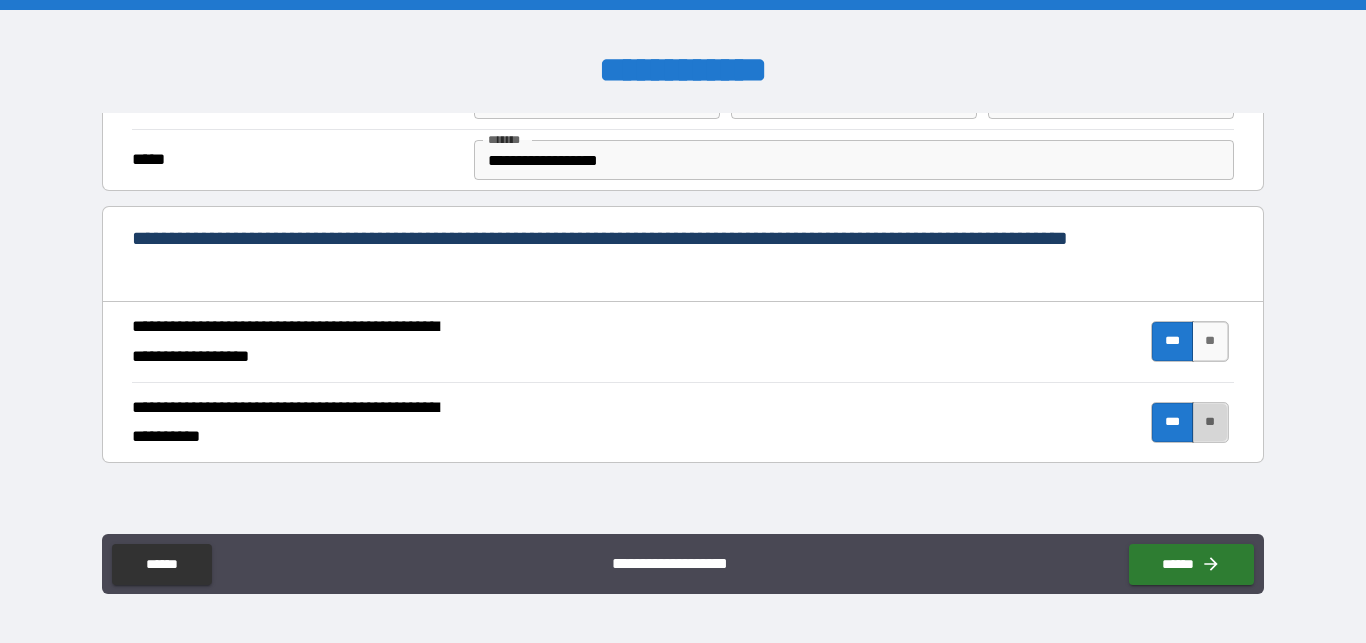 click on "**" at bounding box center (1210, 422) 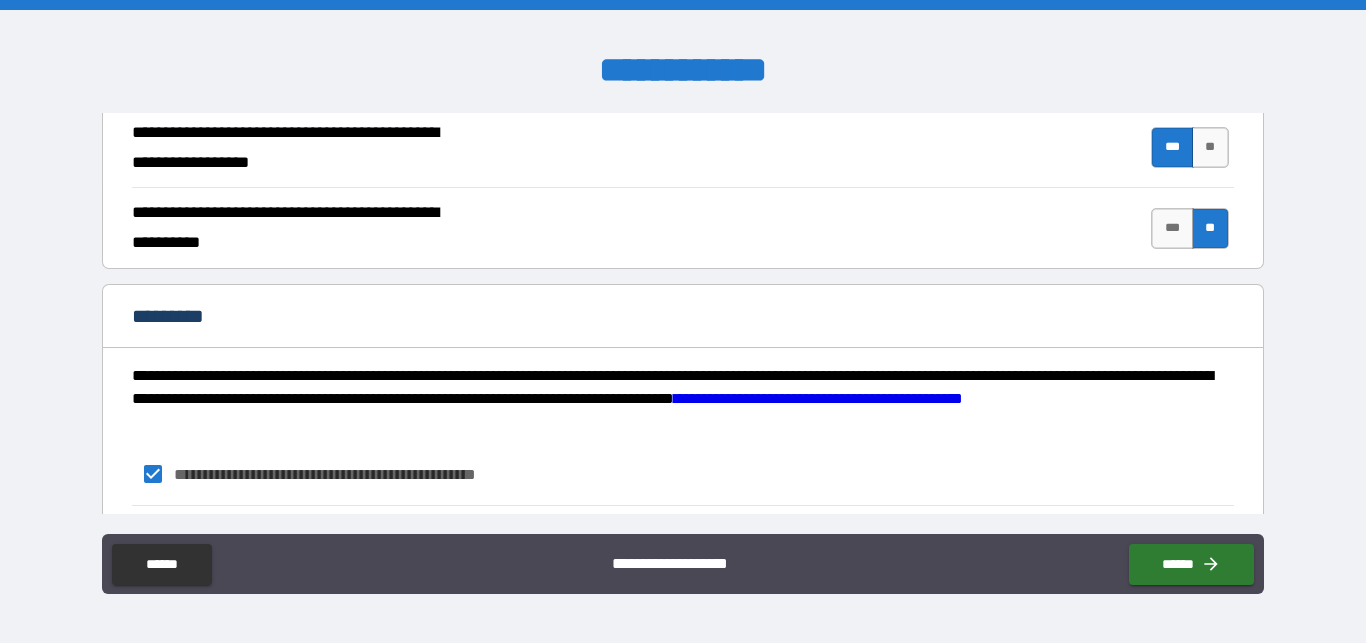 scroll, scrollTop: 1946, scrollLeft: 0, axis: vertical 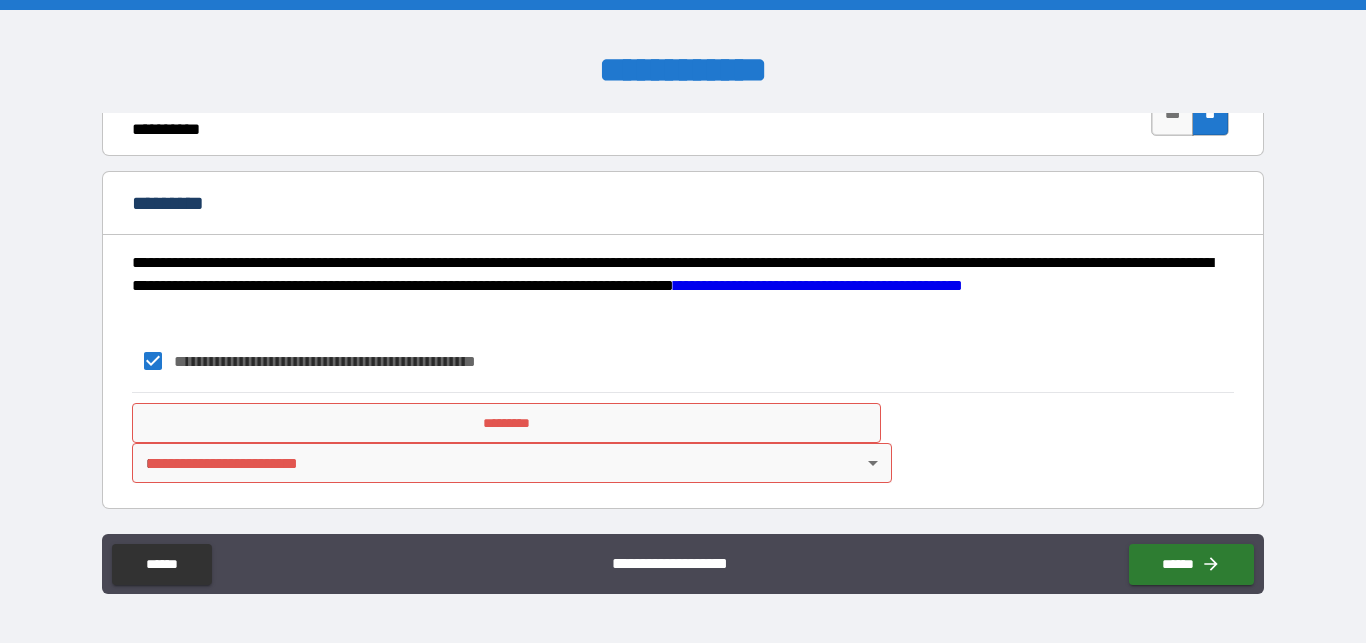 click on "*********" at bounding box center [506, 423] 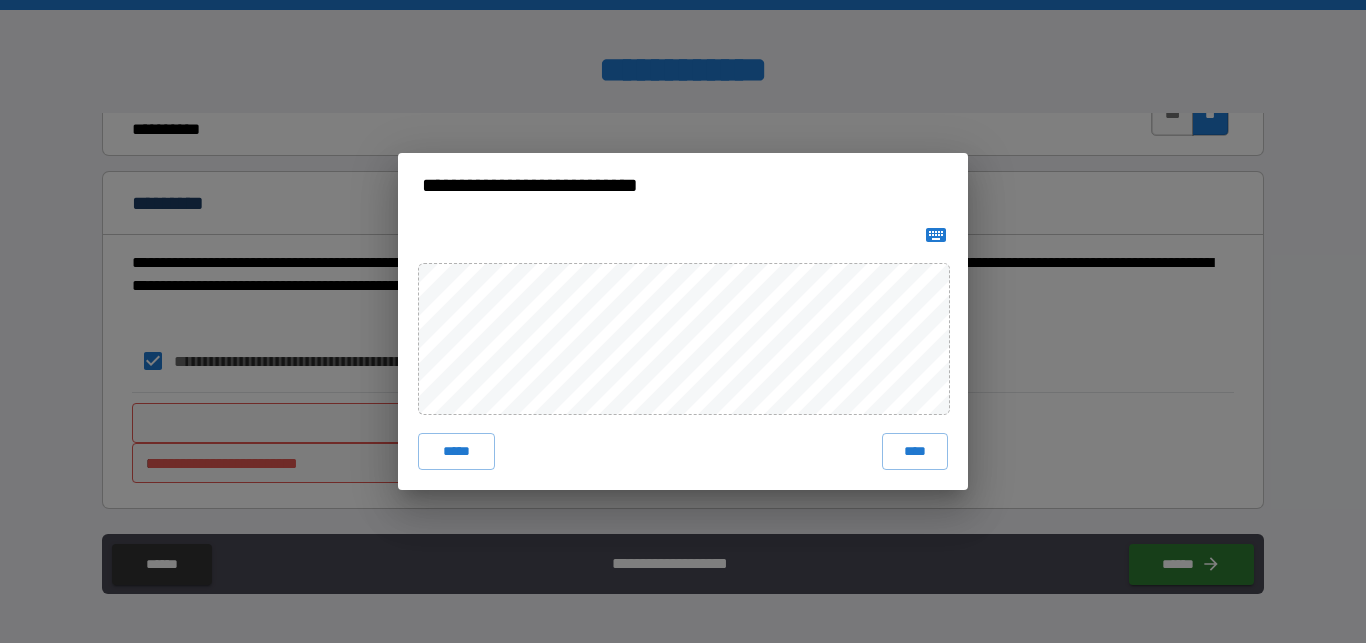 click on "****" at bounding box center (915, 451) 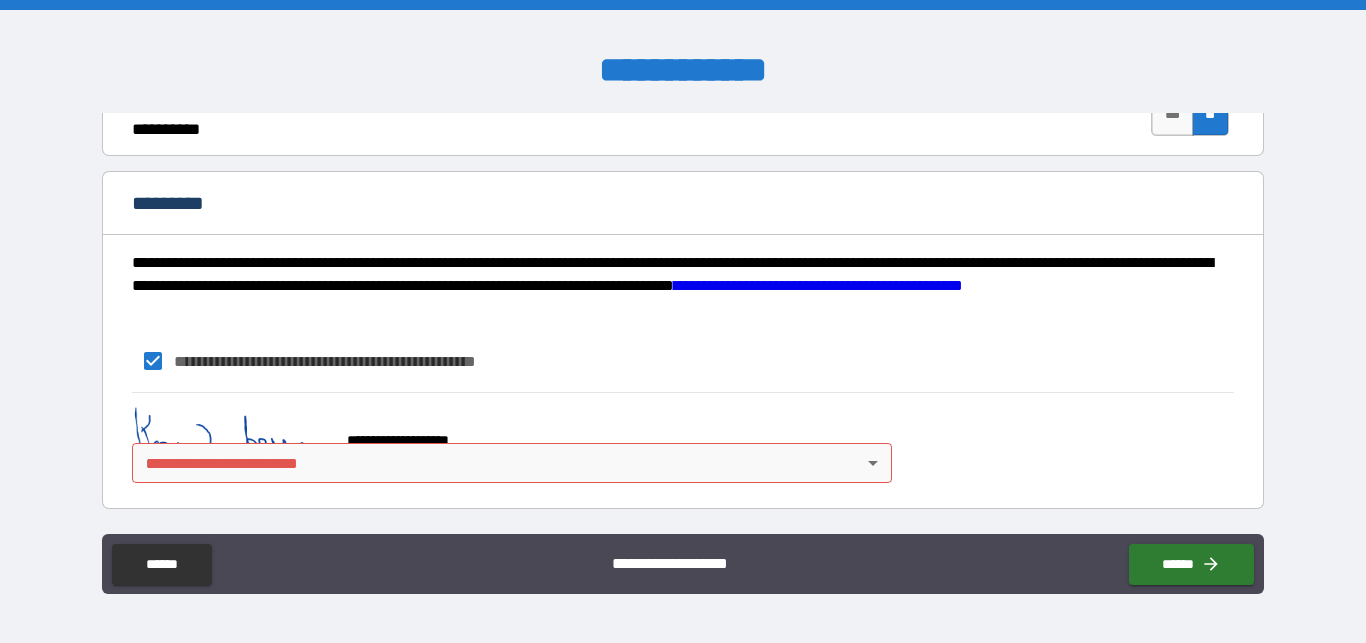 scroll, scrollTop: 1936, scrollLeft: 0, axis: vertical 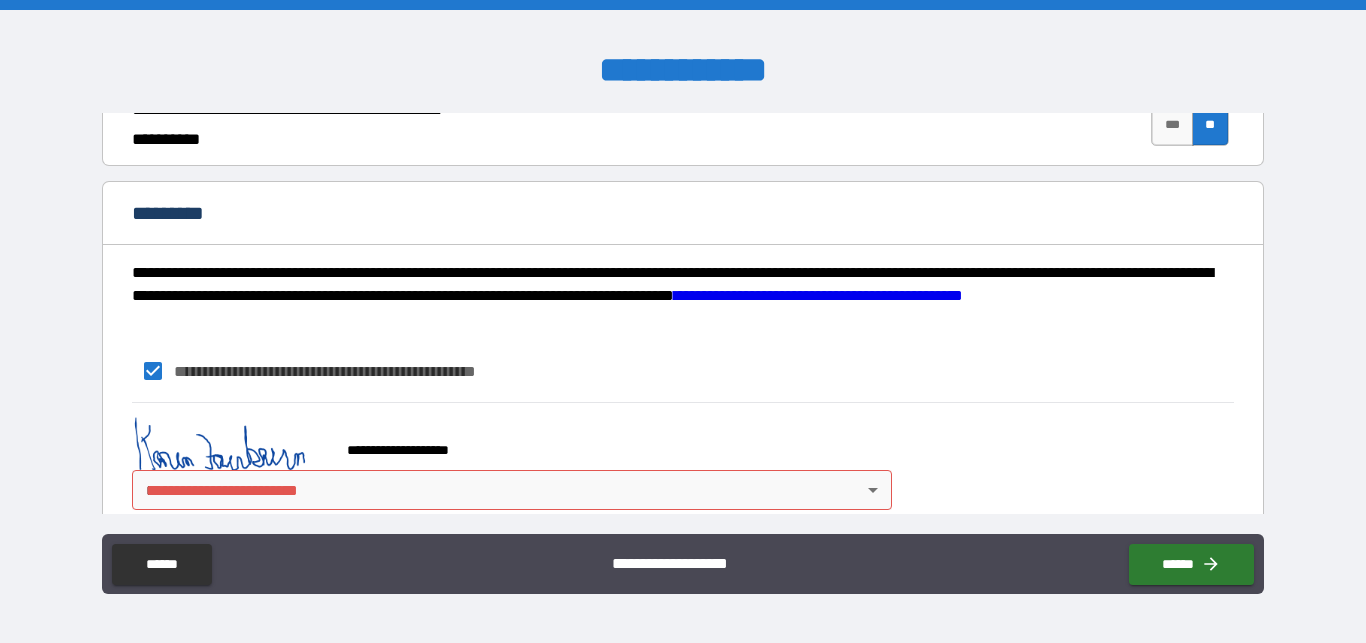 click on "**********" at bounding box center [683, 321] 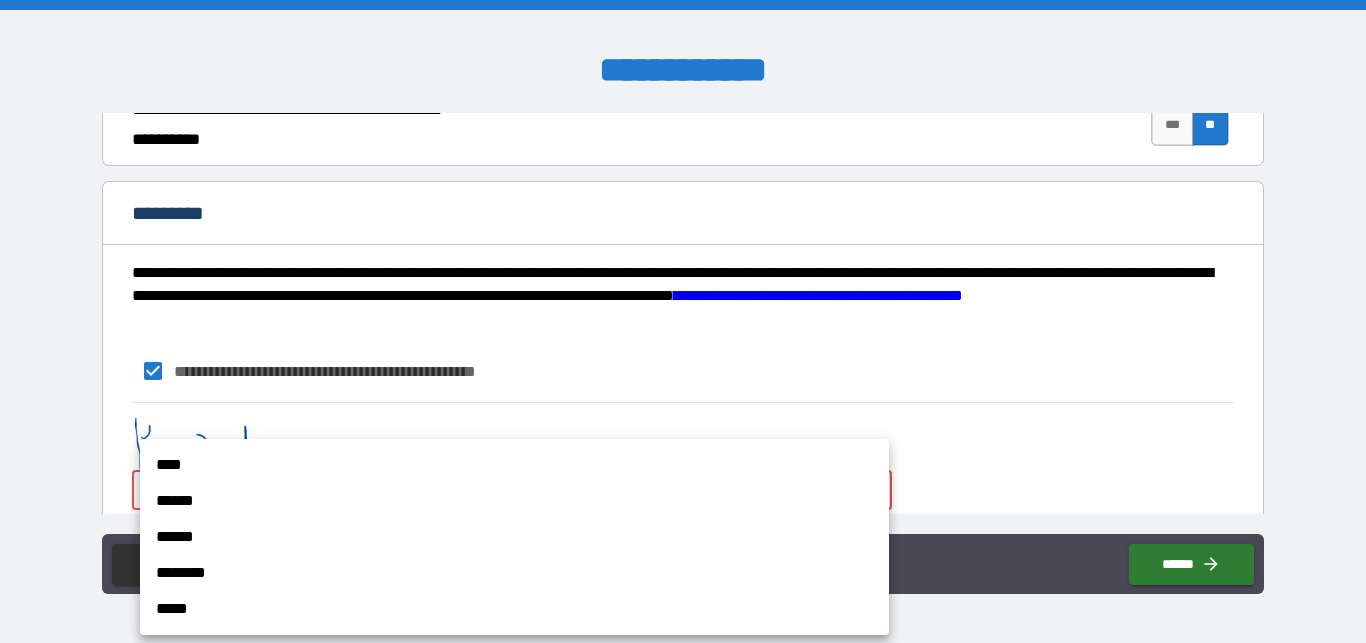 click on "****" at bounding box center [514, 465] 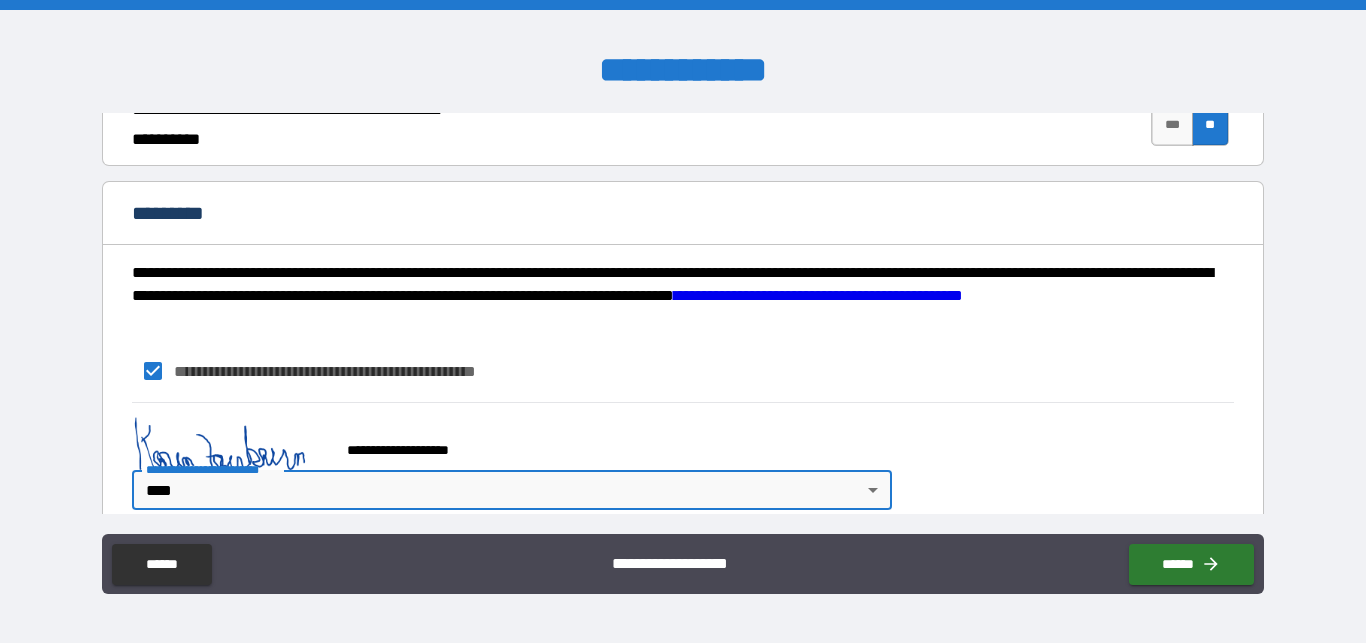 type on "*" 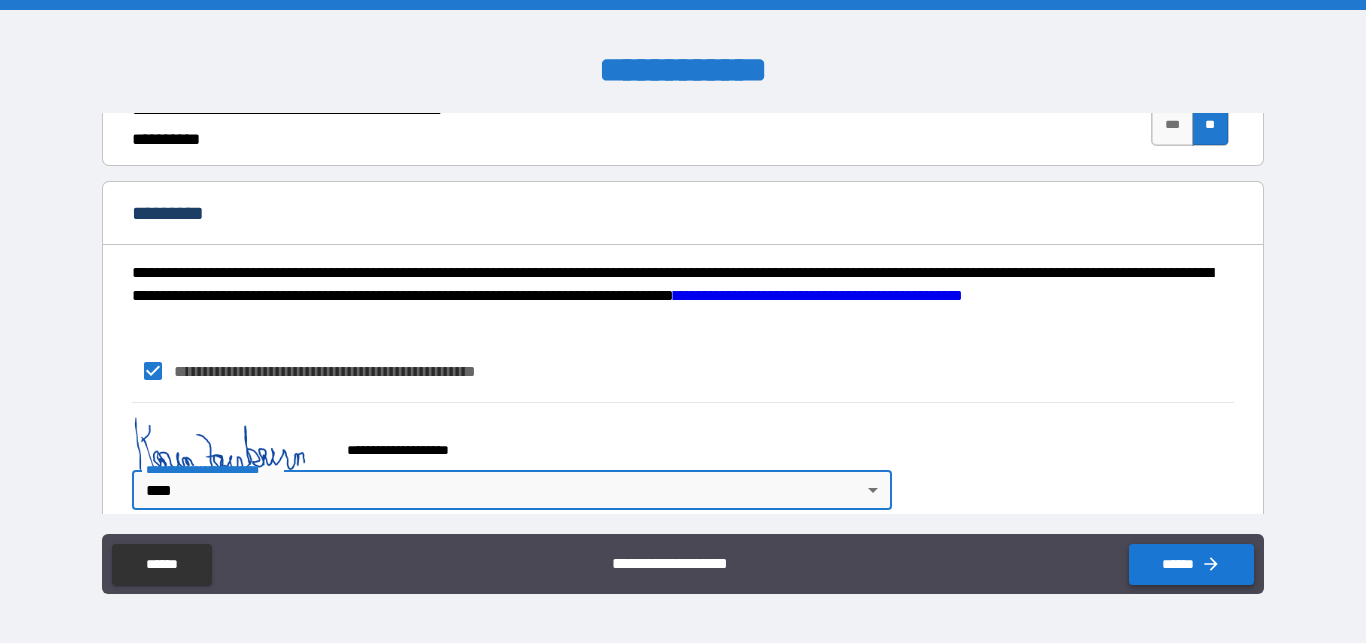 click on "******" at bounding box center [1191, 564] 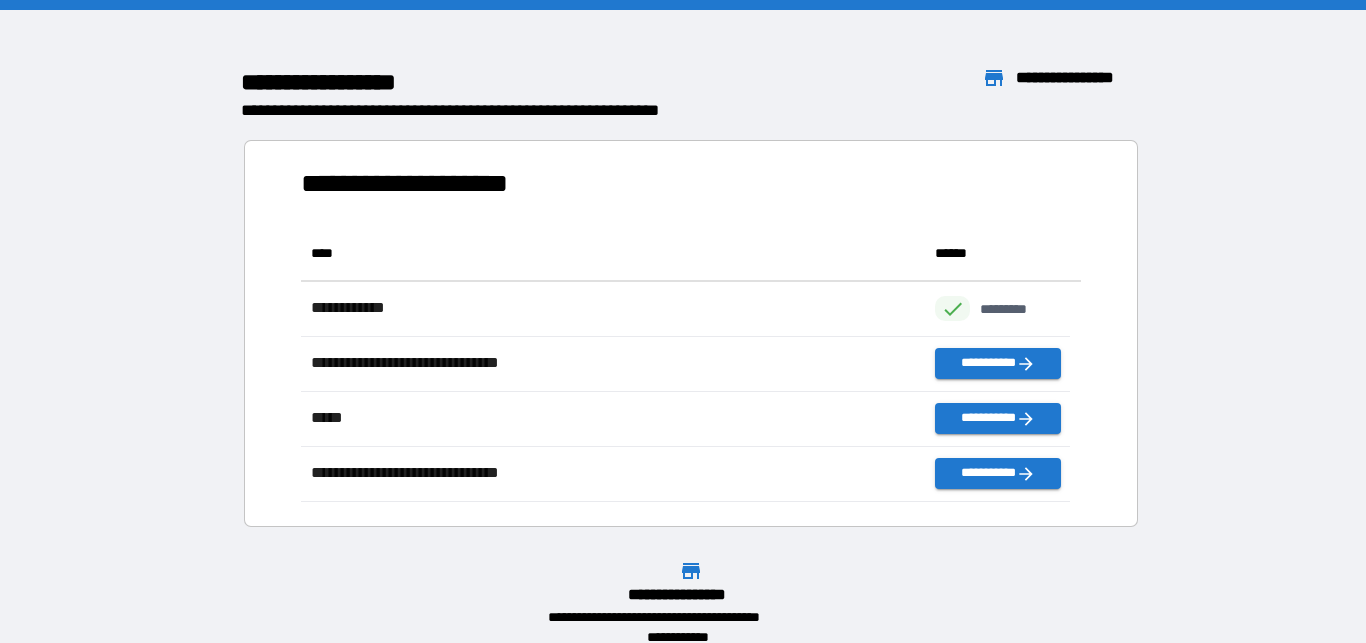 scroll, scrollTop: 259, scrollLeft: 753, axis: both 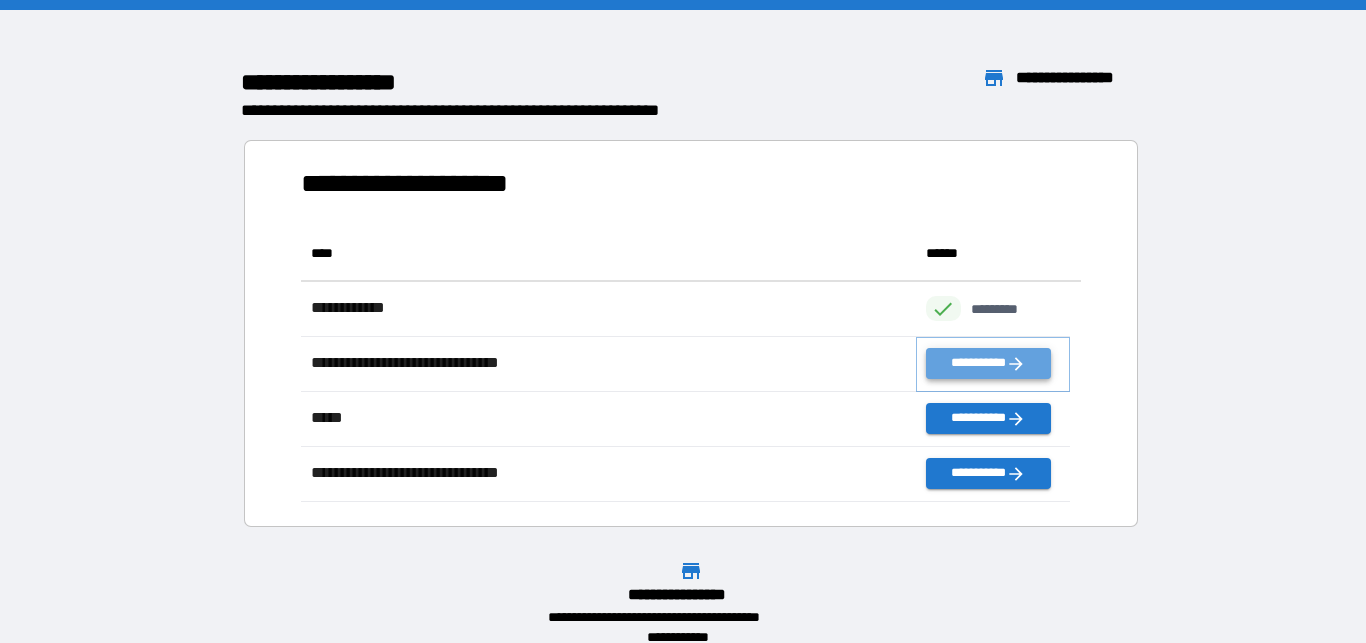 click on "**********" at bounding box center (989, 363) 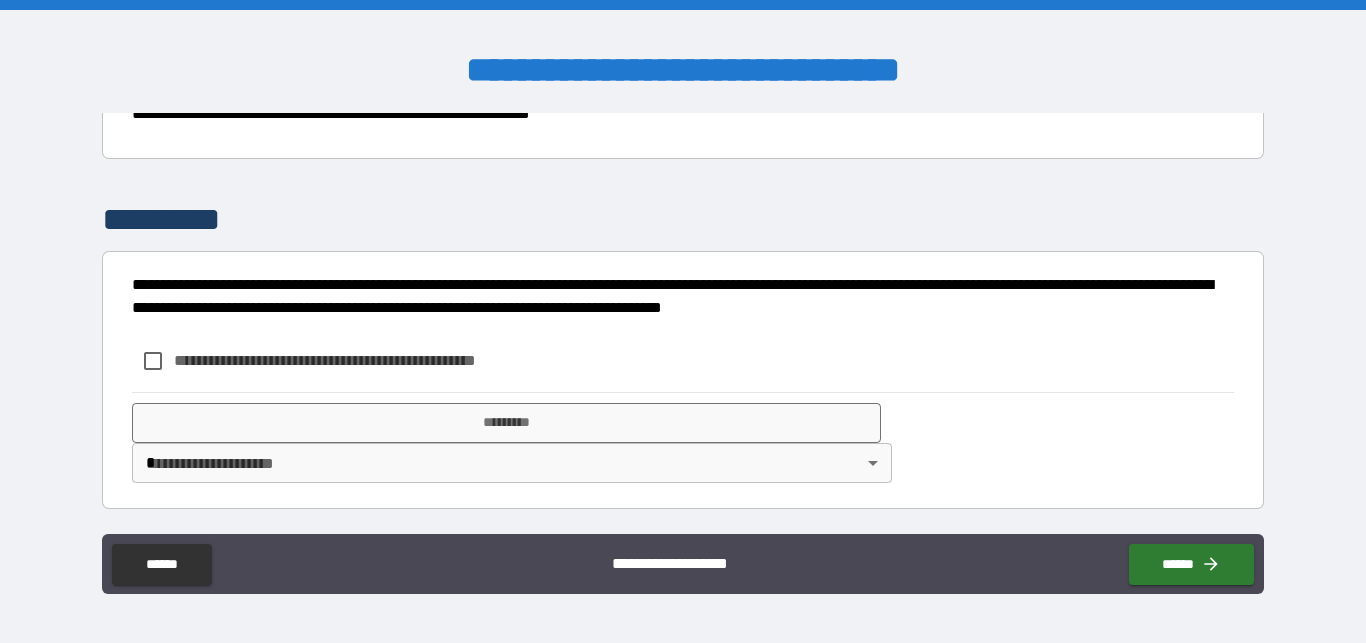 scroll, scrollTop: 337, scrollLeft: 0, axis: vertical 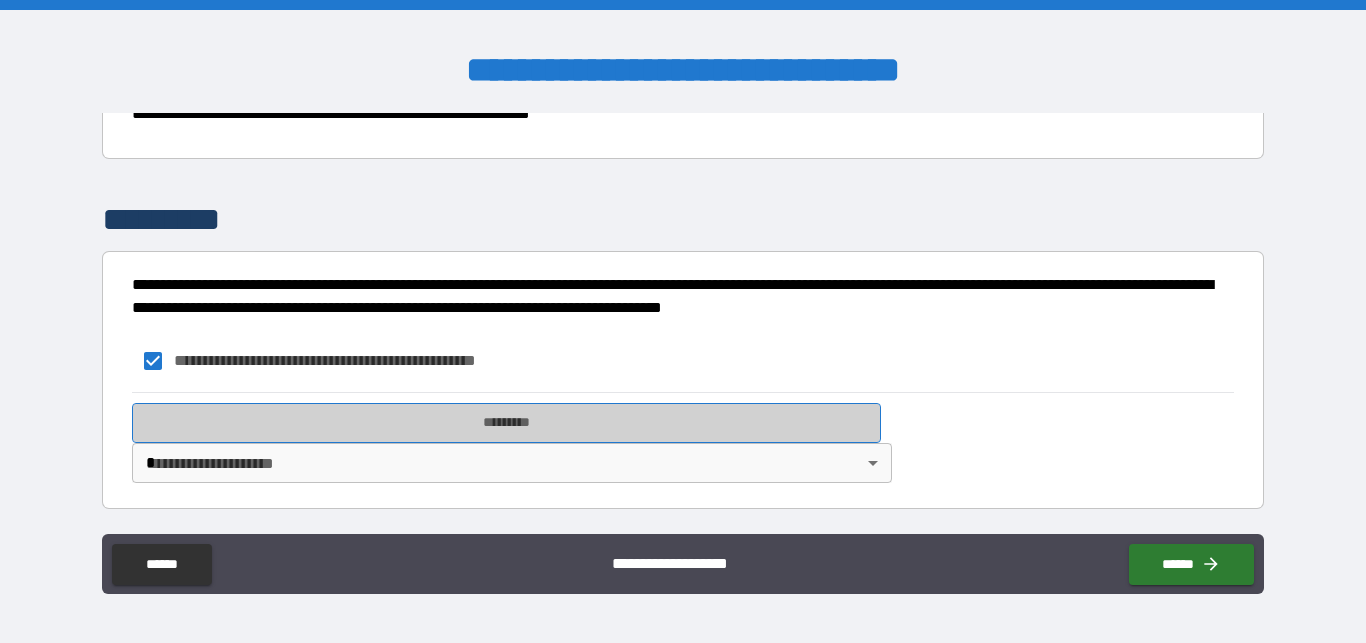 click on "*********" at bounding box center [506, 423] 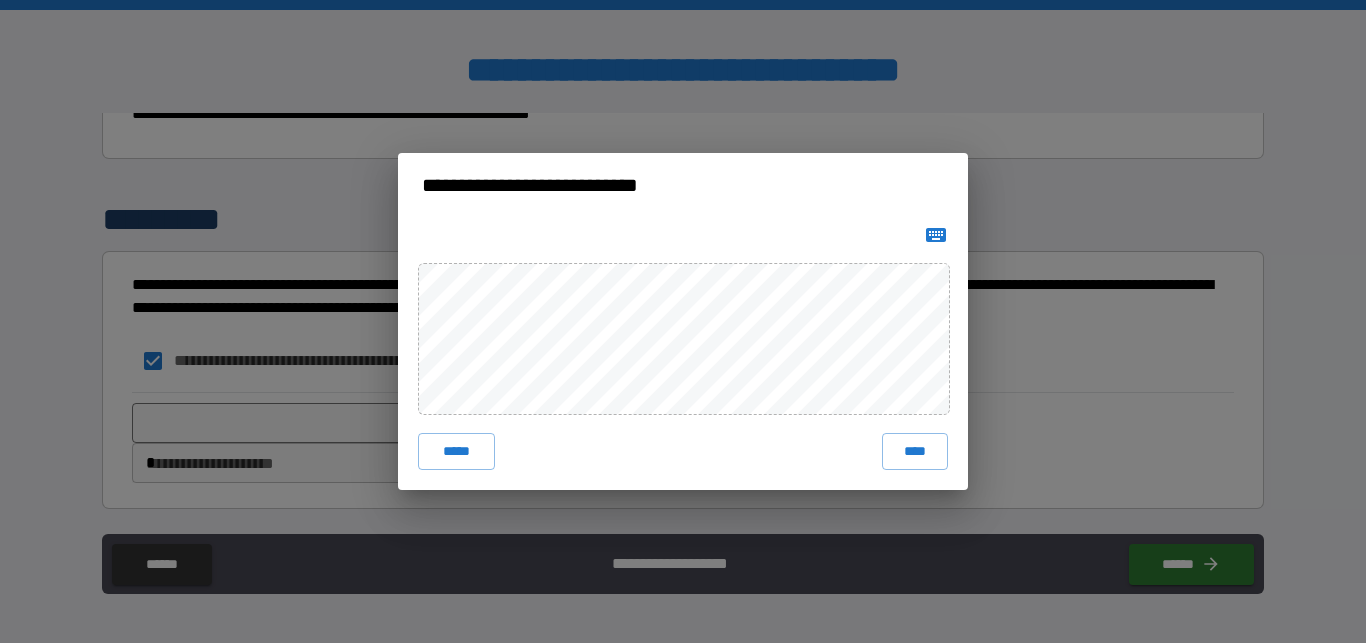 click on "***** ****" at bounding box center [683, 353] 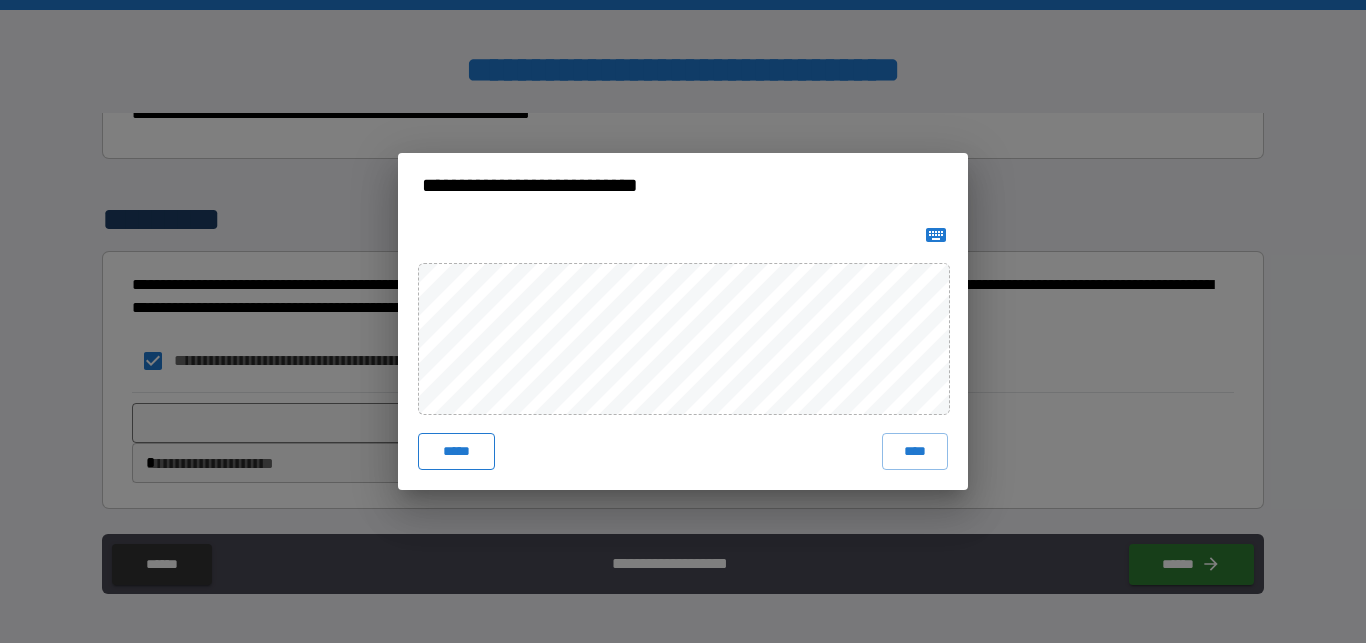 click on "*****" at bounding box center (456, 451) 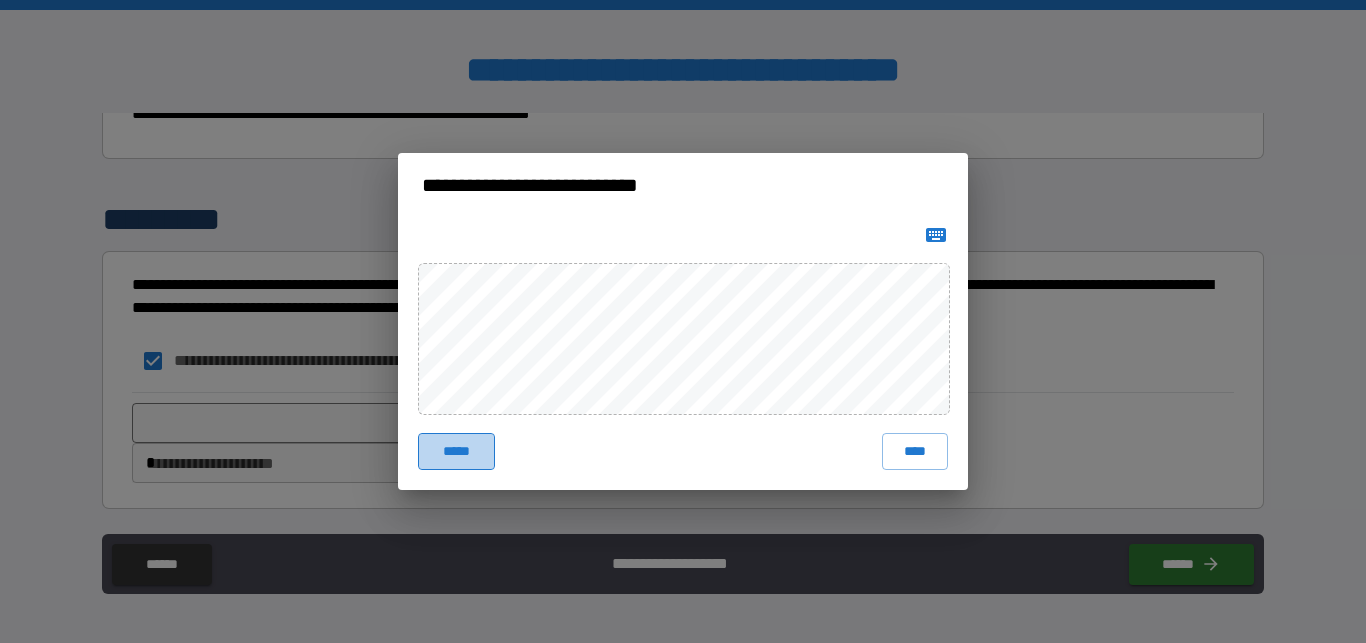 click on "*****" at bounding box center (456, 451) 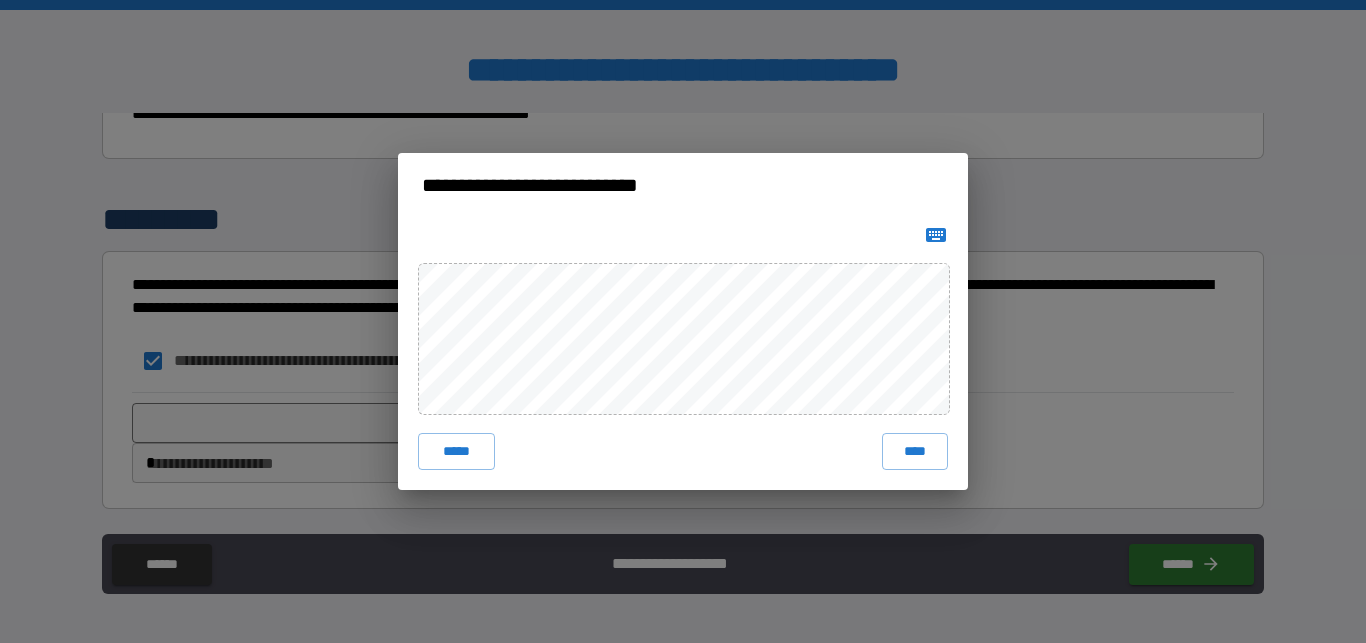 click on "**********" at bounding box center (683, 321) 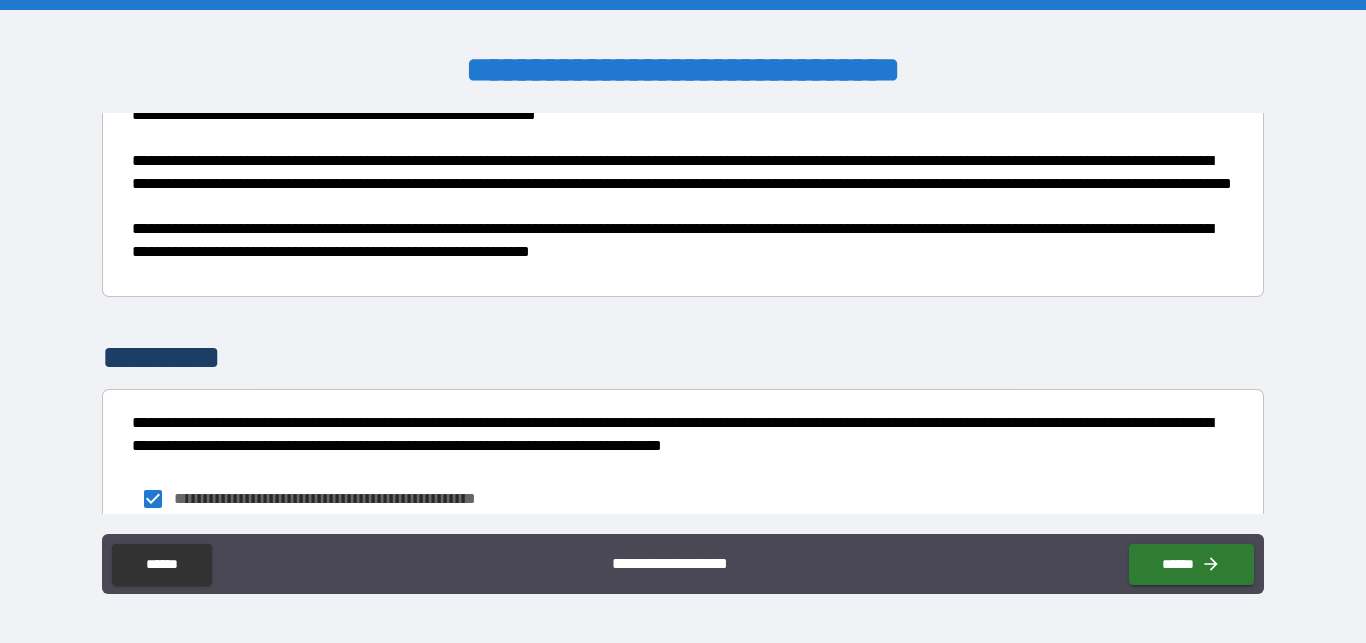 scroll, scrollTop: 337, scrollLeft: 0, axis: vertical 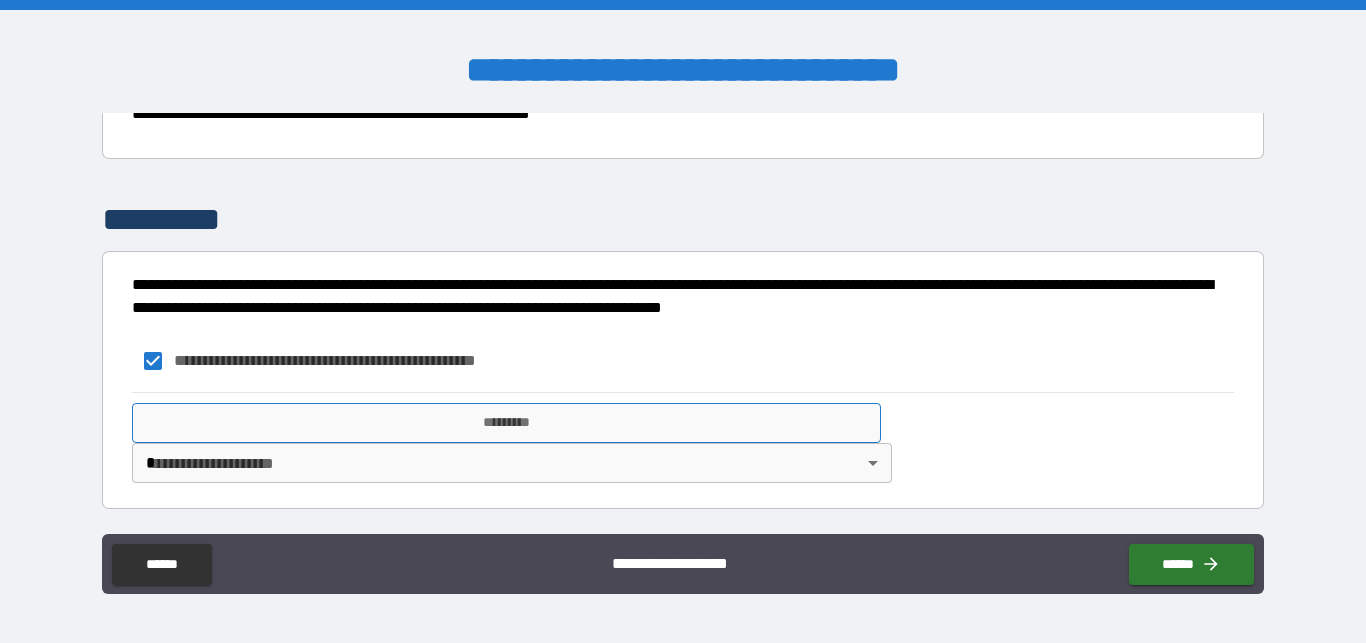 click on "*********" at bounding box center (506, 423) 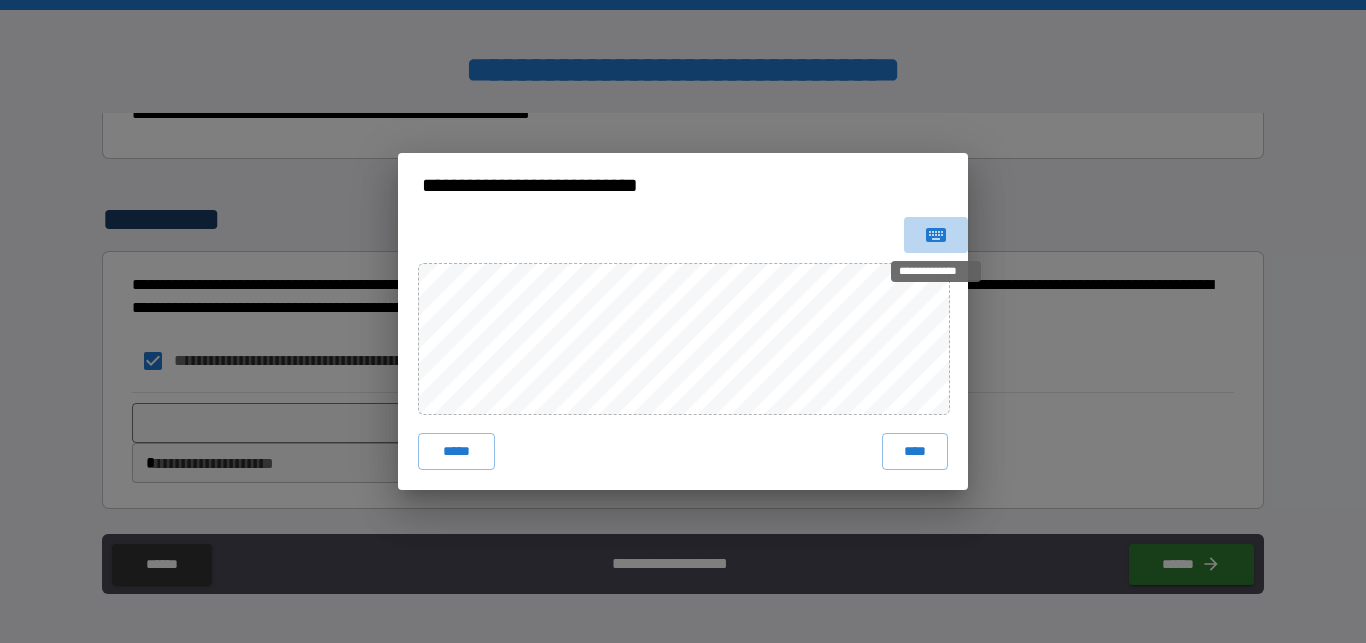 click 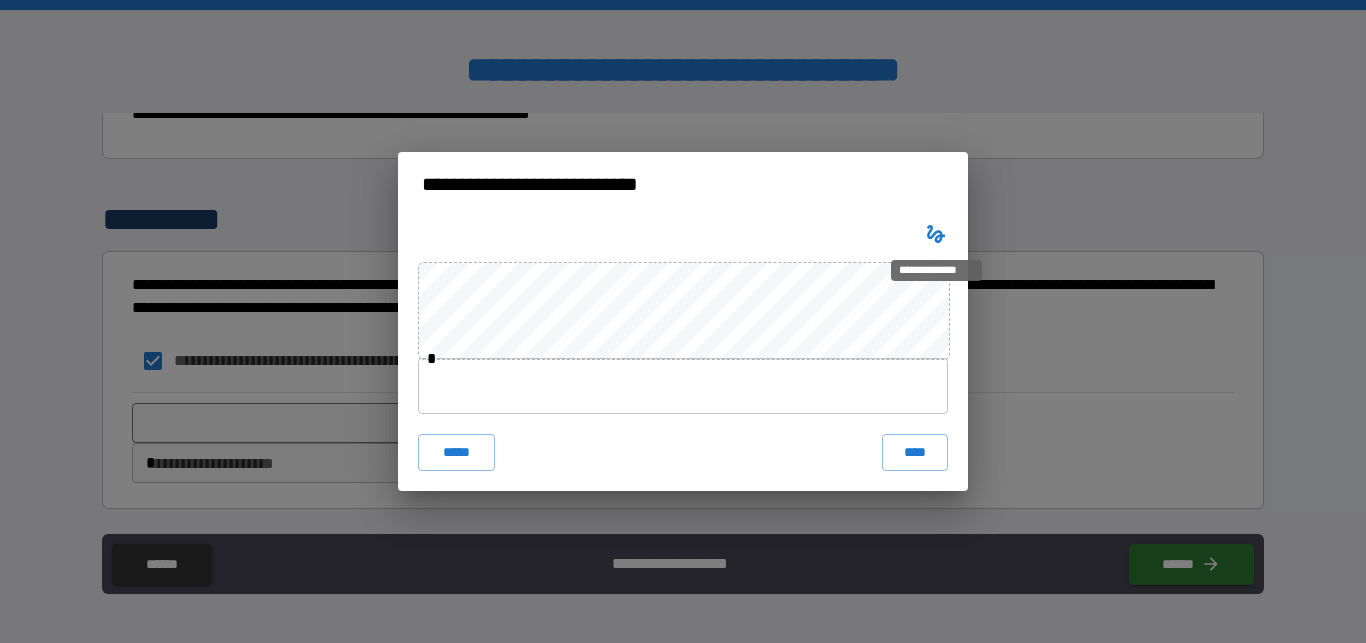 type 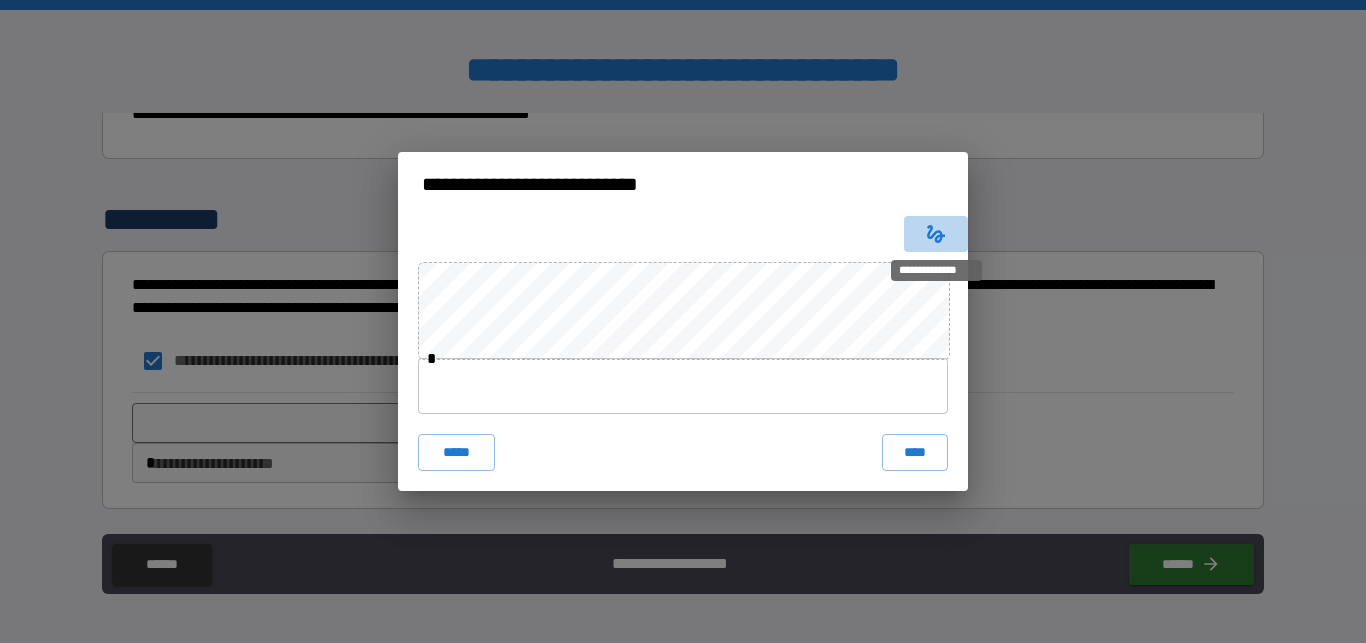 click 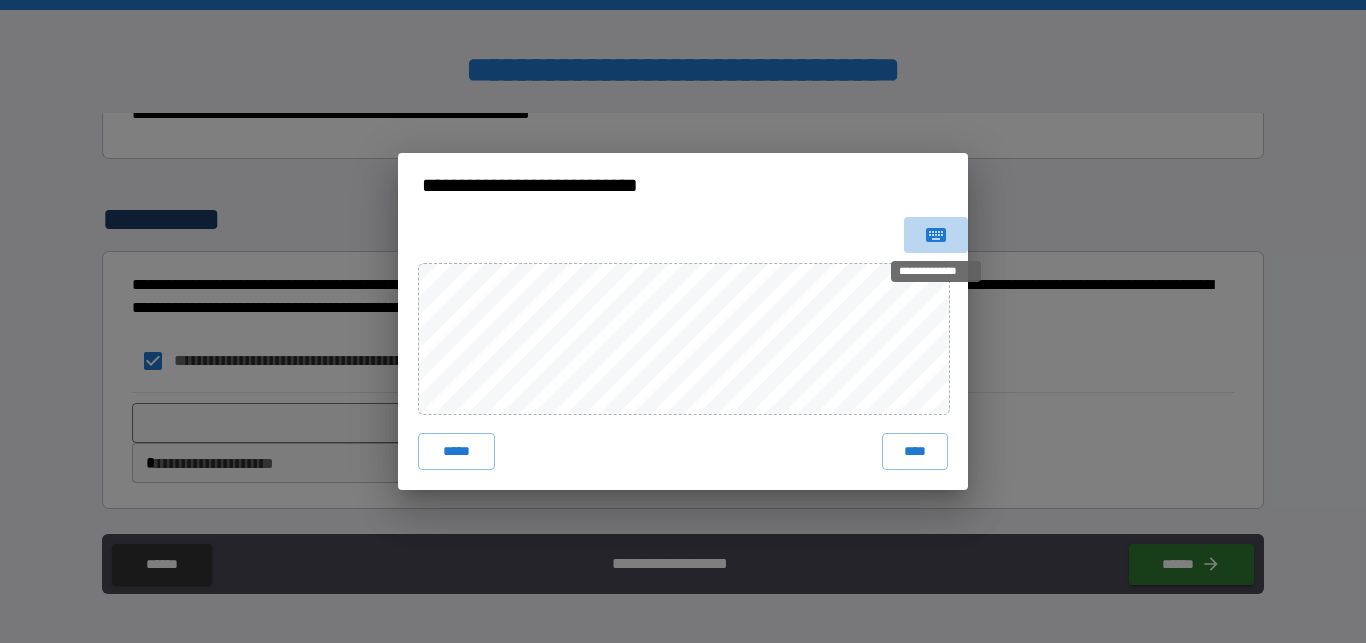 click 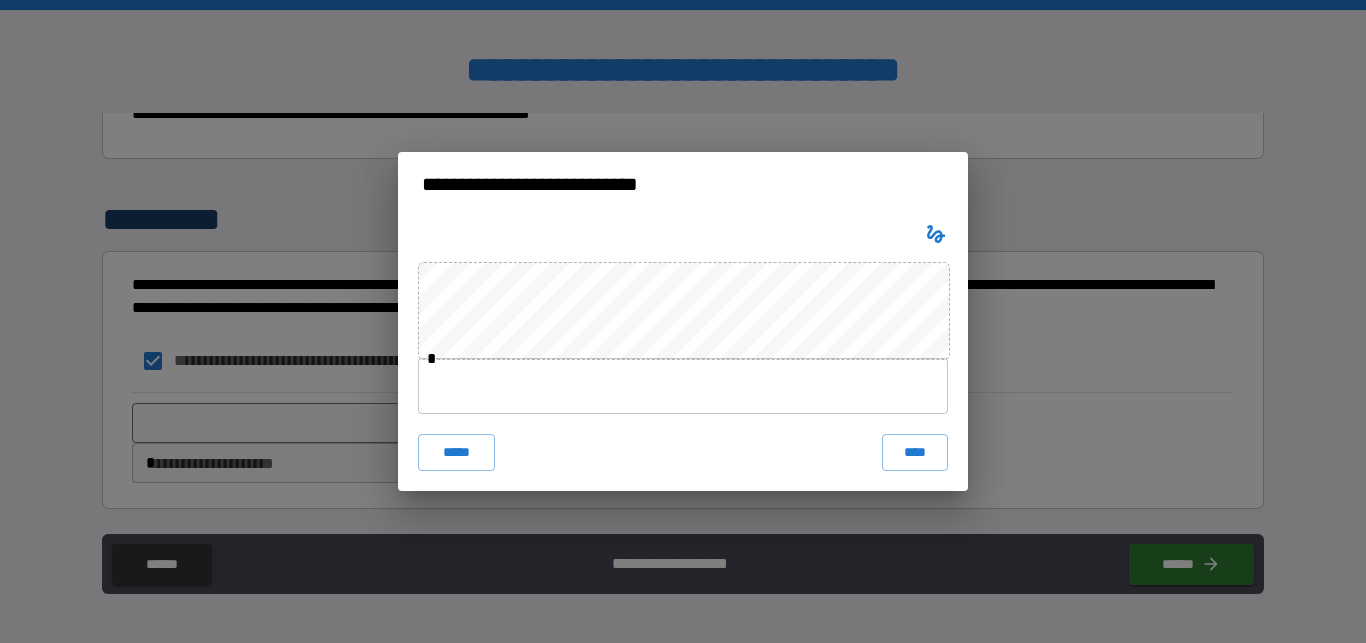 click on "* ***** ****" at bounding box center (683, 353) 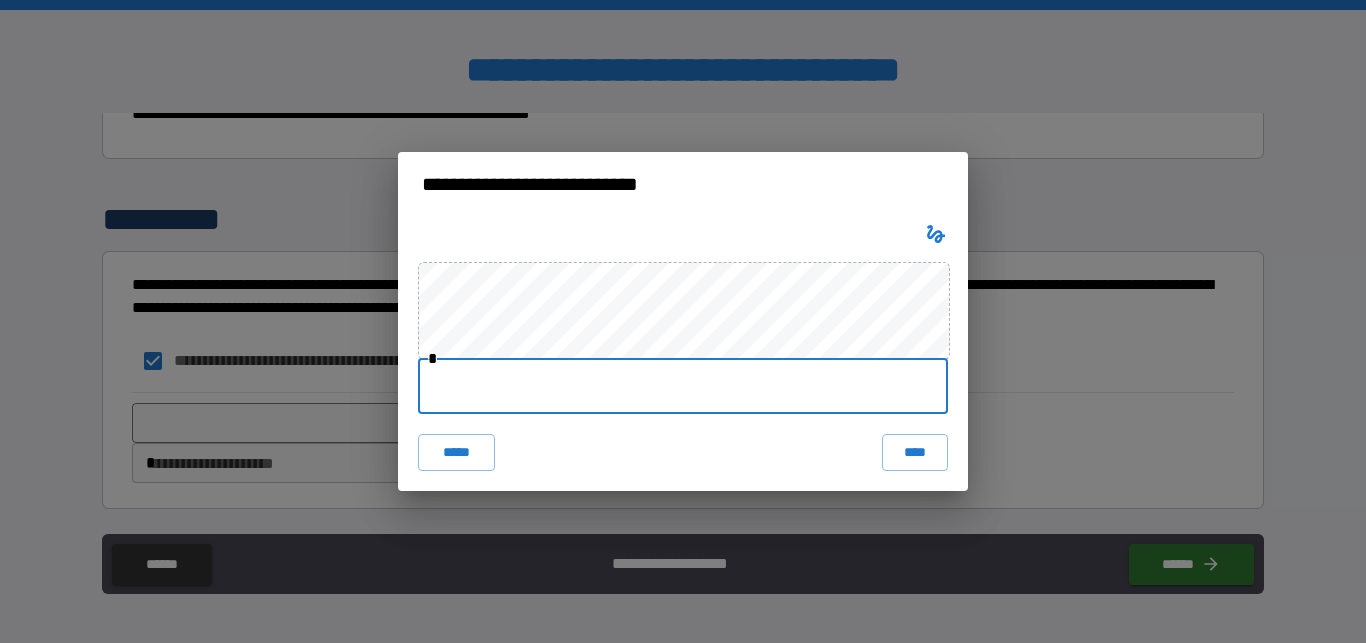 click at bounding box center [683, 386] 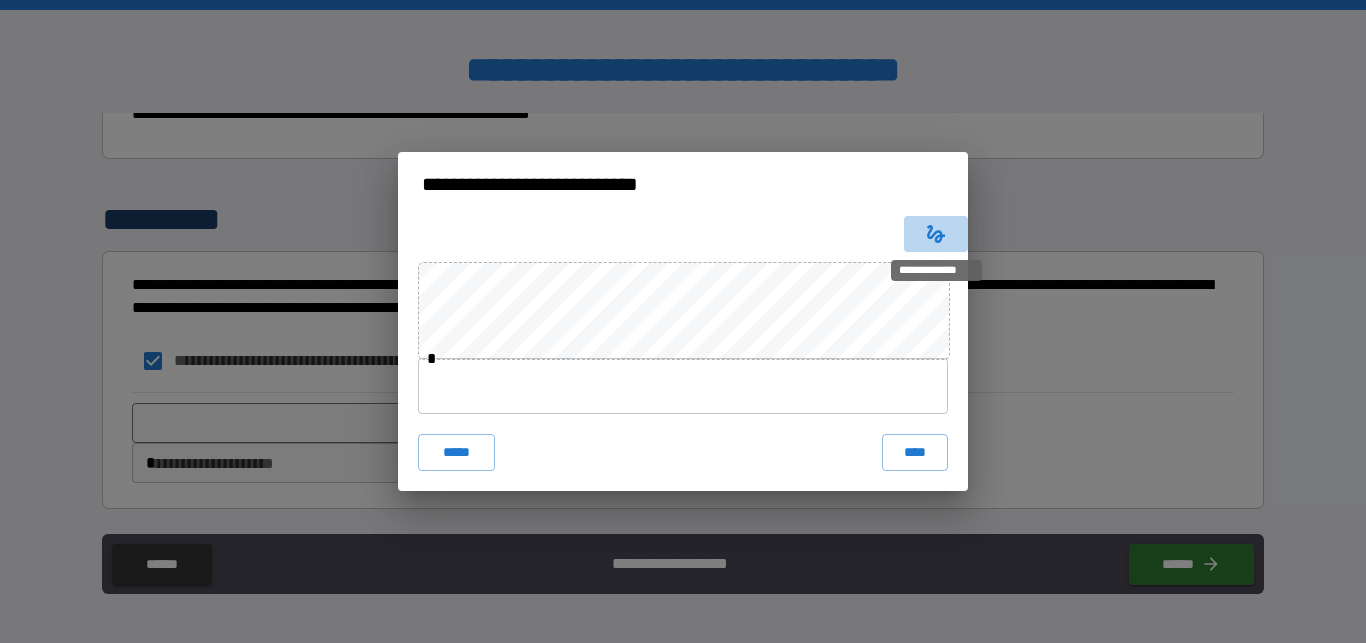 click 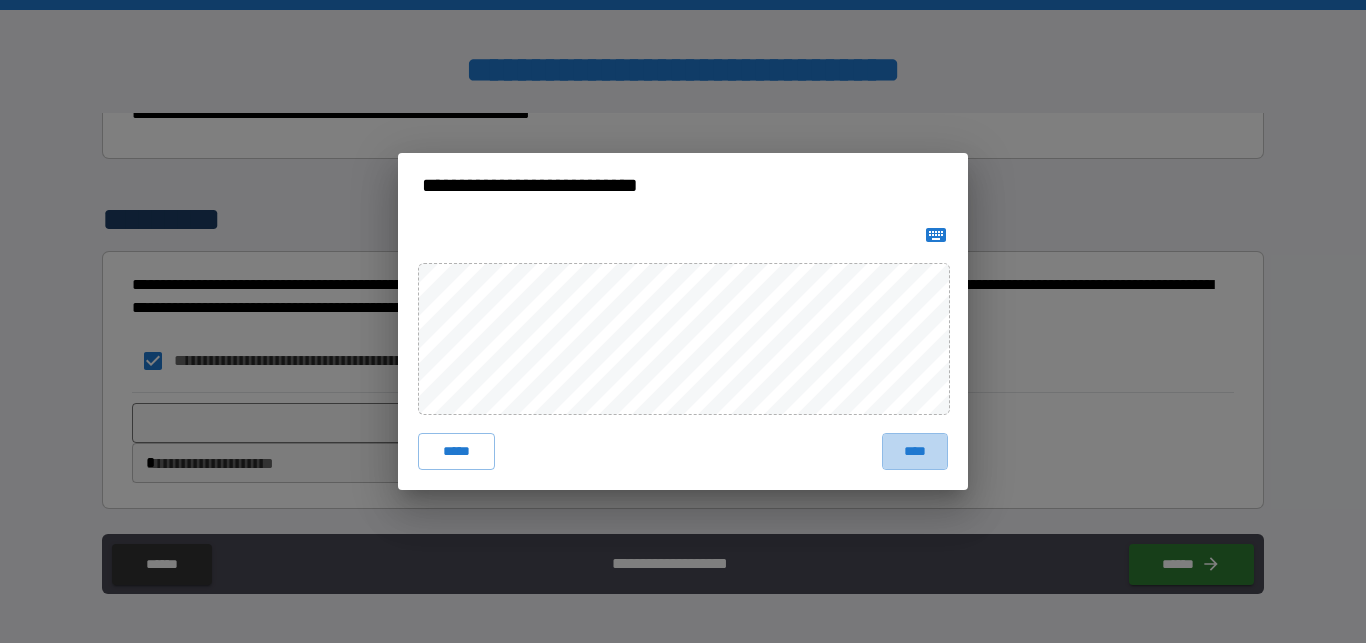 click on "****" at bounding box center [915, 451] 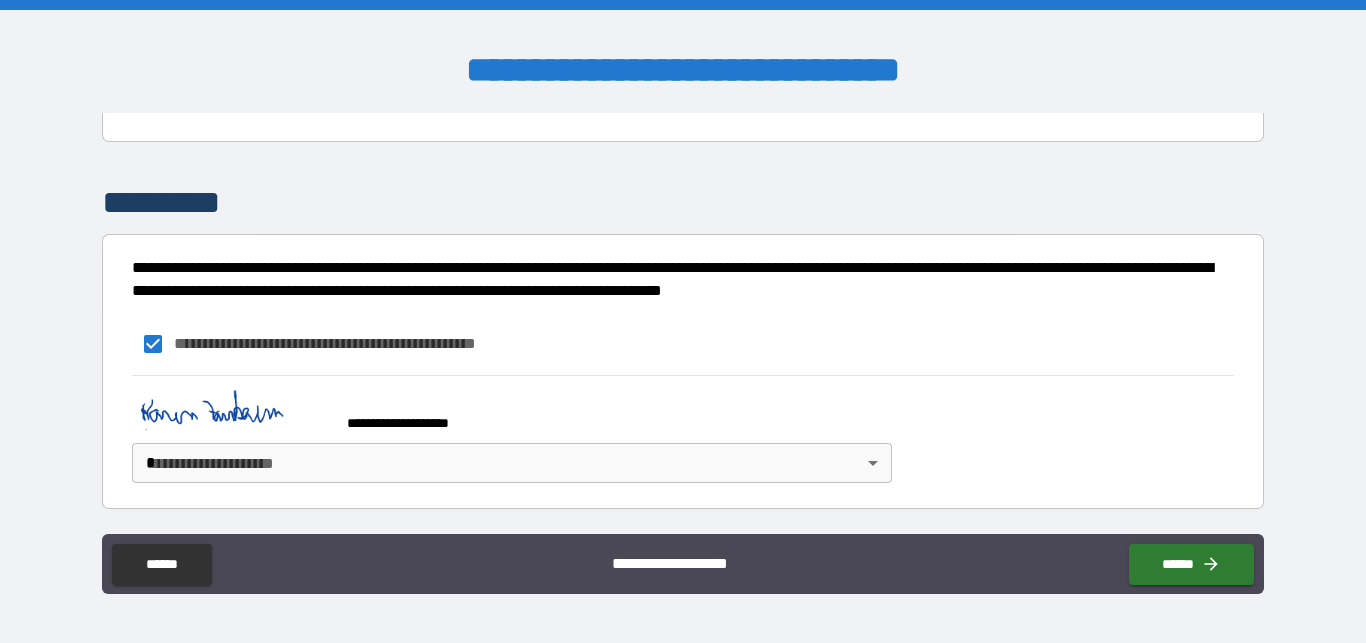 scroll, scrollTop: 327, scrollLeft: 0, axis: vertical 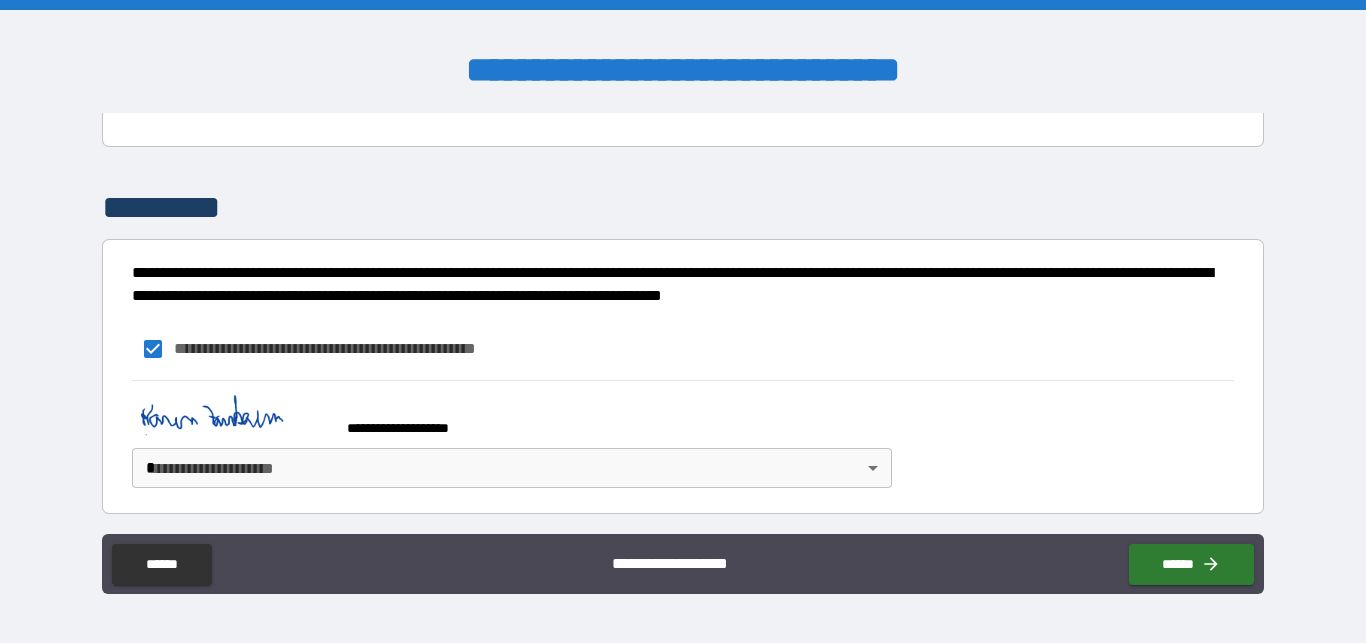 click on "**********" at bounding box center [683, 321] 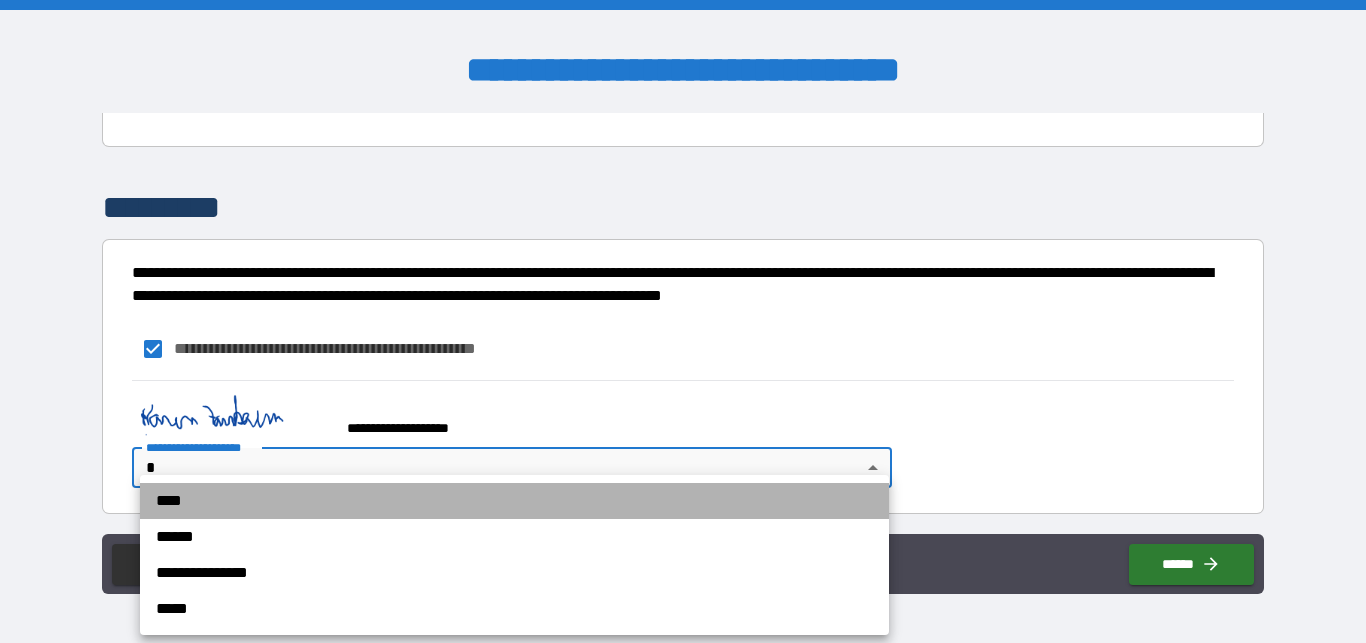 click on "****" at bounding box center (514, 501) 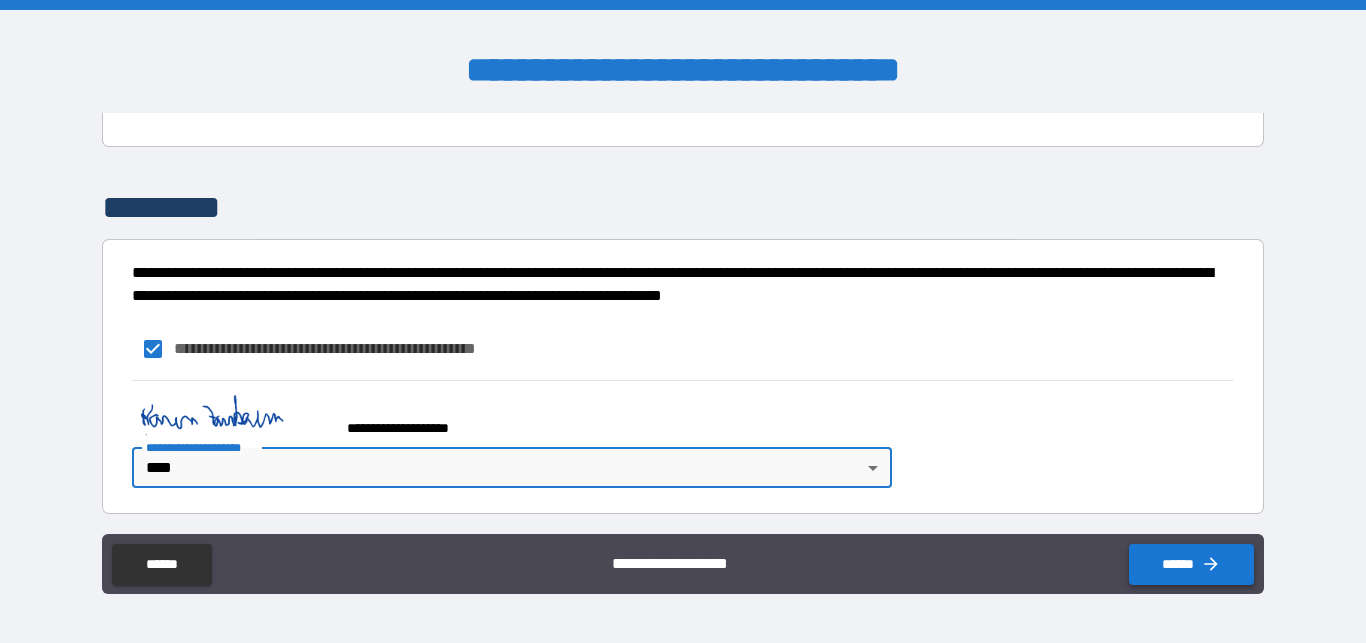 click on "******" at bounding box center [1191, 564] 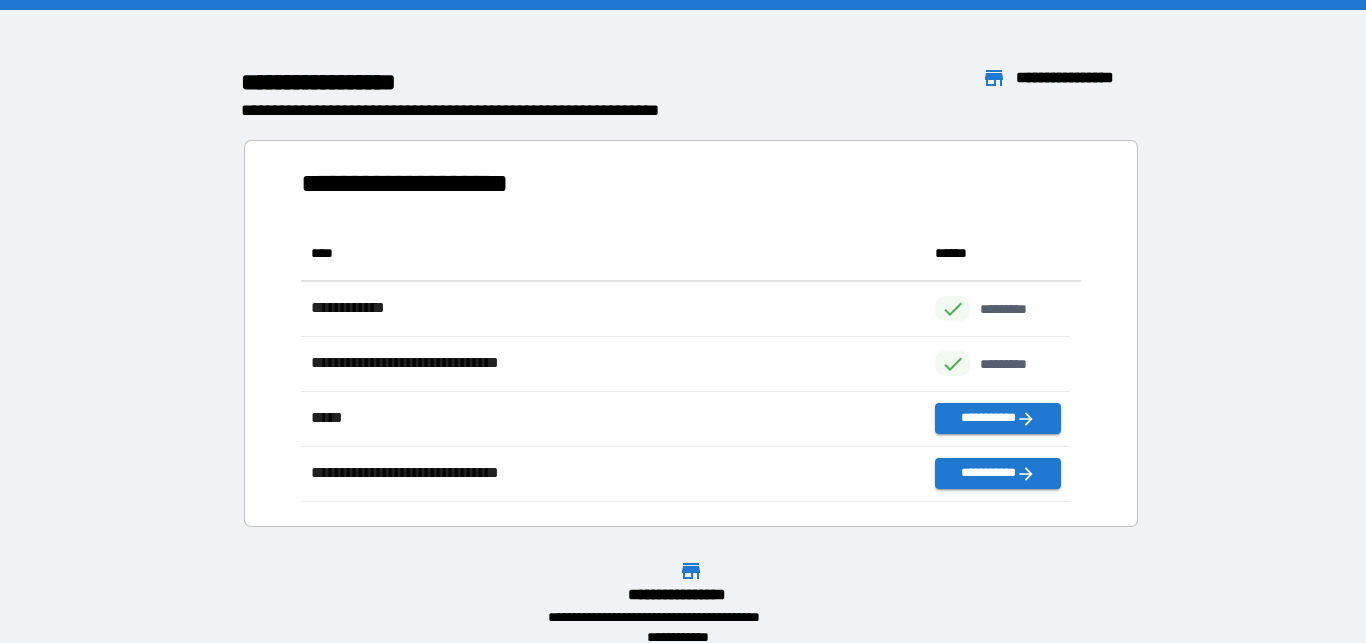 scroll, scrollTop: 259, scrollLeft: 753, axis: both 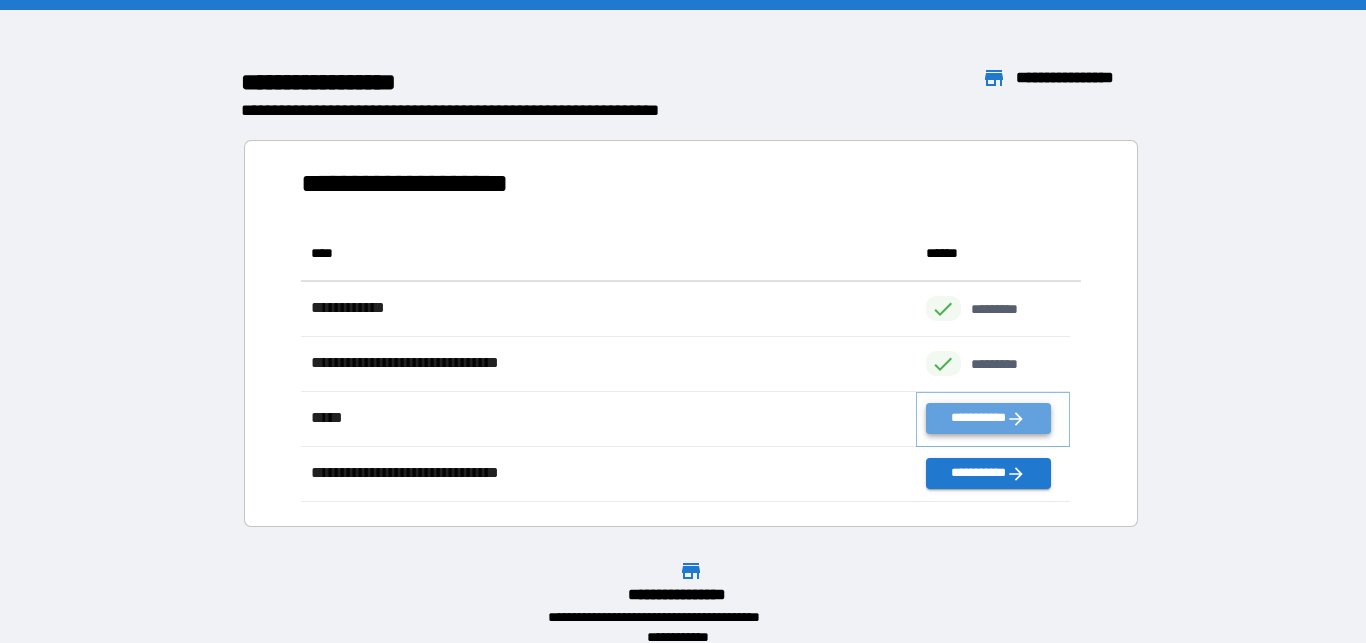 click on "**********" at bounding box center (989, 418) 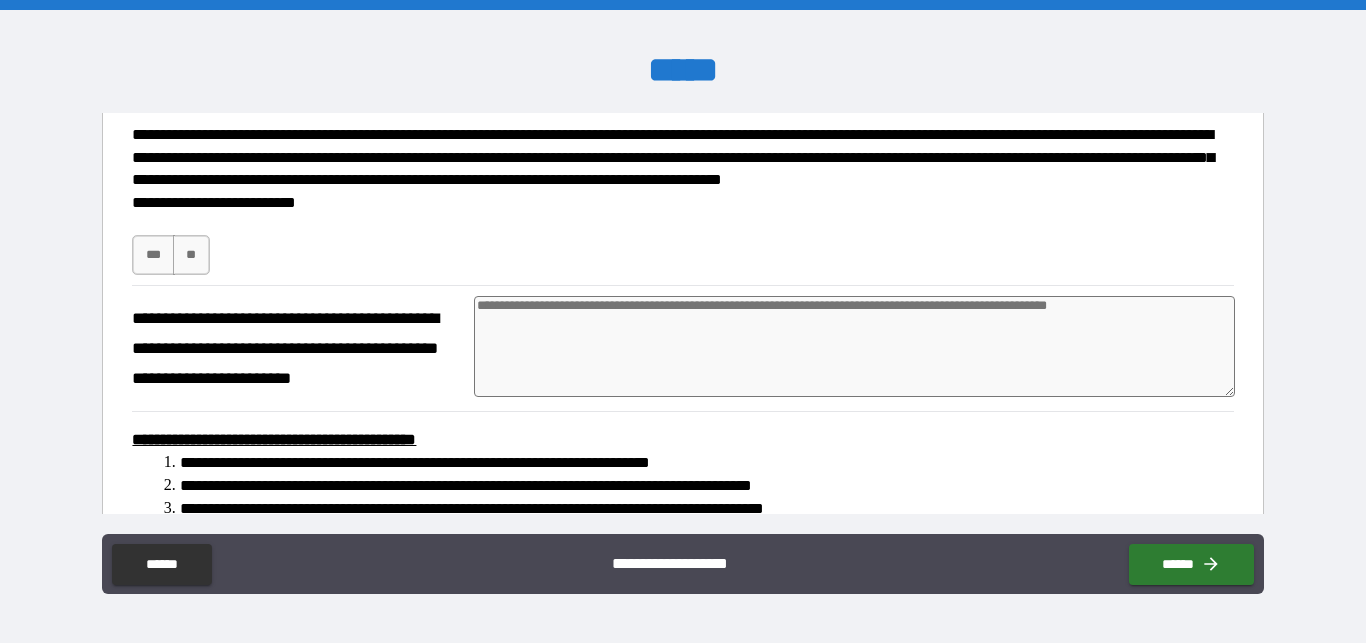 scroll, scrollTop: 342, scrollLeft: 0, axis: vertical 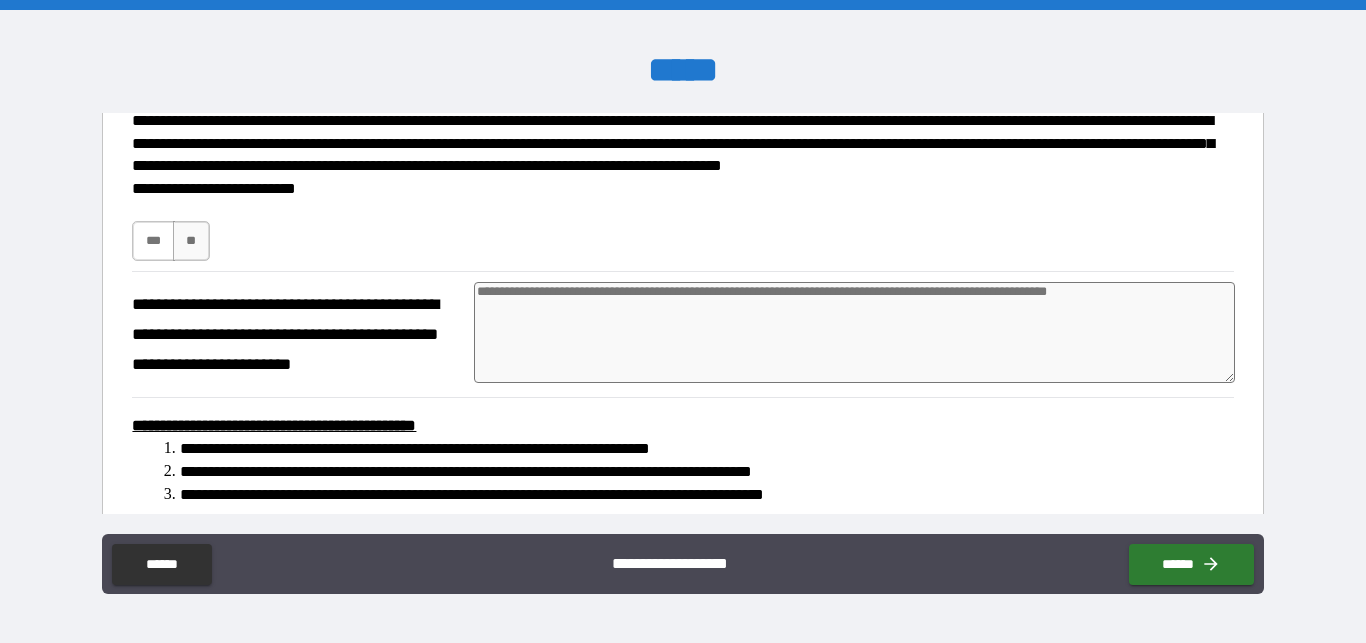 drag, startPoint x: 146, startPoint y: 239, endPoint x: 147, endPoint y: 258, distance: 19.026299 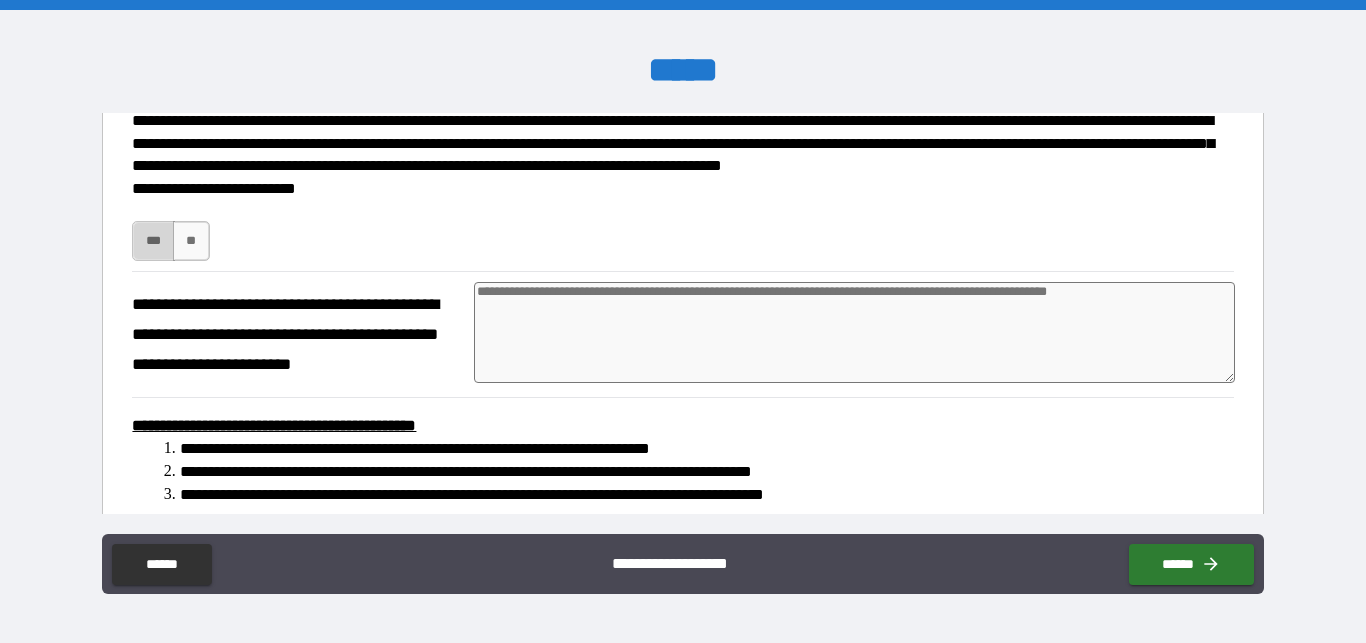 click on "***" at bounding box center (153, 241) 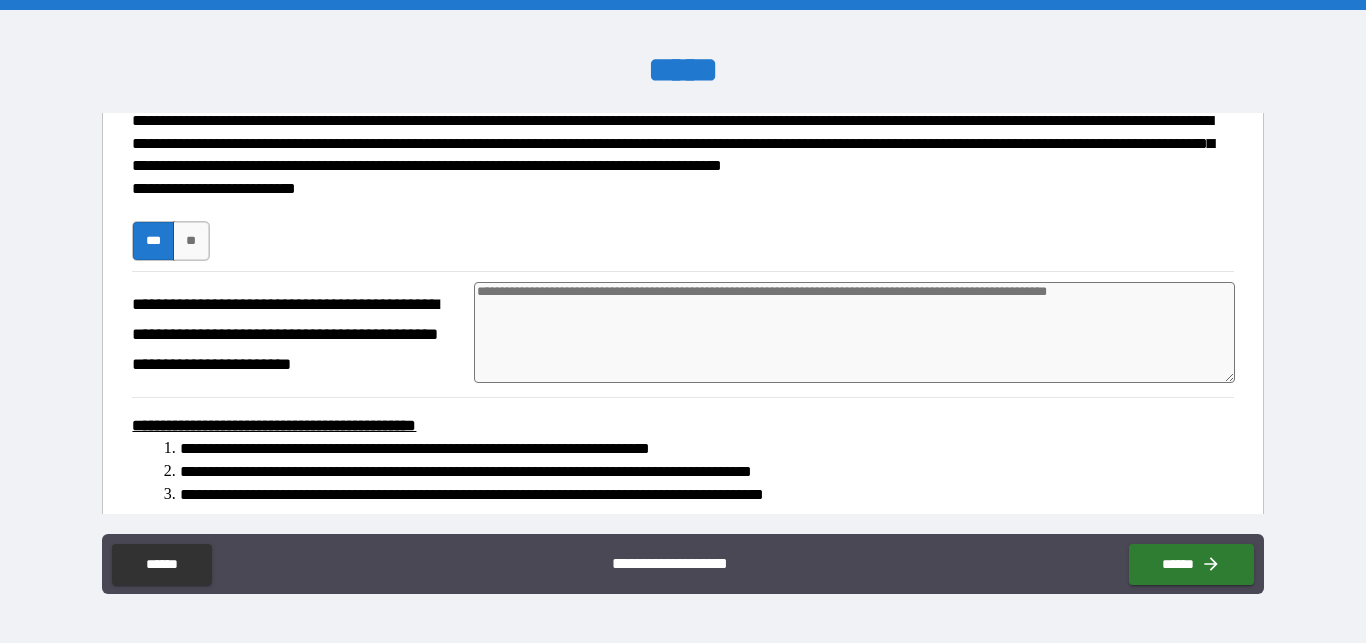 type on "*" 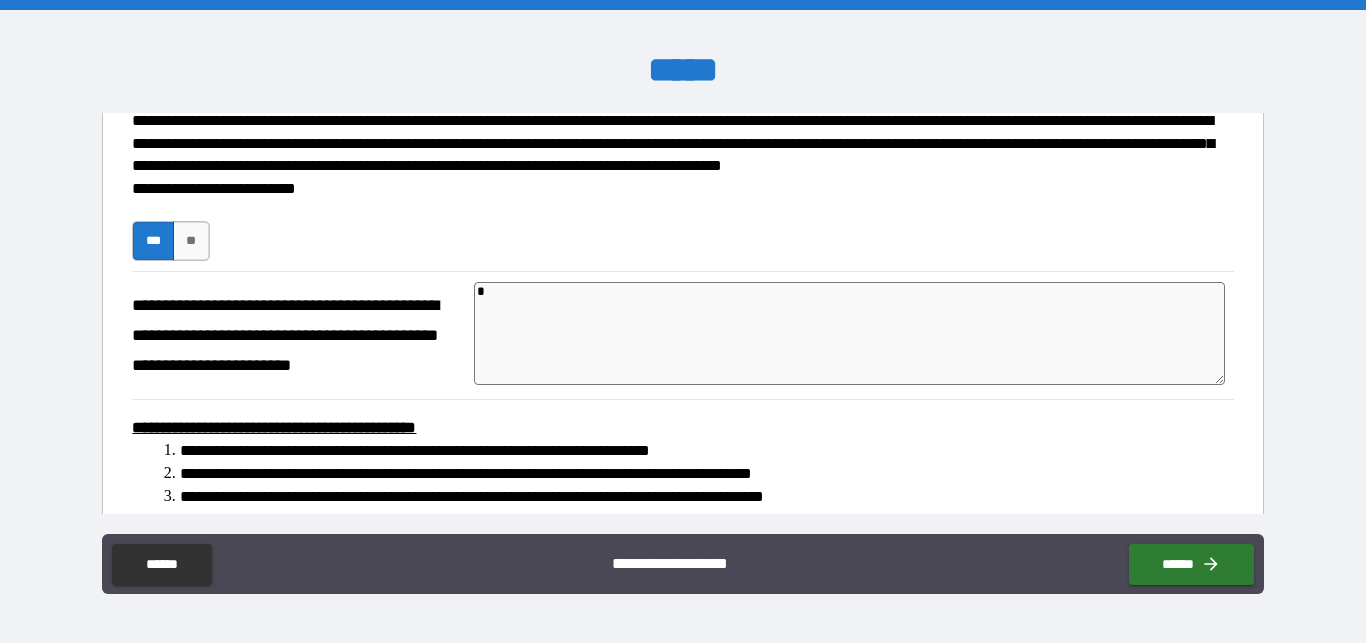 type on "*" 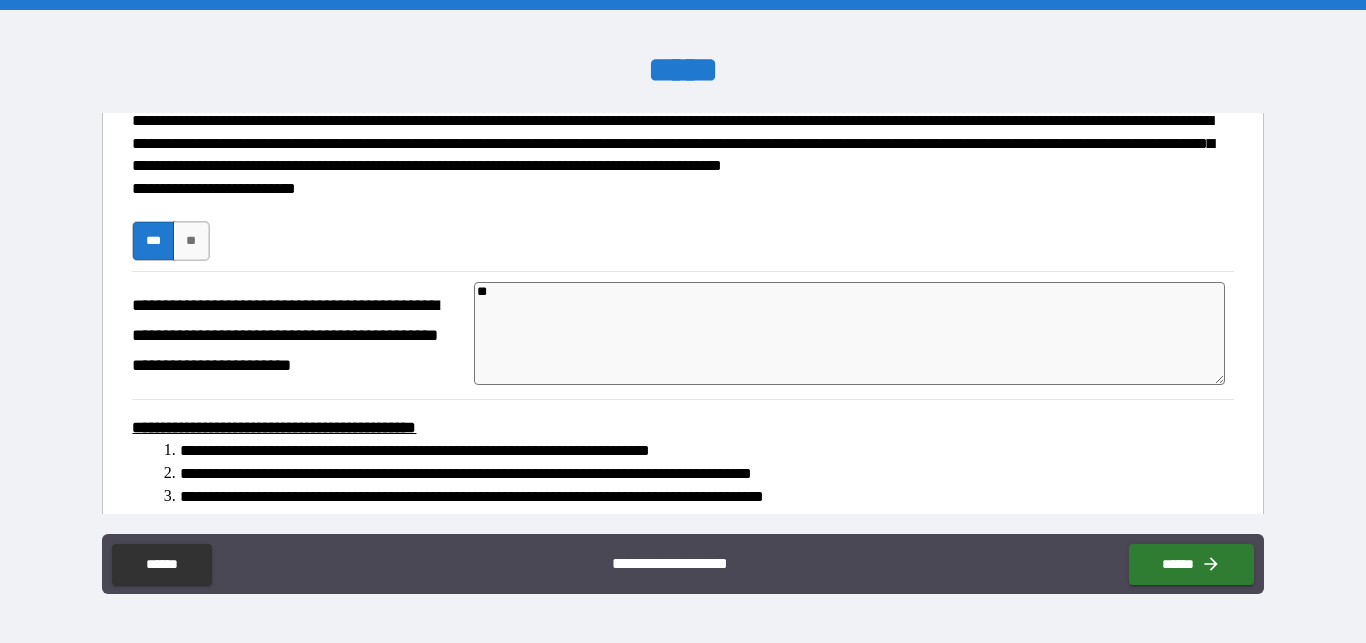type on "*" 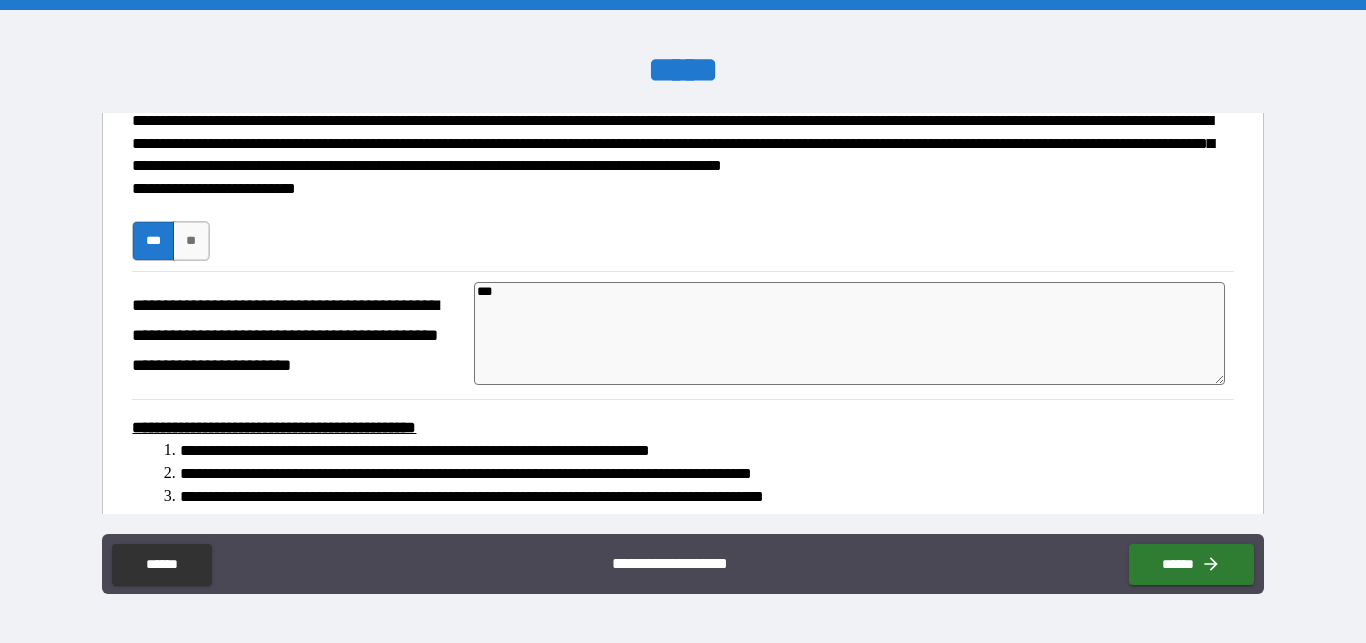 type on "****" 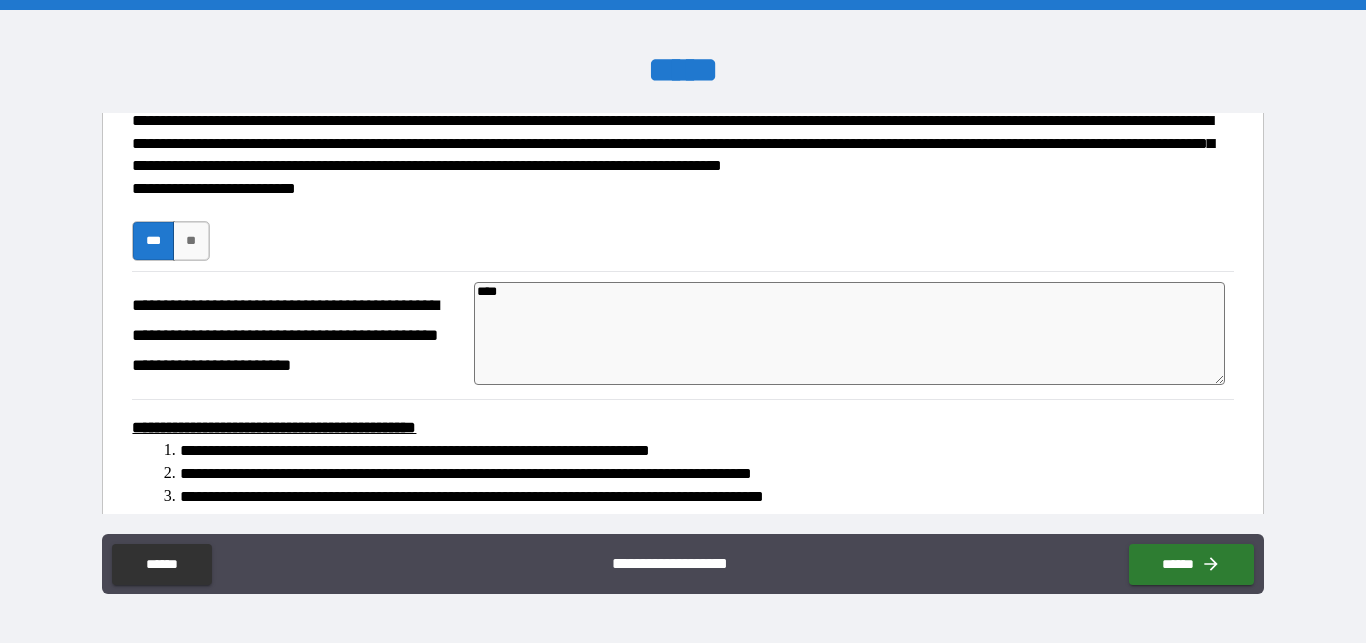 type on "*****" 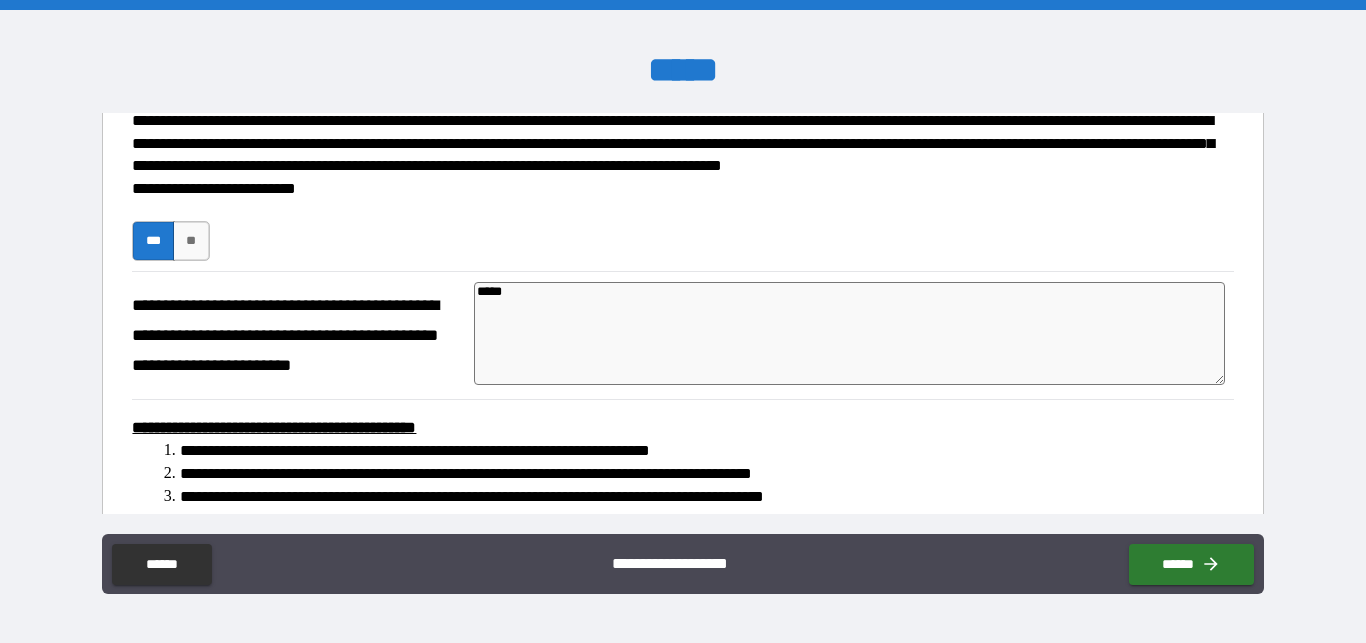 type on "*" 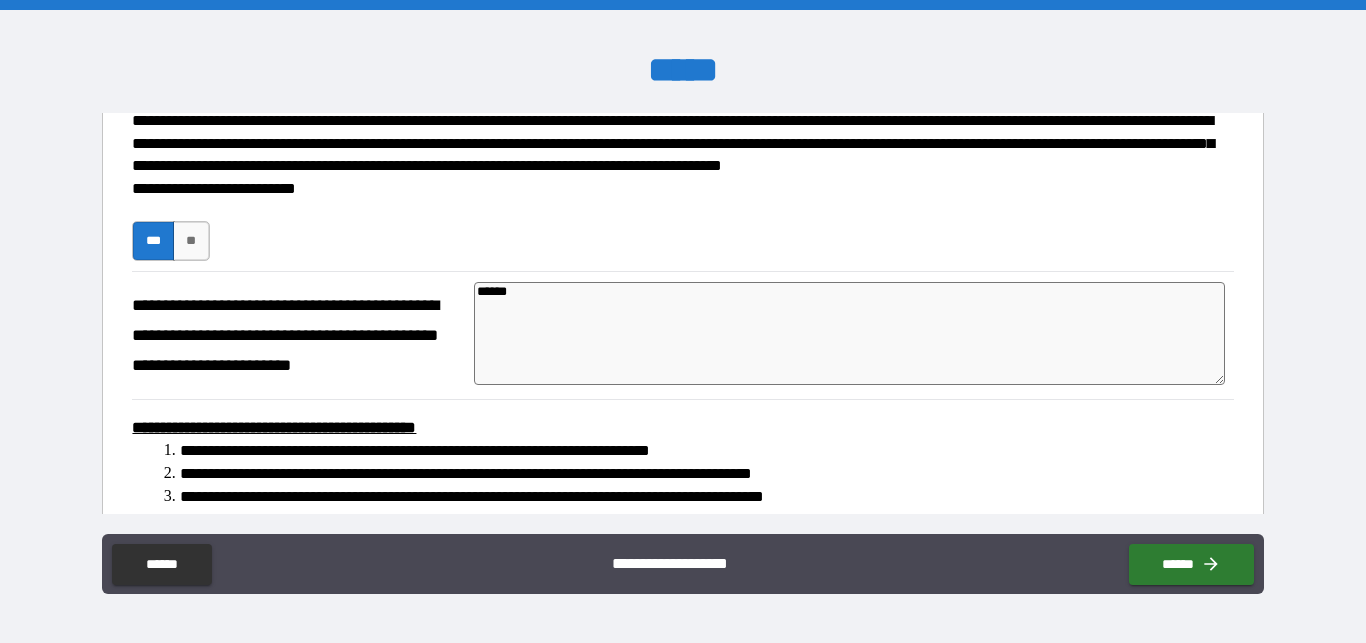 type on "*" 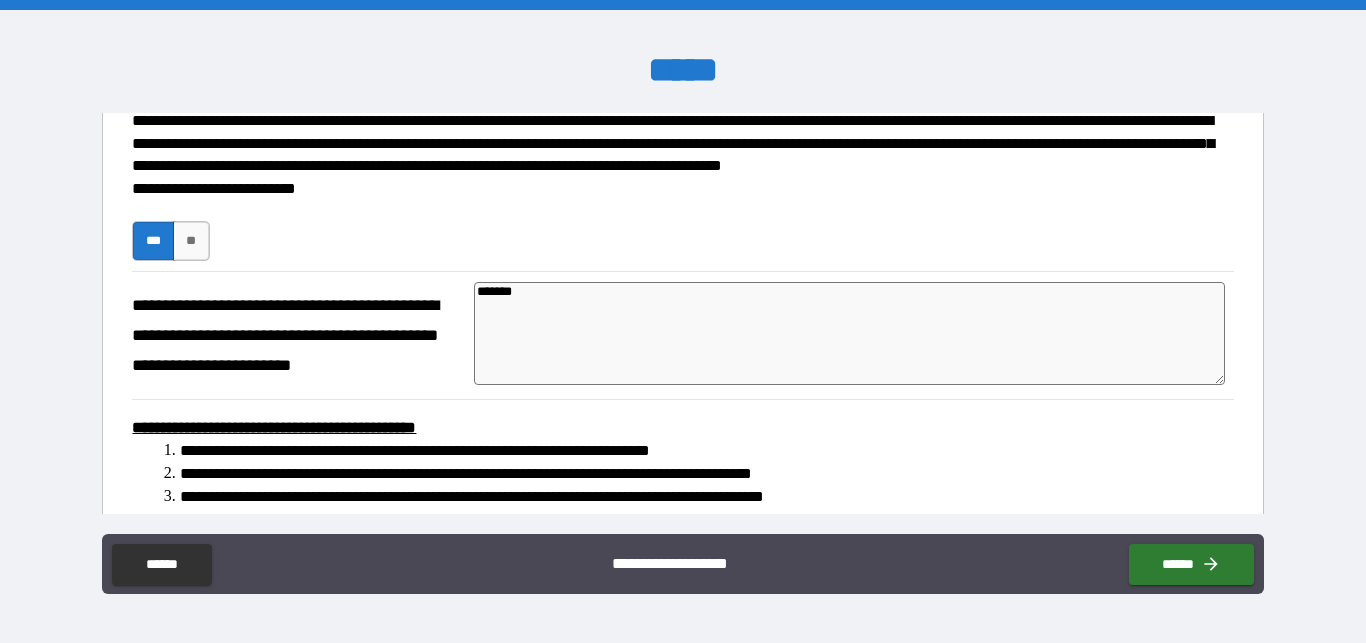 type on "********" 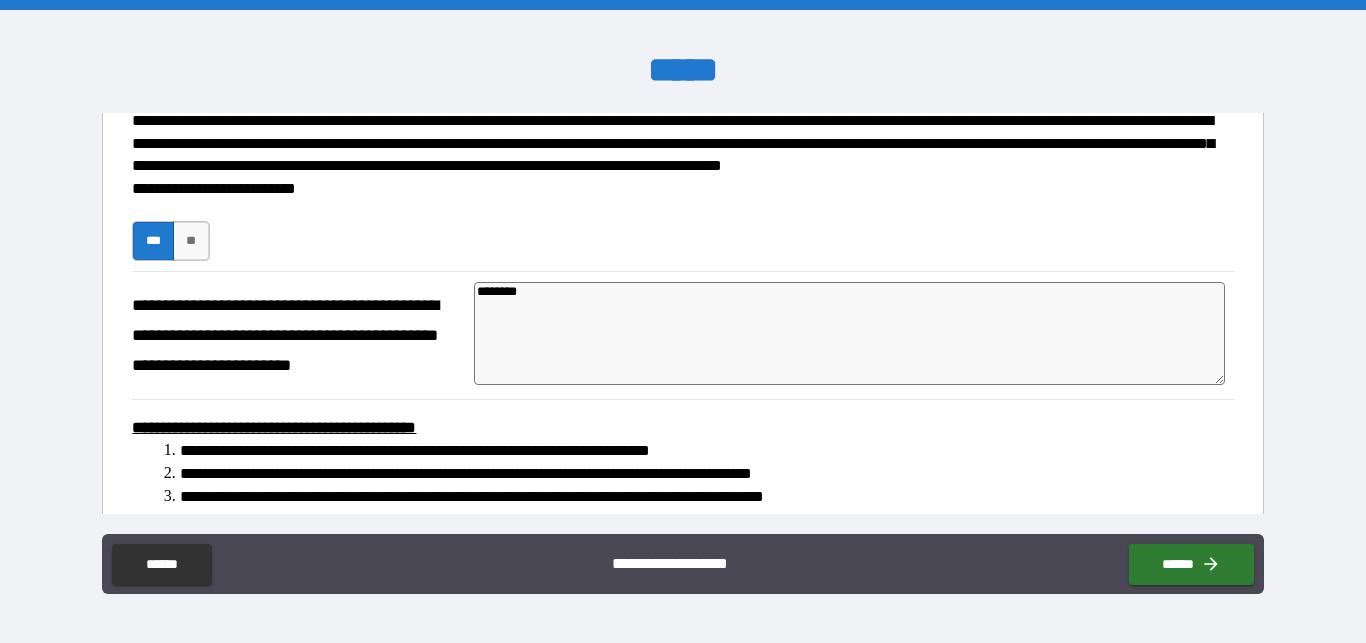 type on "*********" 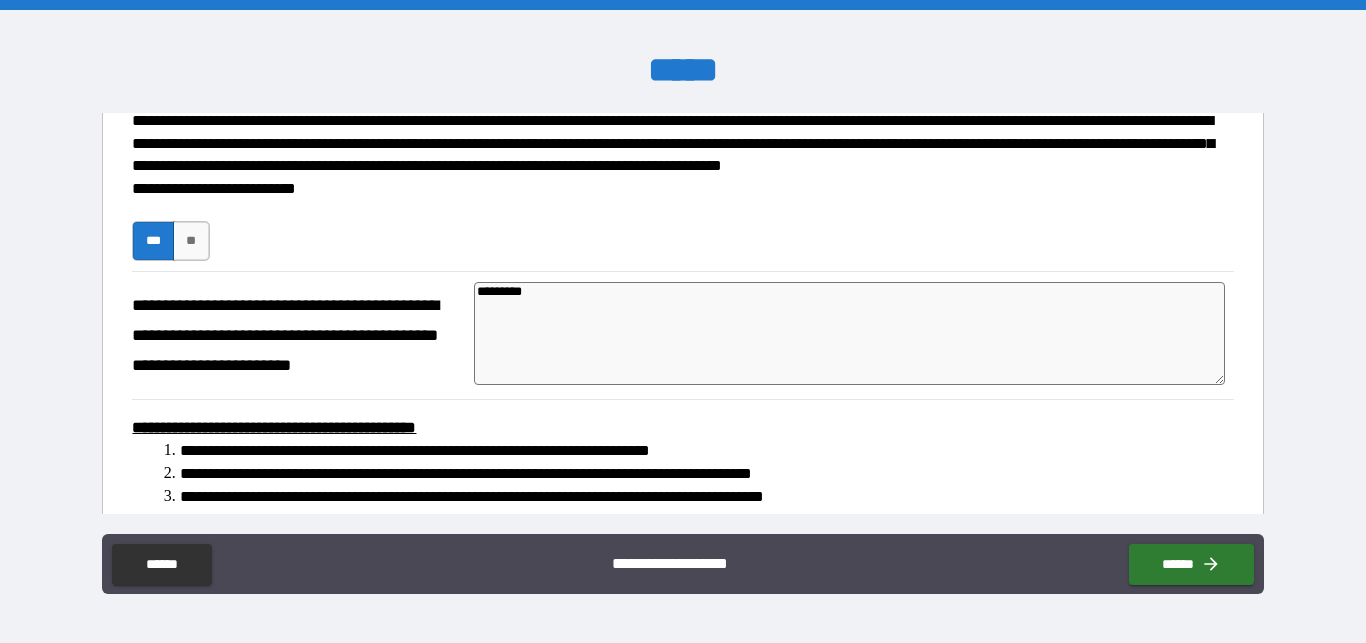 type on "*" 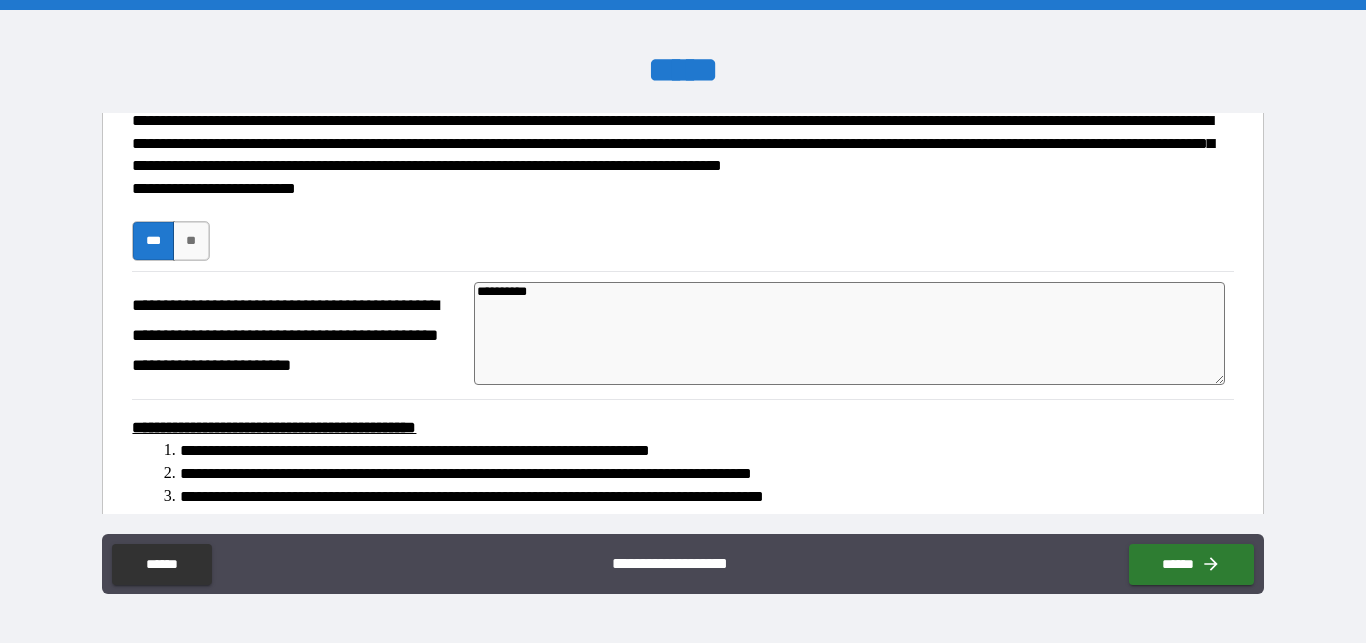 type on "*" 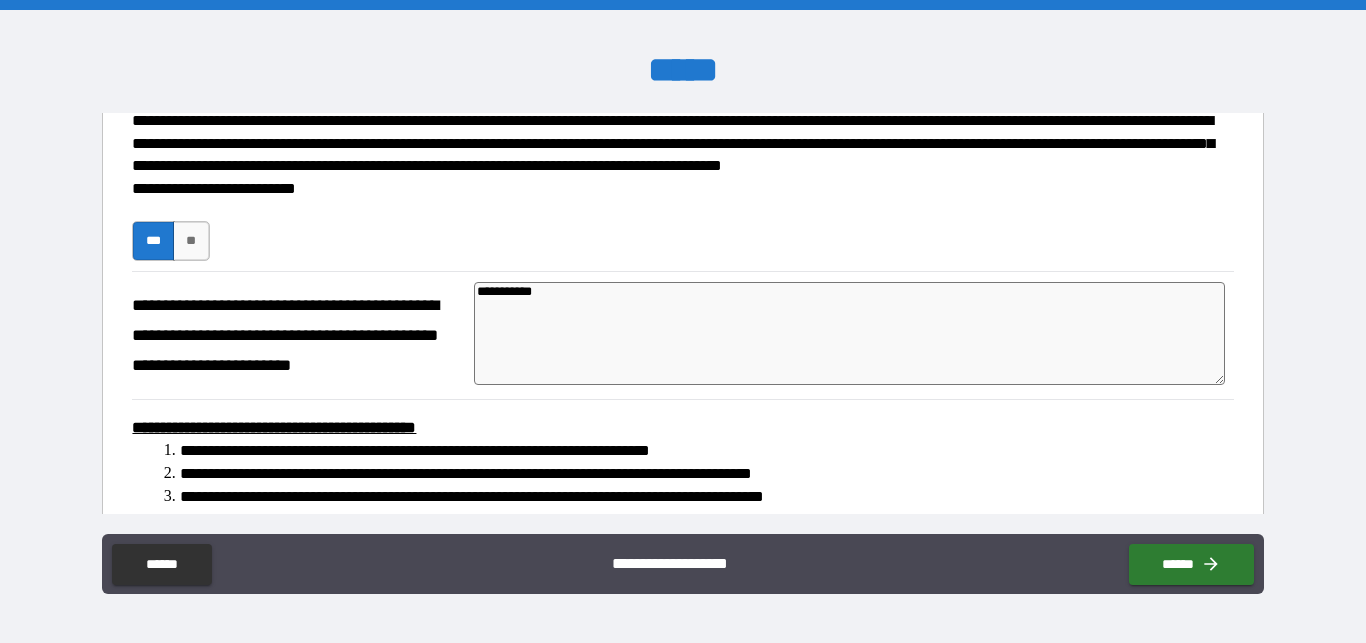 type on "**********" 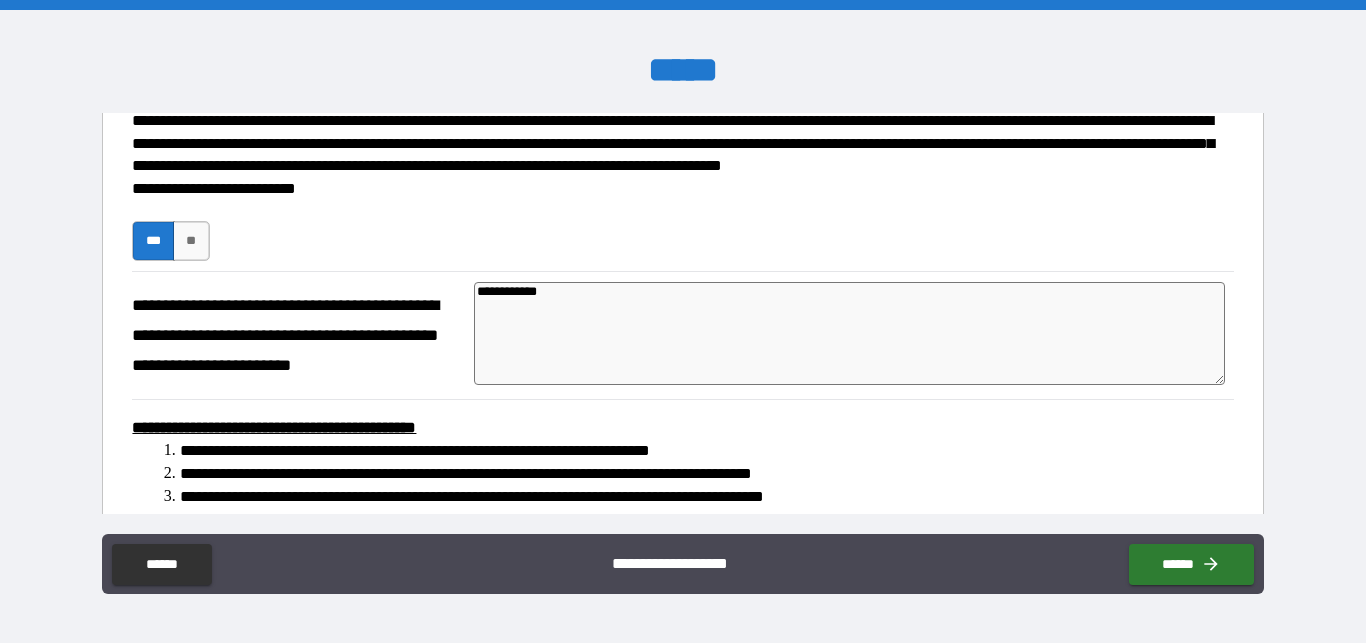 type on "**********" 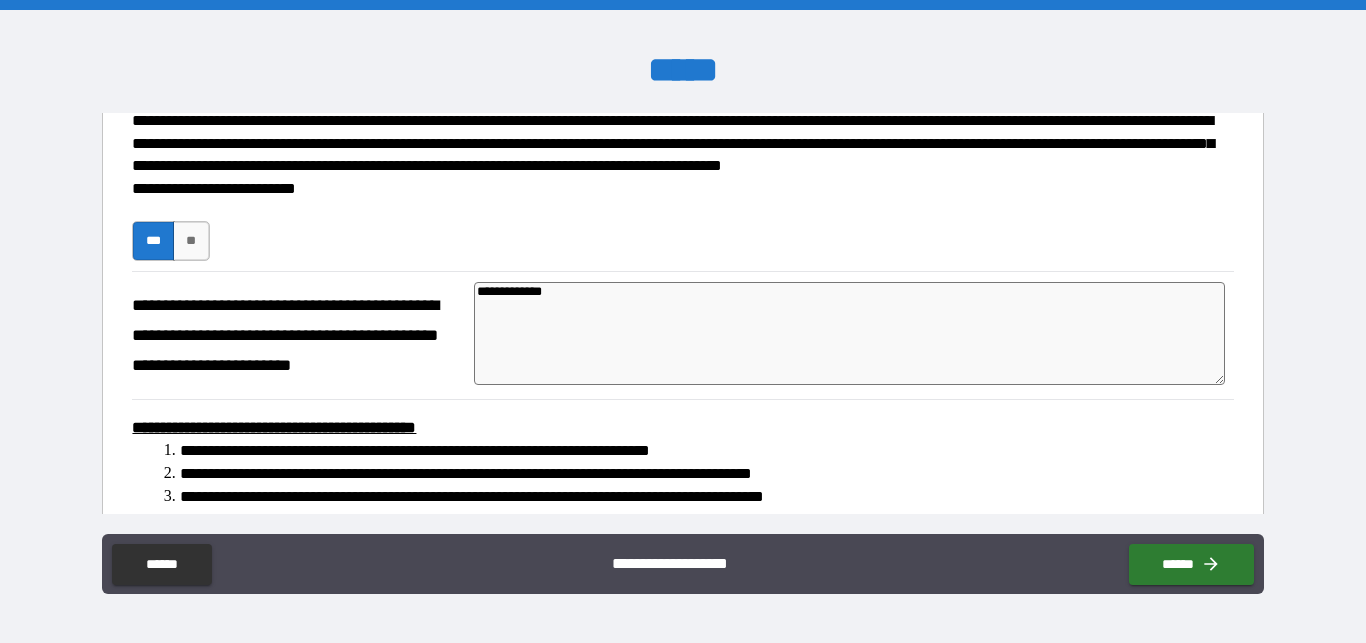 type on "**********" 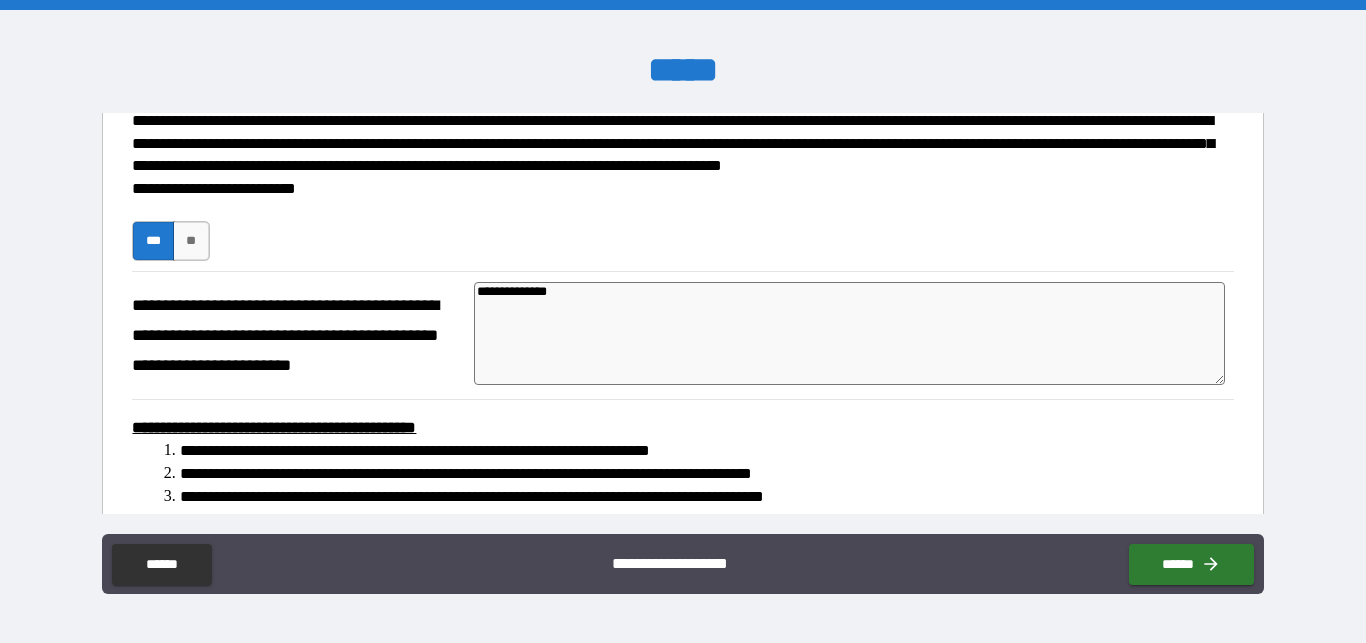type on "**********" 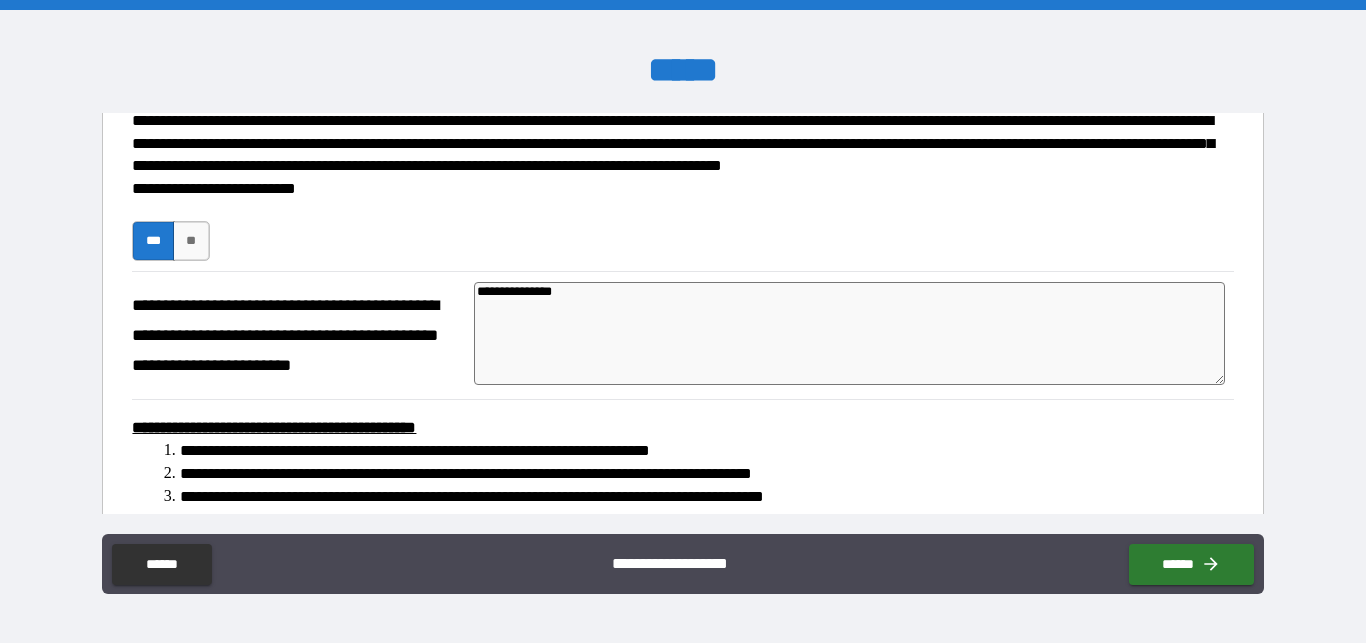 type on "*" 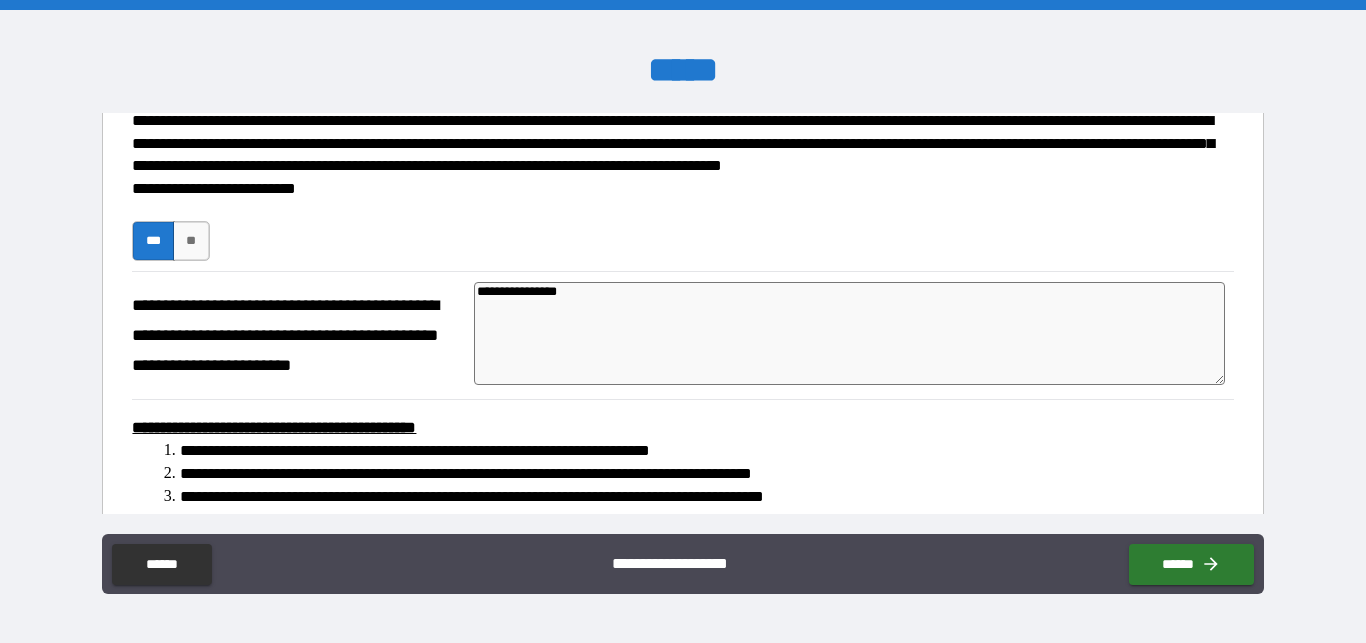 type on "**********" 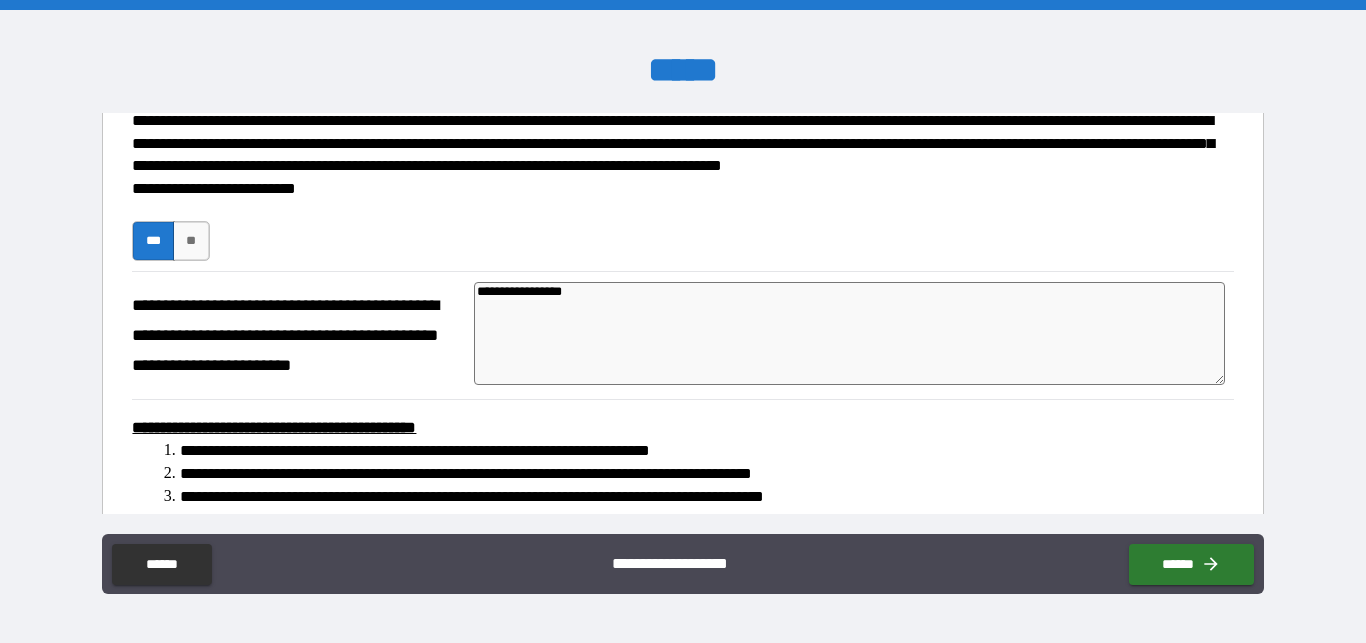 type on "*" 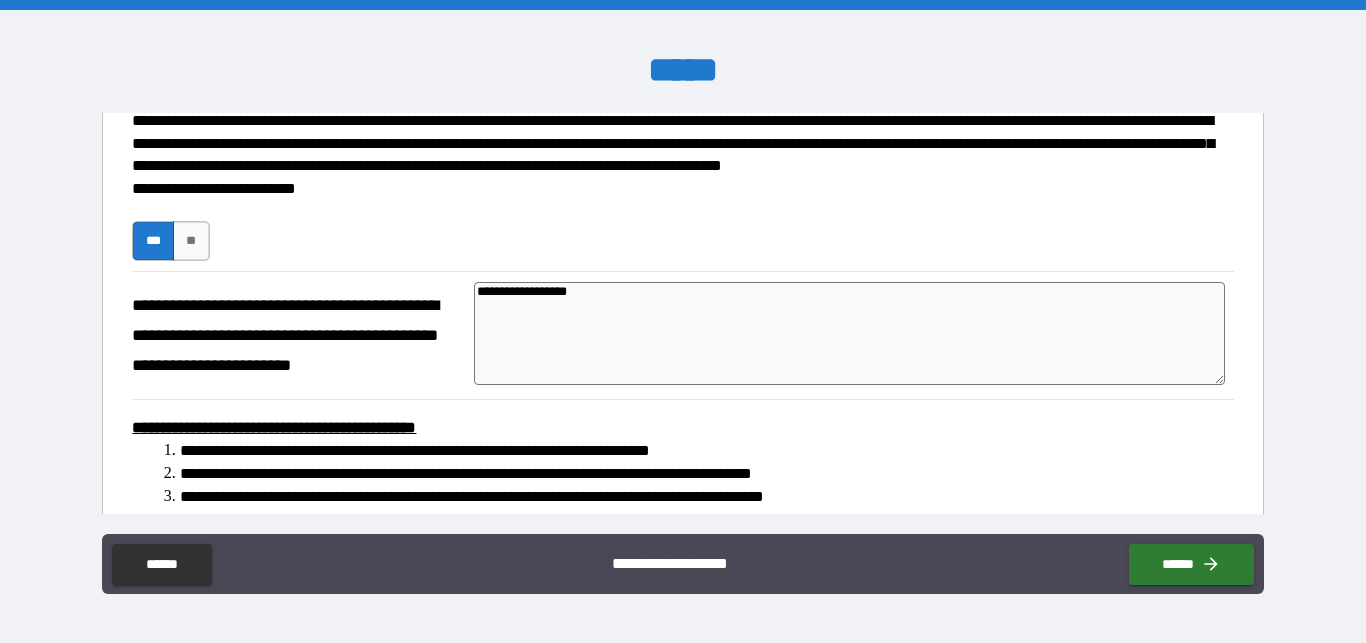 type on "**********" 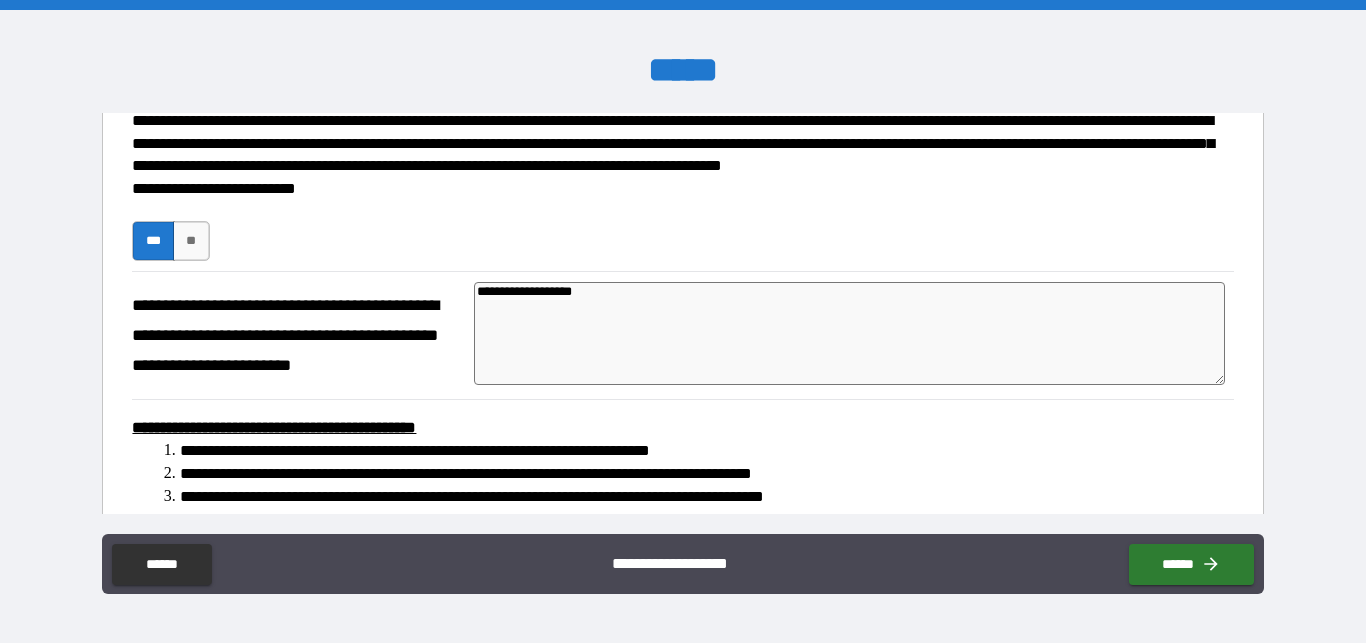 type on "**********" 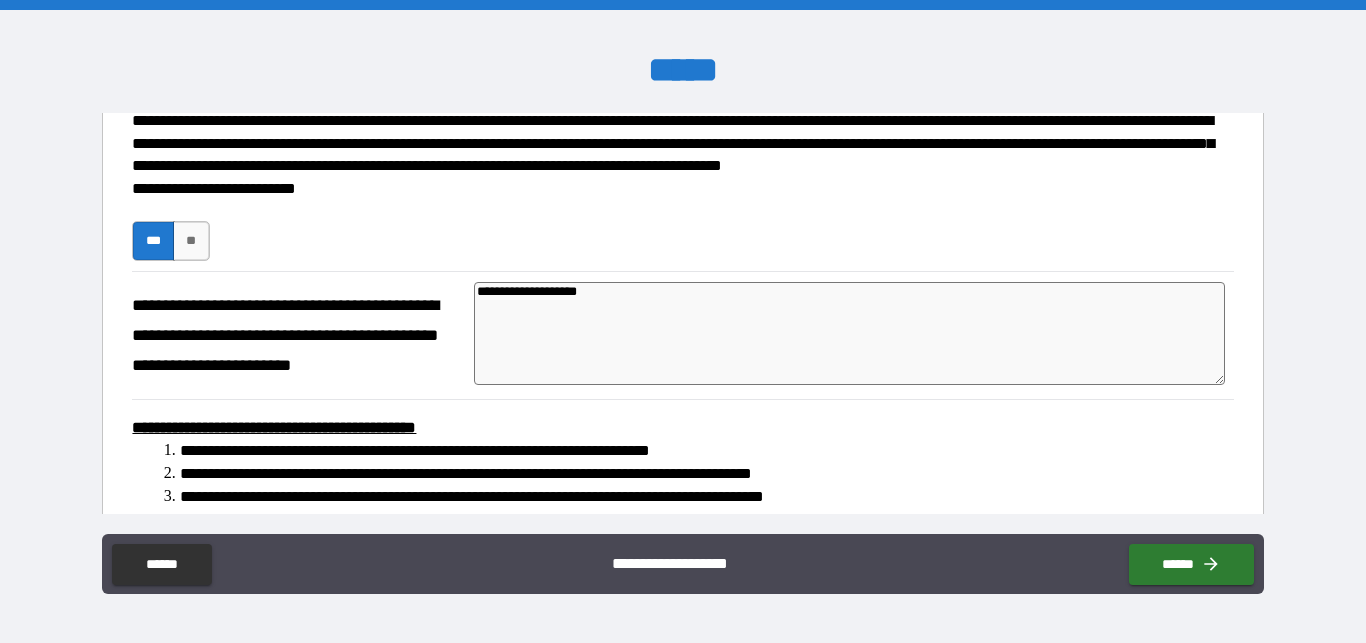 type on "**********" 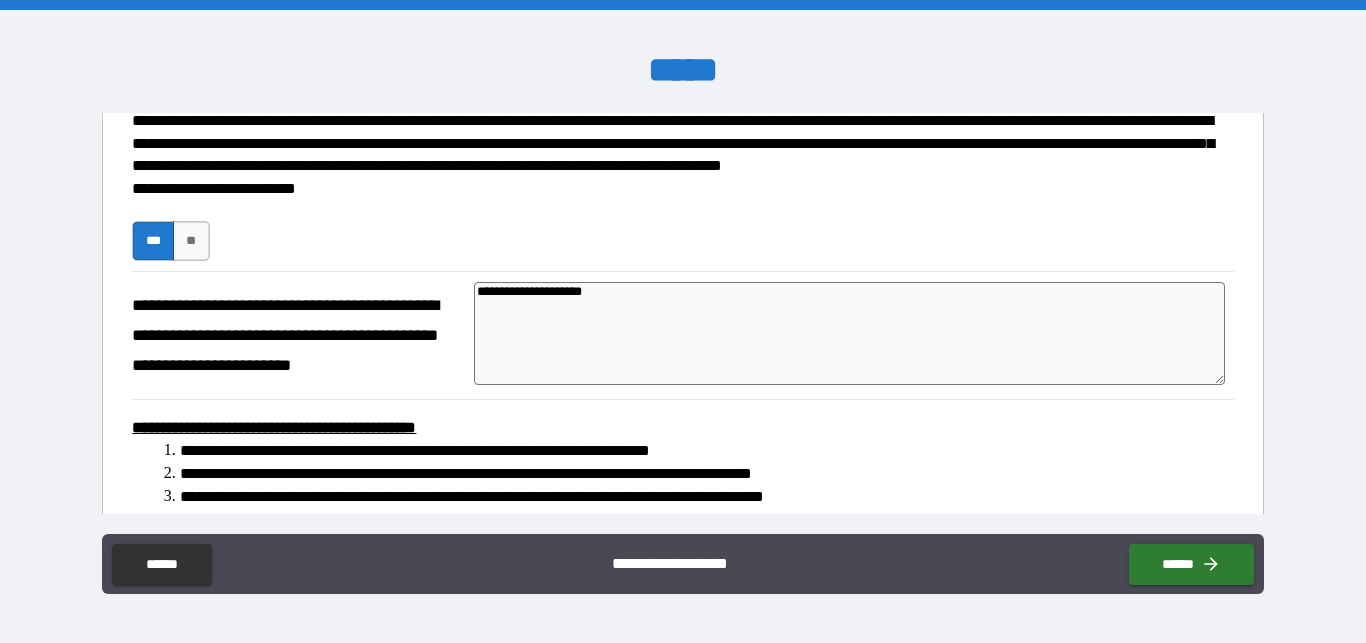 type on "**********" 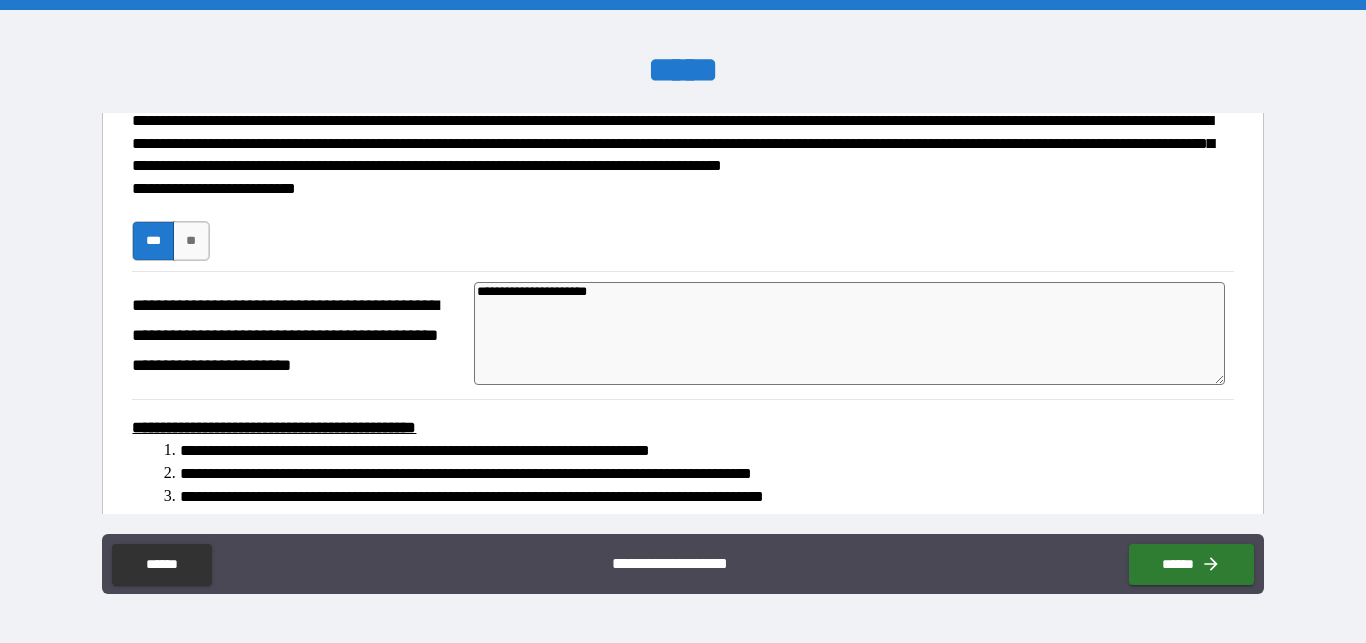 type on "**********" 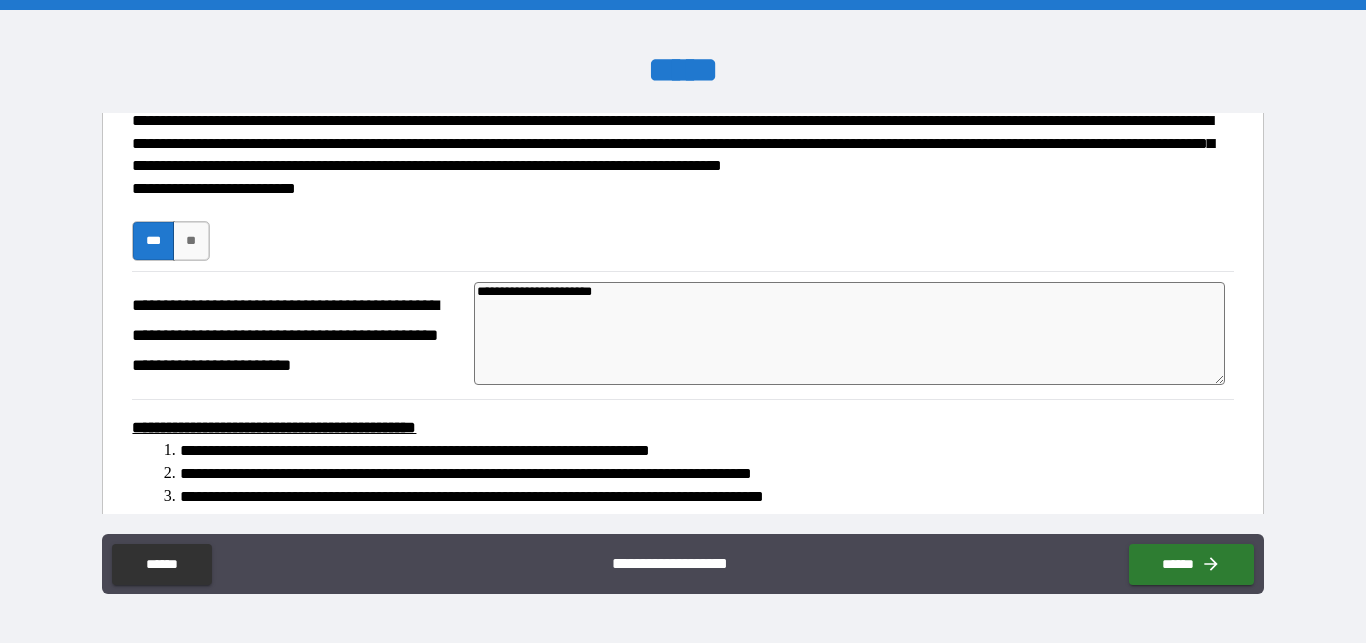 type on "*" 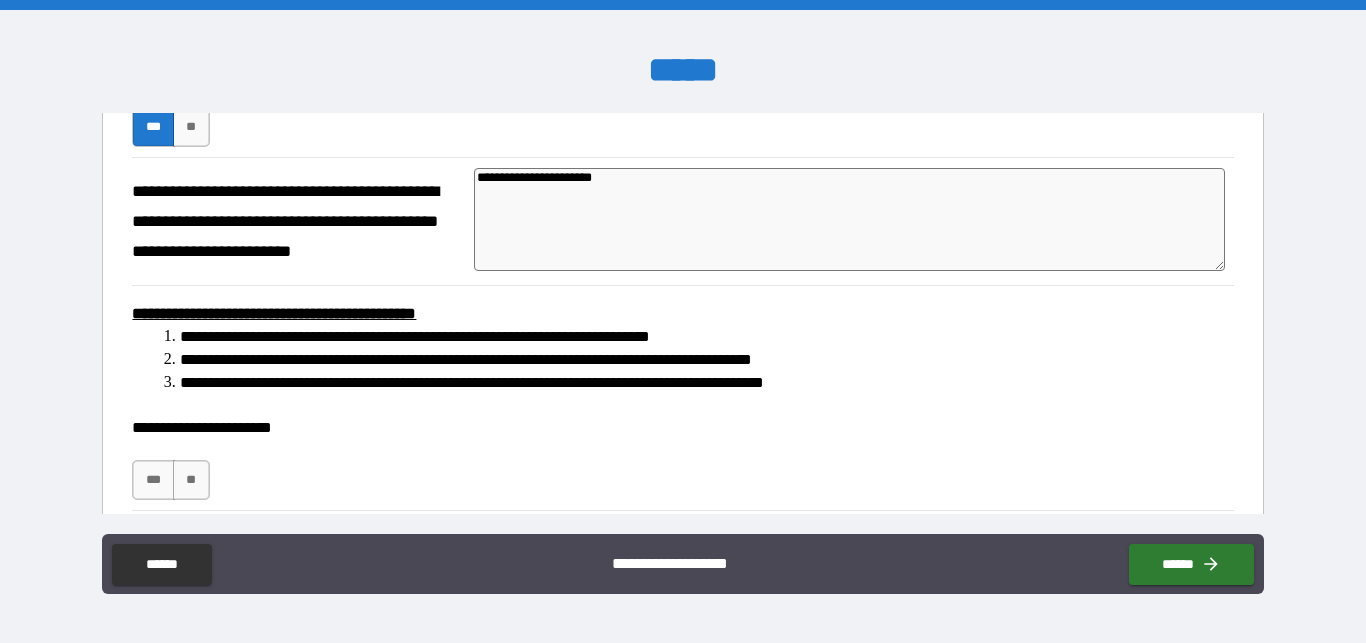 scroll, scrollTop: 570, scrollLeft: 0, axis: vertical 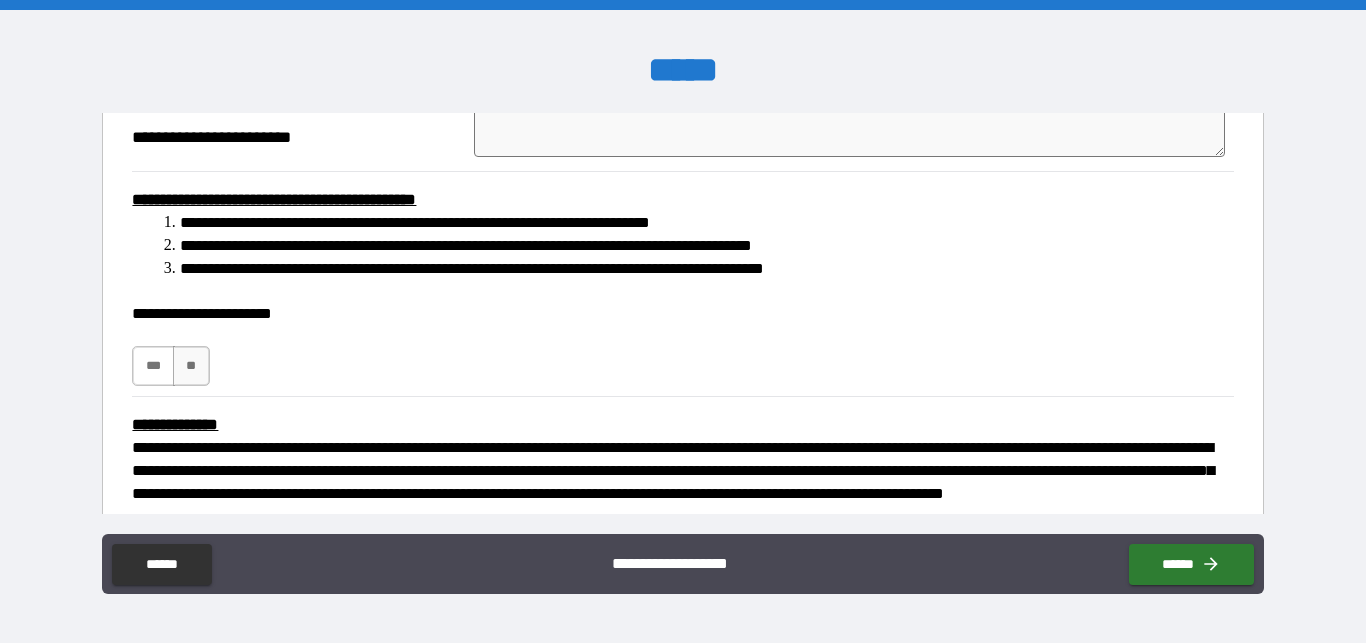 type on "**********" 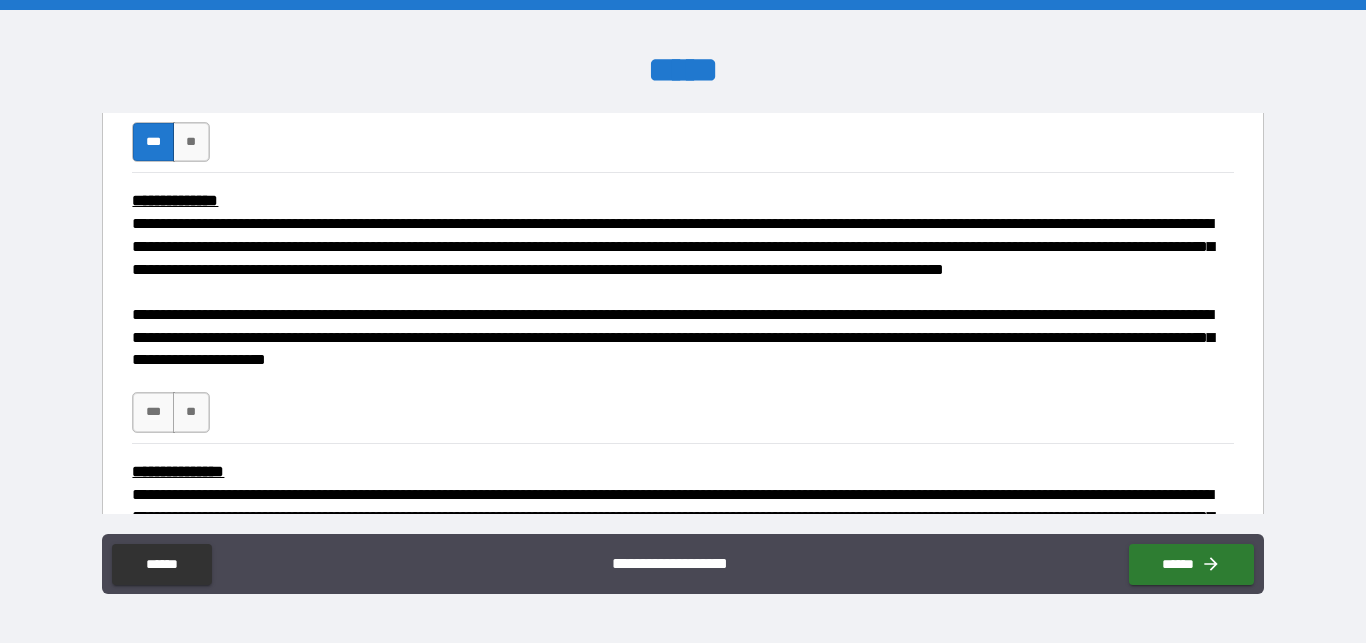 scroll, scrollTop: 798, scrollLeft: 0, axis: vertical 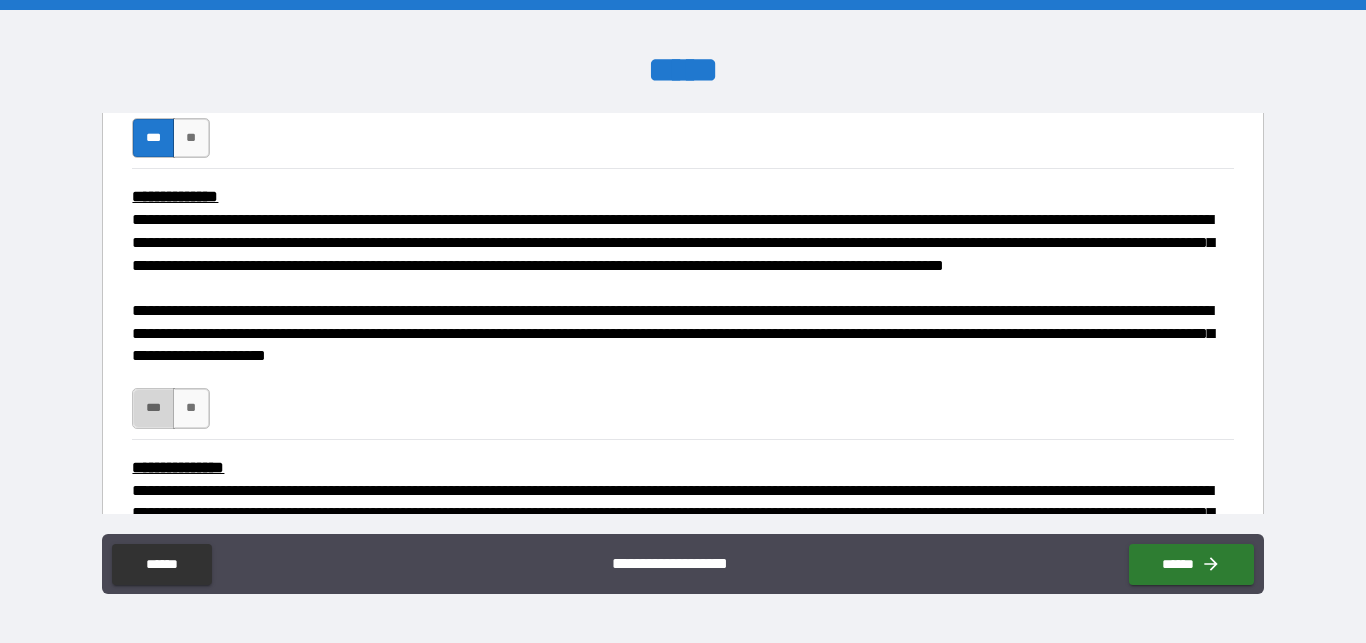click on "***" at bounding box center [153, 408] 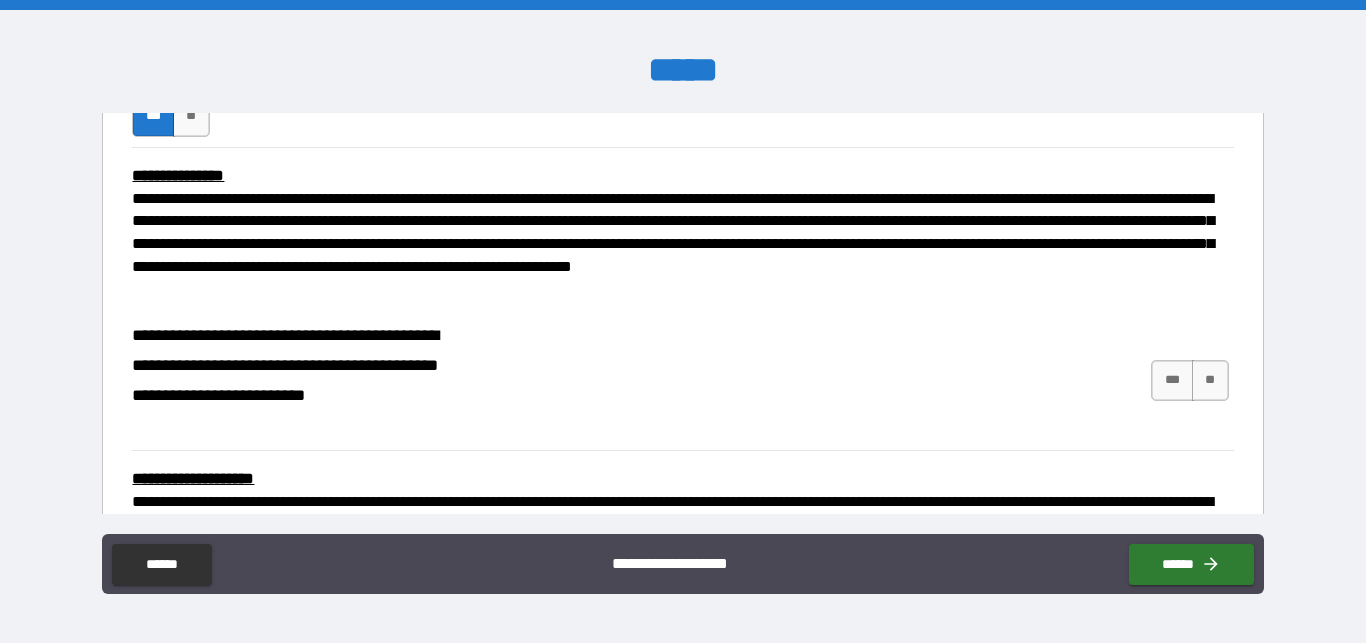 scroll, scrollTop: 1140, scrollLeft: 0, axis: vertical 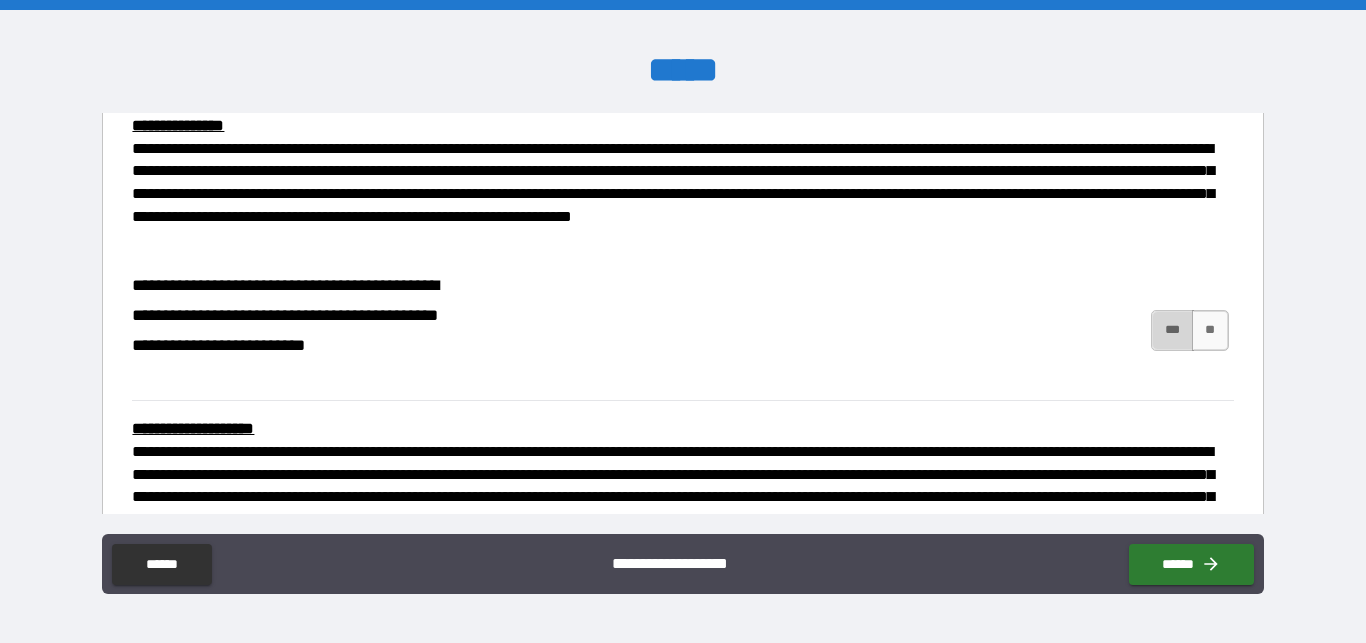 click on "***" at bounding box center [1172, 330] 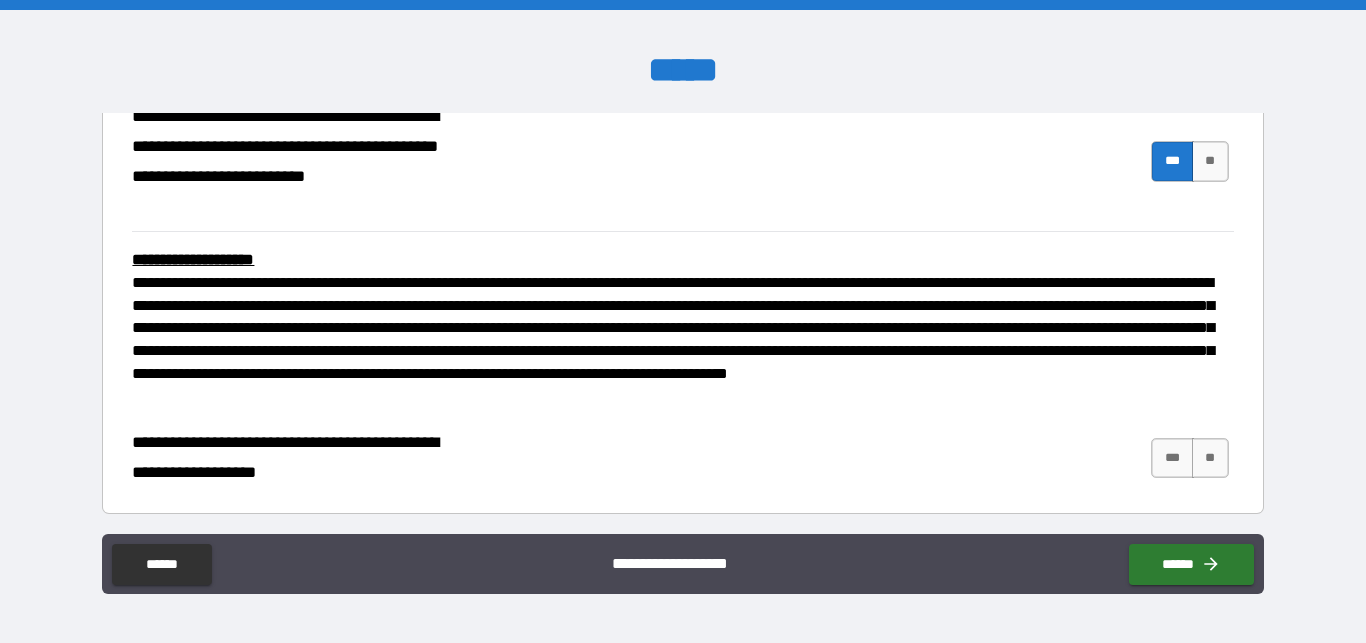 scroll, scrollTop: 1335, scrollLeft: 0, axis: vertical 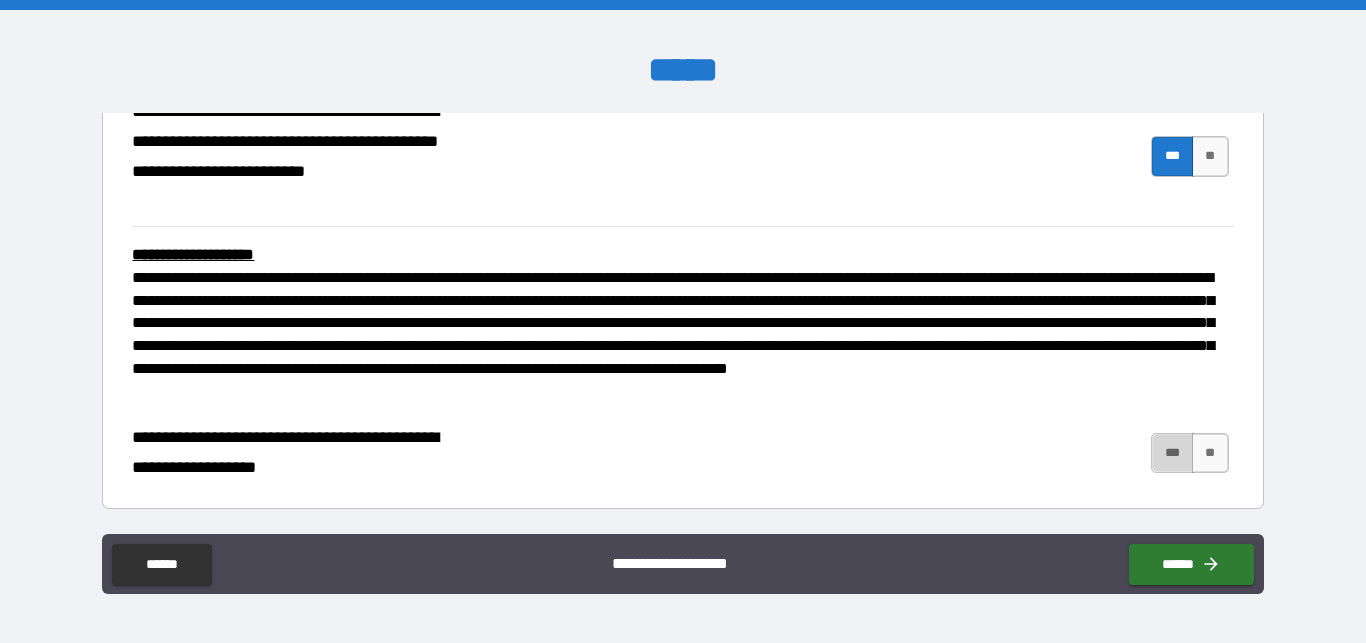 click on "***" at bounding box center (1172, 453) 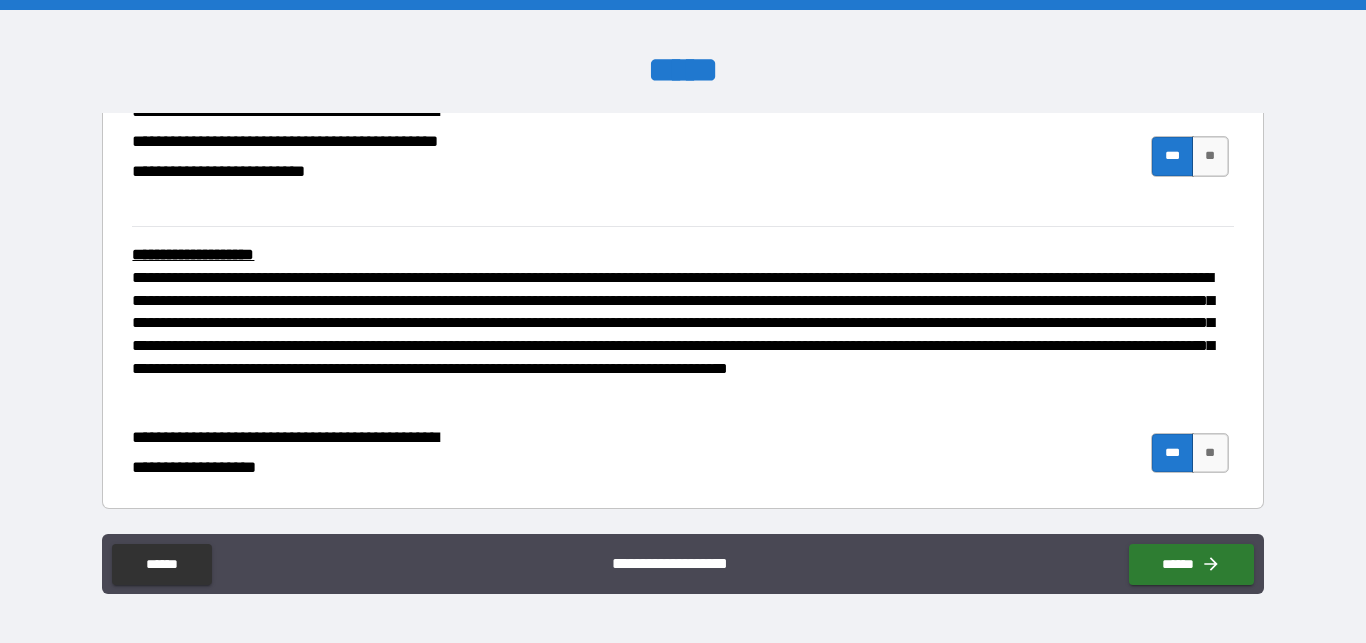 type on "*" 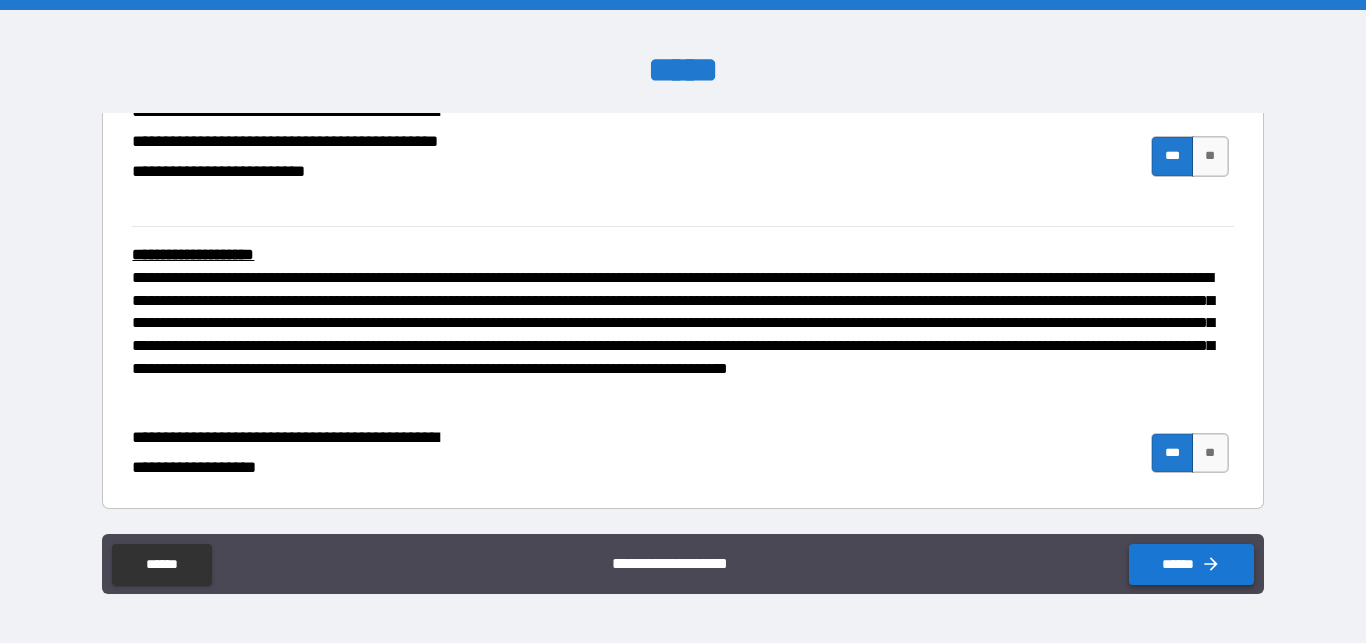 click on "******" at bounding box center [1191, 564] 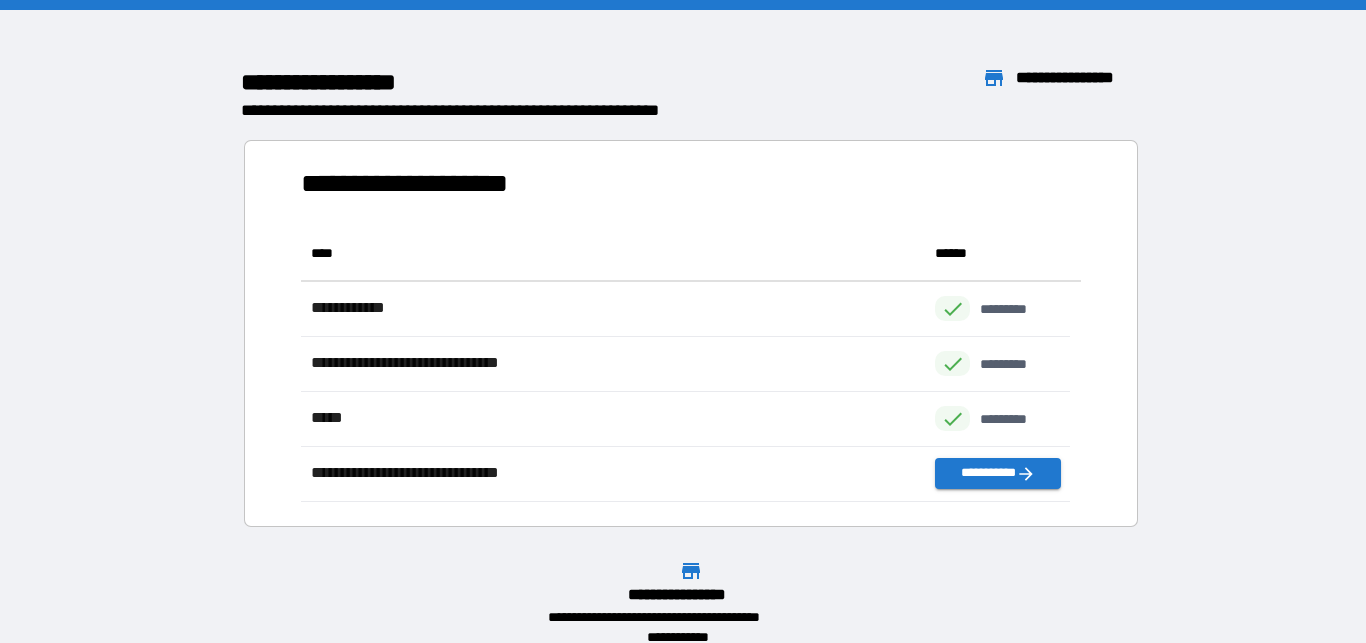 scroll, scrollTop: 259, scrollLeft: 753, axis: both 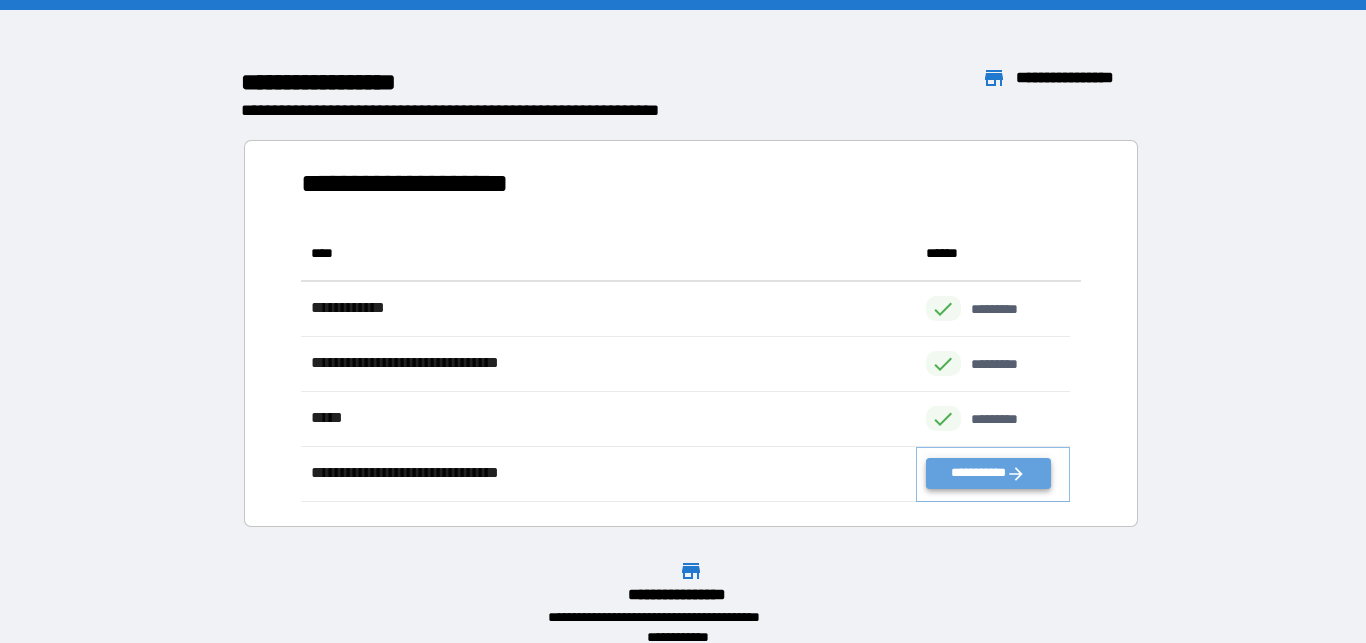 click on "**********" at bounding box center (989, 473) 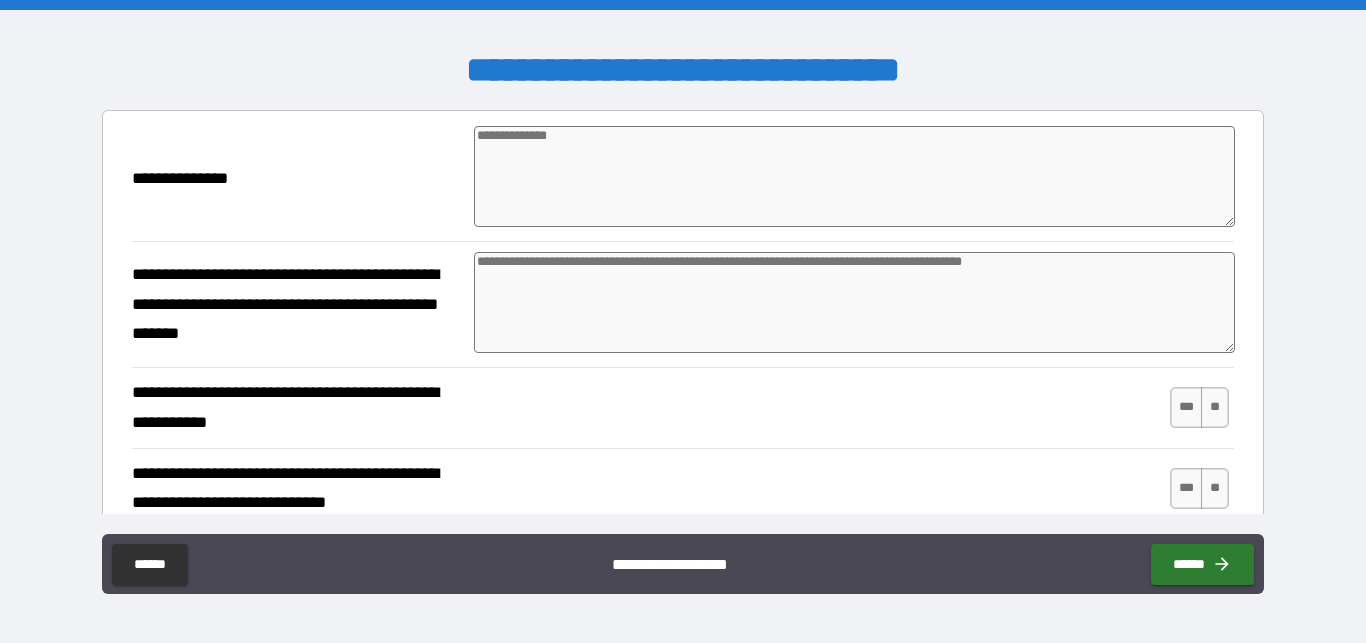 type on "*" 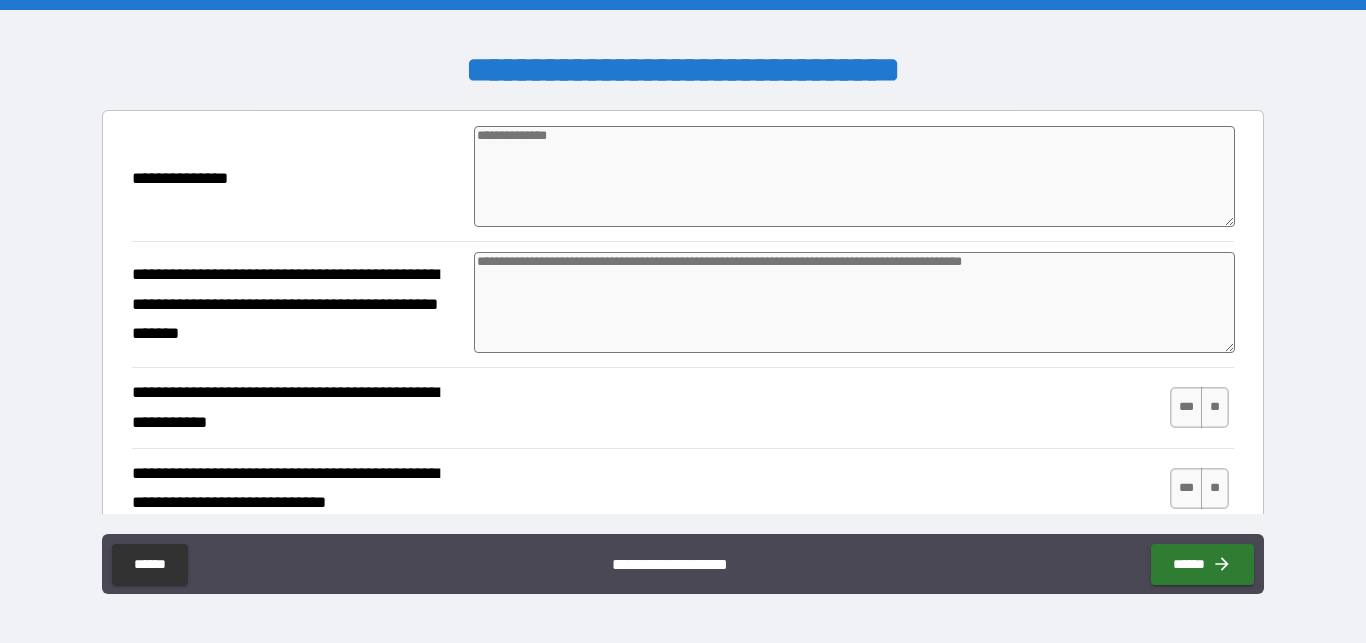 type on "*" 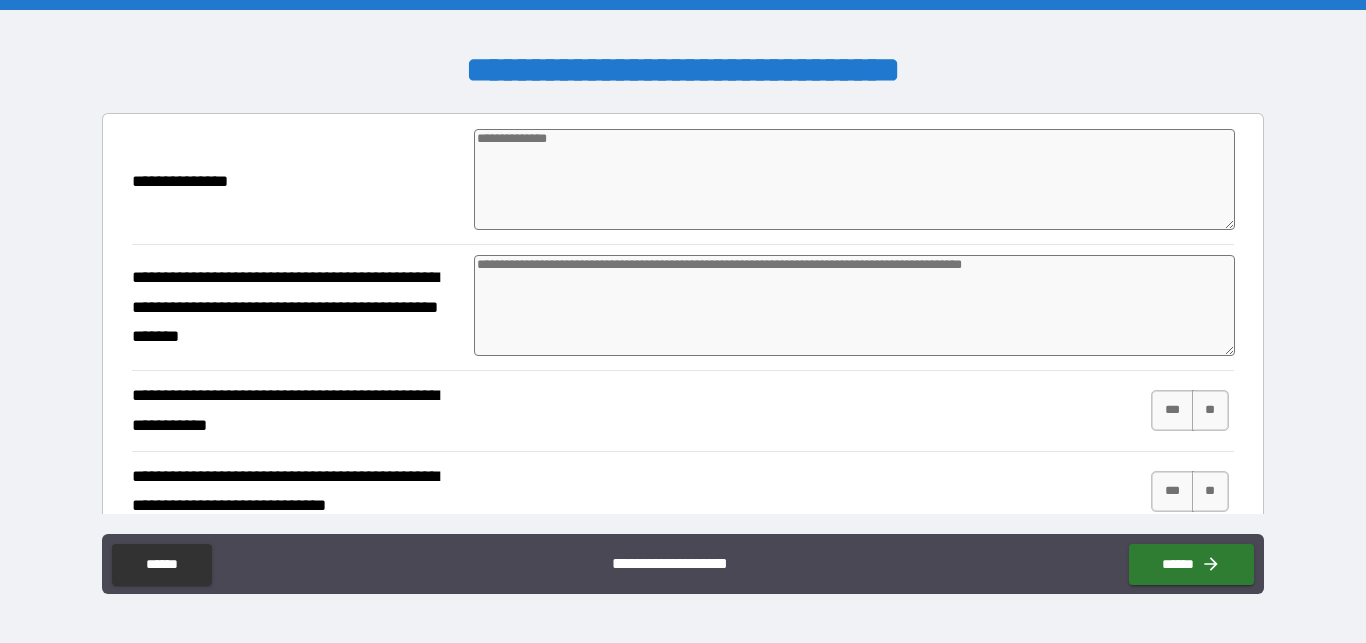 click at bounding box center (854, 179) 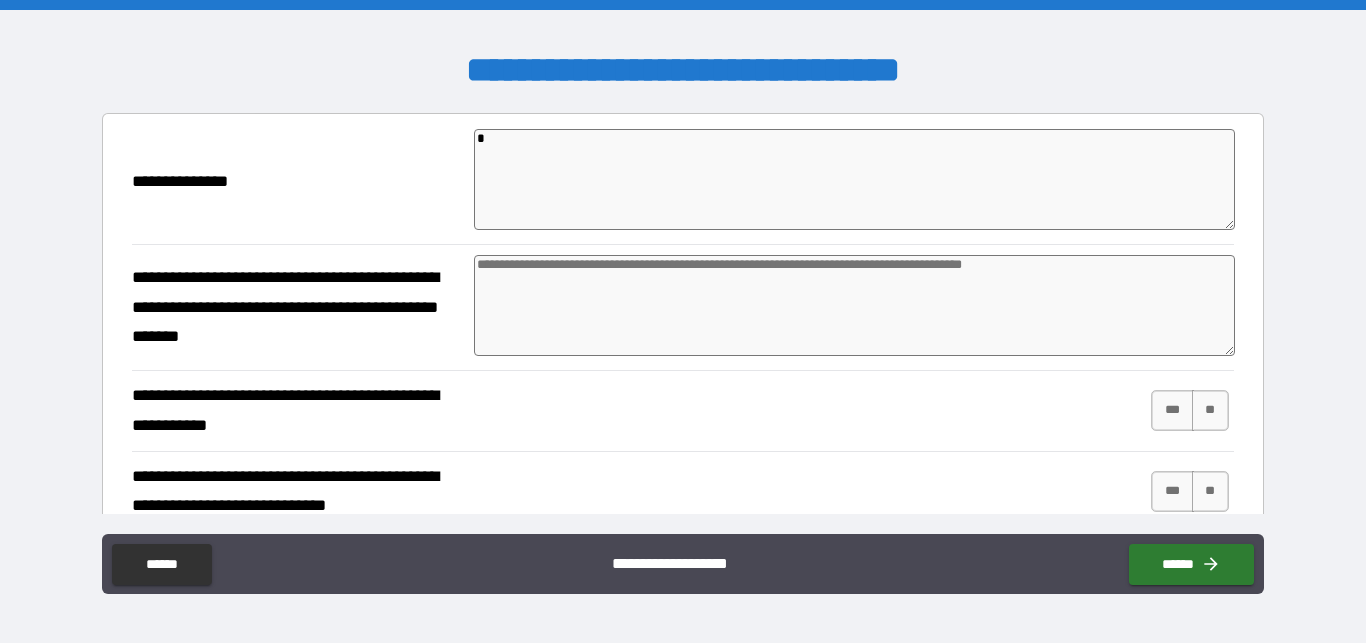 type on "**" 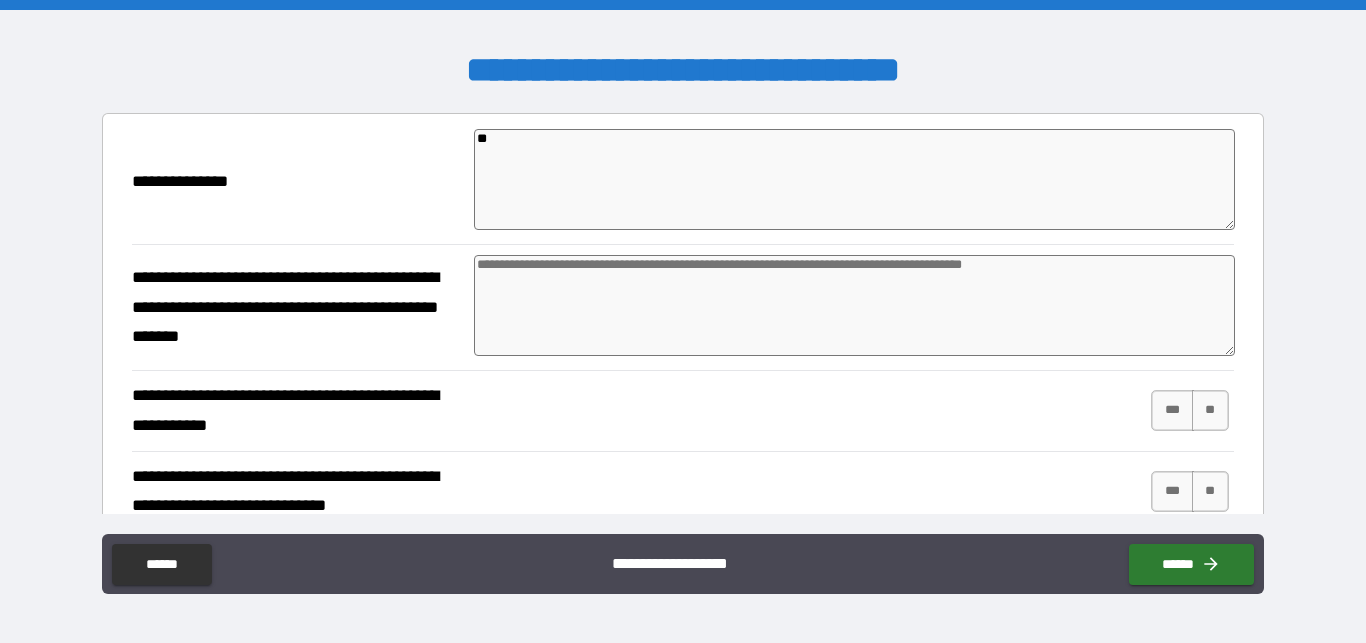 type on "***" 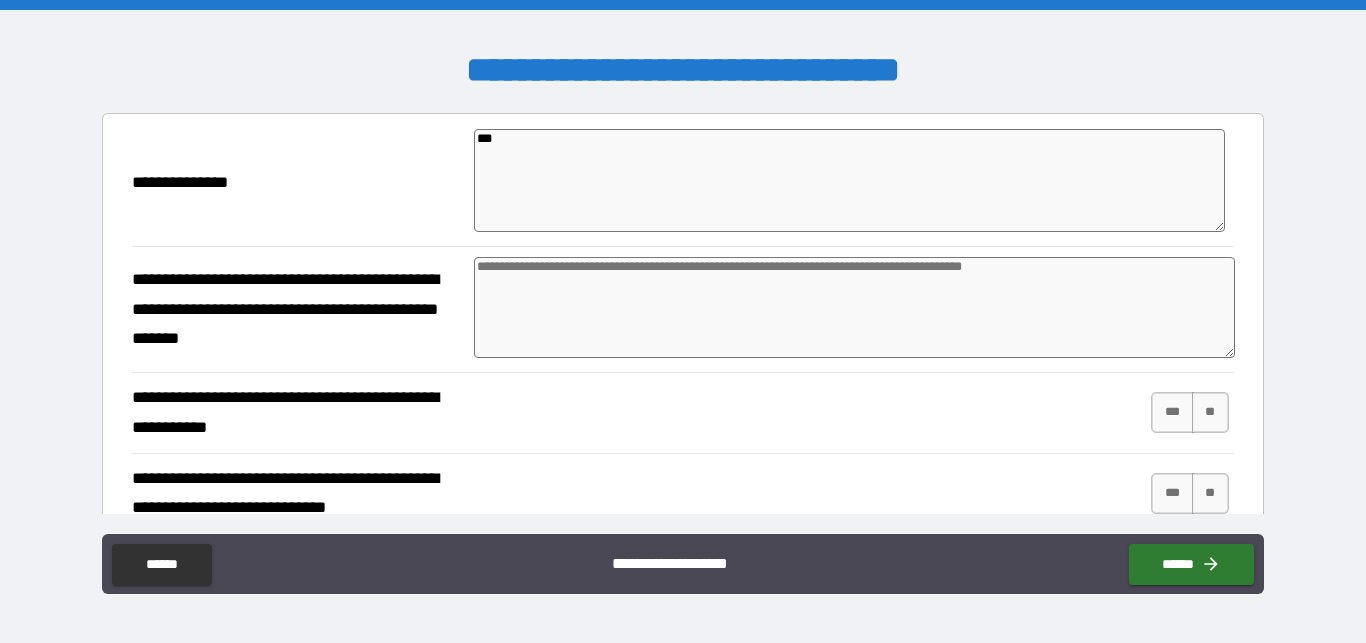 type on "*" 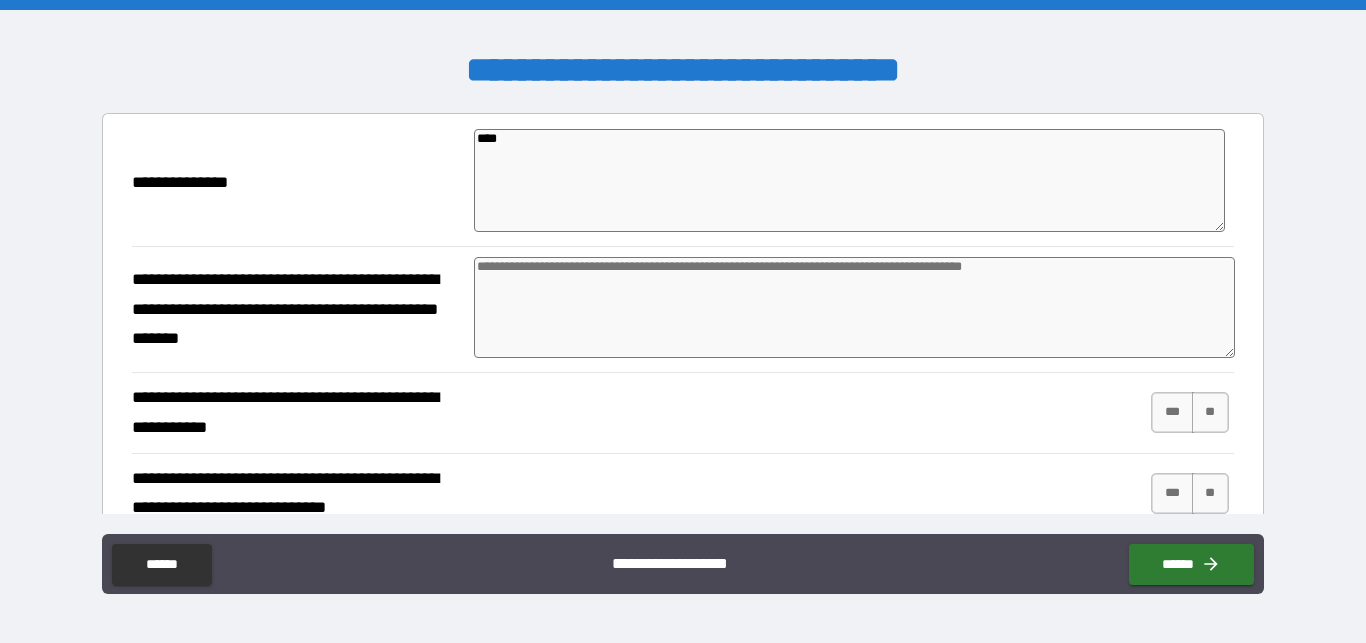 type on "*****" 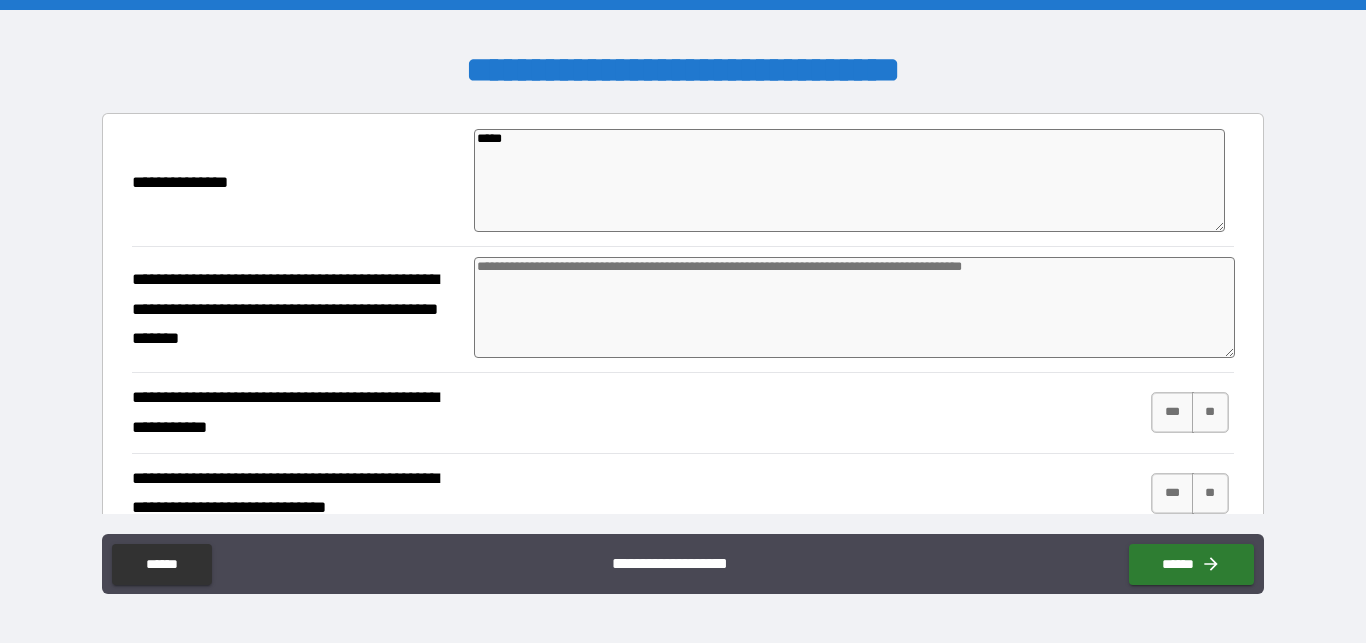 type on "*" 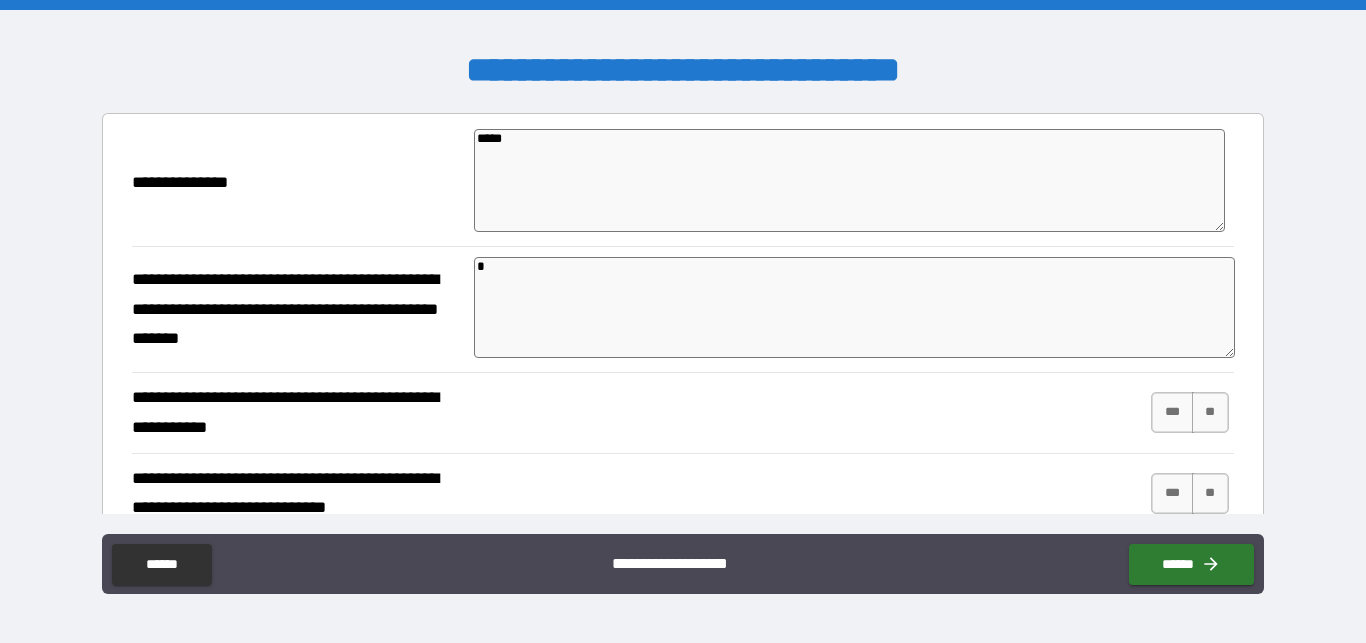 type on "*" 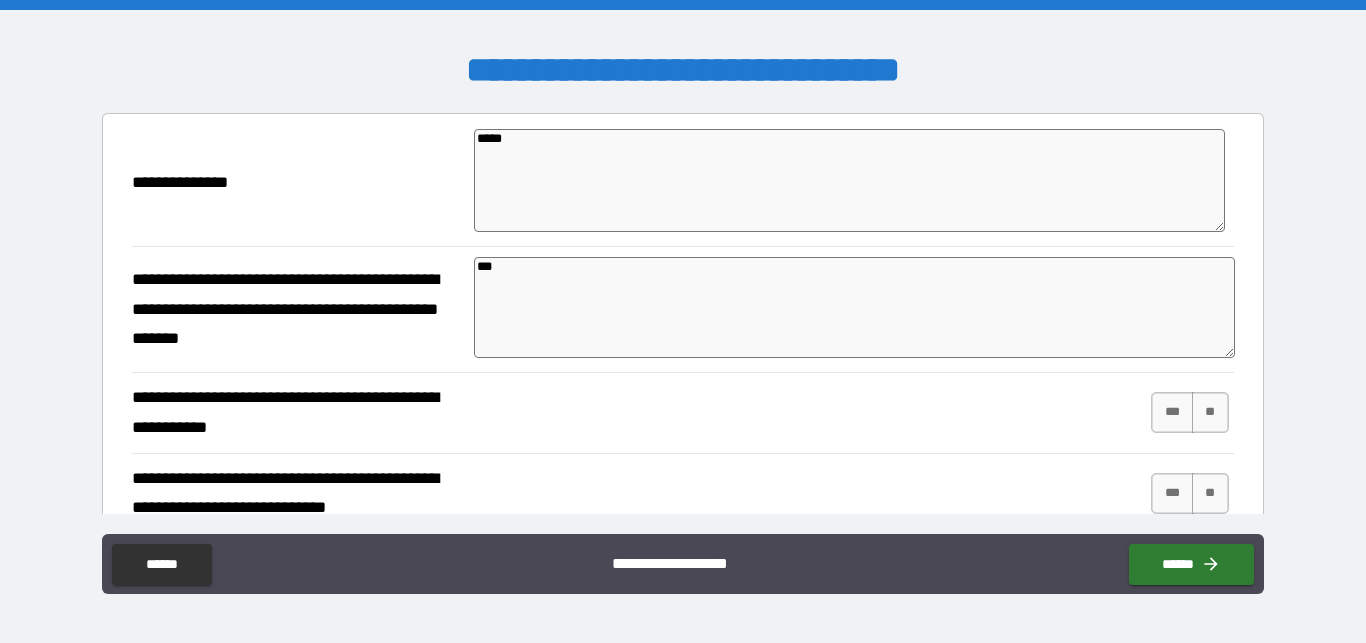 type on "****" 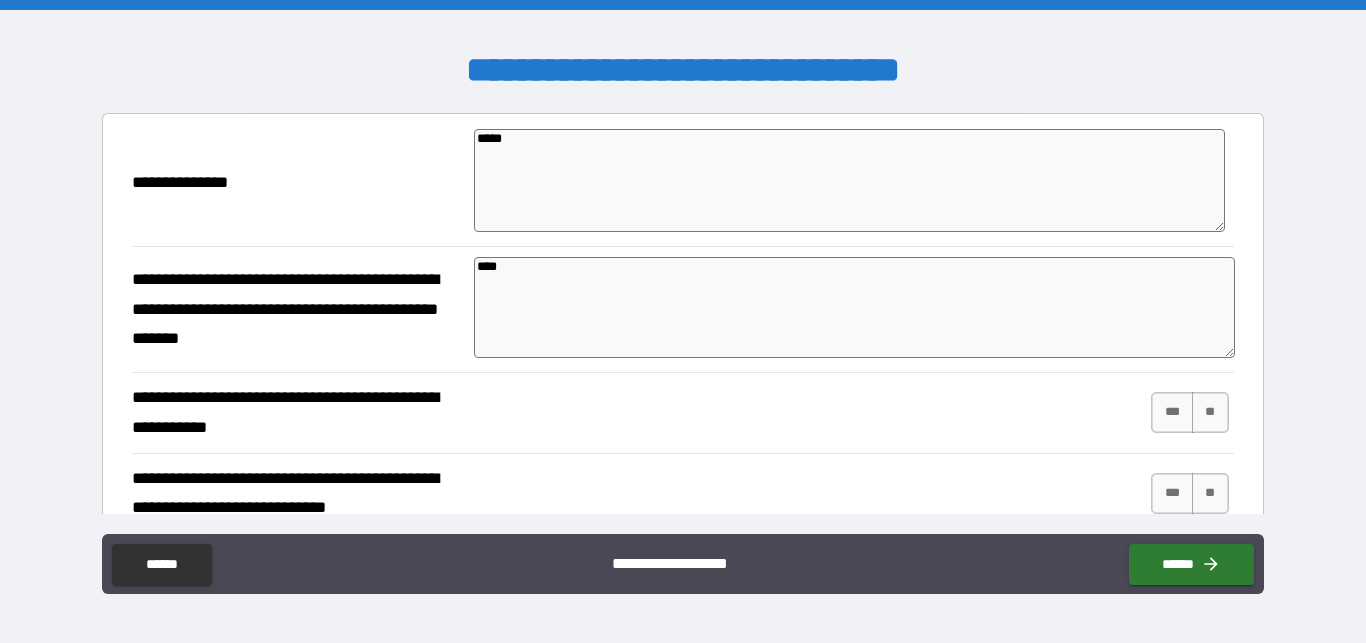 type on "*" 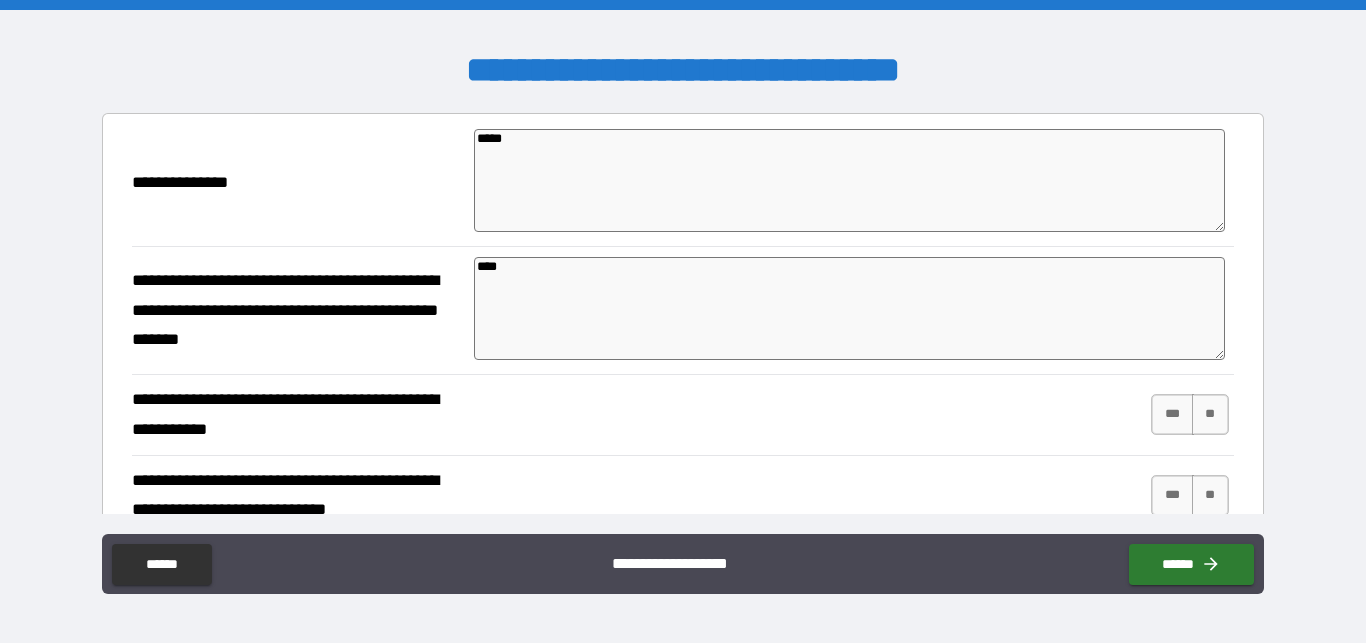 type on "*****" 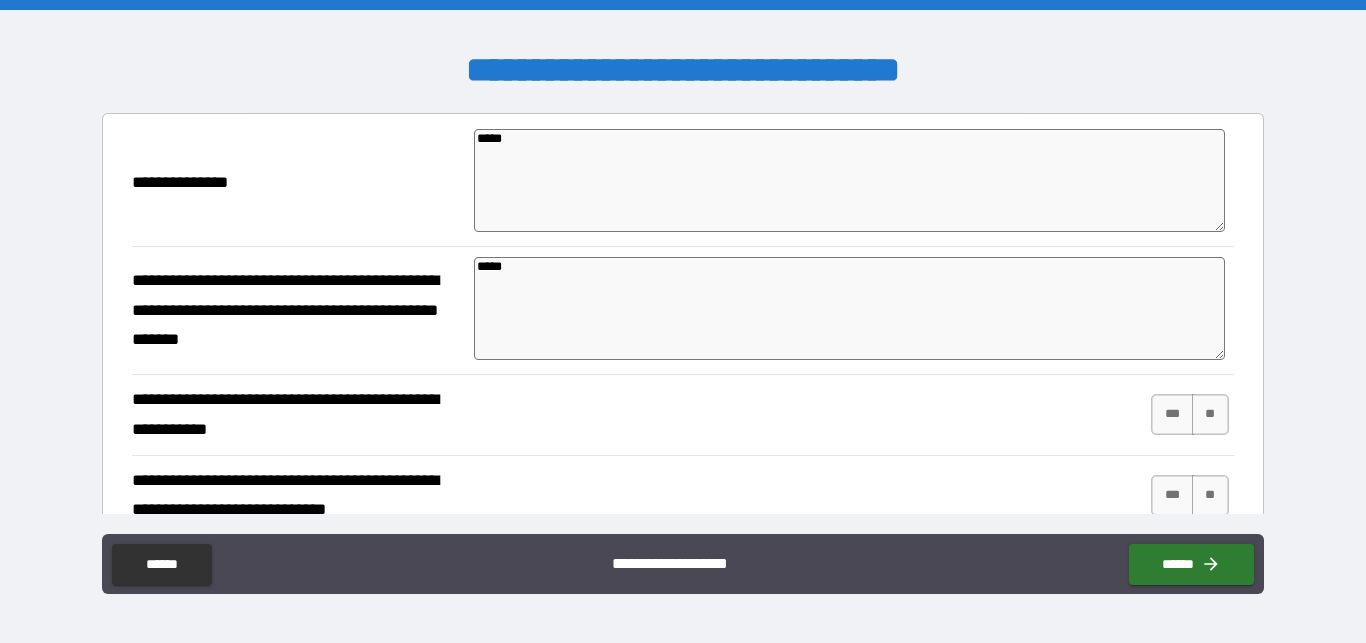 type on "*" 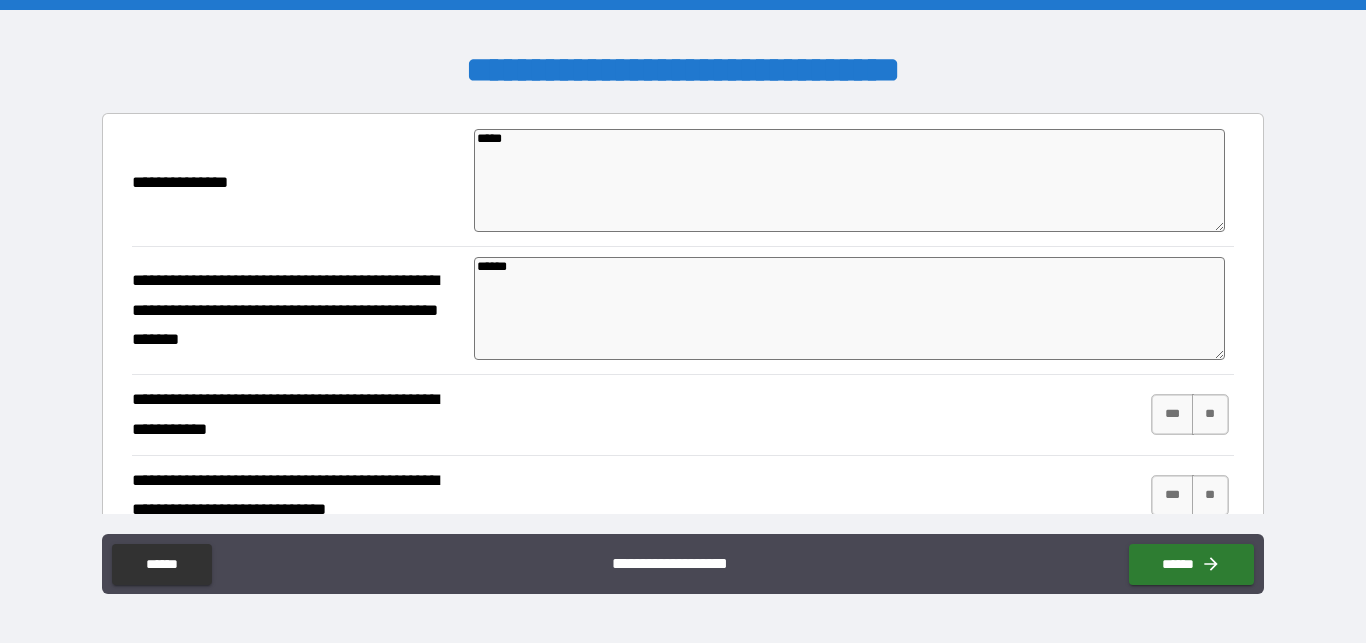 type on "*" 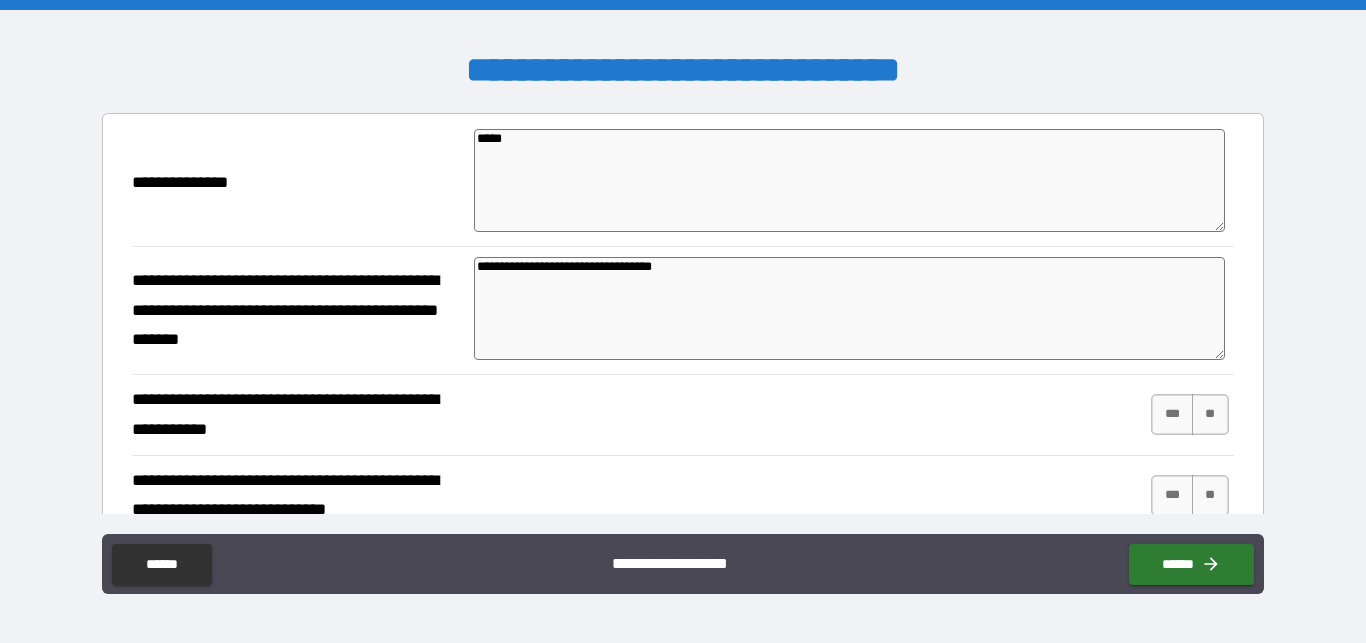 scroll, scrollTop: 114, scrollLeft: 0, axis: vertical 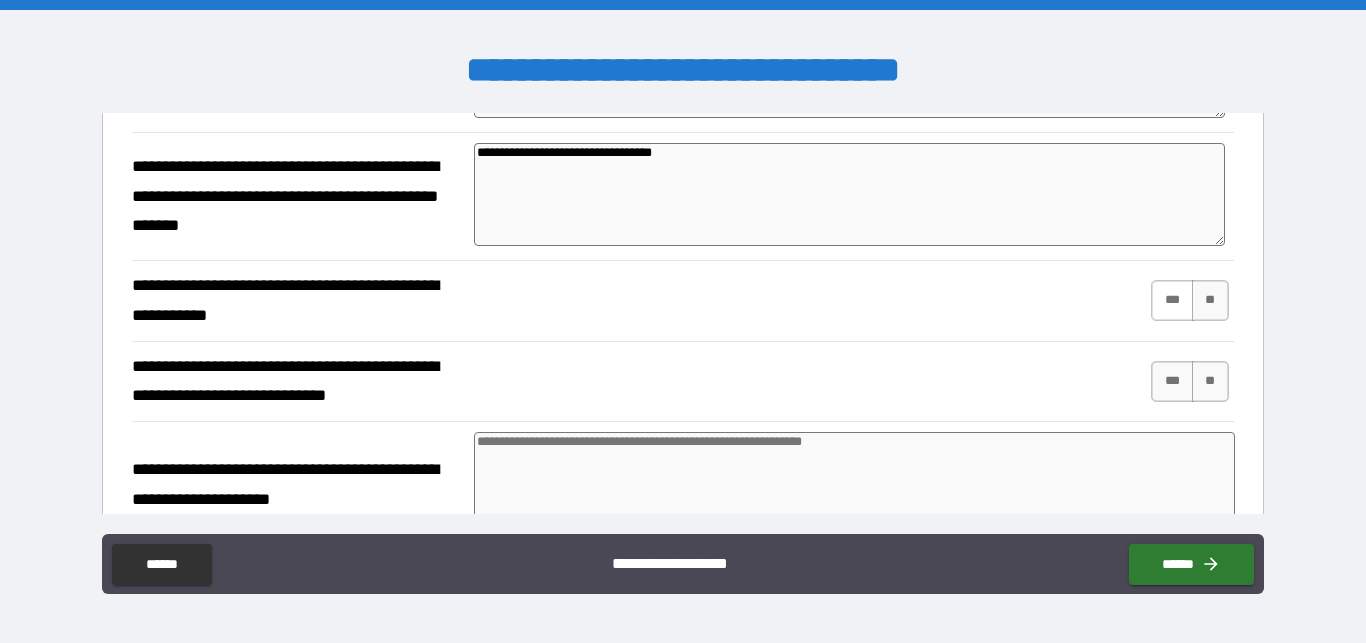 click on "***" at bounding box center (1172, 300) 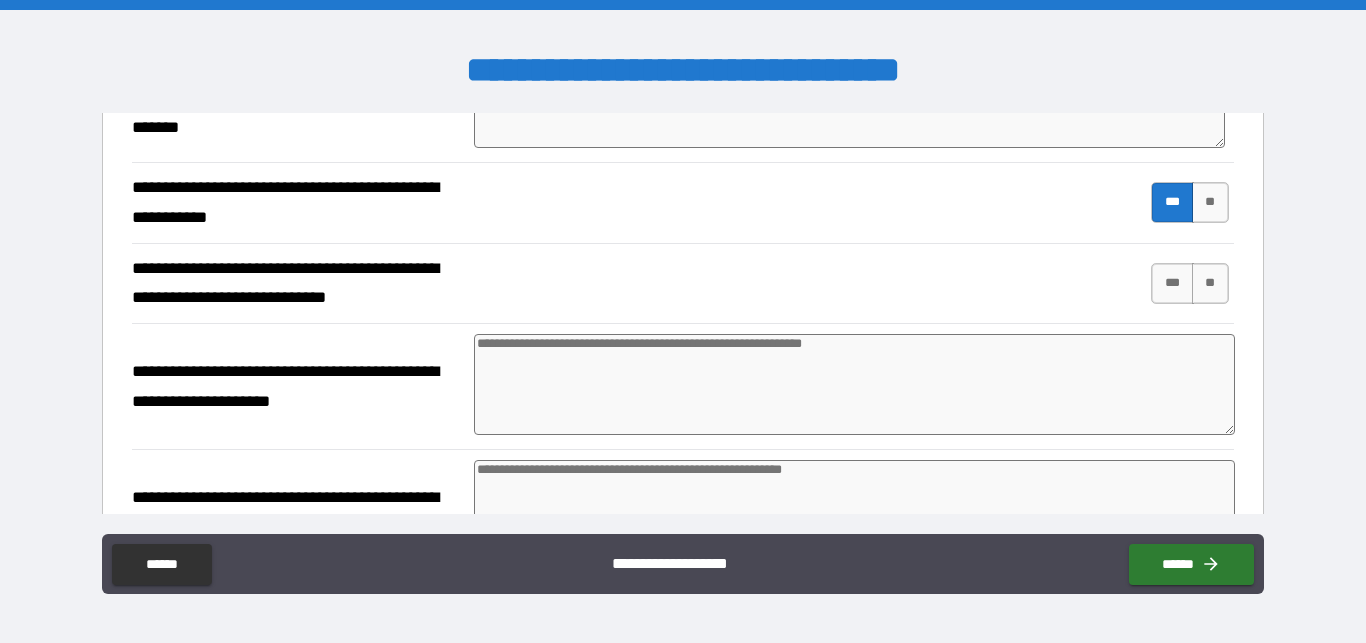 scroll, scrollTop: 228, scrollLeft: 0, axis: vertical 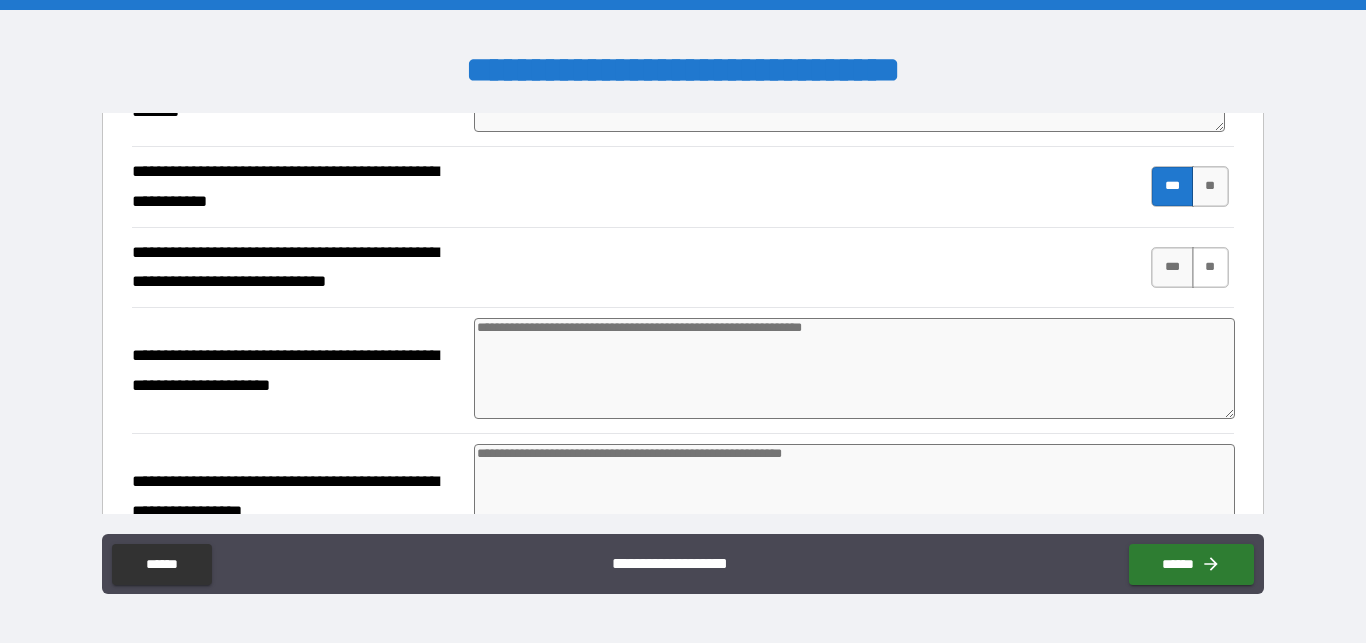 drag, startPoint x: 1206, startPoint y: 261, endPoint x: 1201, endPoint y: 276, distance: 15.811388 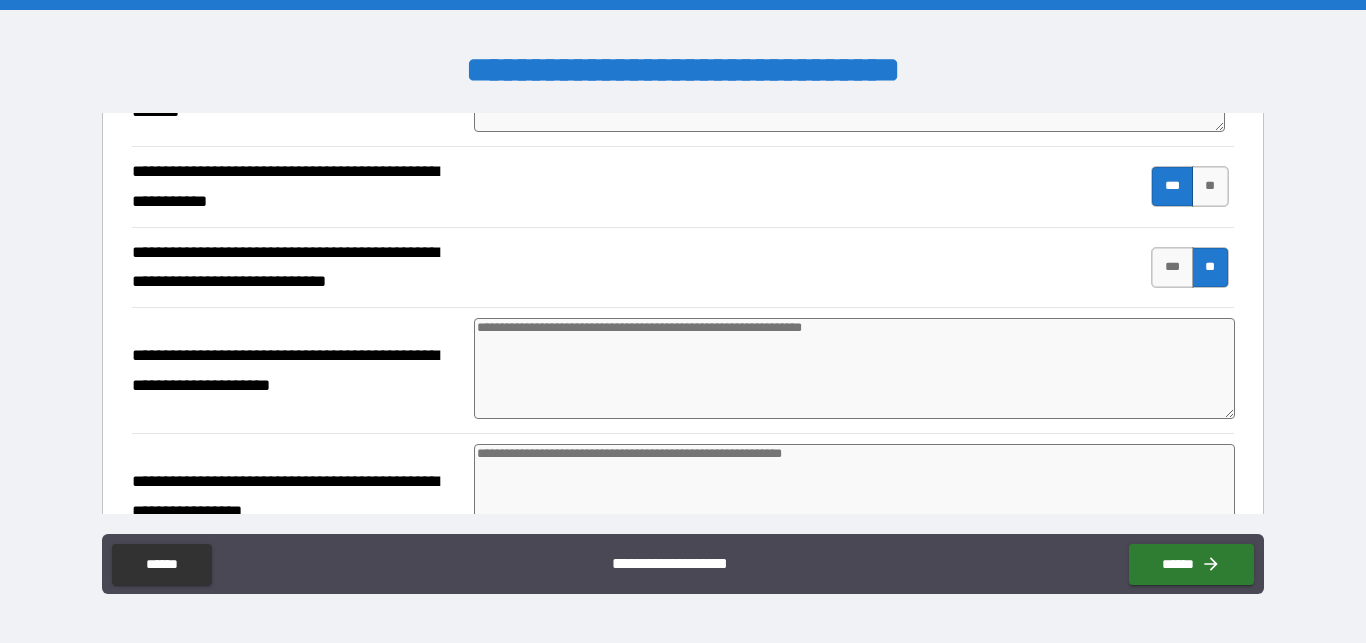 click at bounding box center [854, 368] 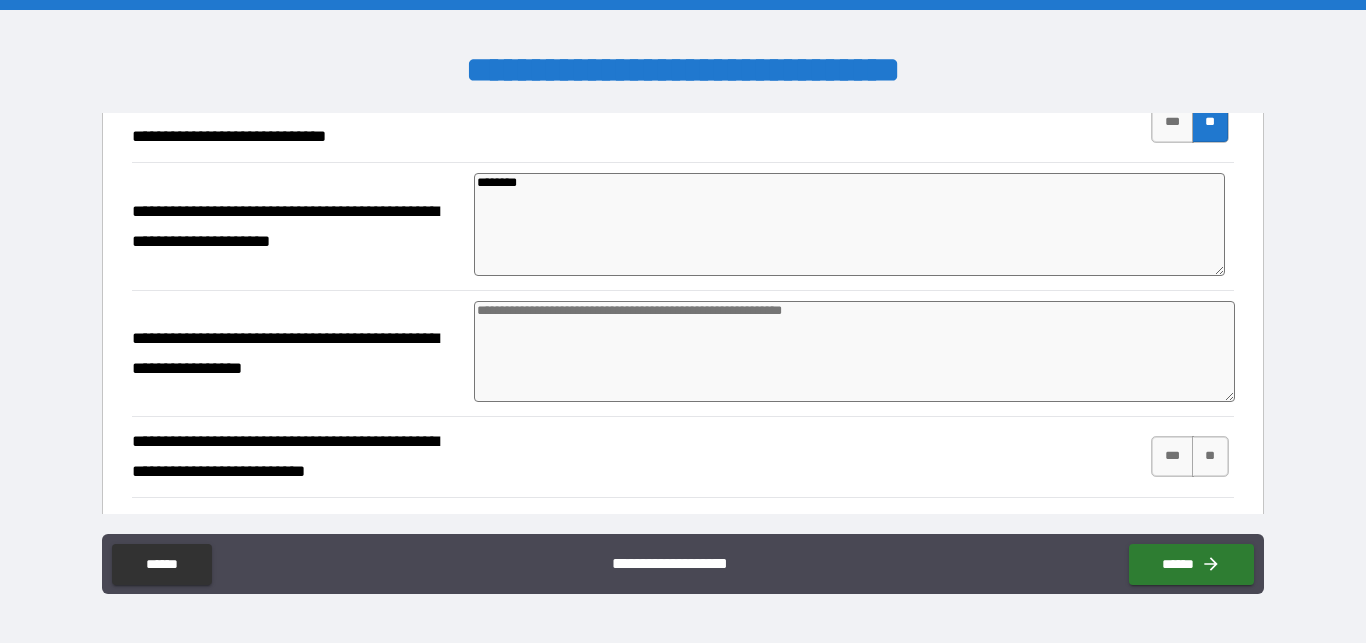 scroll, scrollTop: 342, scrollLeft: 0, axis: vertical 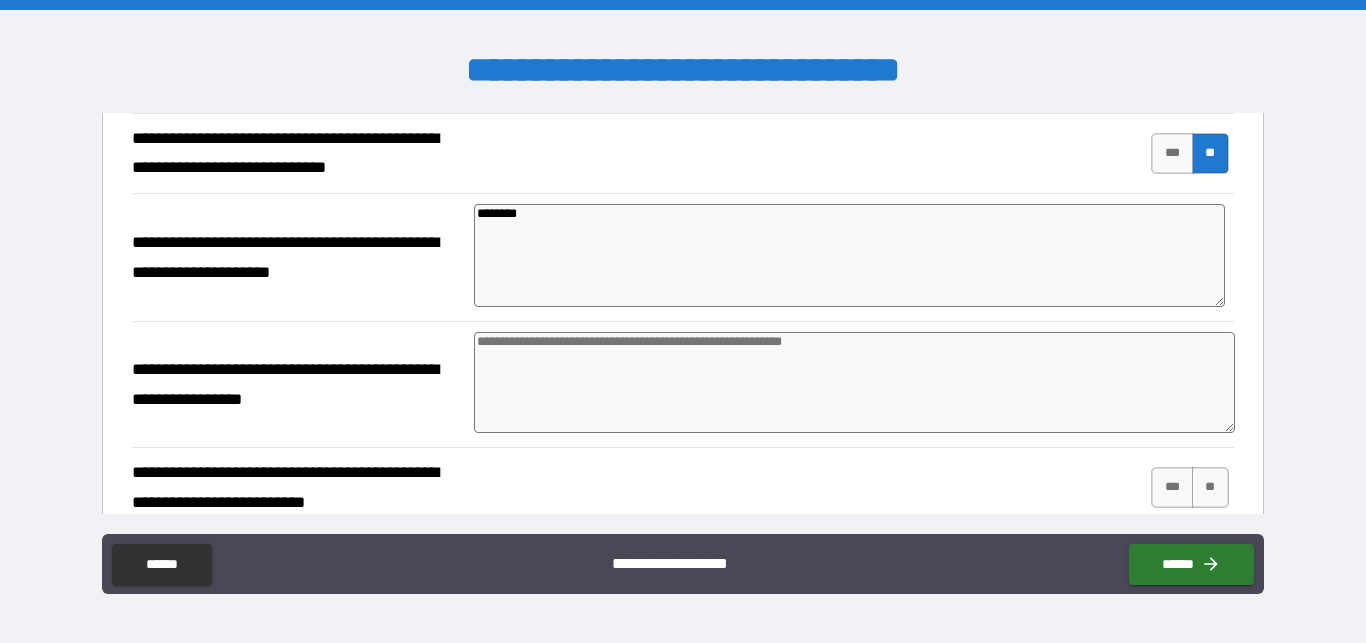click at bounding box center [854, 382] 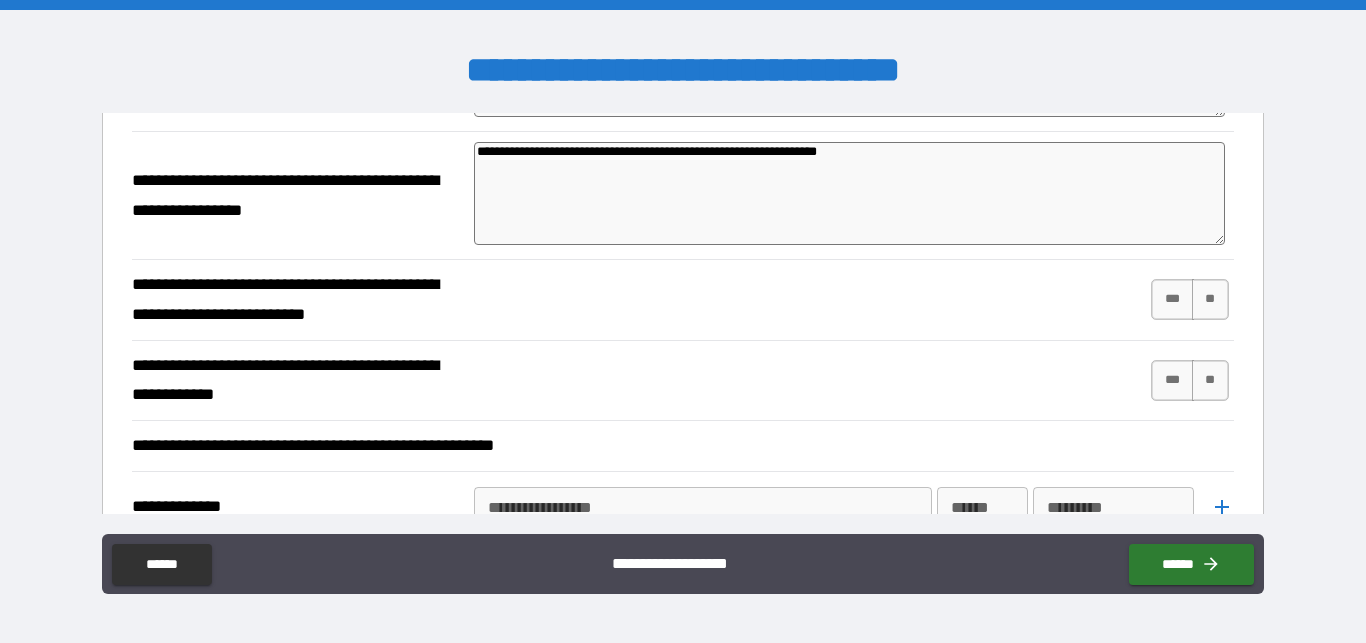 scroll, scrollTop: 570, scrollLeft: 0, axis: vertical 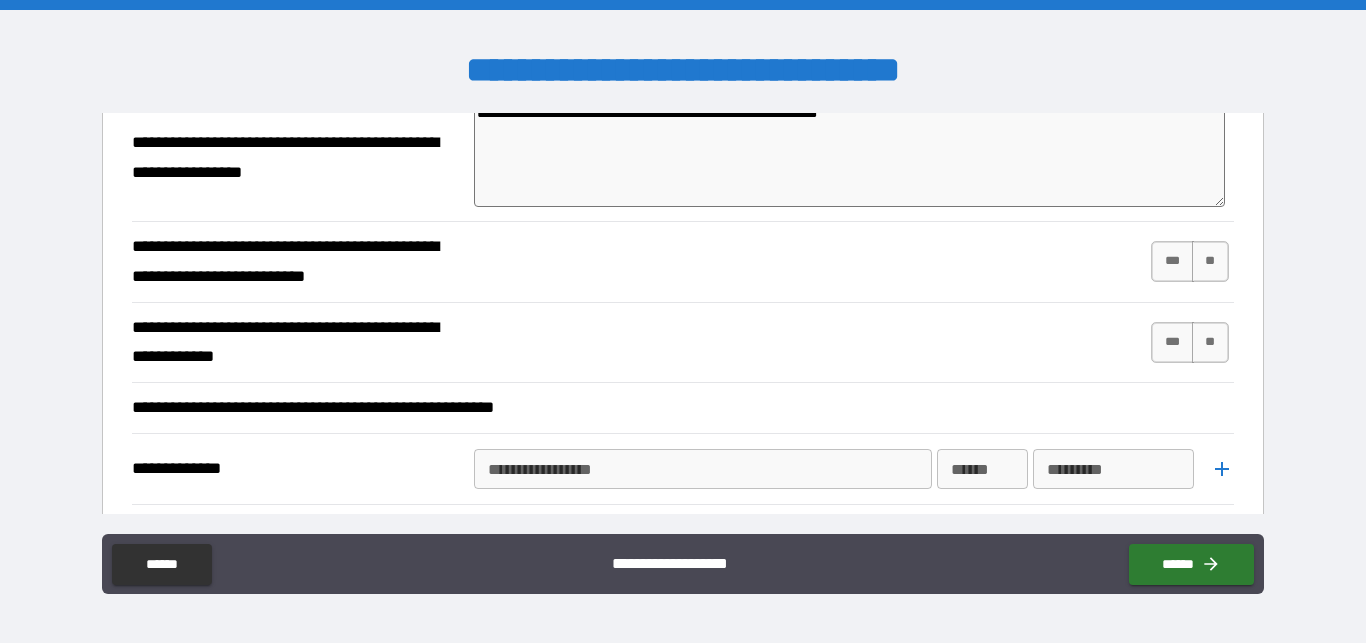 click on "**********" at bounding box center [682, 262] 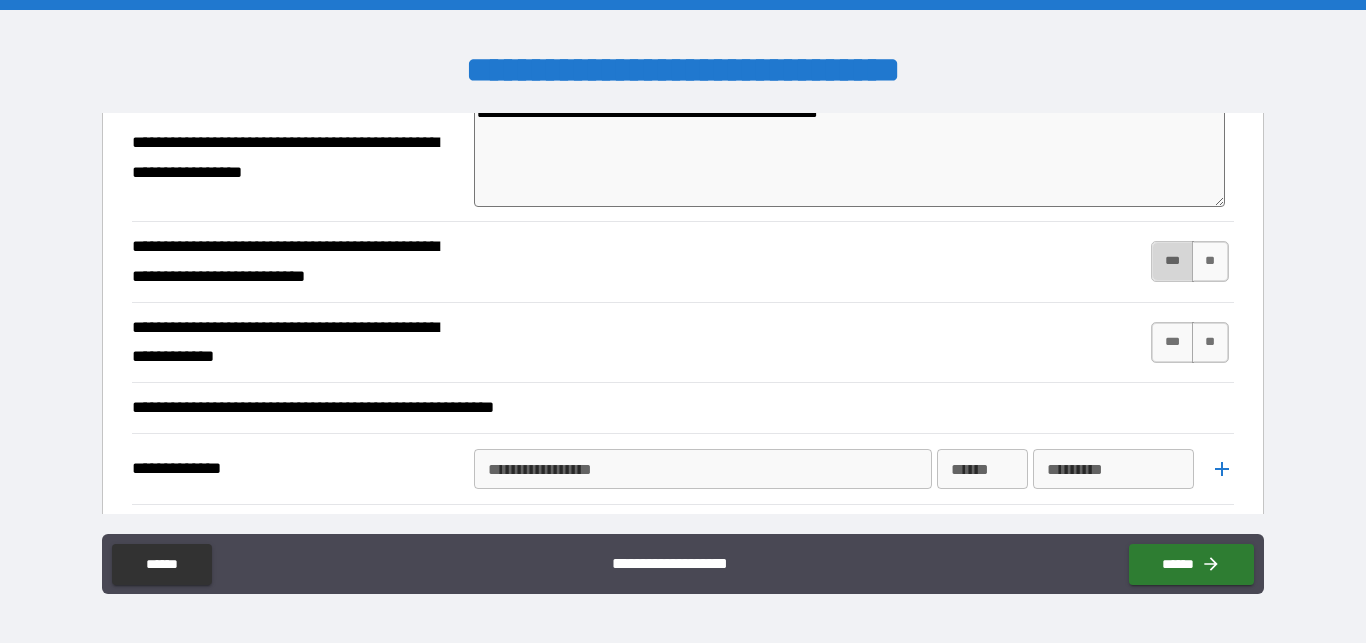 click on "***" at bounding box center [1172, 261] 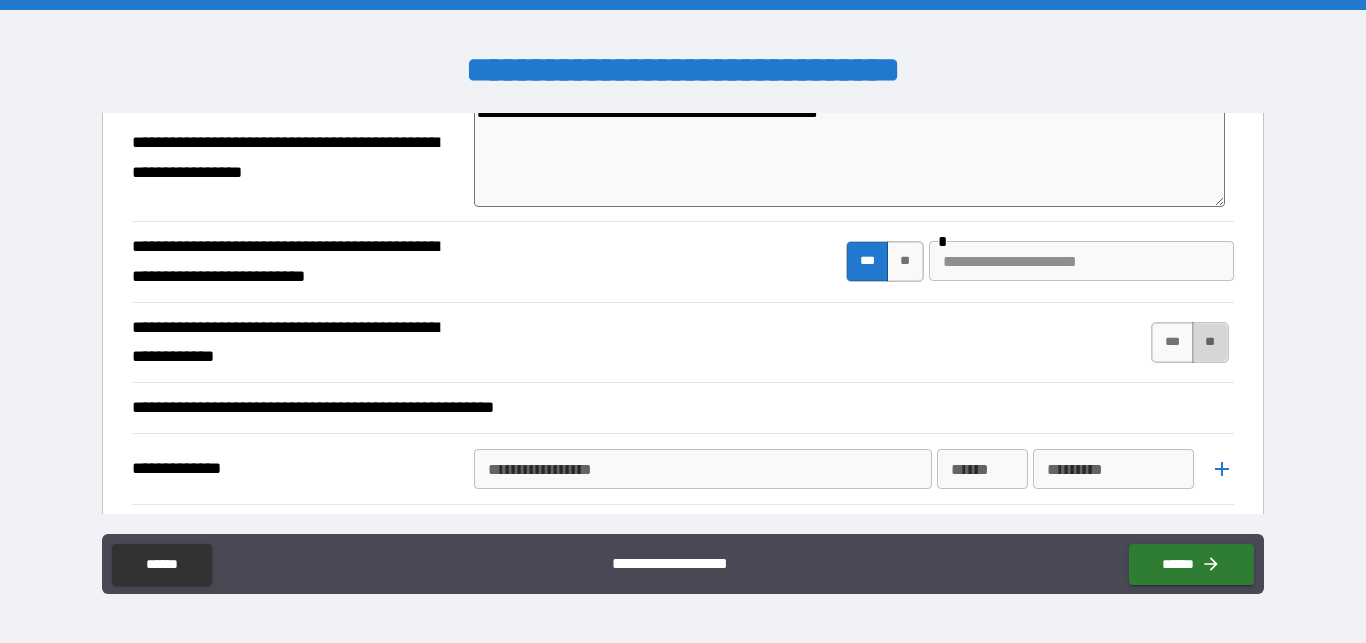 drag, startPoint x: 1197, startPoint y: 325, endPoint x: 1185, endPoint y: 340, distance: 19.209373 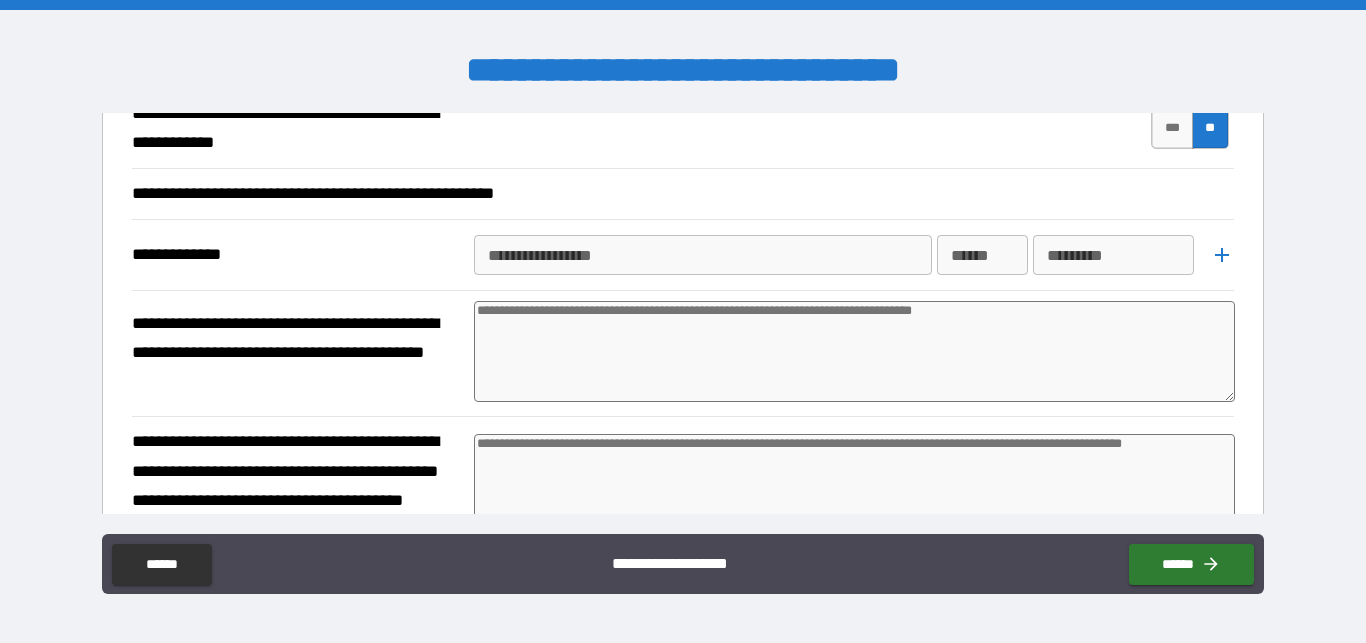 scroll, scrollTop: 798, scrollLeft: 0, axis: vertical 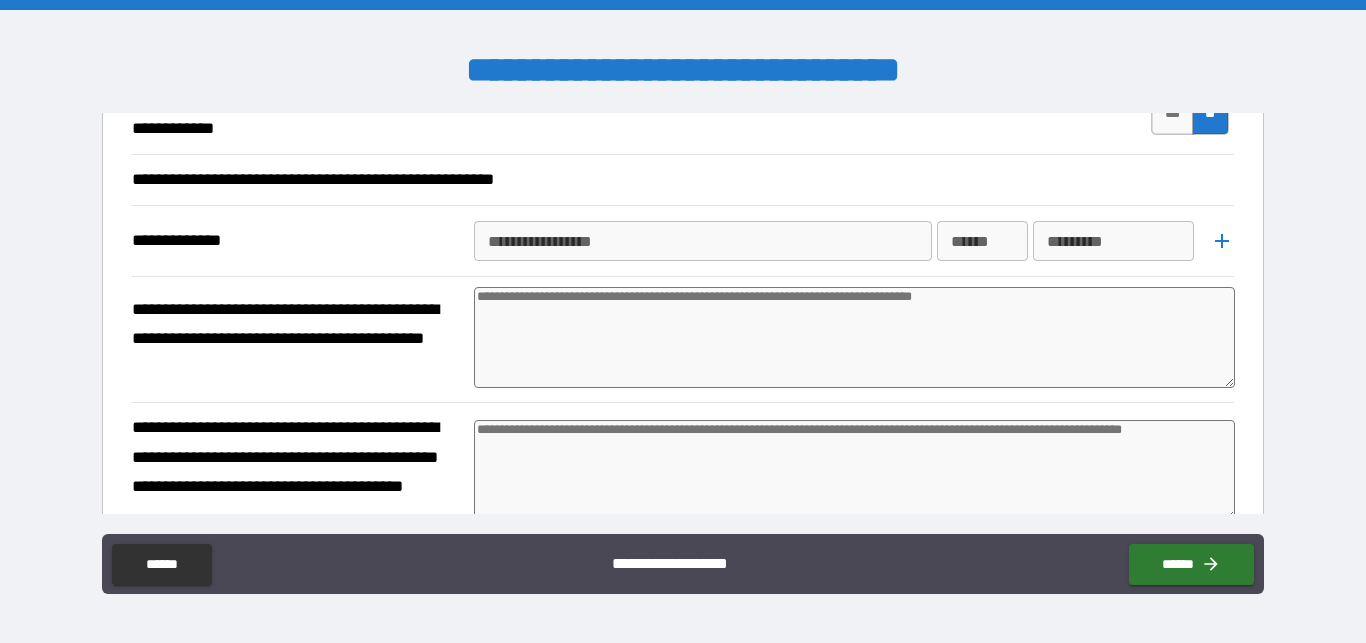 click on "**********" at bounding box center [701, 241] 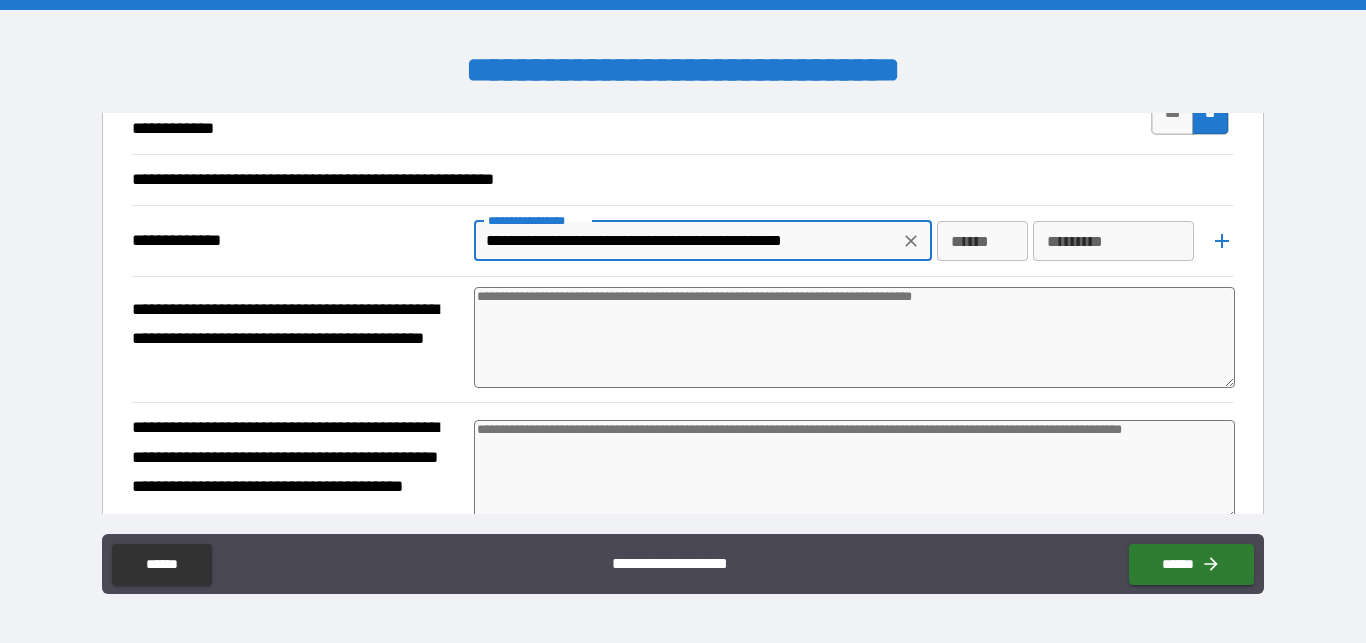click on "**********" at bounding box center [686, 241] 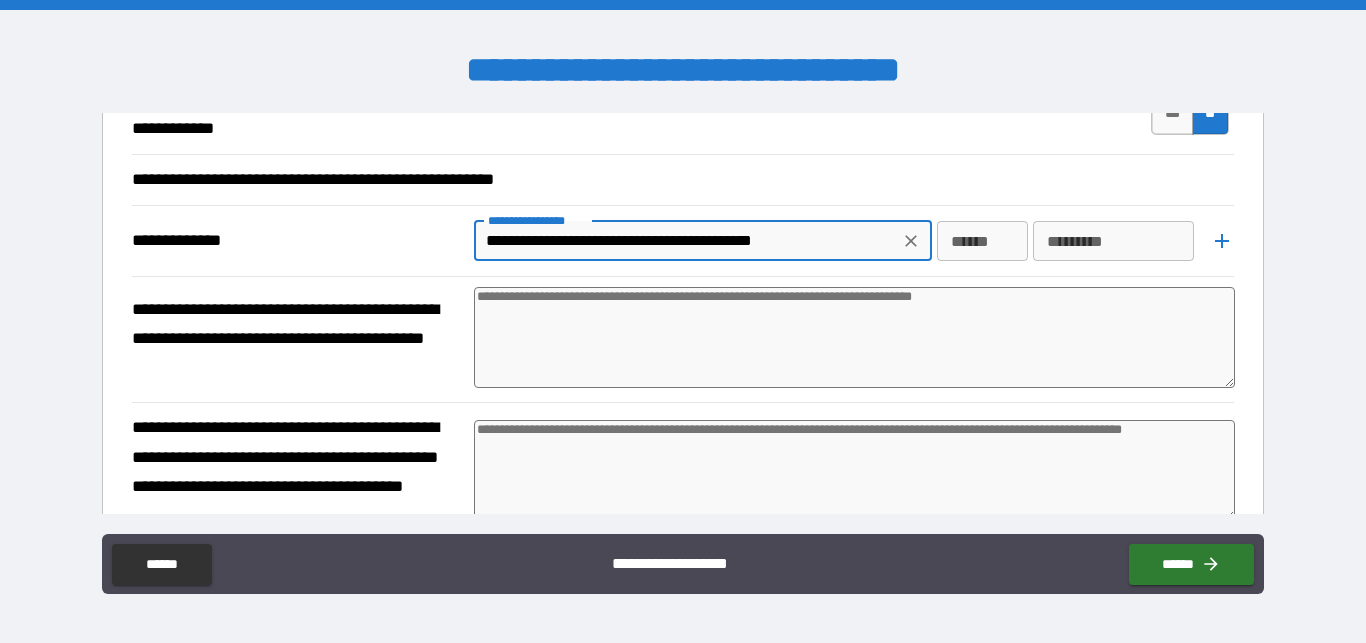 click on "**********" at bounding box center (686, 241) 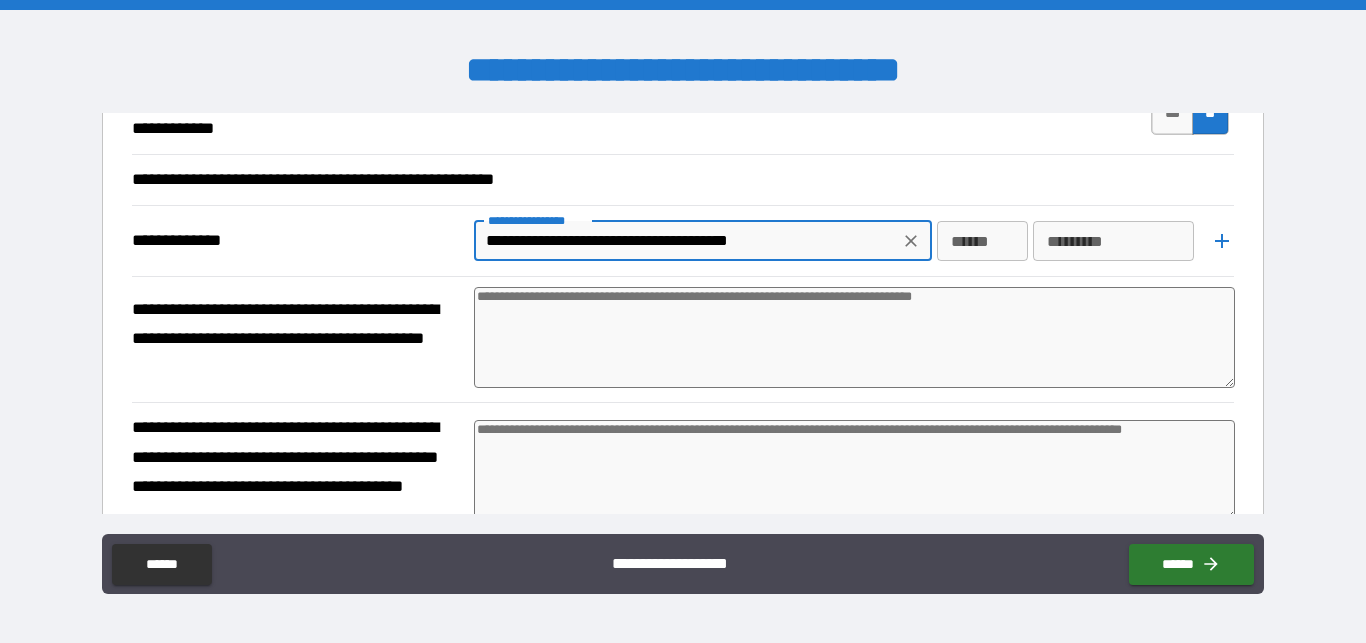 click on "******" at bounding box center (983, 241) 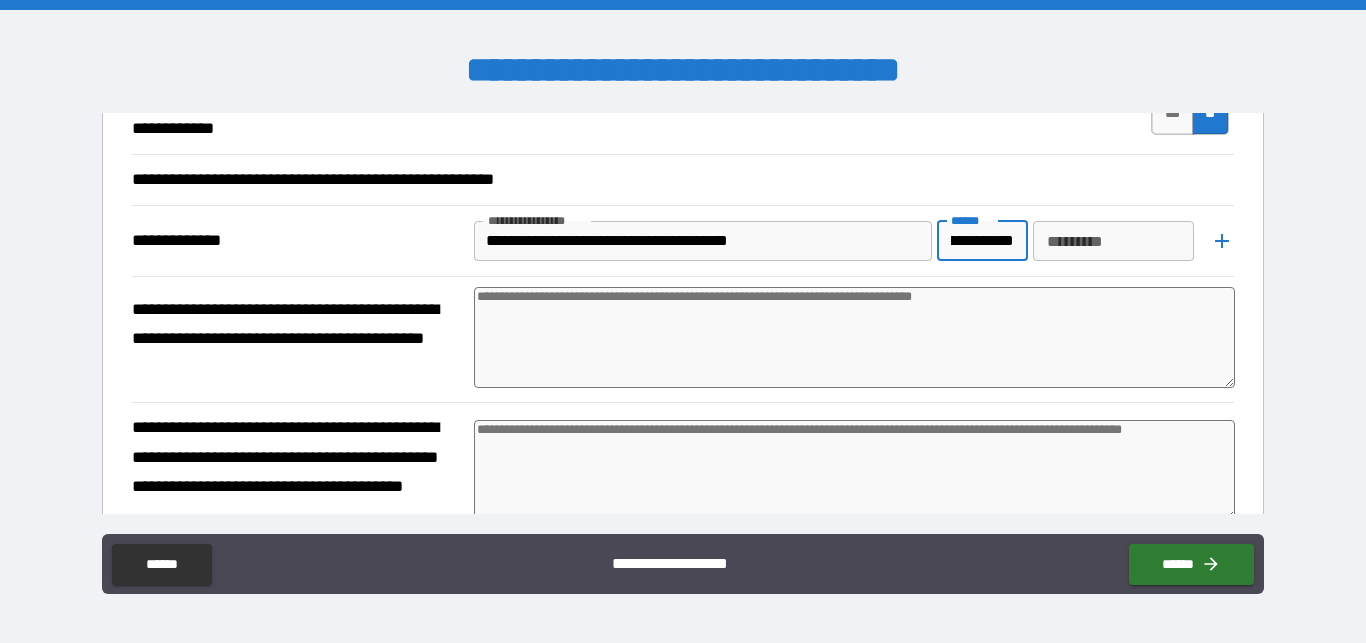 scroll, scrollTop: 0, scrollLeft: 26, axis: horizontal 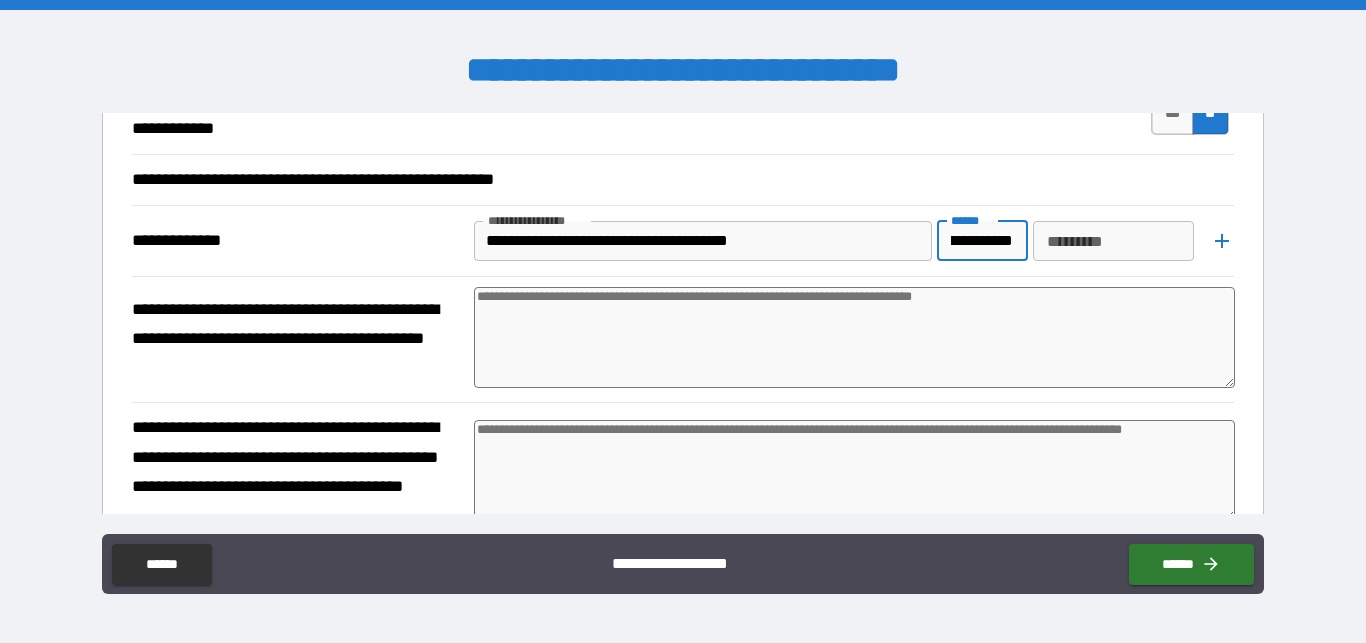 click on "*********" at bounding box center [1113, 241] 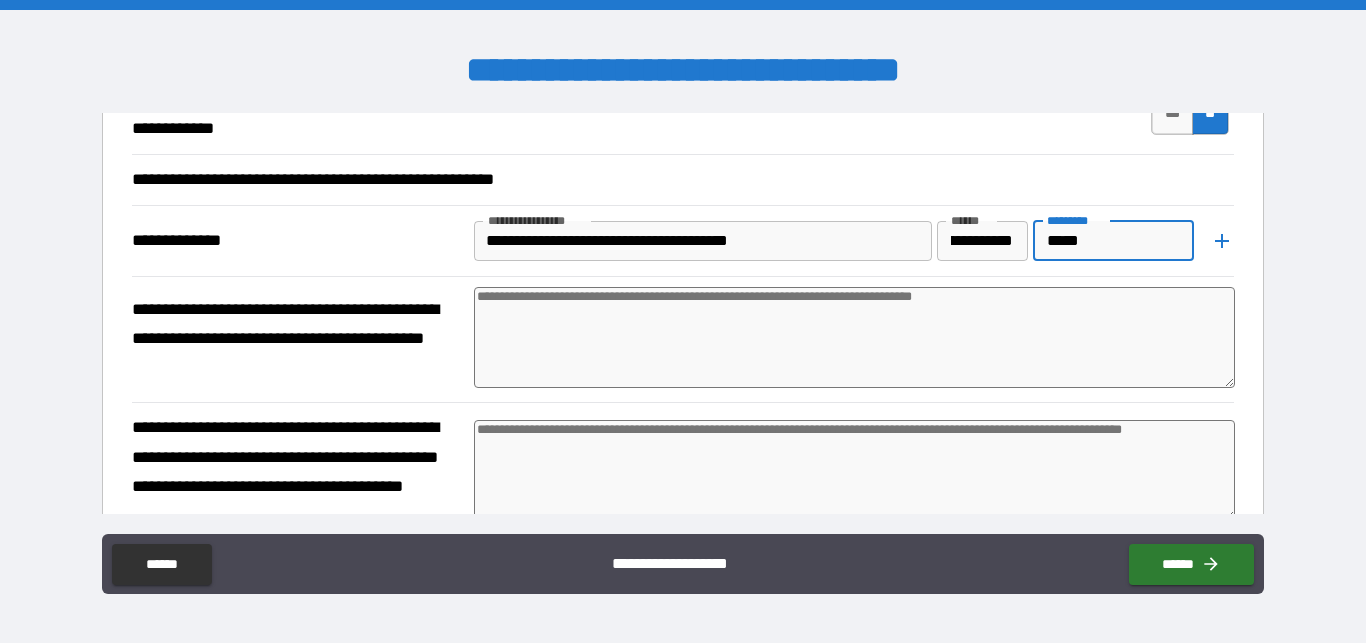 click at bounding box center (854, 337) 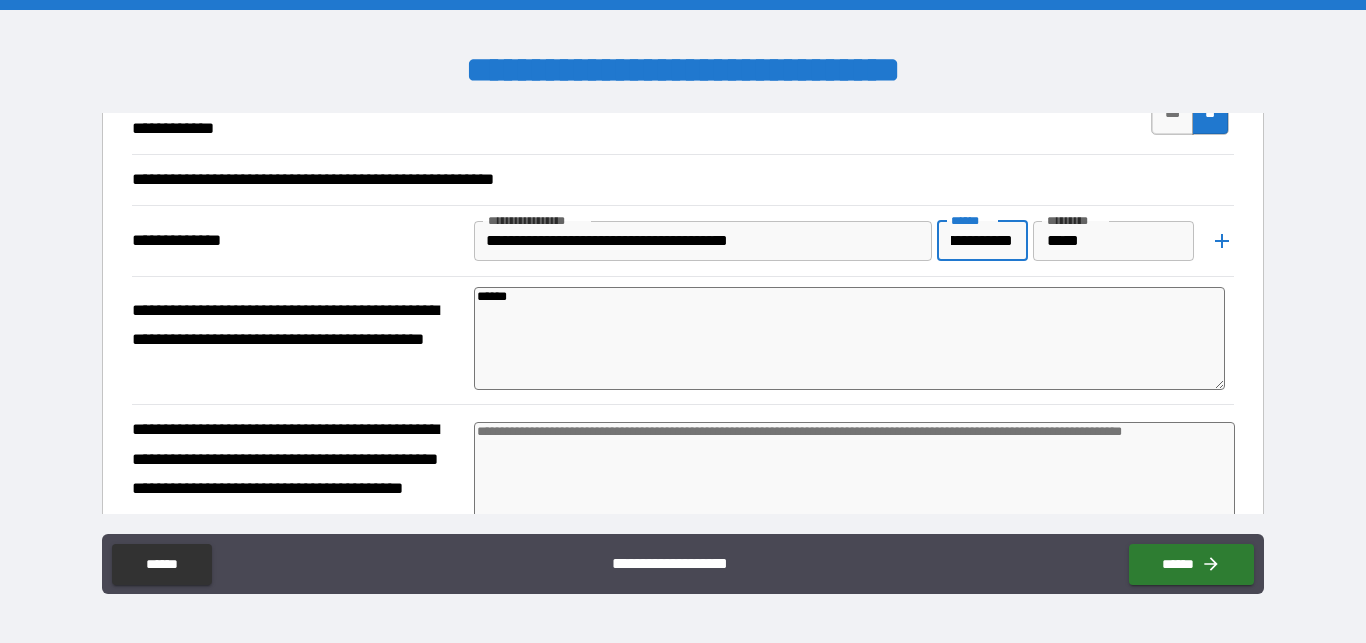 click on "**********" at bounding box center (982, 241) 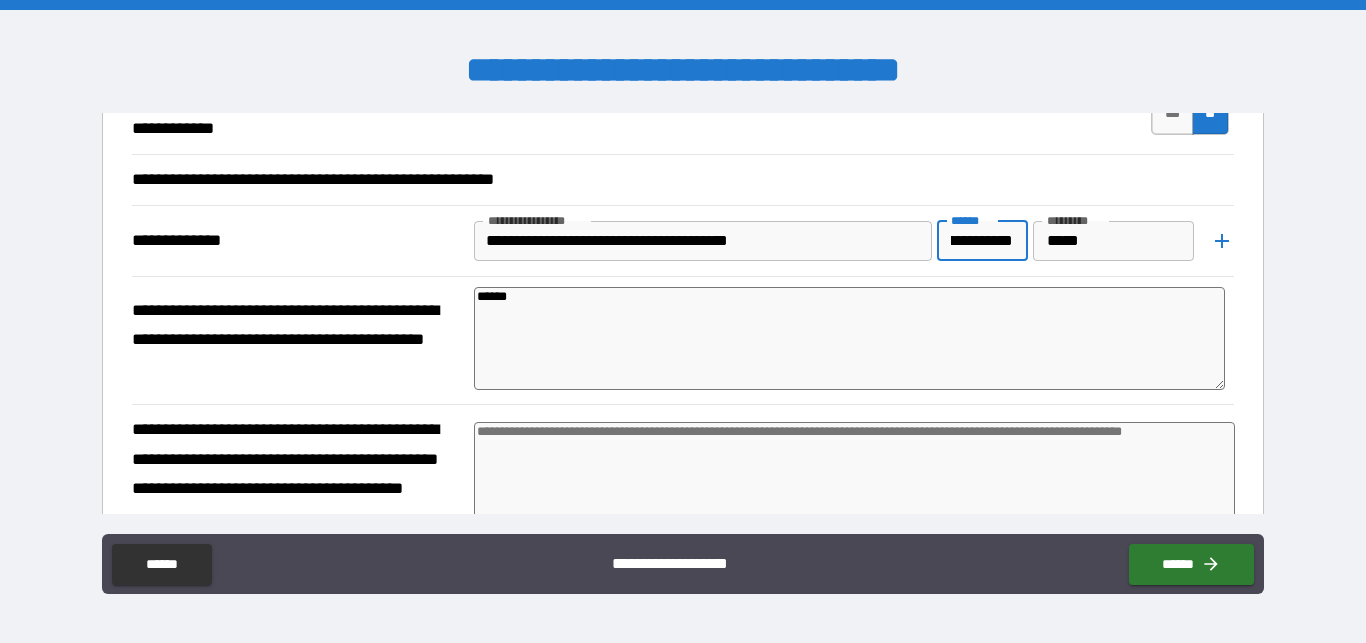 scroll, scrollTop: 0, scrollLeft: 17, axis: horizontal 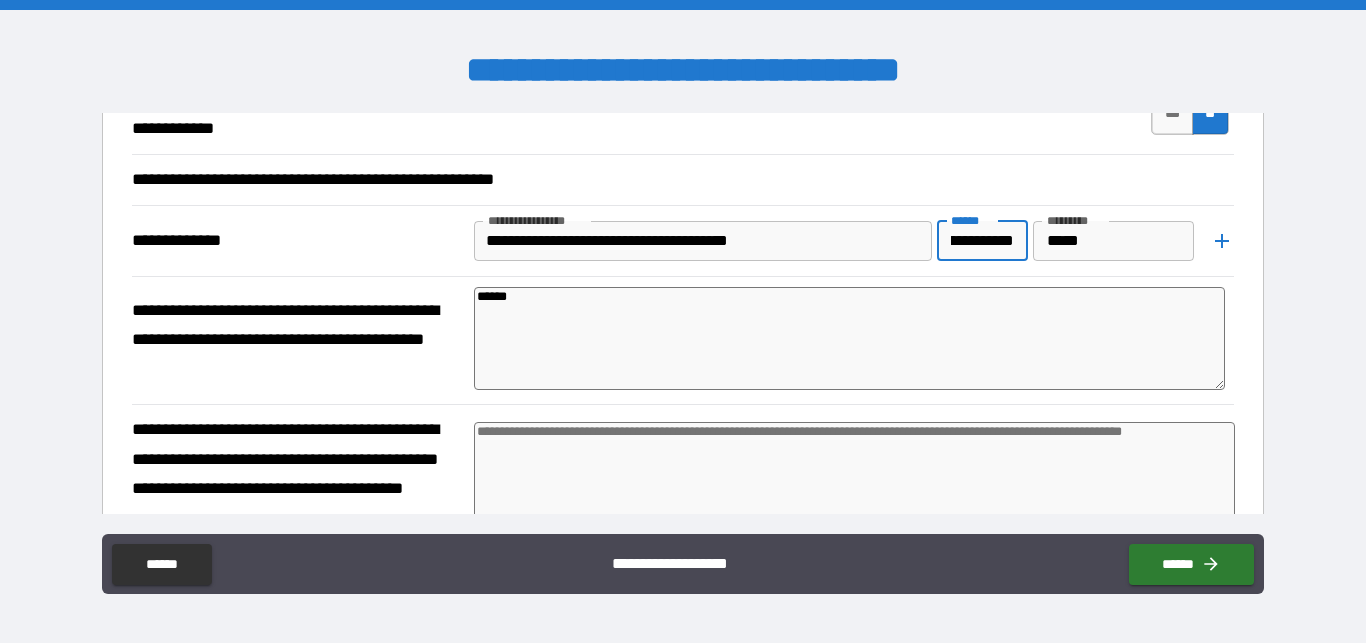 click on "*****" at bounding box center (850, 338) 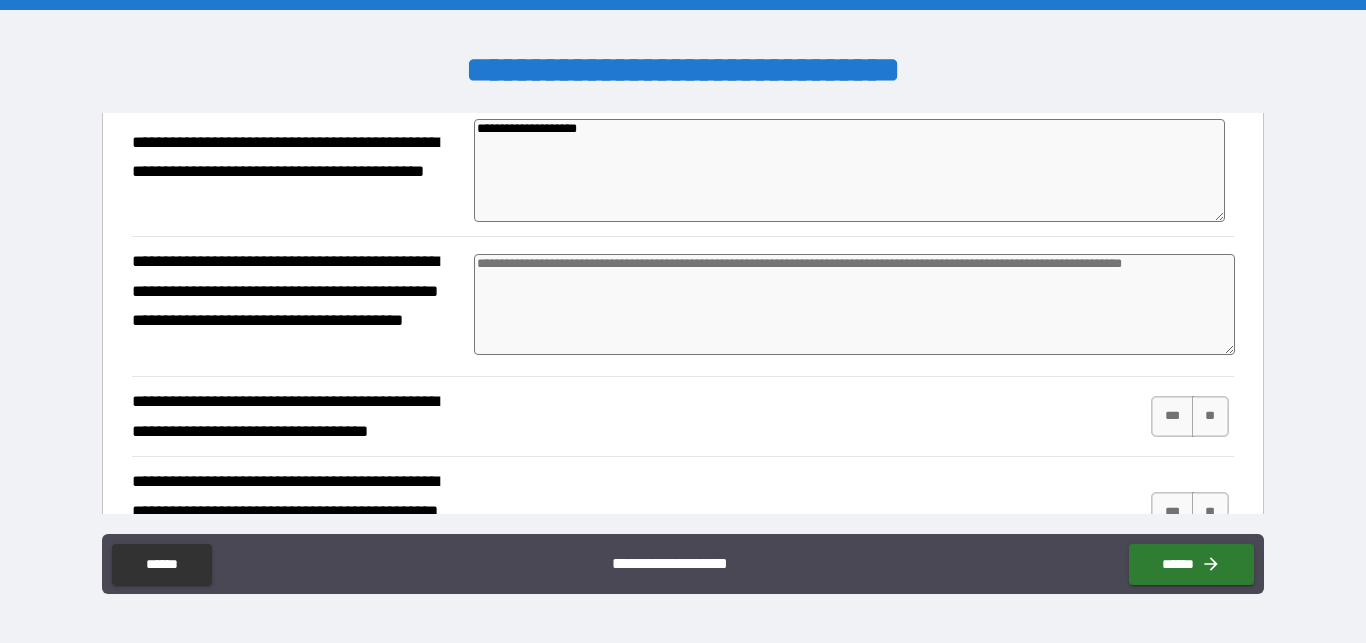 scroll, scrollTop: 1026, scrollLeft: 0, axis: vertical 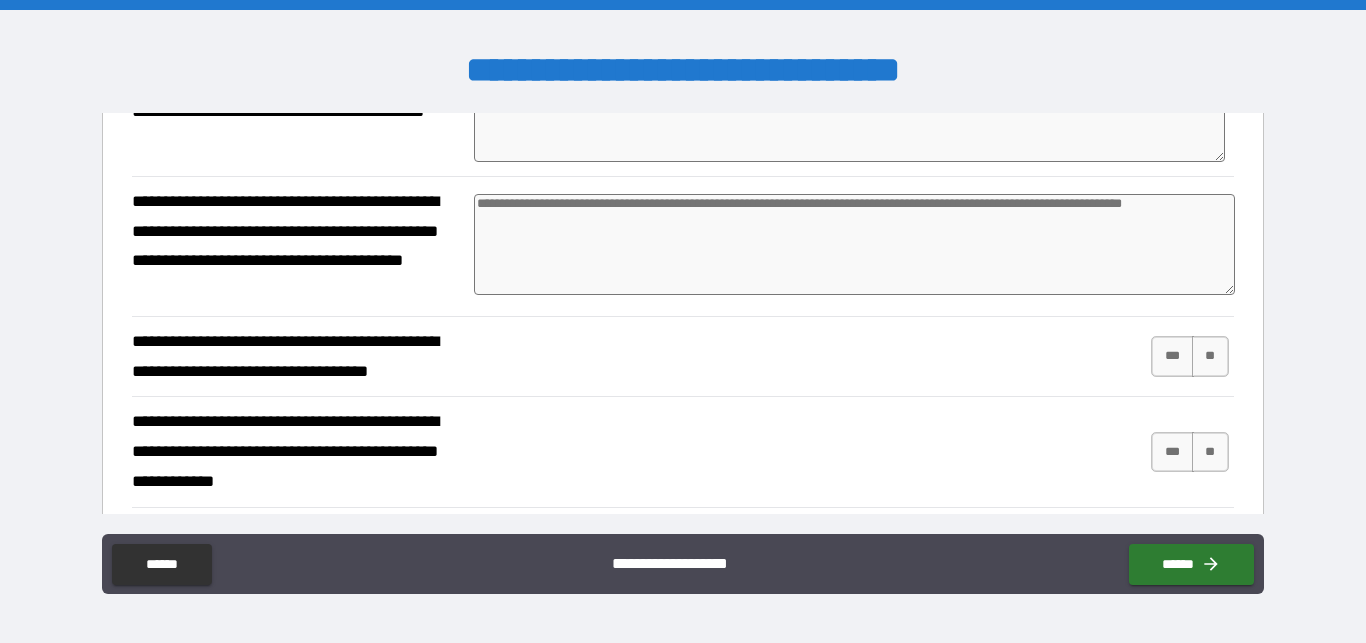 click at bounding box center (854, 244) 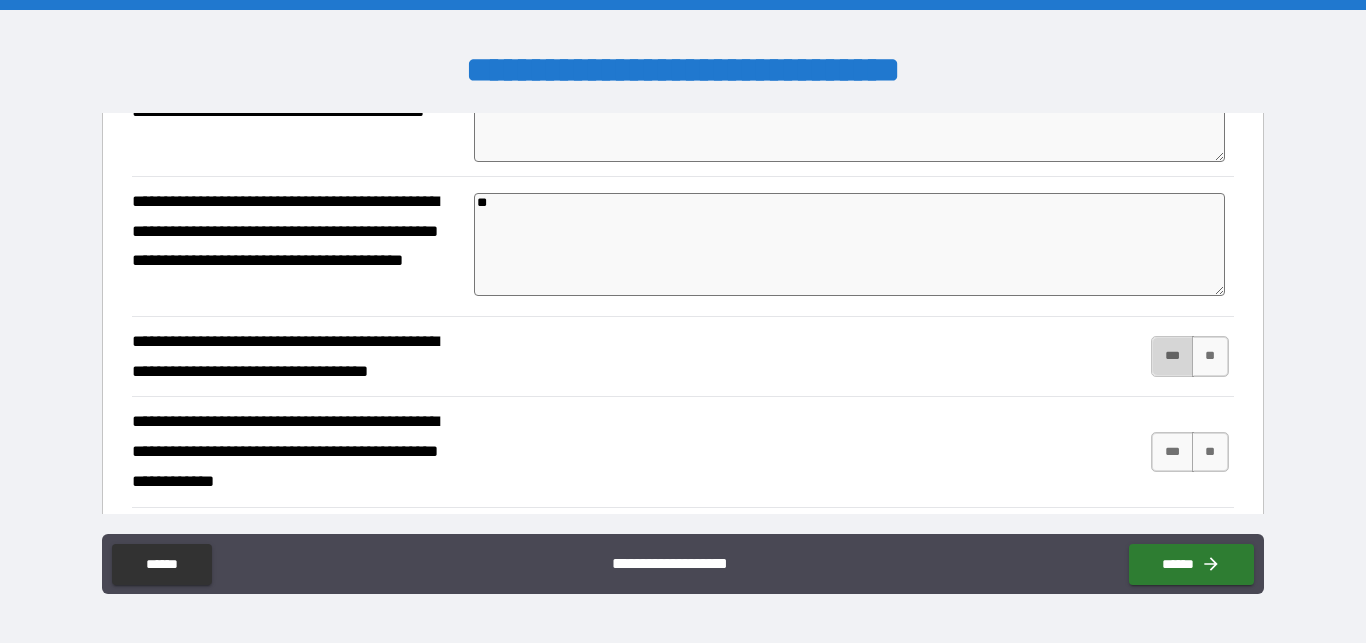 click on "***" at bounding box center [1172, 356] 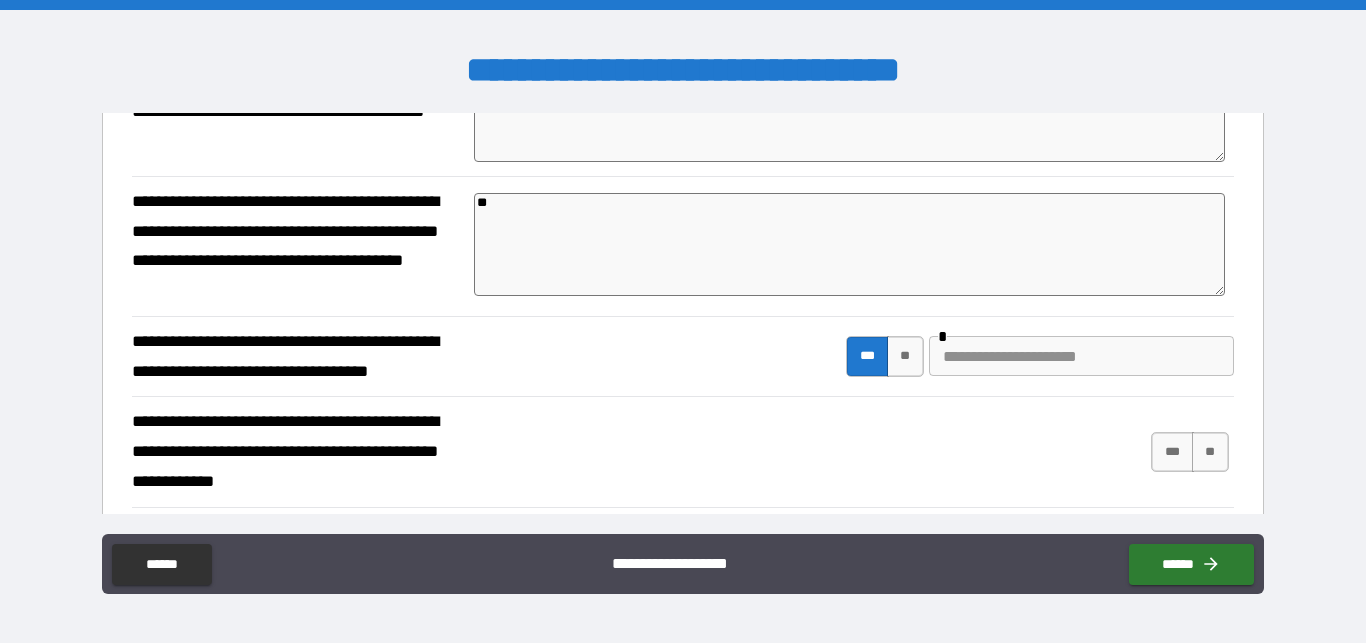 click at bounding box center [1081, 356] 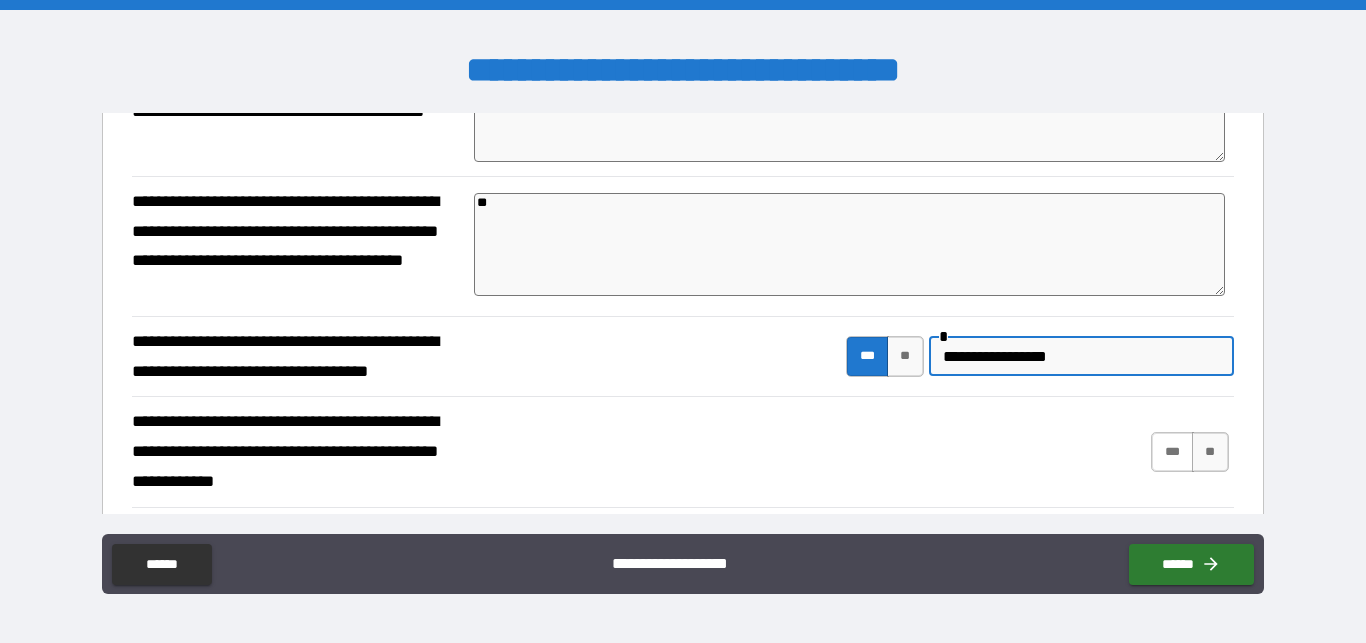 click on "***" at bounding box center [1172, 452] 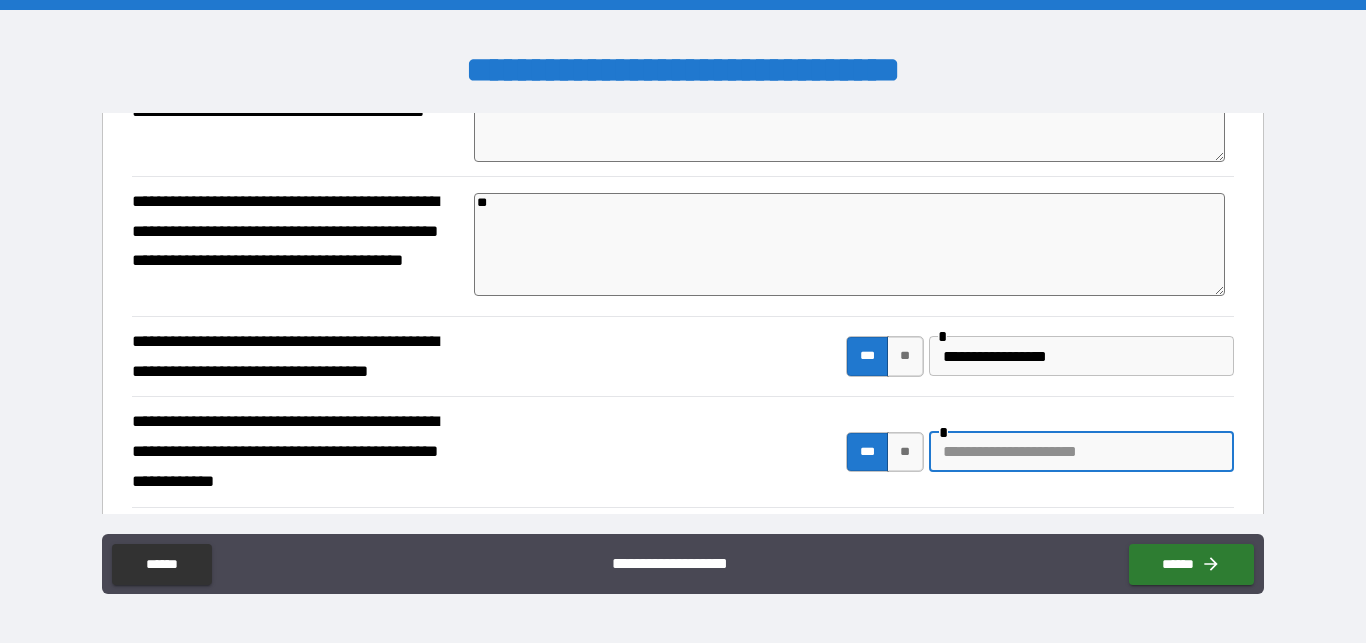 click at bounding box center (1081, 452) 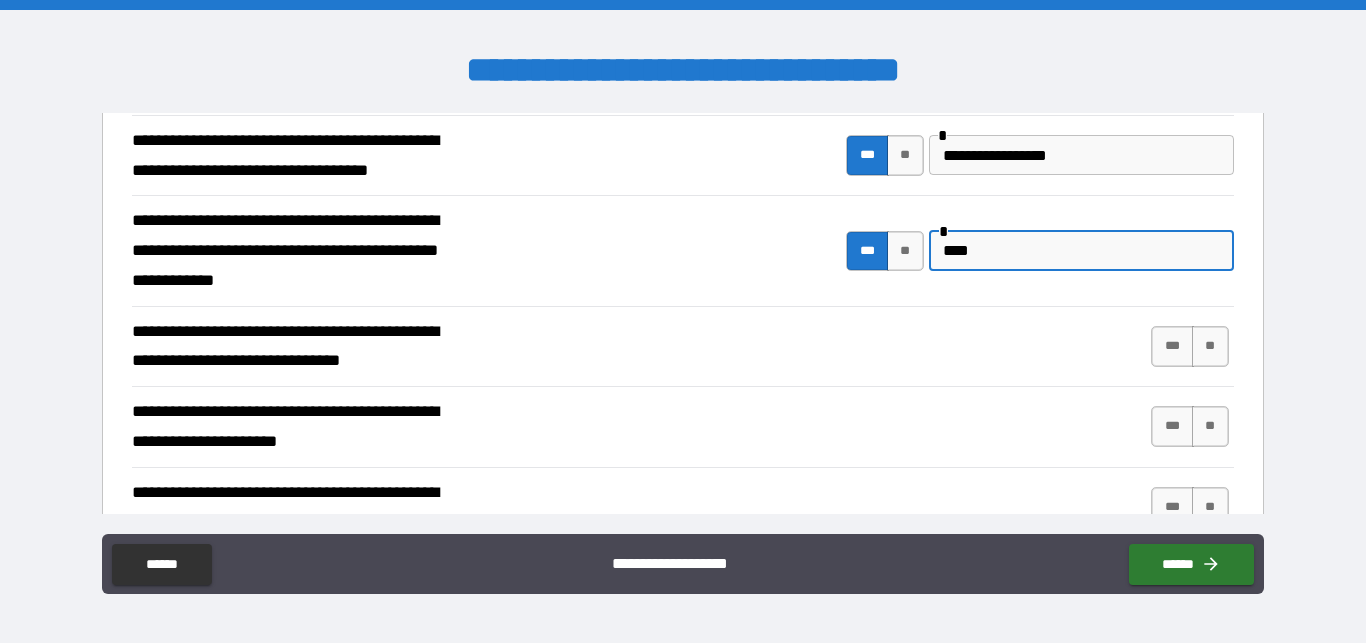 scroll, scrollTop: 1254, scrollLeft: 0, axis: vertical 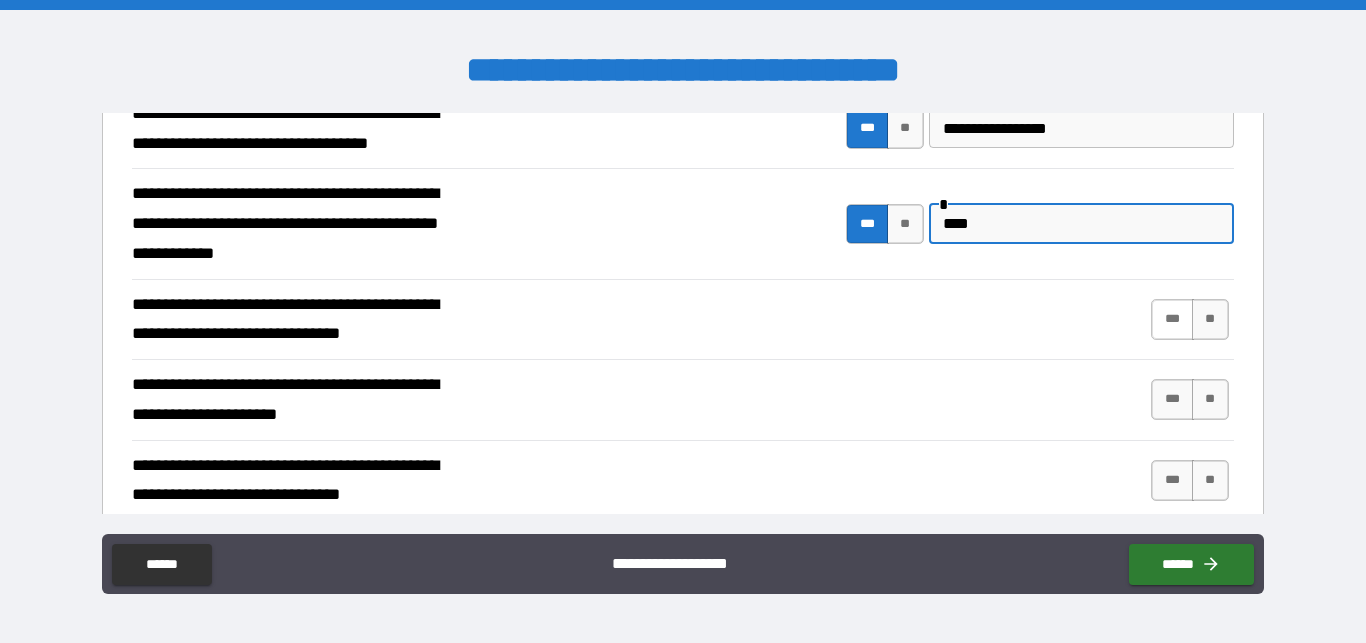 click on "***" at bounding box center [1172, 319] 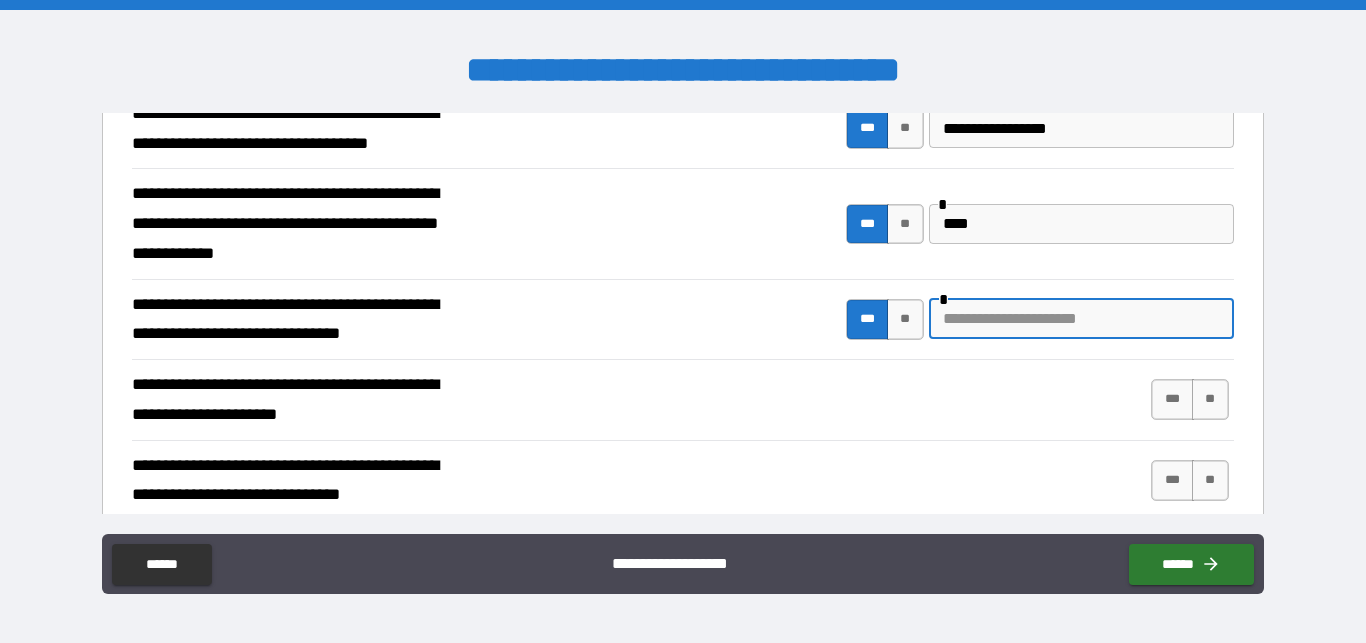 click at bounding box center [1081, 319] 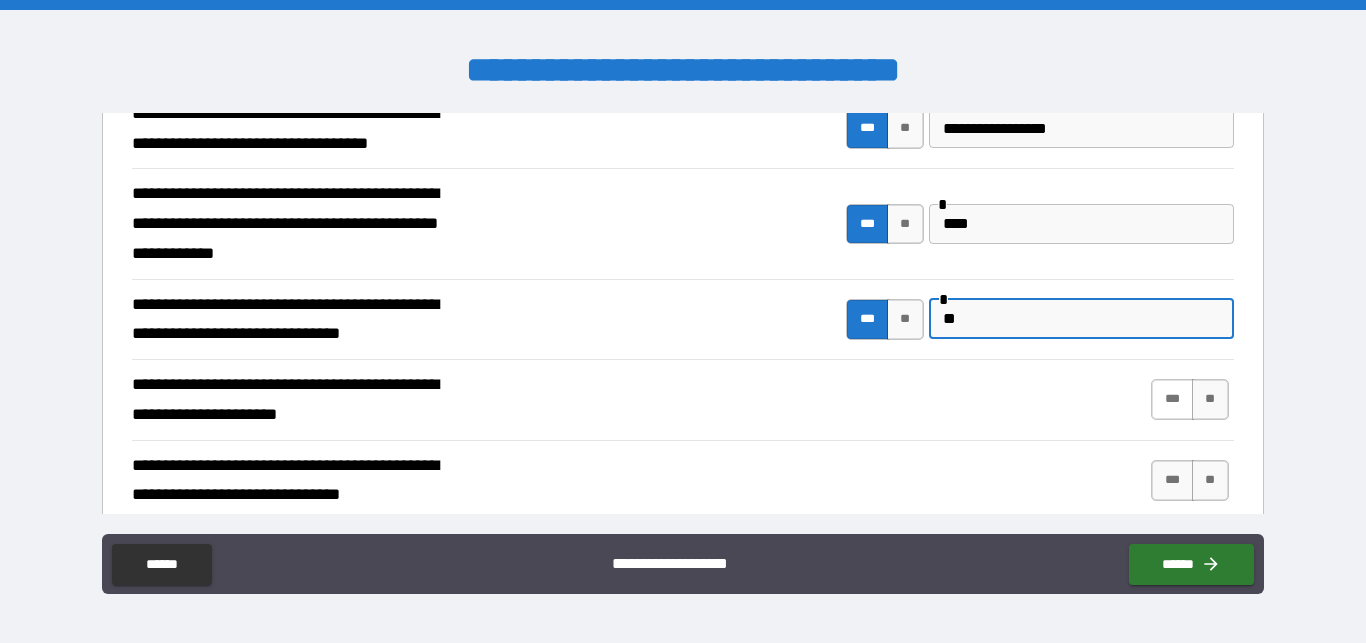 click on "***" at bounding box center [1172, 399] 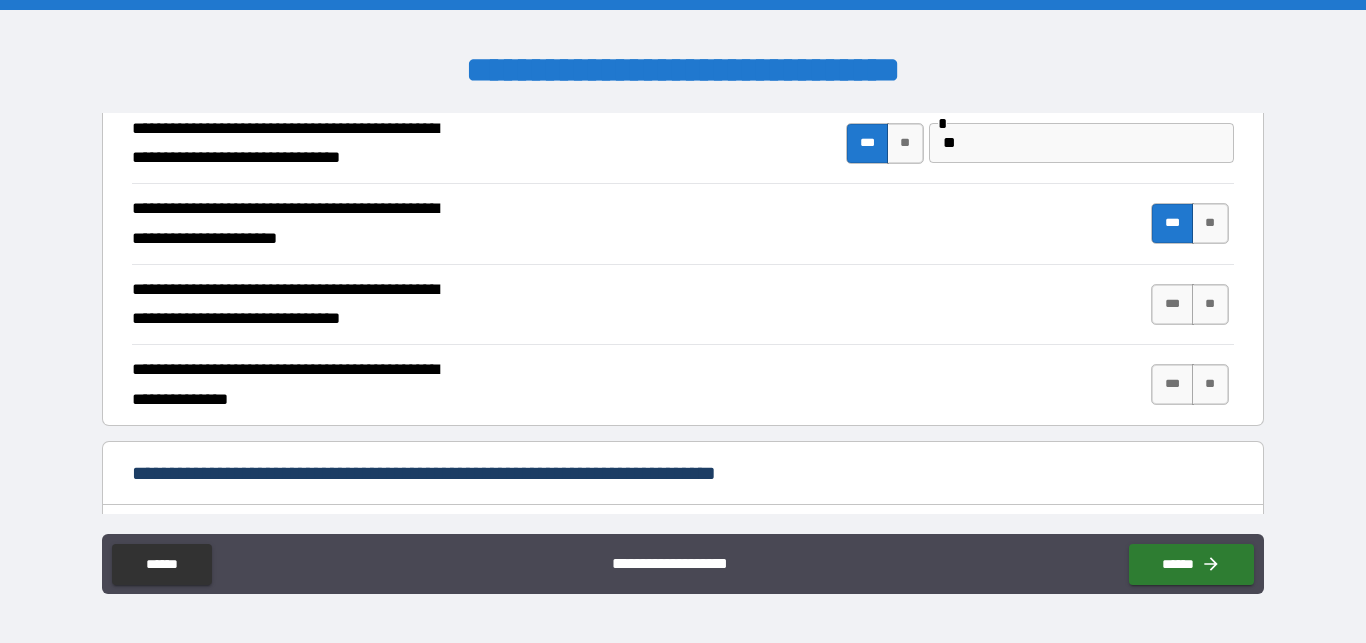scroll, scrollTop: 1482, scrollLeft: 0, axis: vertical 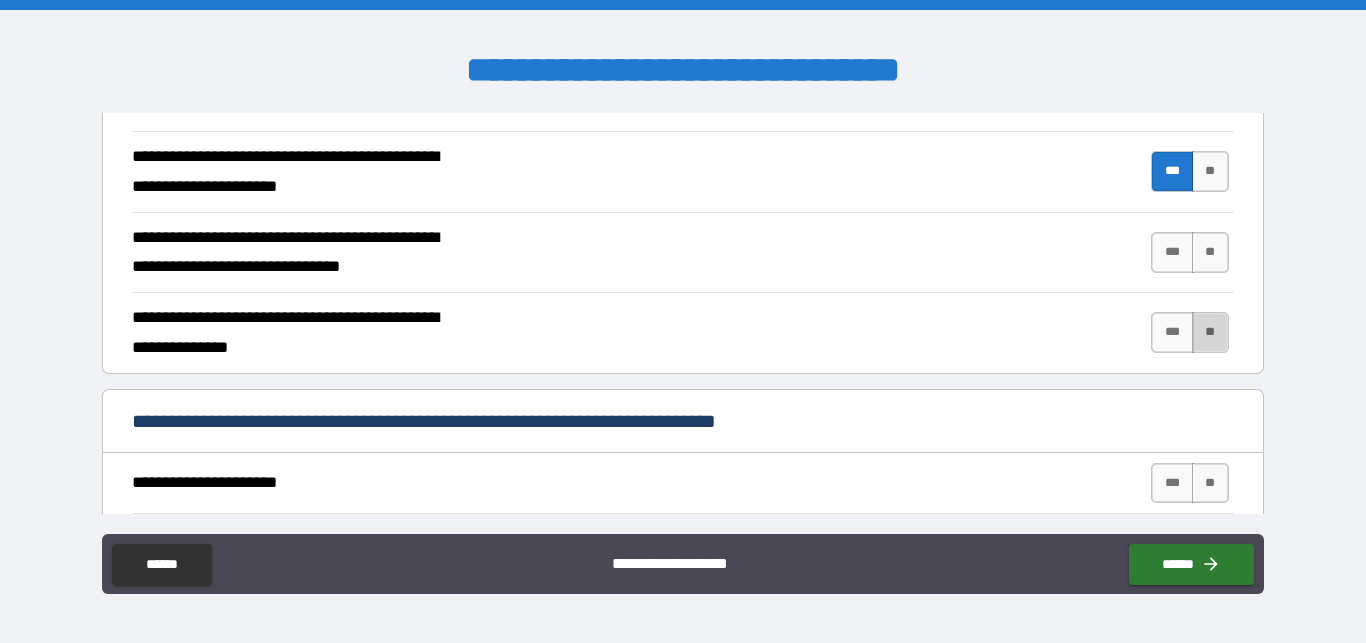 click on "**" at bounding box center (1210, 332) 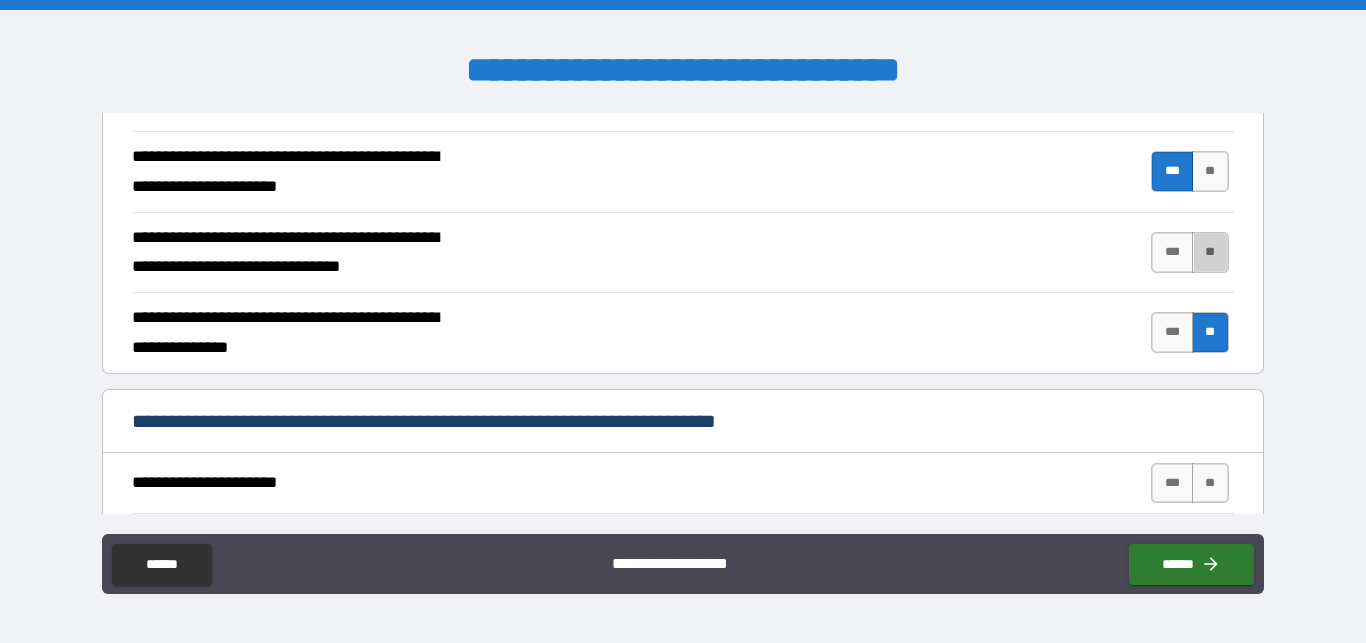 drag, startPoint x: 1183, startPoint y: 235, endPoint x: 968, endPoint y: 339, distance: 238.83258 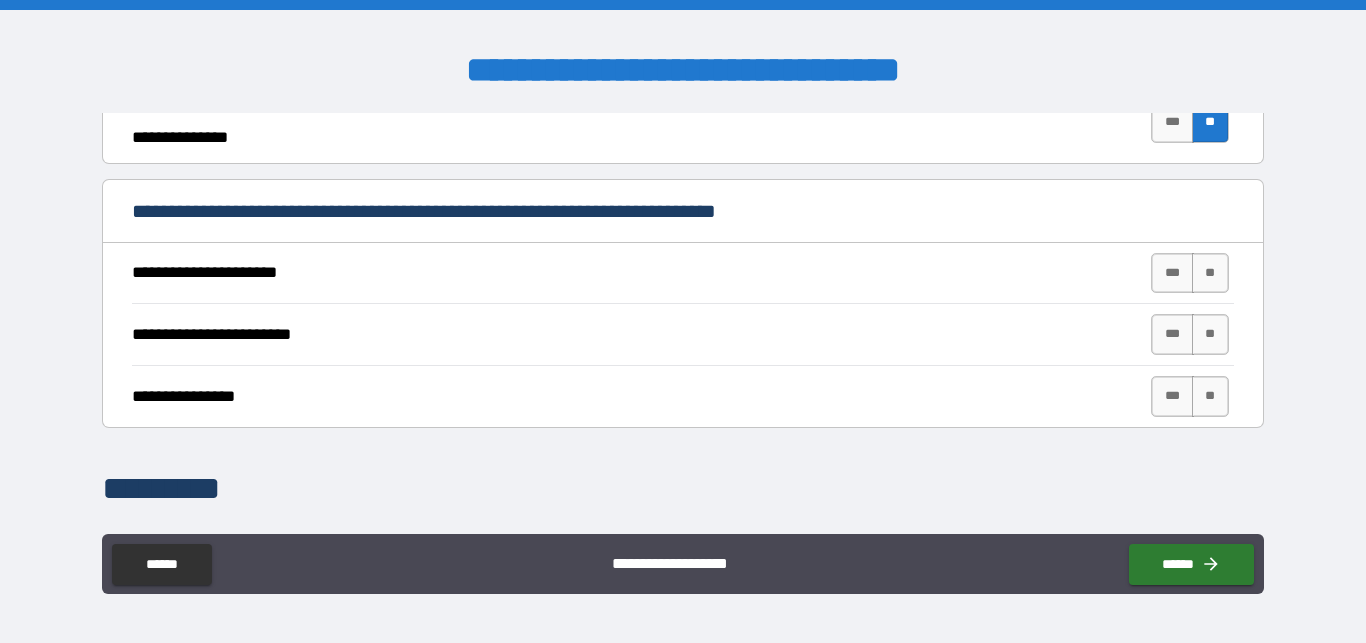 scroll, scrollTop: 1710, scrollLeft: 0, axis: vertical 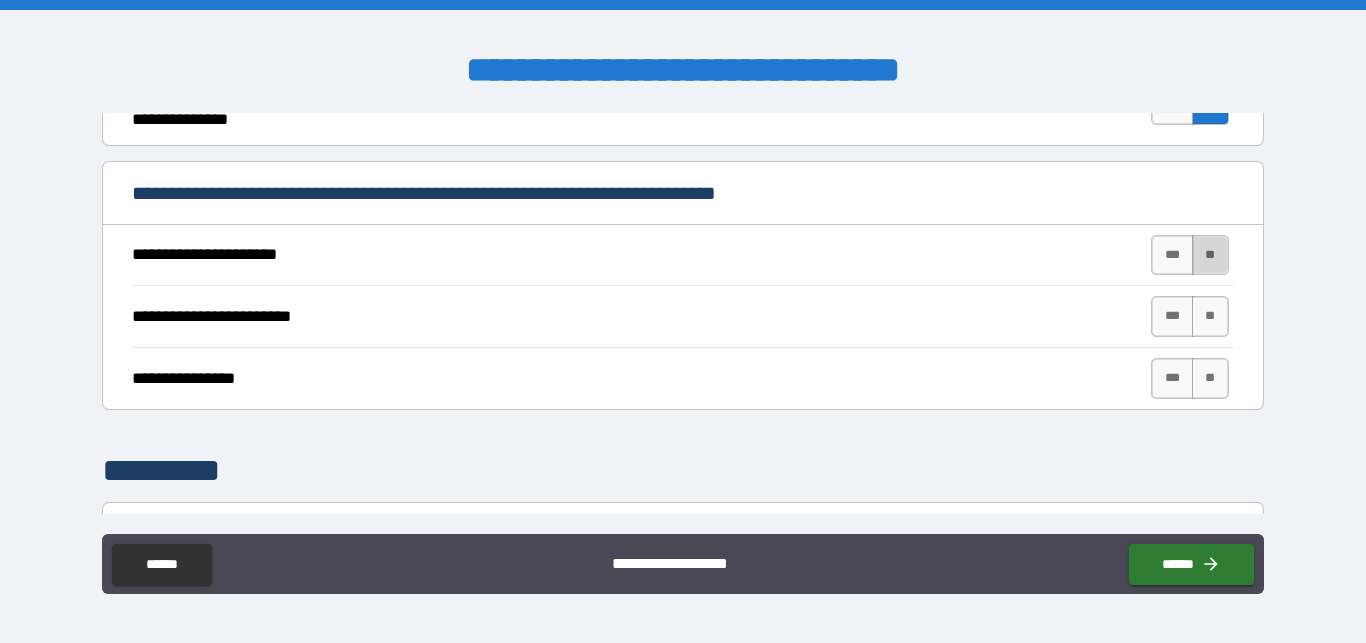 click on "**" at bounding box center (1210, 255) 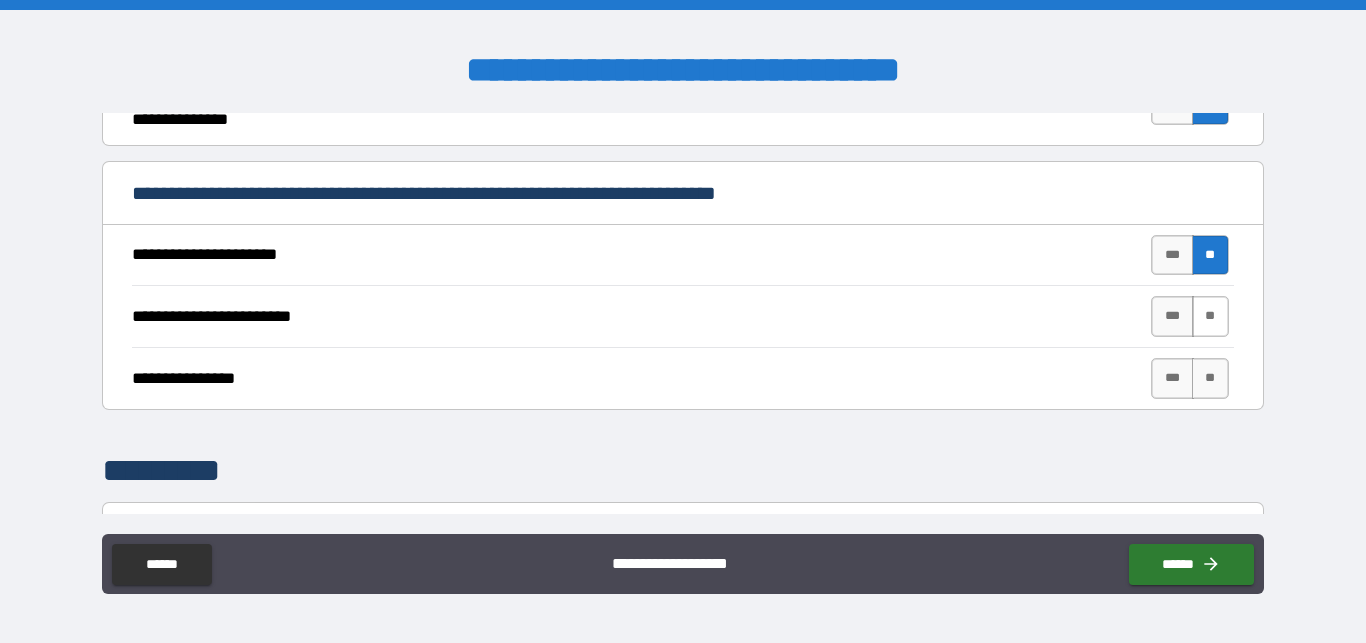drag, startPoint x: 1192, startPoint y: 302, endPoint x: 1190, endPoint y: 313, distance: 11.18034 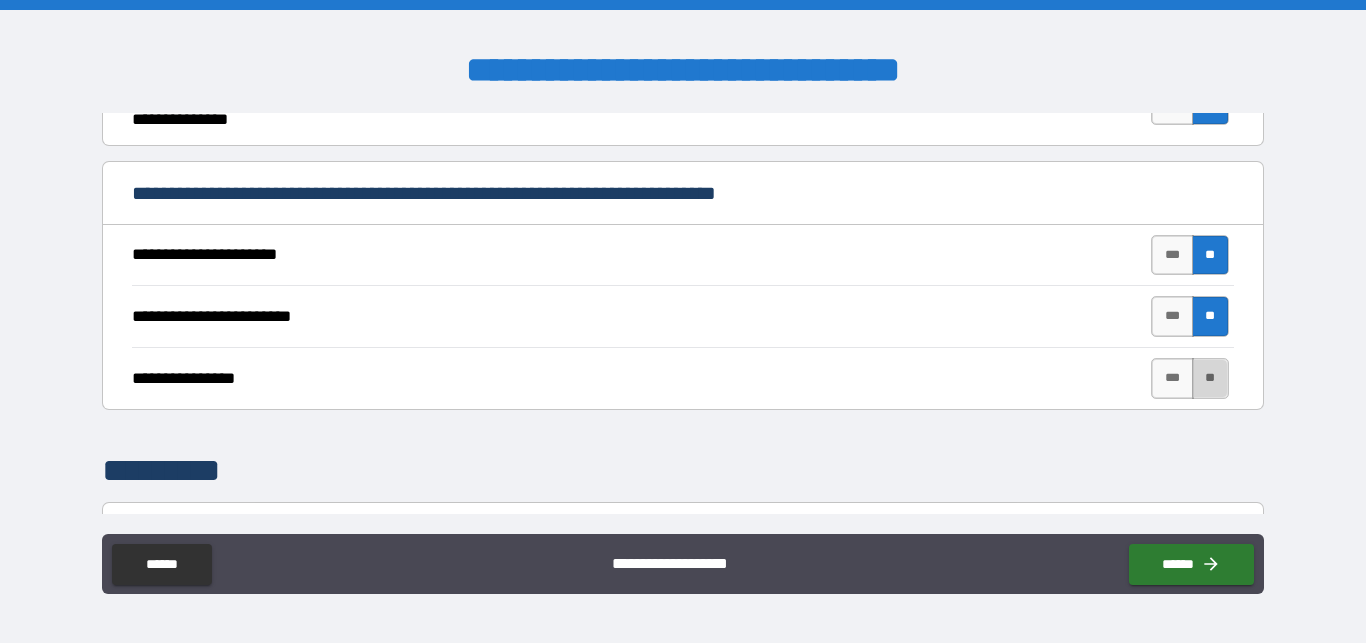 drag, startPoint x: 1191, startPoint y: 357, endPoint x: 898, endPoint y: 385, distance: 294.33484 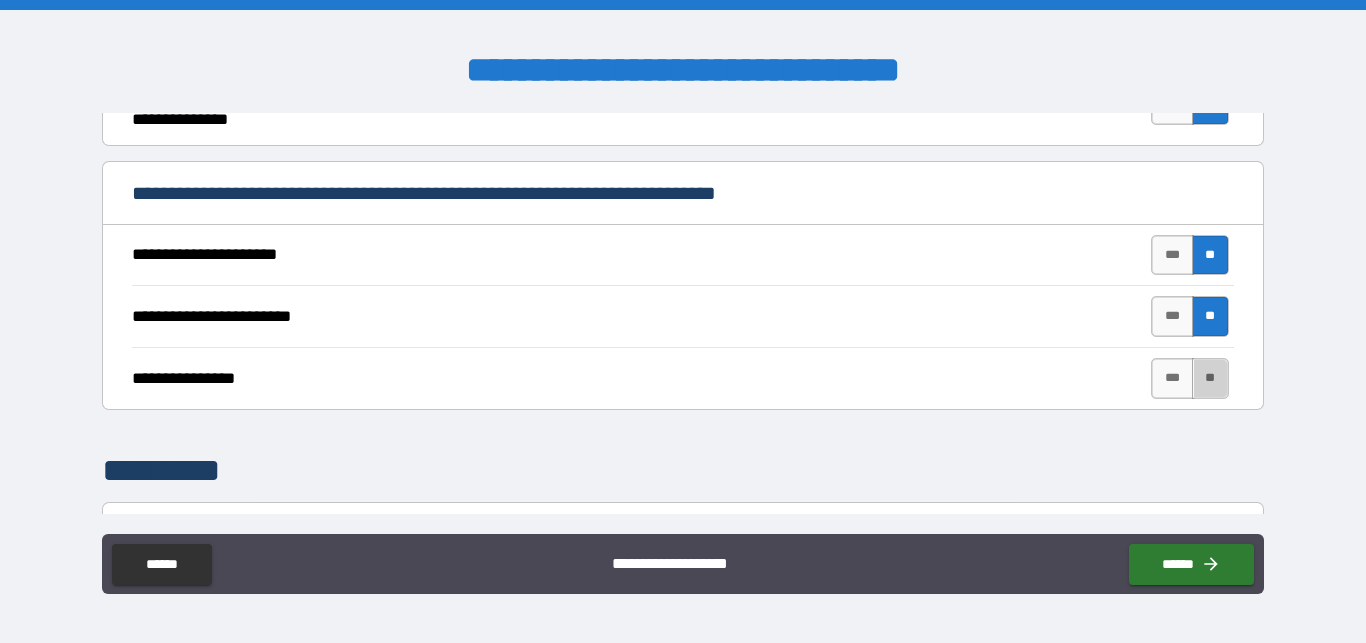click on "**" at bounding box center (1210, 378) 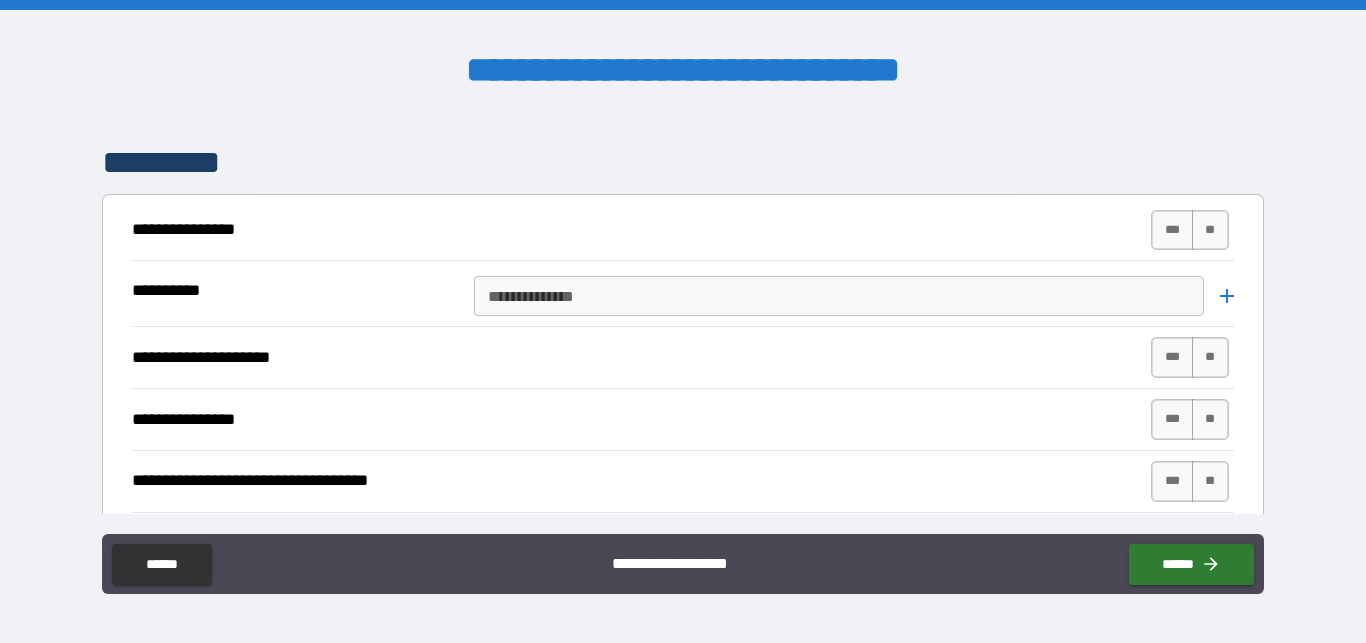scroll, scrollTop: 2052, scrollLeft: 0, axis: vertical 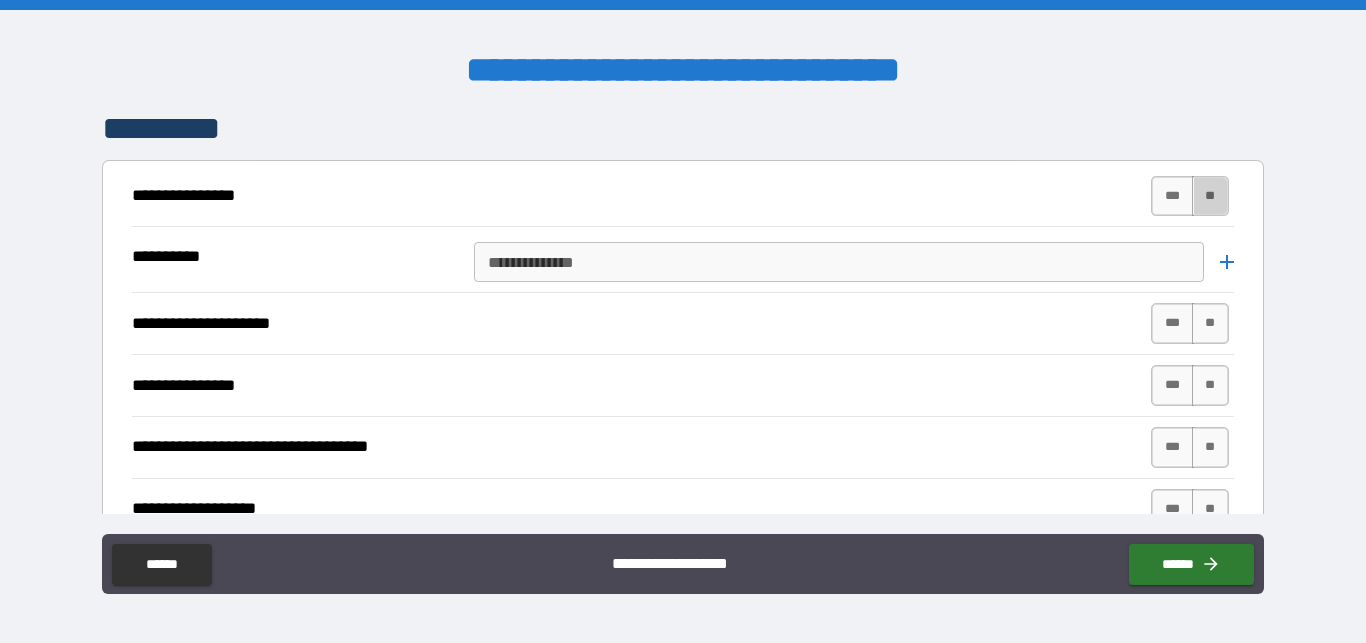 drag, startPoint x: 1189, startPoint y: 182, endPoint x: 1096, endPoint y: 228, distance: 103.75452 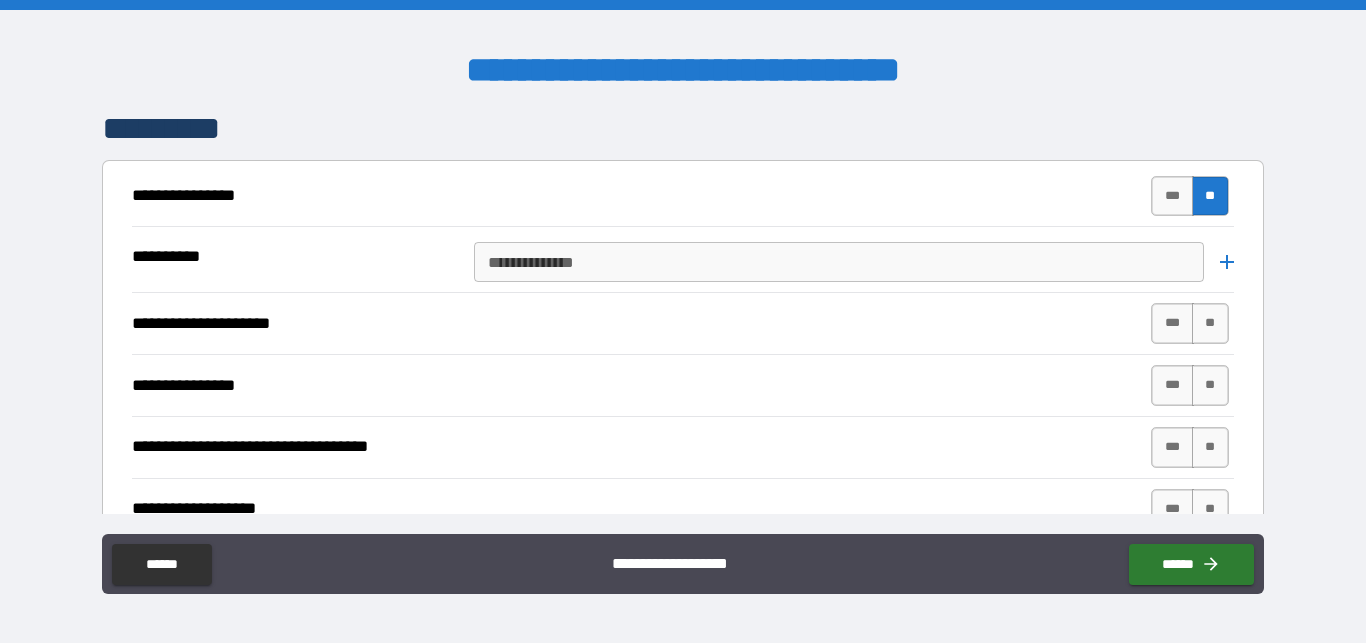 click on "**********" at bounding box center [837, 262] 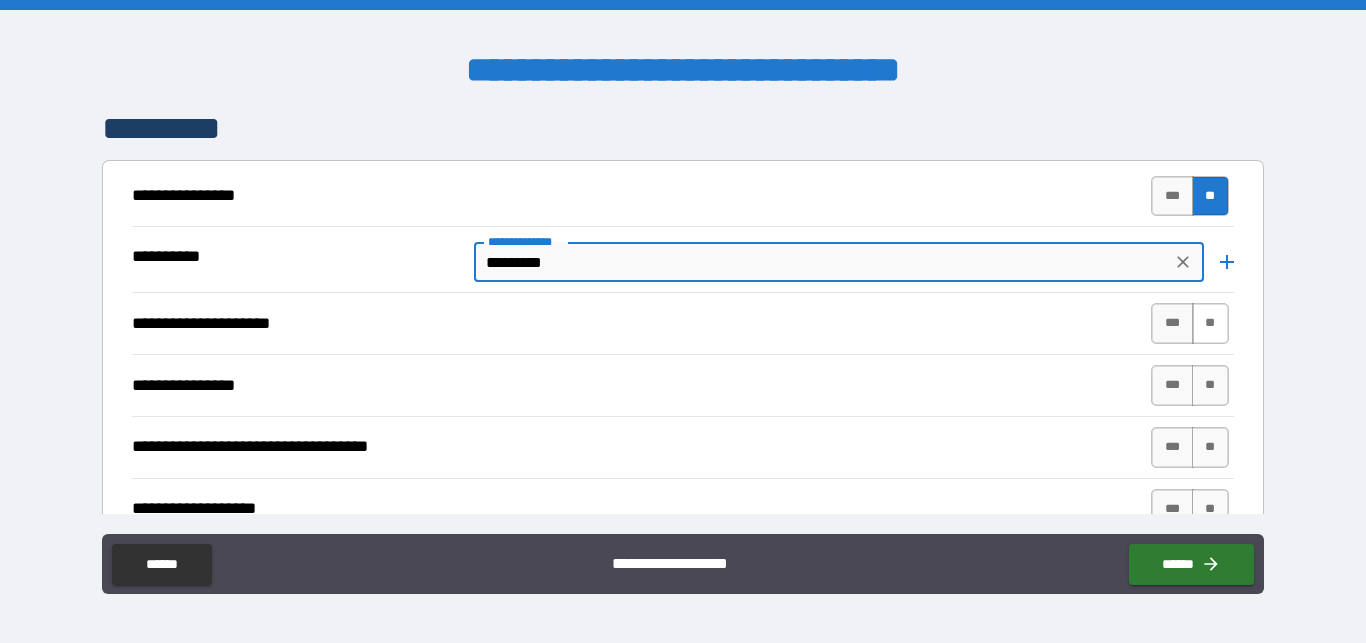 click on "**" at bounding box center [1210, 323] 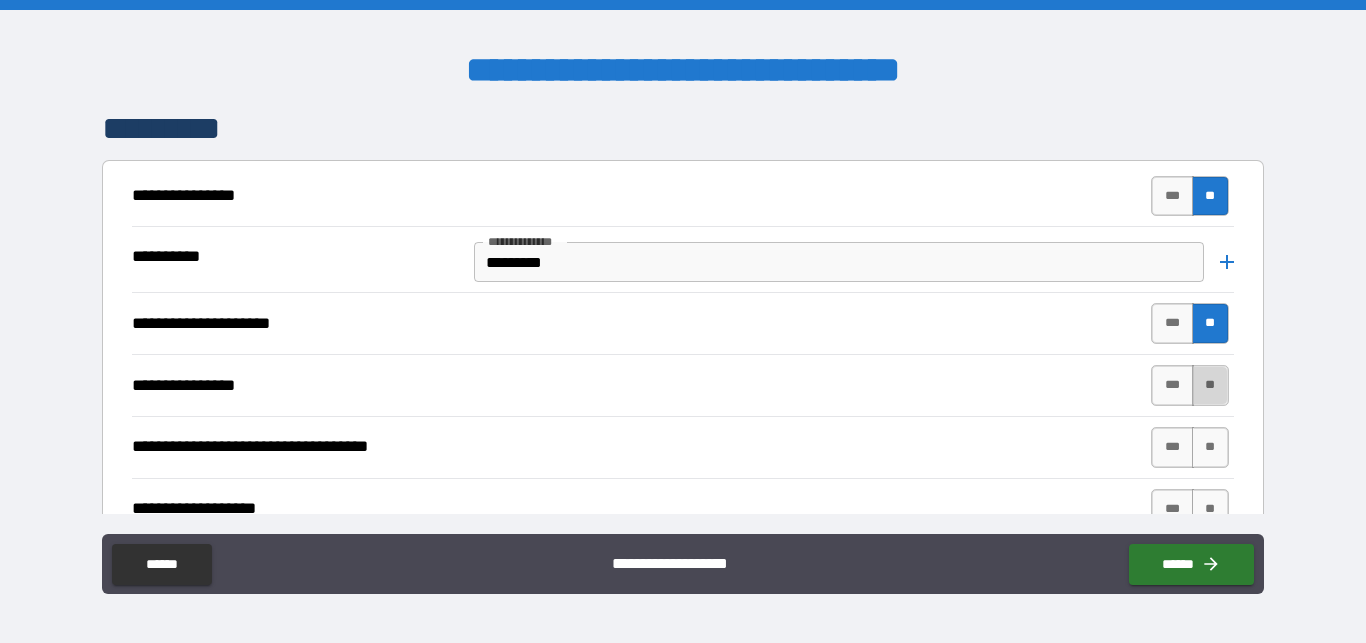 click on "**" at bounding box center [1210, 385] 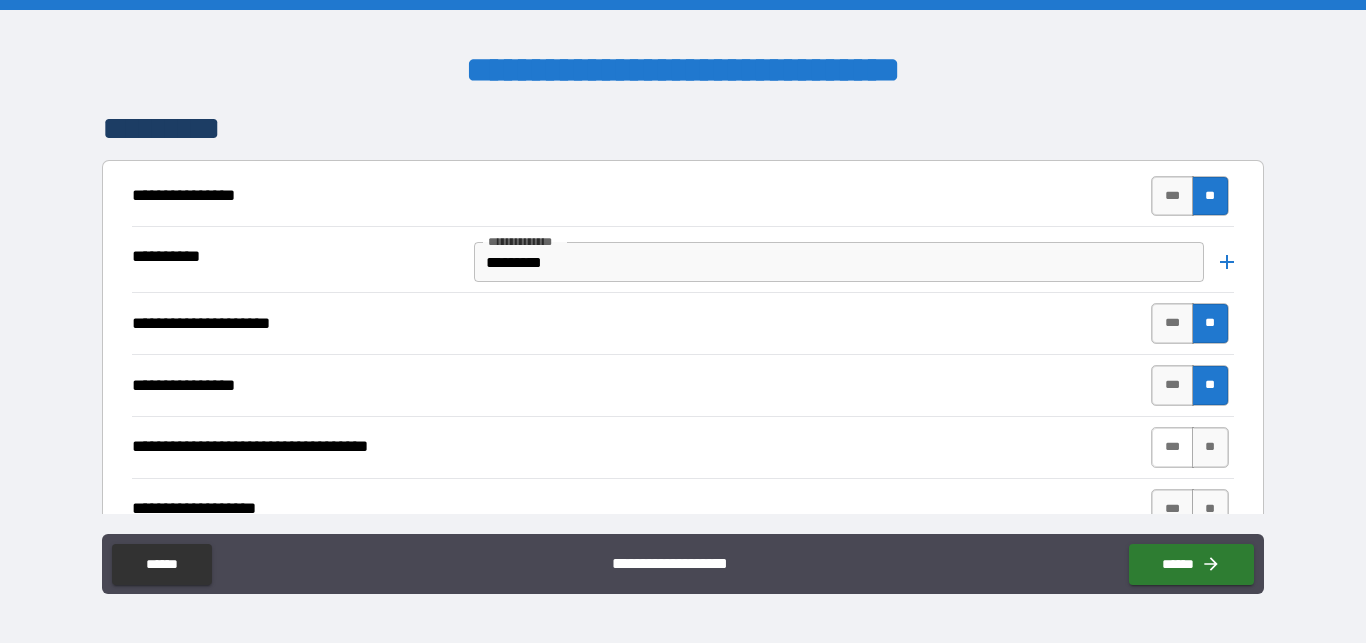 click on "***" at bounding box center (1172, 447) 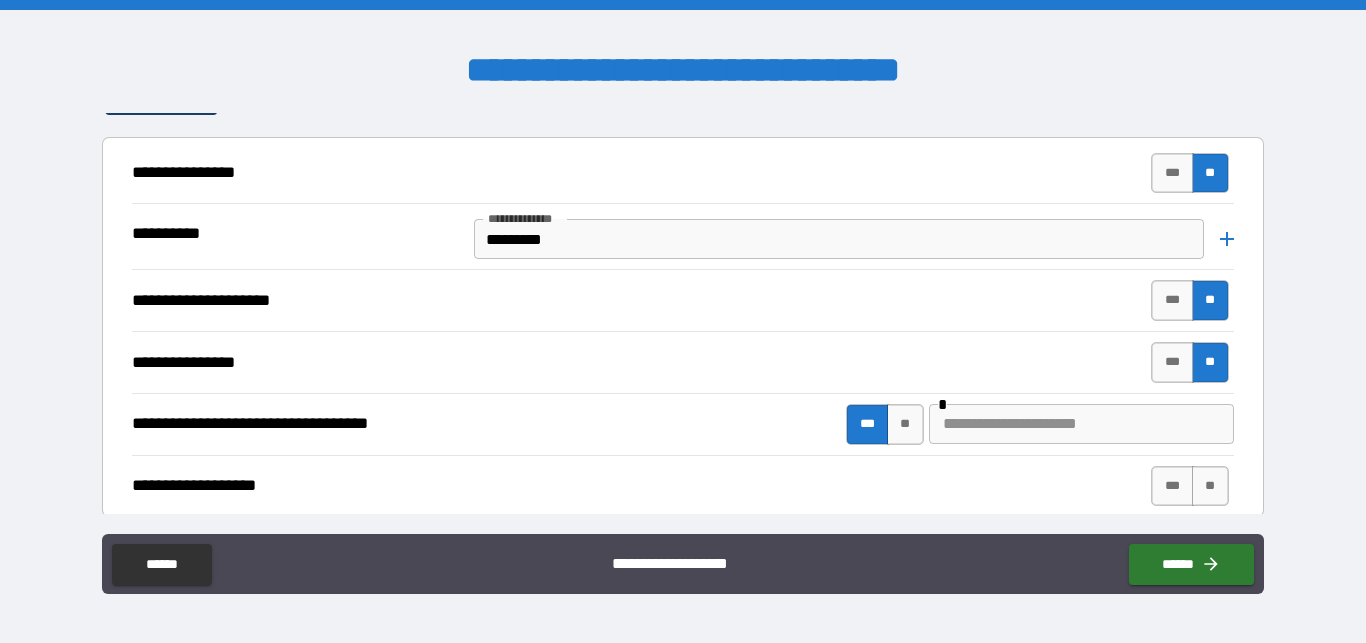 scroll, scrollTop: 2052, scrollLeft: 0, axis: vertical 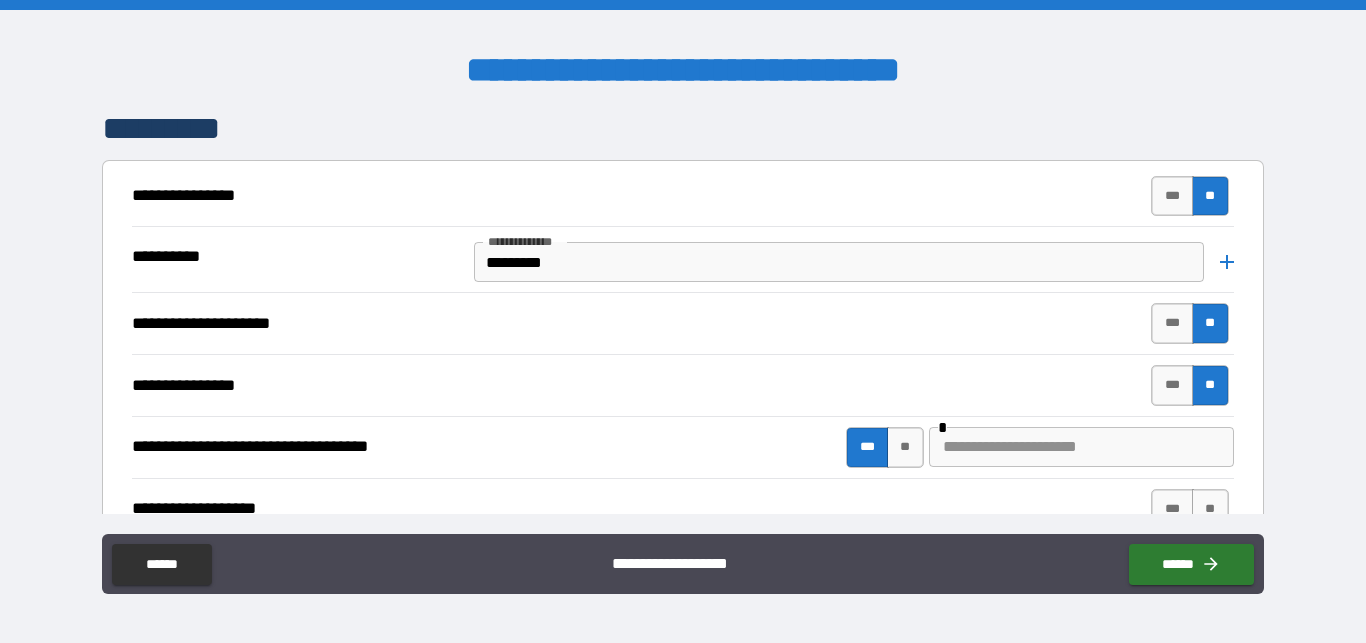 click 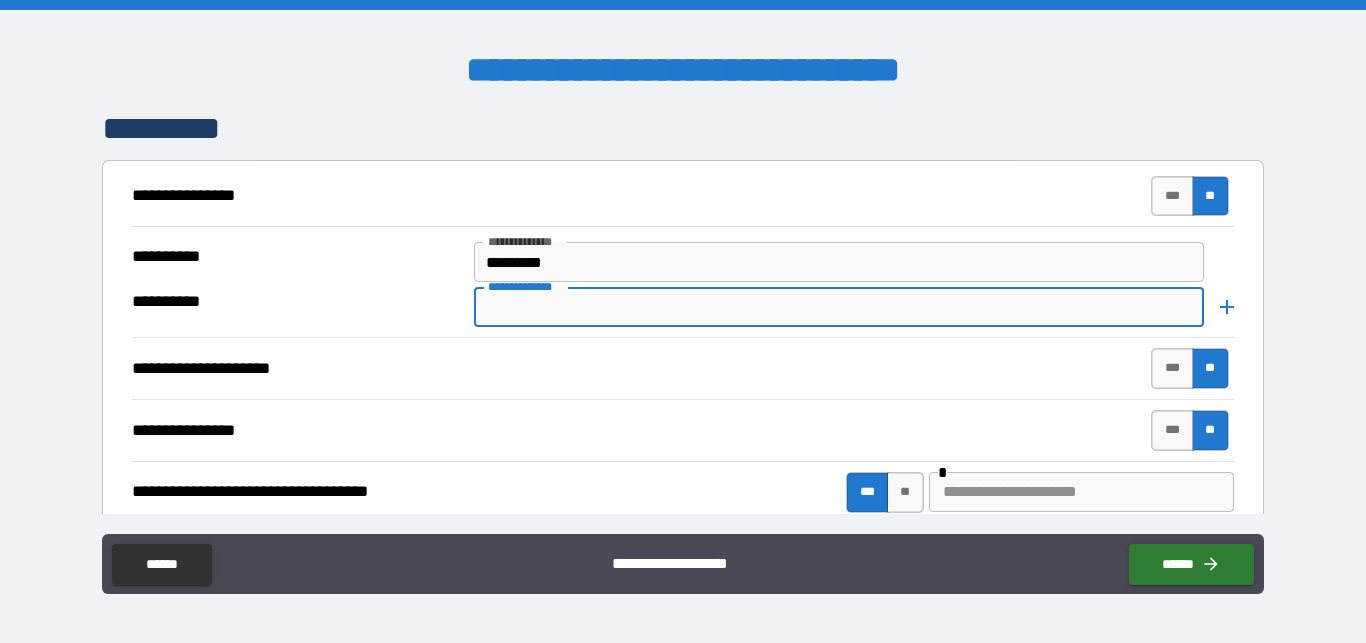 click on "**********" at bounding box center (837, 307) 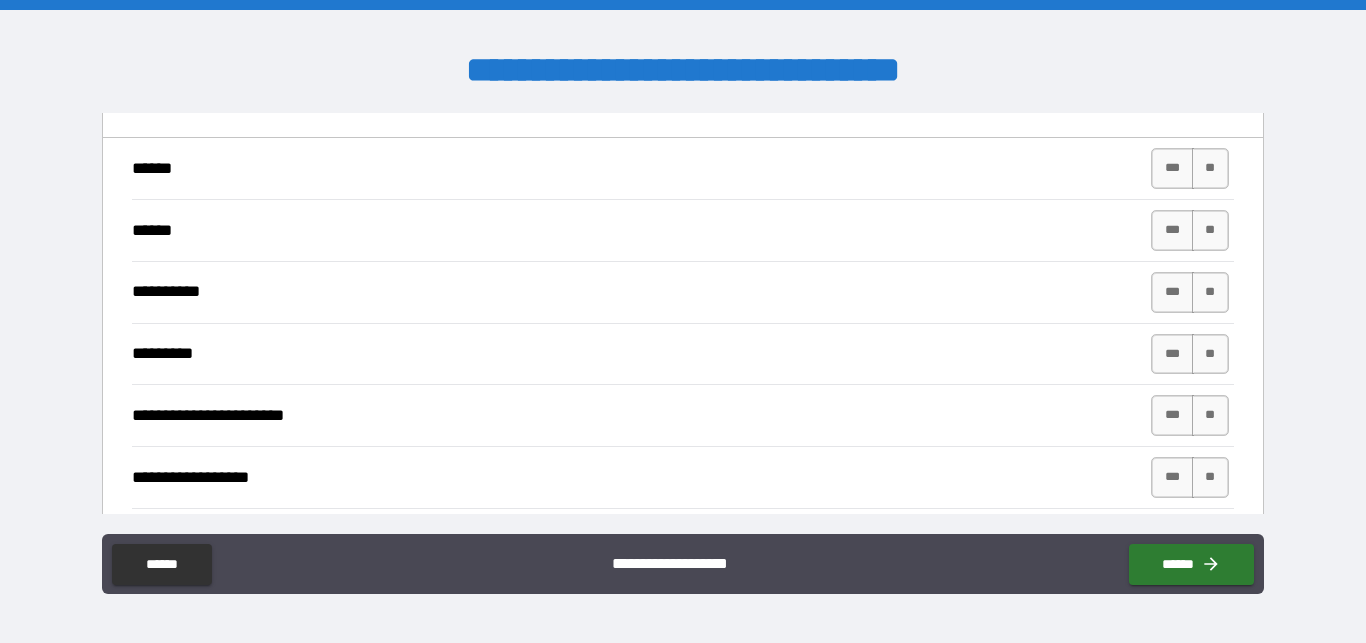 scroll, scrollTop: 2508, scrollLeft: 0, axis: vertical 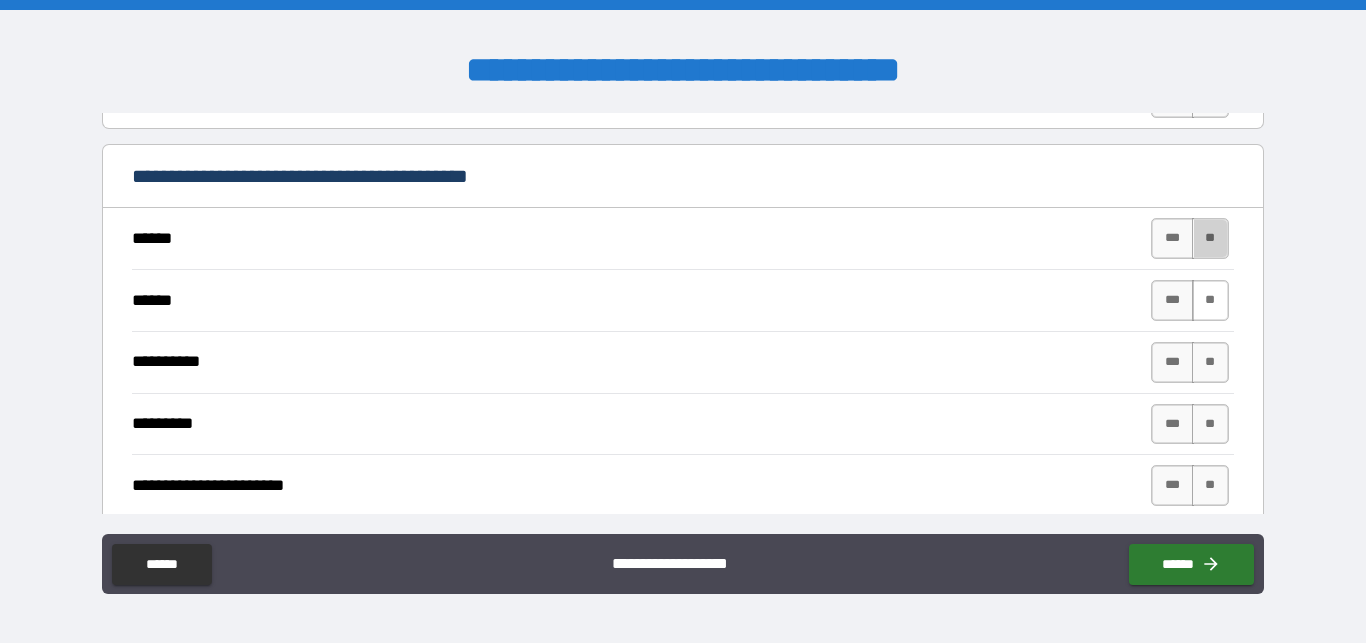 drag, startPoint x: 1196, startPoint y: 238, endPoint x: 1189, endPoint y: 289, distance: 51.47815 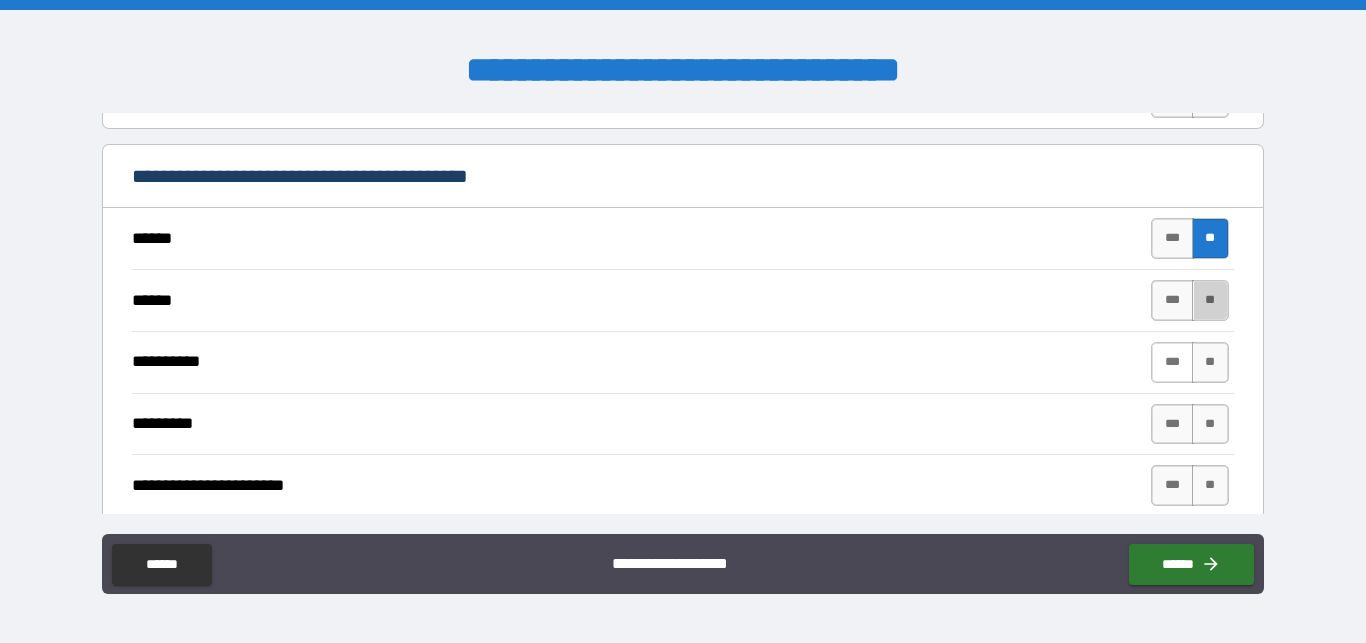 drag, startPoint x: 1189, startPoint y: 285, endPoint x: 1159, endPoint y: 362, distance: 82.637764 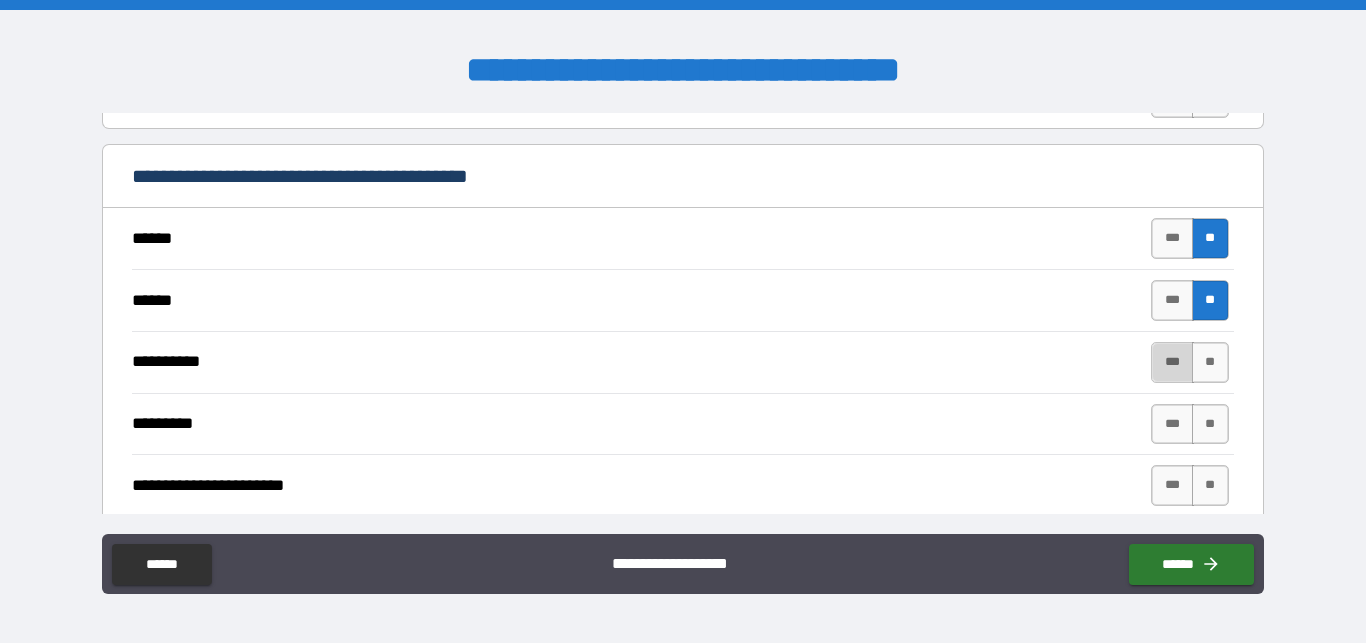 click on "***" at bounding box center [1172, 362] 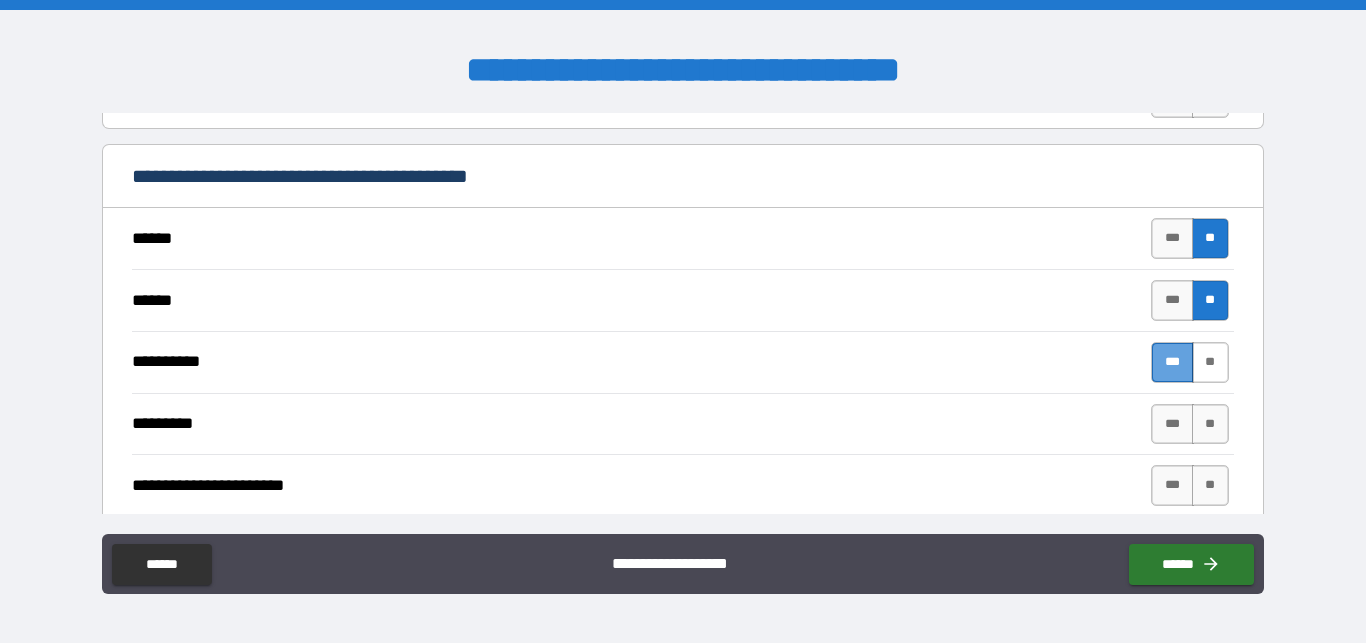 drag, startPoint x: 1160, startPoint y: 358, endPoint x: 1180, endPoint y: 349, distance: 21.931713 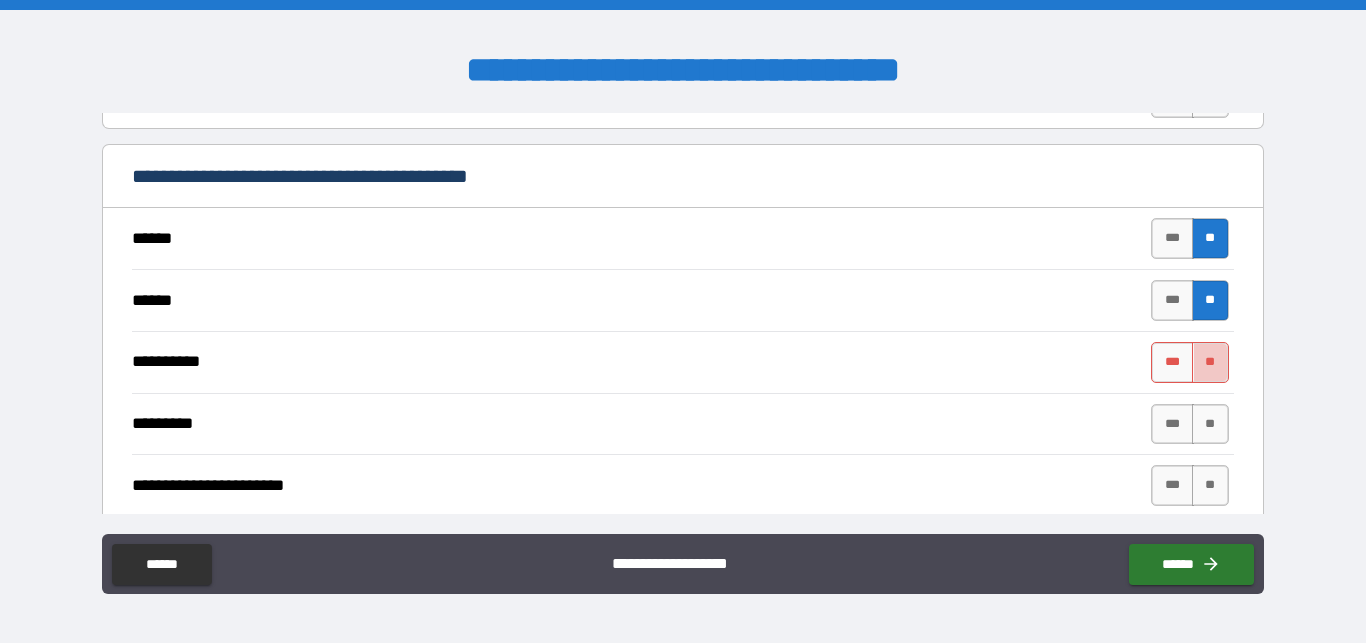 drag, startPoint x: 1181, startPoint y: 346, endPoint x: 1169, endPoint y: 374, distance: 30.463093 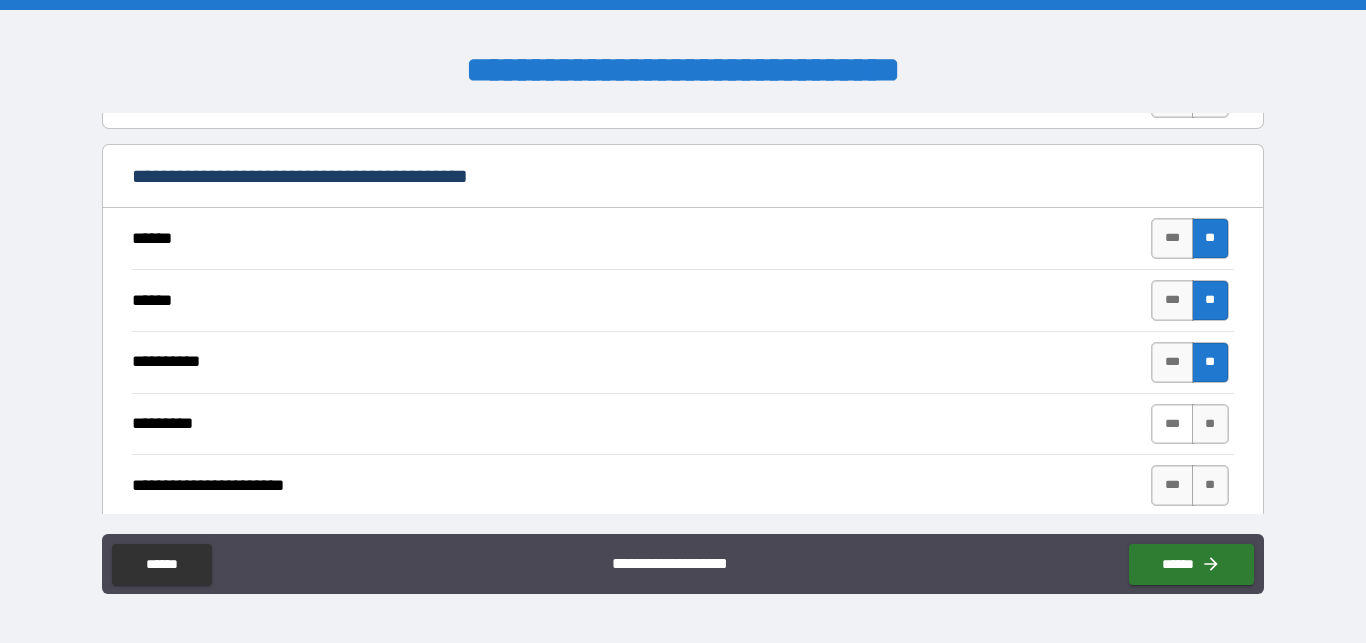 click on "***" at bounding box center (1172, 424) 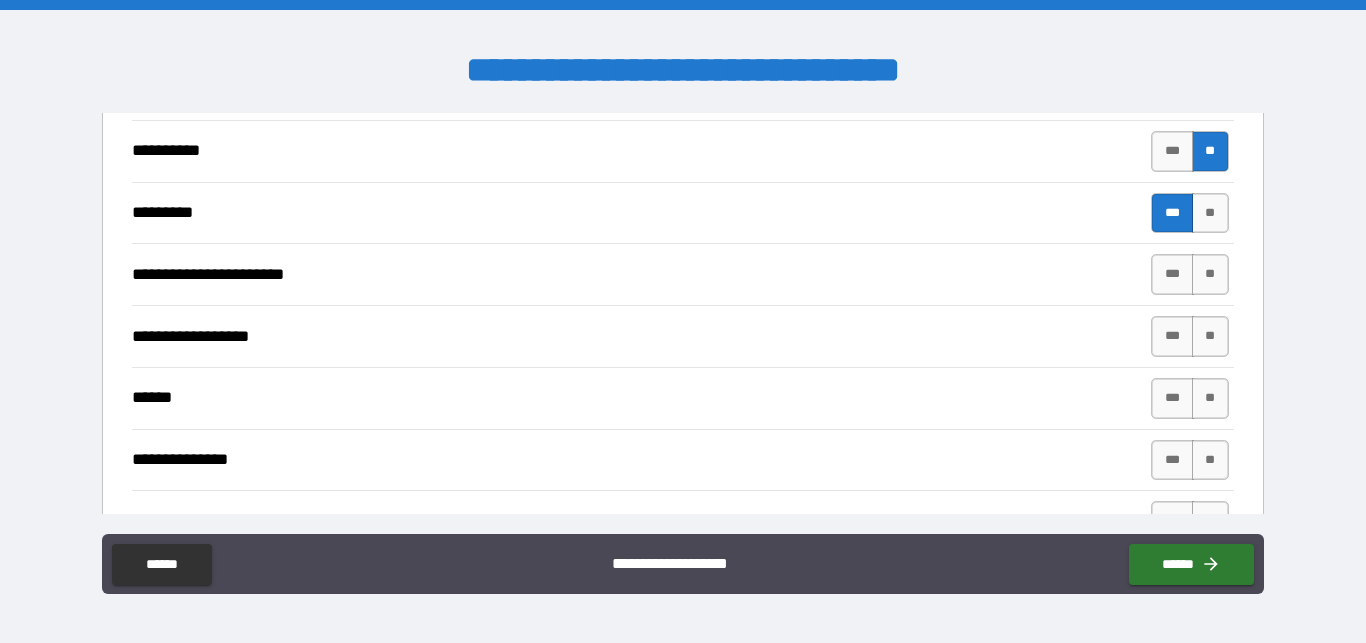 scroll, scrollTop: 2736, scrollLeft: 0, axis: vertical 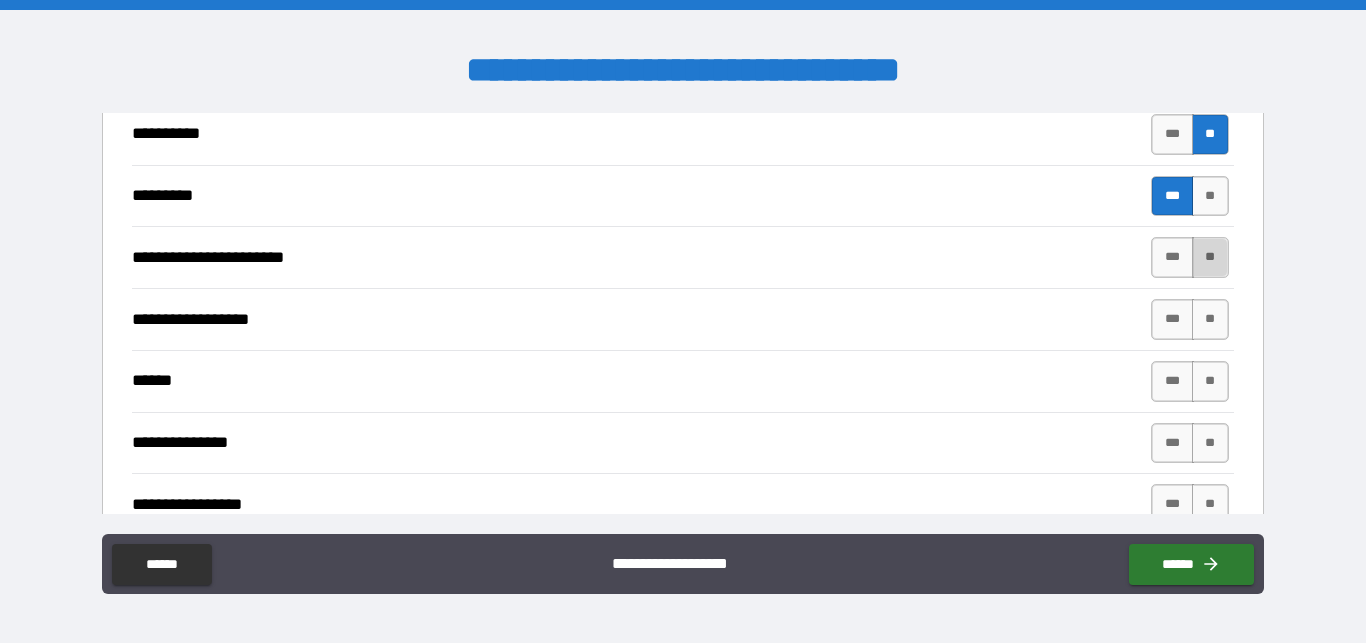 click on "**" at bounding box center (1210, 257) 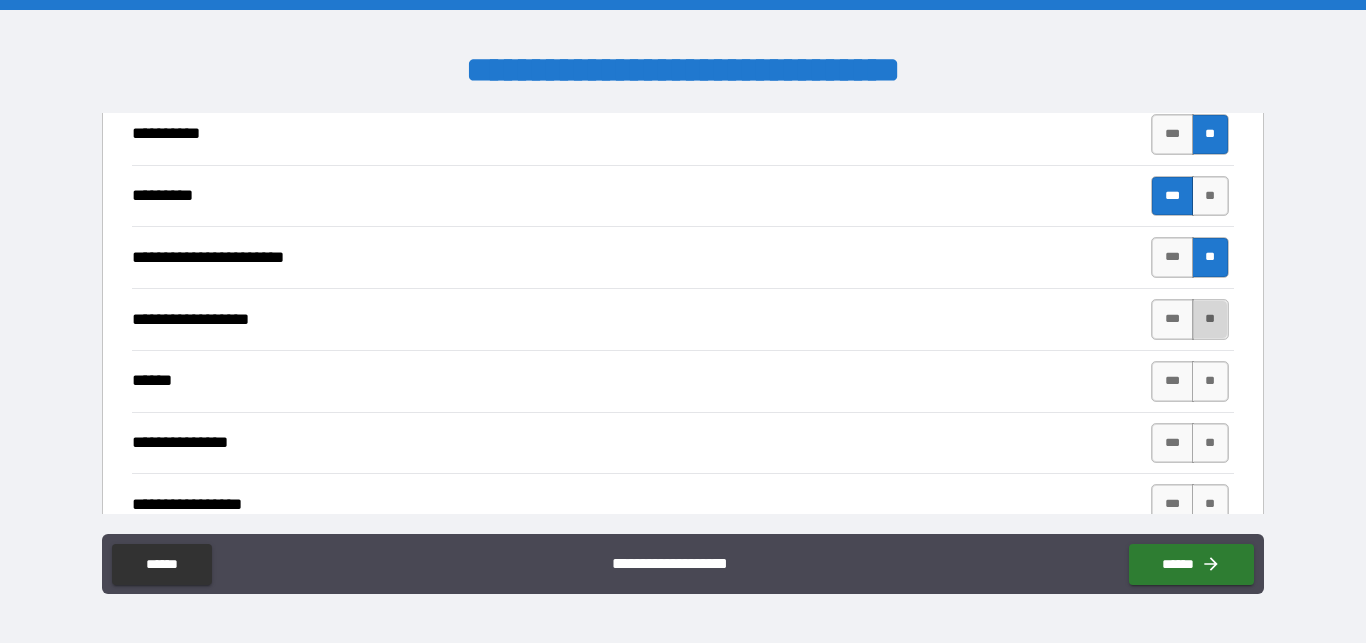 click on "**" at bounding box center [1210, 319] 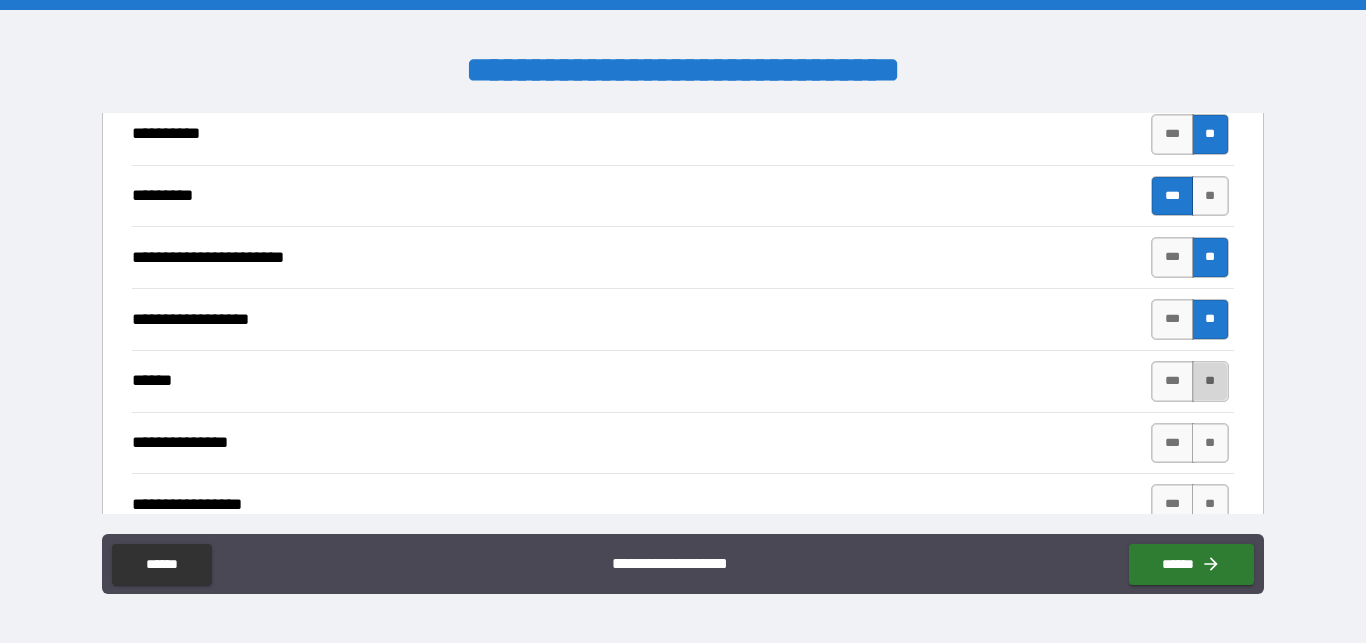 drag, startPoint x: 1186, startPoint y: 371, endPoint x: 1184, endPoint y: 390, distance: 19.104973 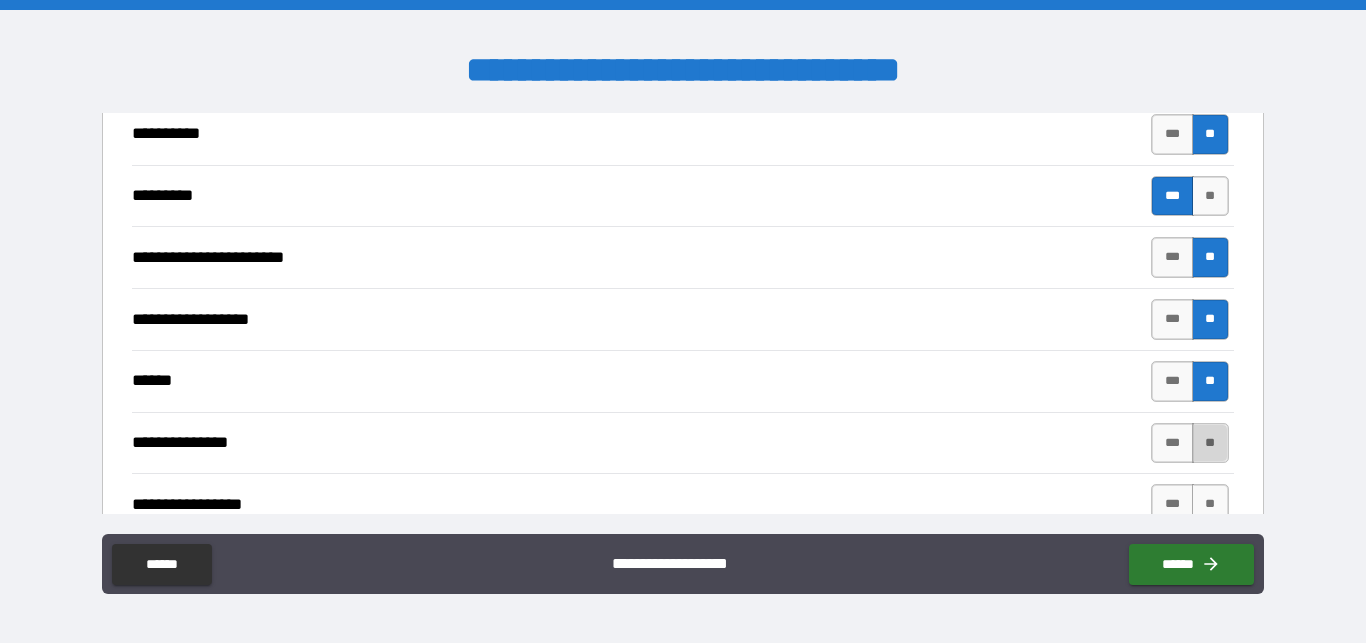 click on "**" at bounding box center (1210, 443) 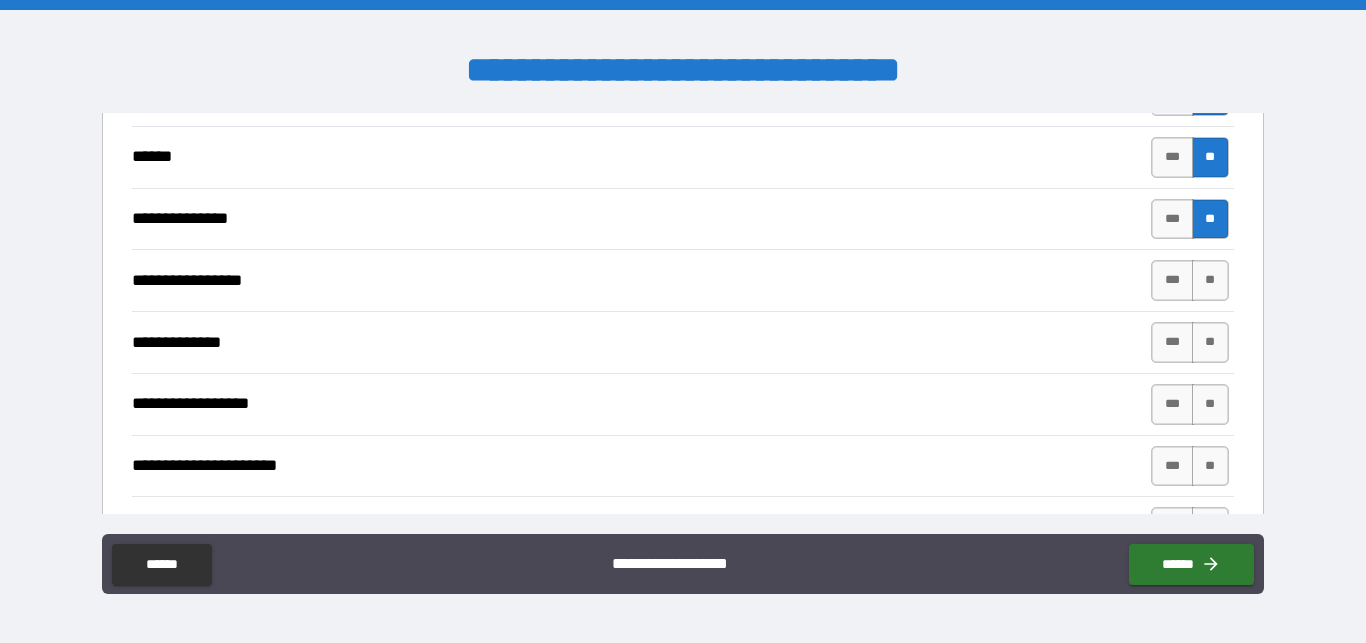 scroll, scrollTop: 2964, scrollLeft: 0, axis: vertical 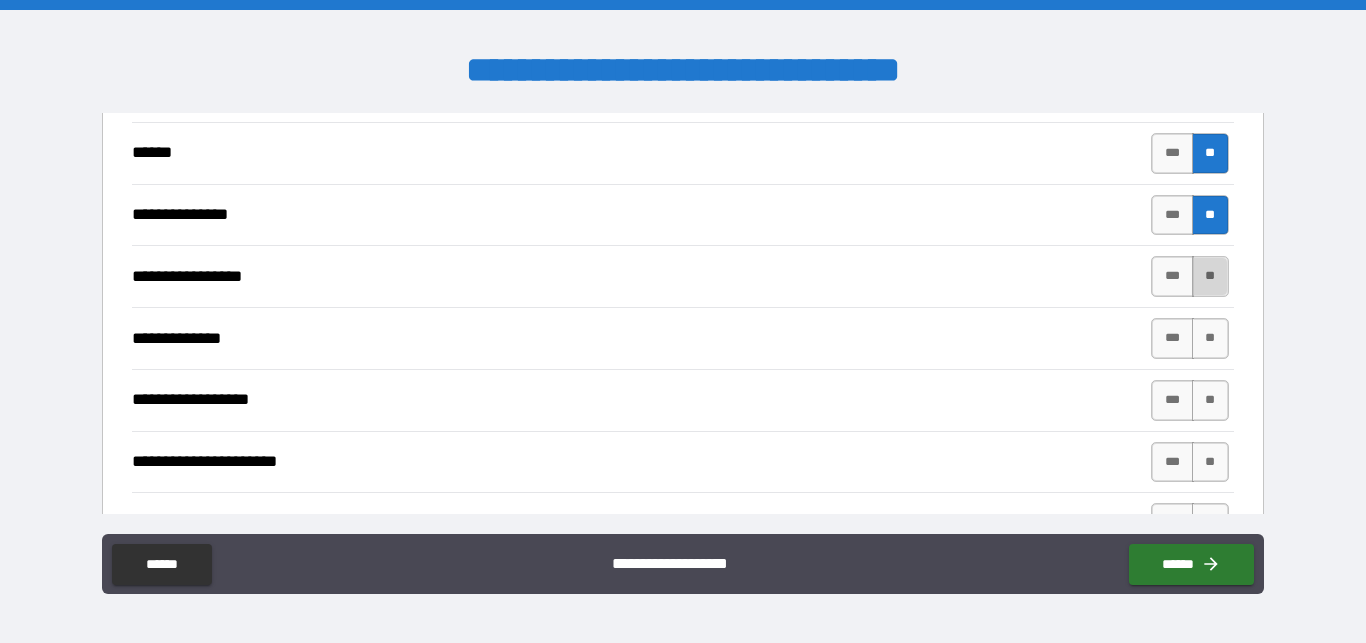 click on "**" at bounding box center [1210, 276] 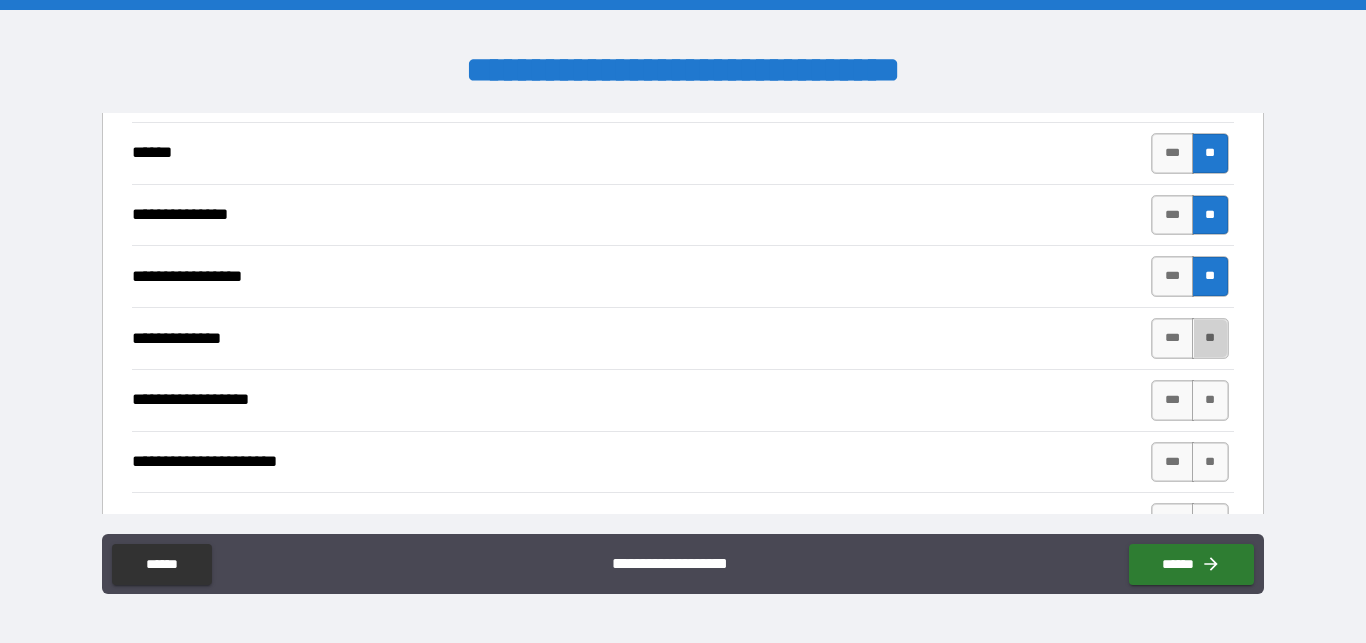 drag, startPoint x: 1193, startPoint y: 324, endPoint x: 1196, endPoint y: 369, distance: 45.099888 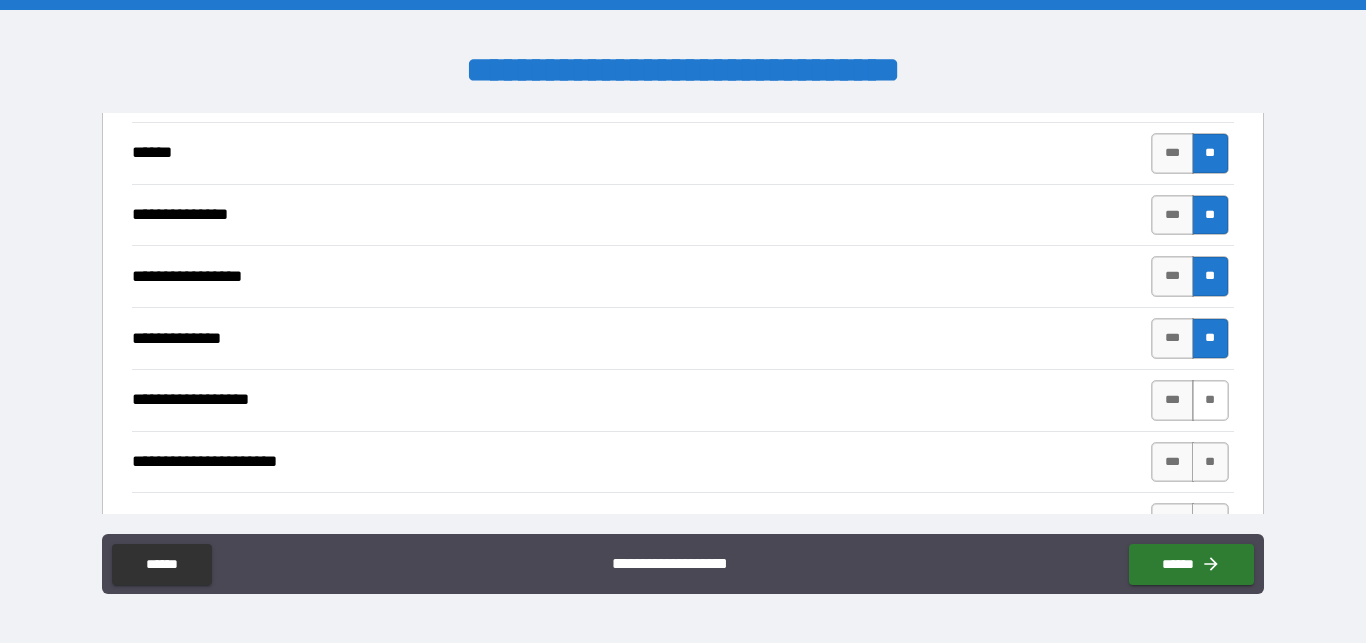drag, startPoint x: 1195, startPoint y: 384, endPoint x: 1193, endPoint y: 408, distance: 24.083189 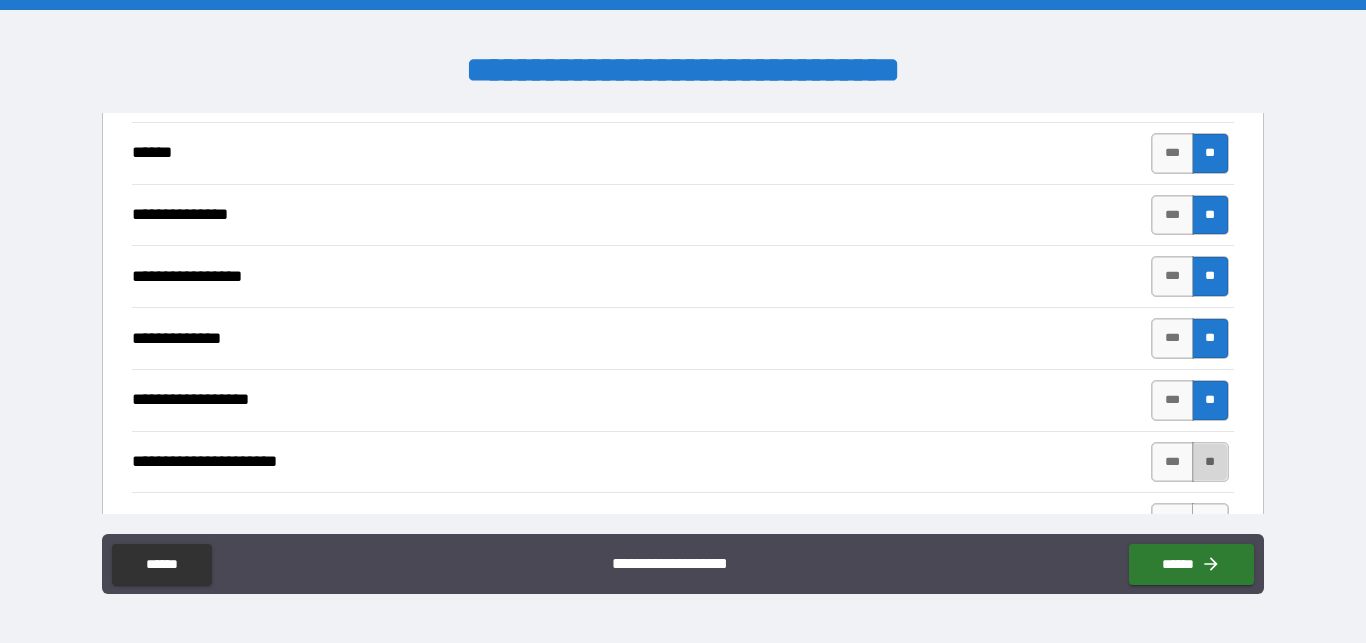 click on "**" at bounding box center [1210, 462] 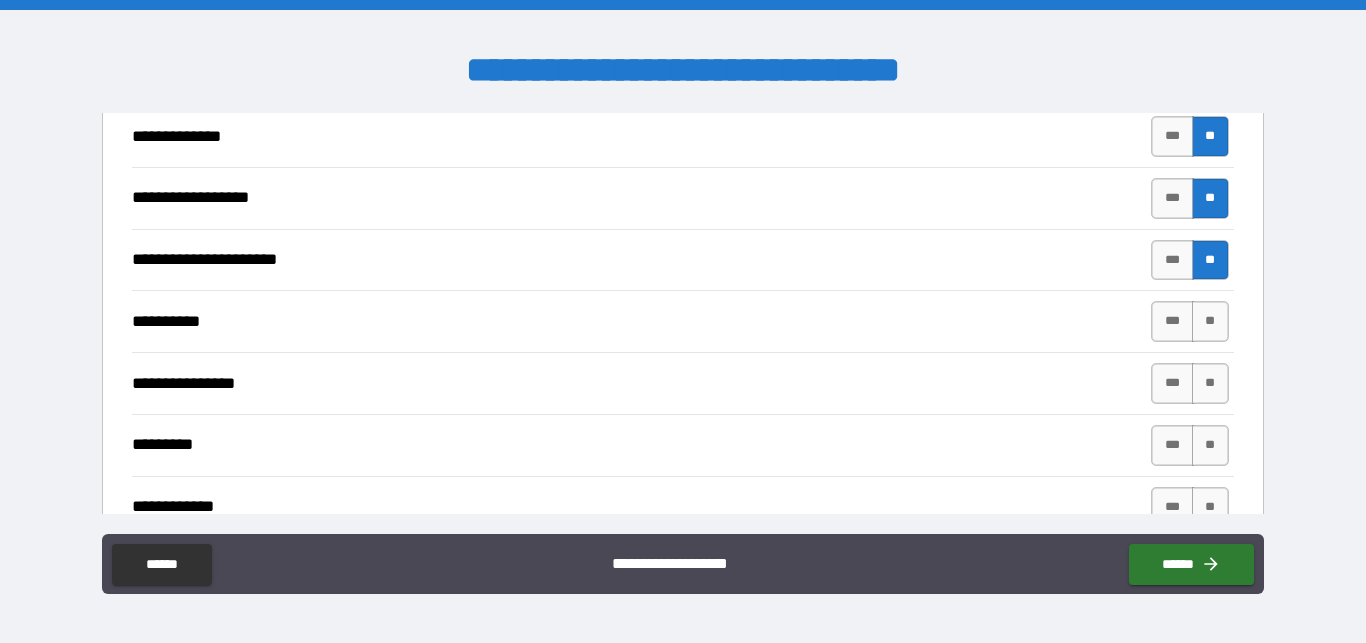 scroll, scrollTop: 3192, scrollLeft: 0, axis: vertical 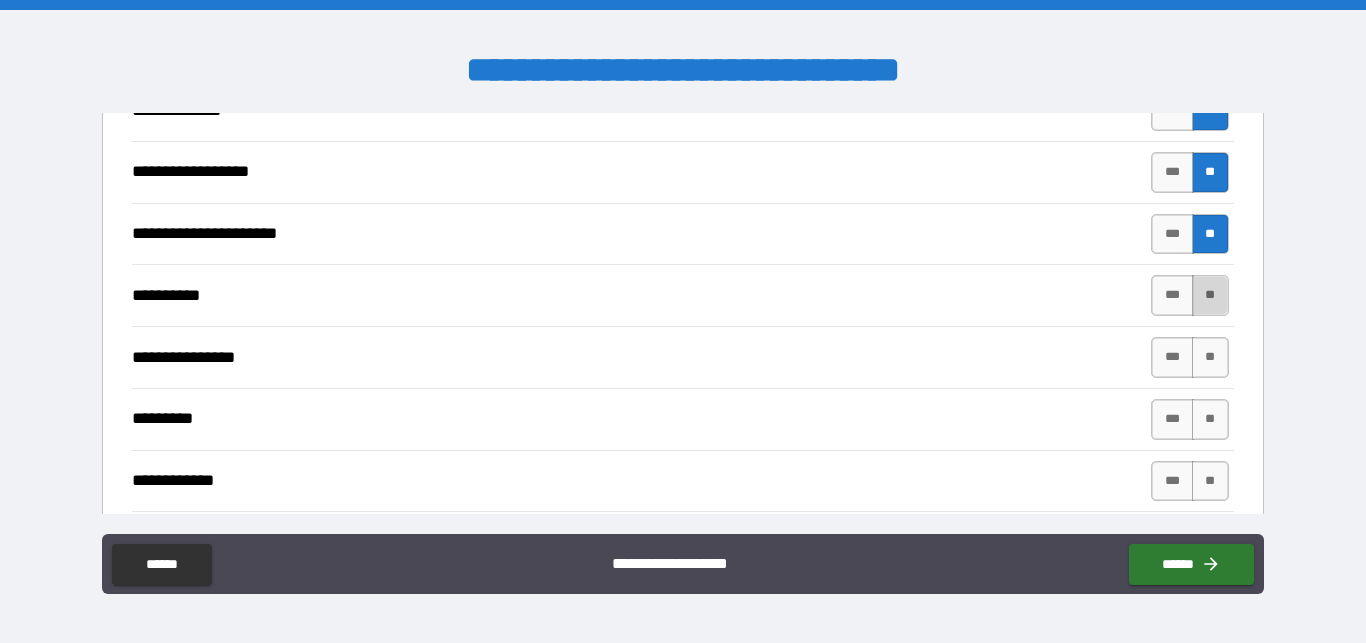 click on "**" at bounding box center [1210, 295] 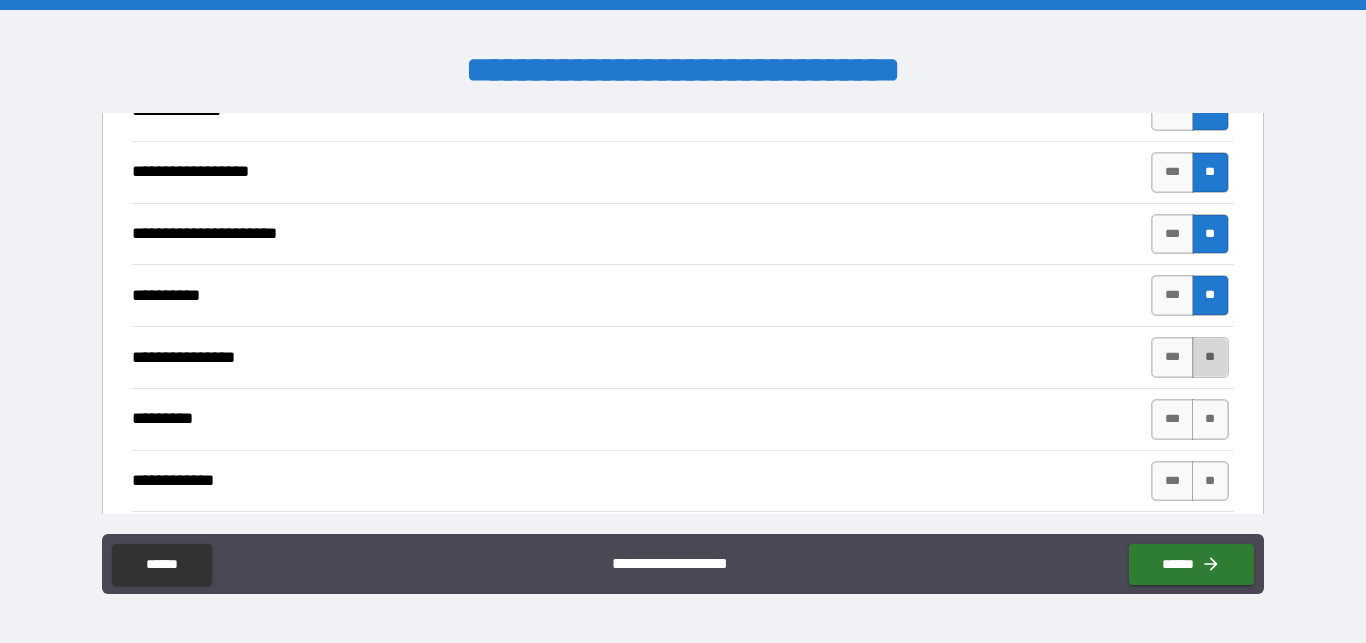 click on "**" at bounding box center [1210, 357] 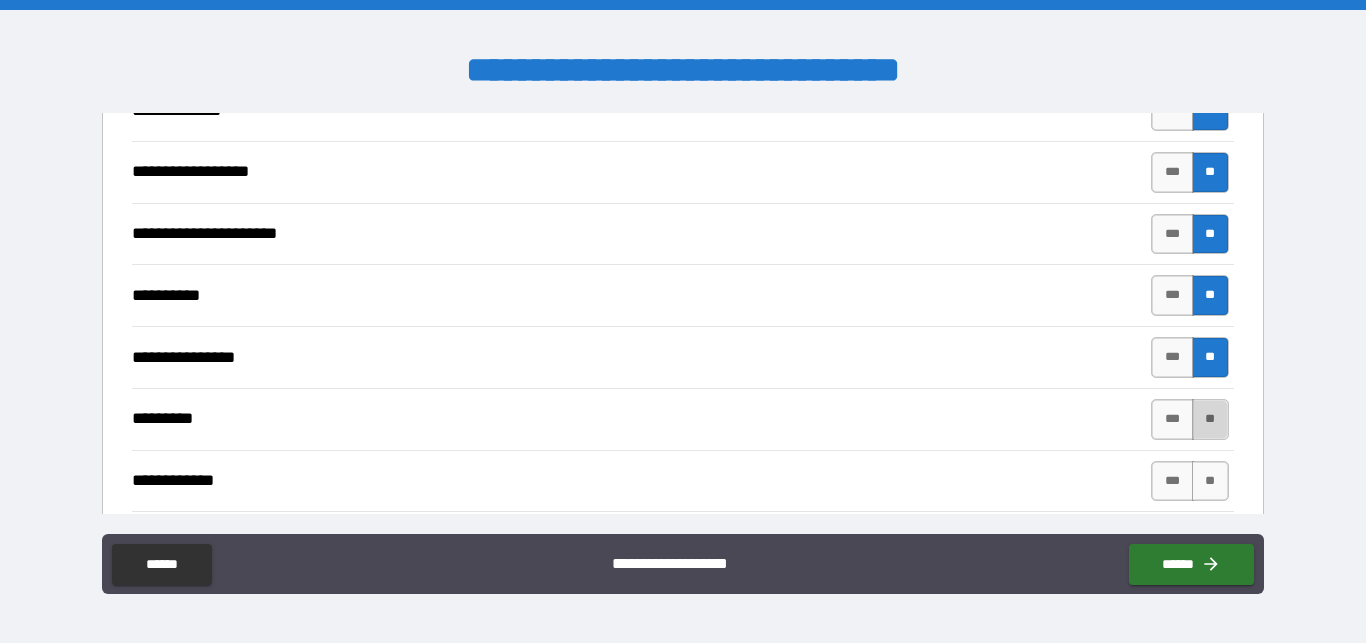 click on "**" at bounding box center [1210, 419] 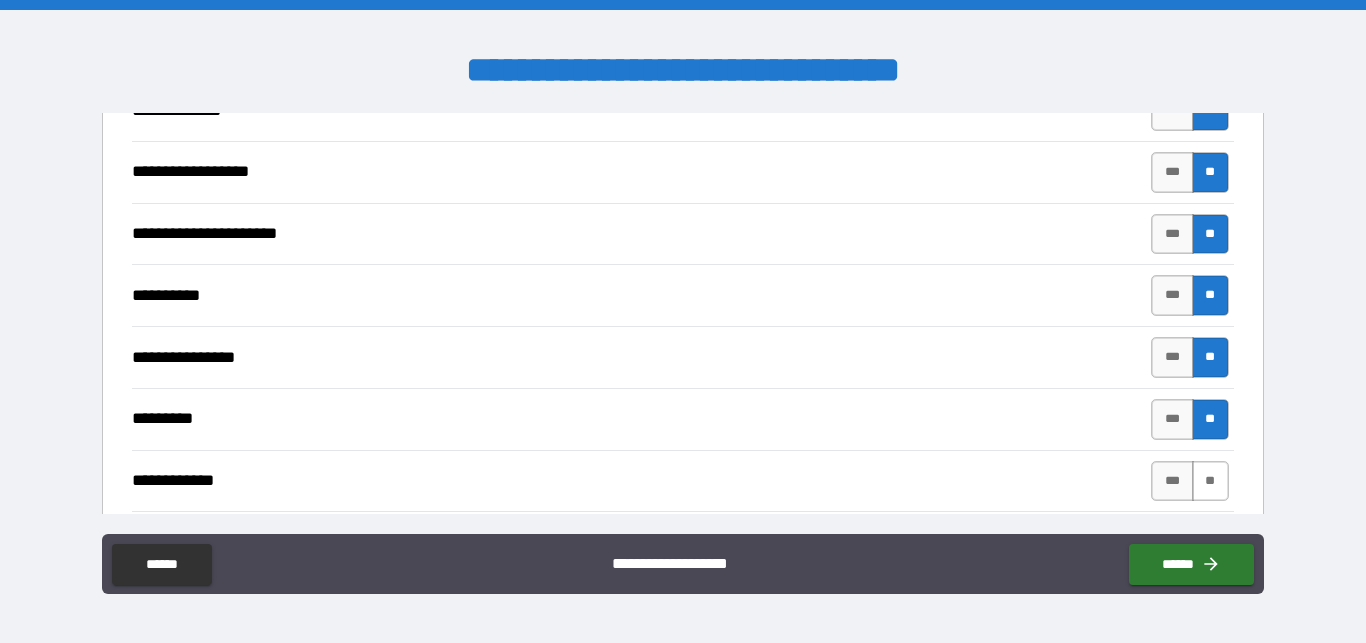 click on "**" at bounding box center (1210, 481) 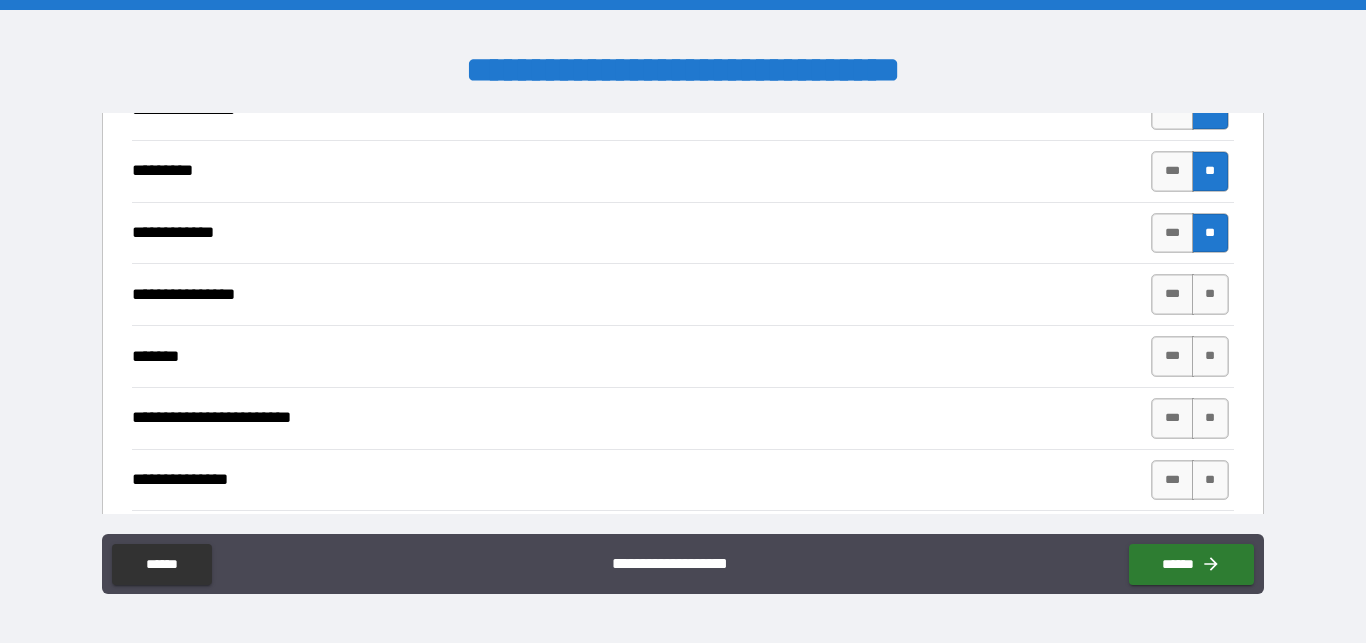 scroll, scrollTop: 3534, scrollLeft: 0, axis: vertical 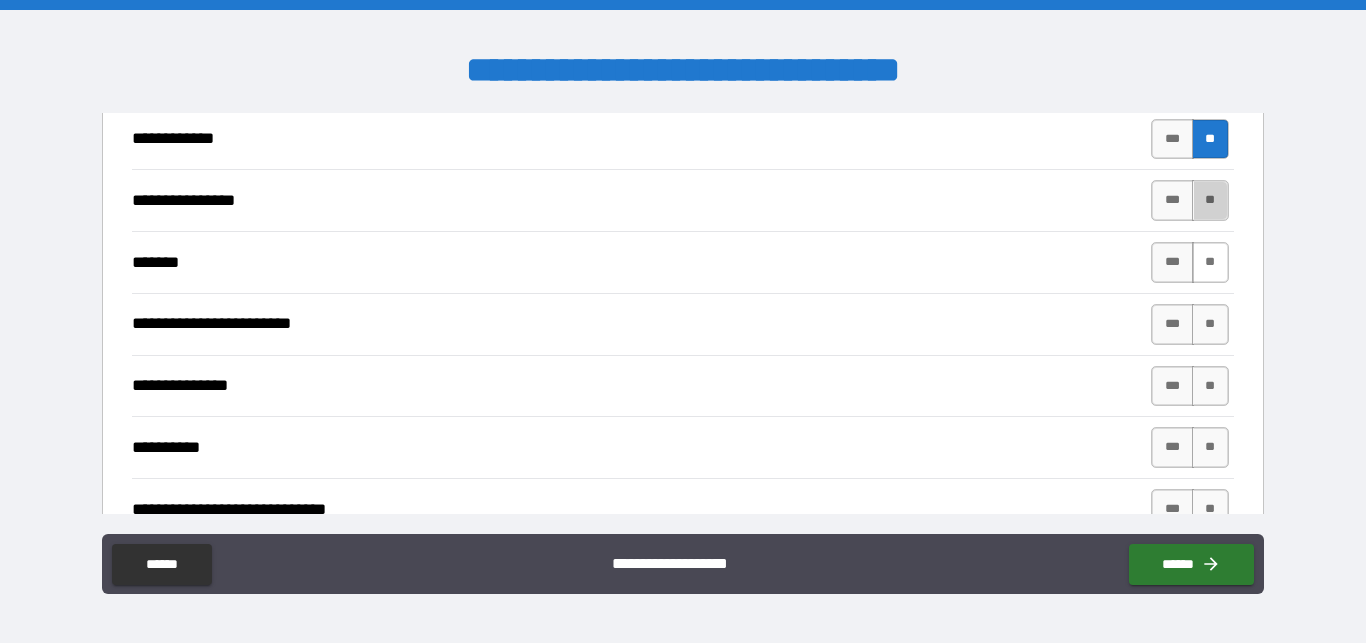 drag, startPoint x: 1190, startPoint y: 192, endPoint x: 1189, endPoint y: 234, distance: 42.0119 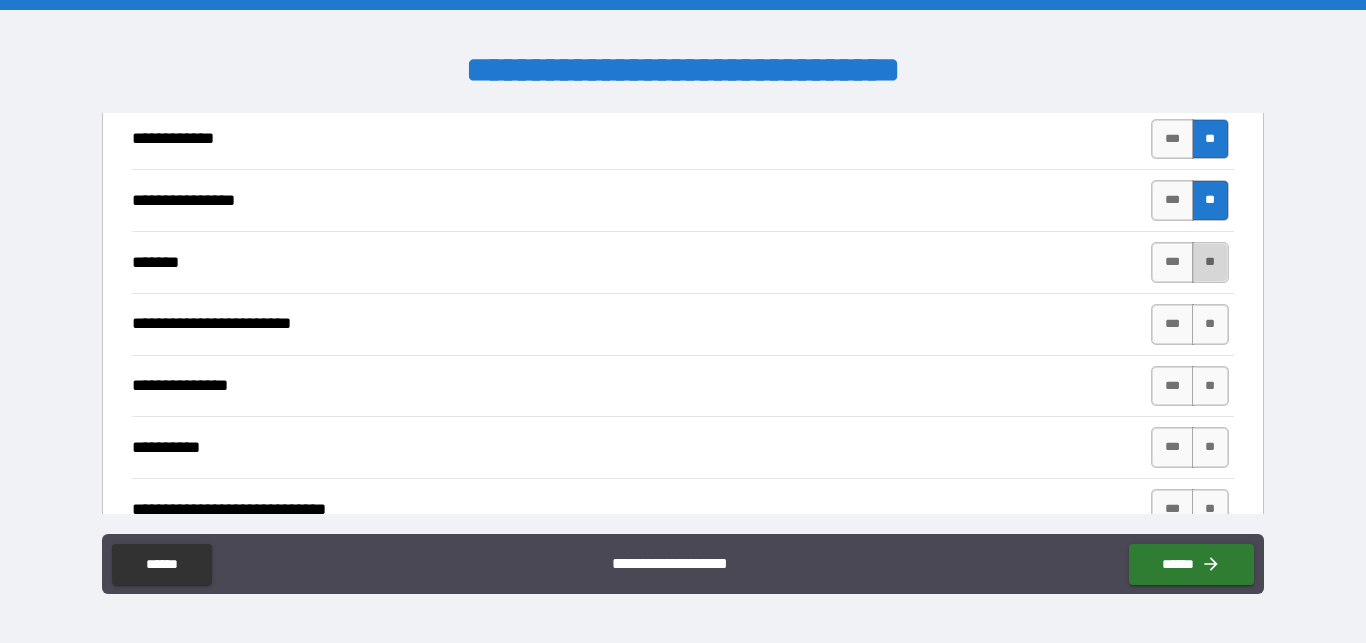 click on "**" at bounding box center (1210, 262) 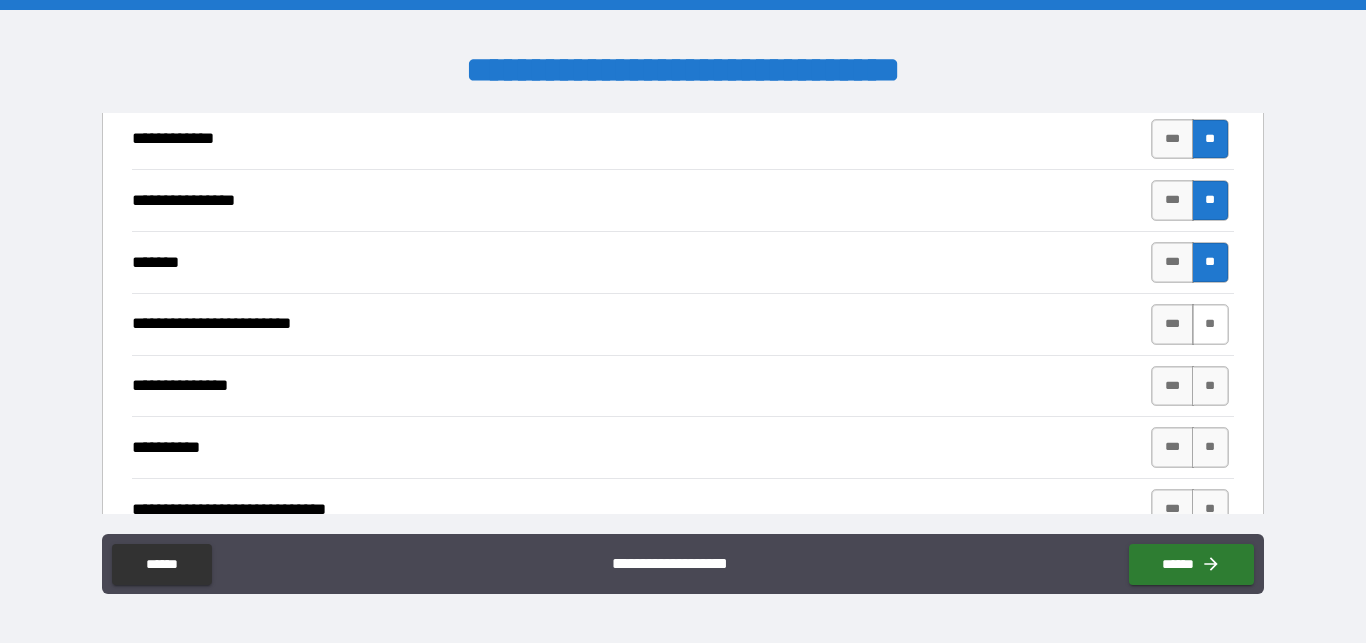 click on "**" at bounding box center (1210, 324) 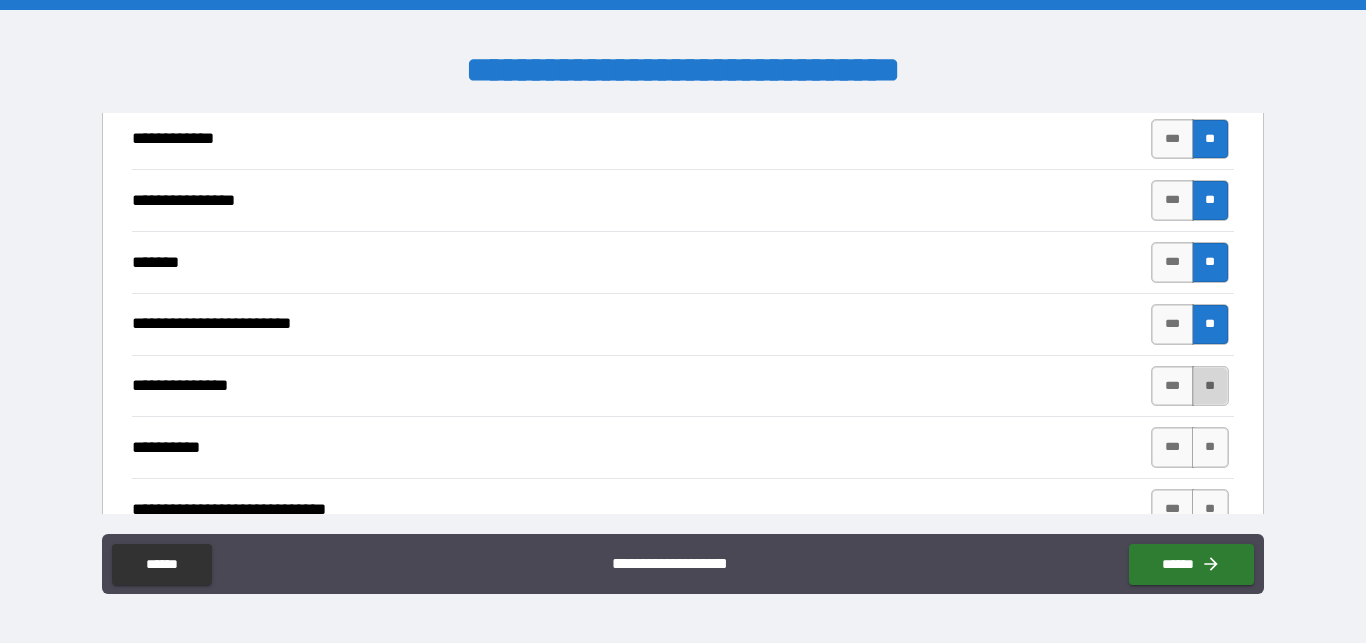 click on "**" at bounding box center [1210, 386] 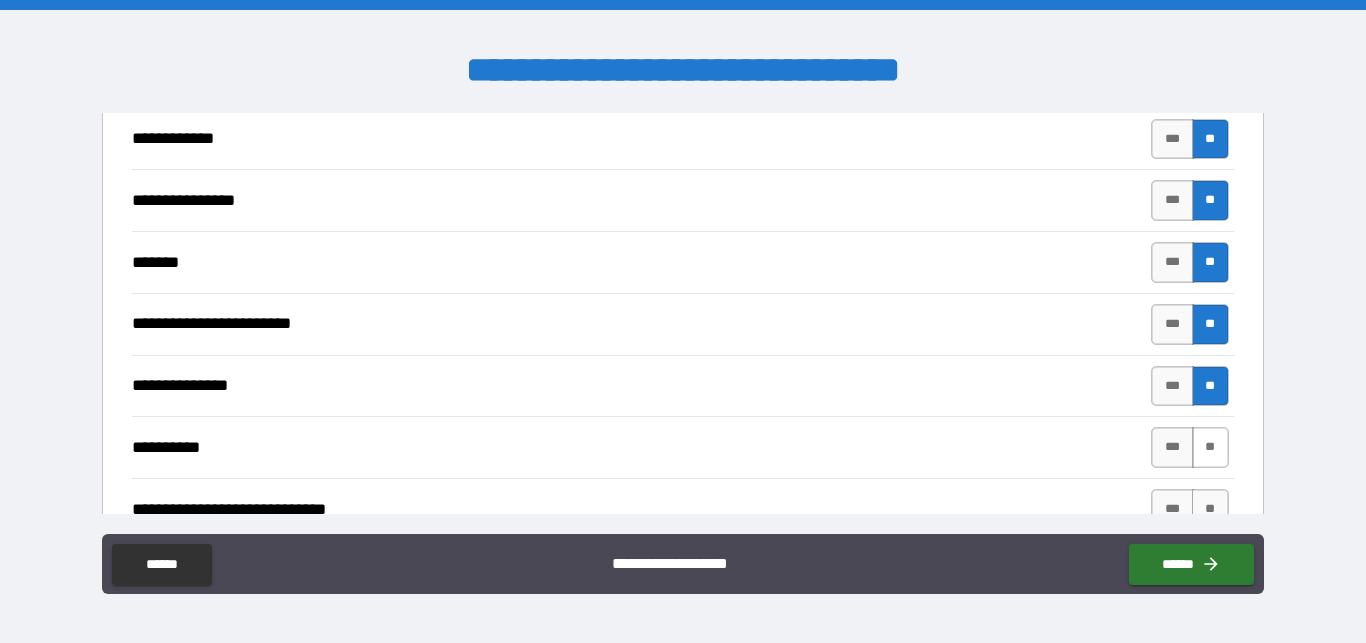 click on "**" at bounding box center [1210, 447] 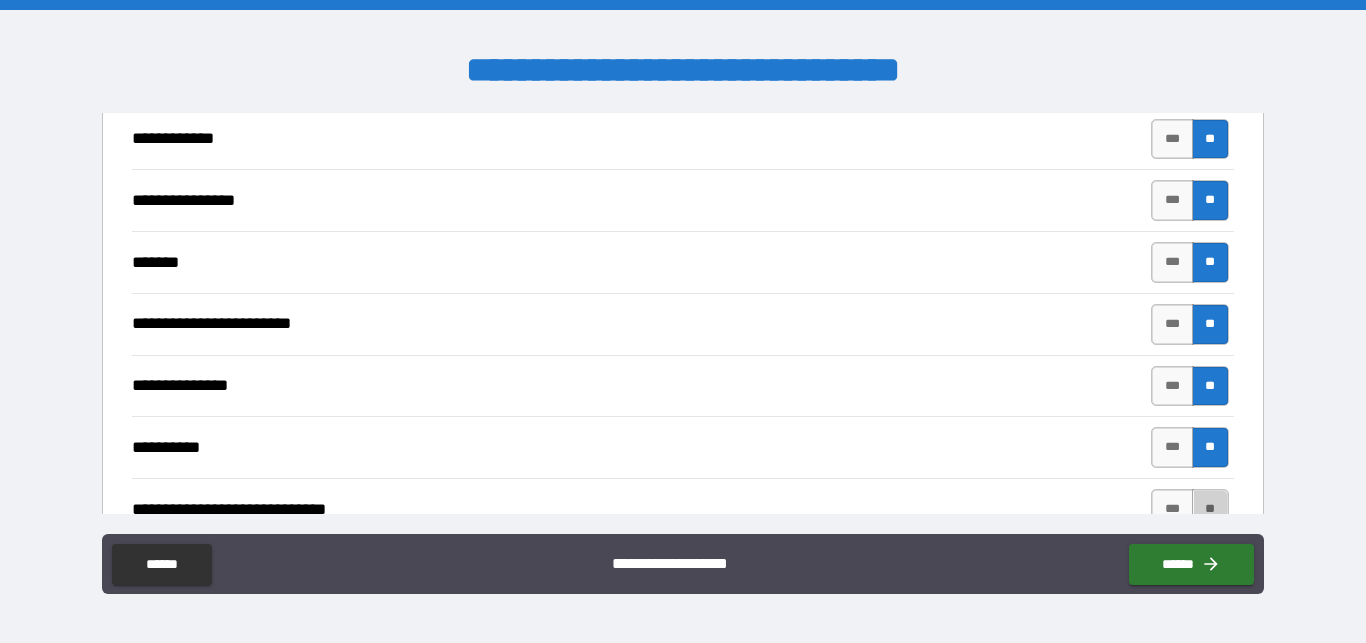 drag, startPoint x: 1196, startPoint y: 492, endPoint x: 951, endPoint y: 385, distance: 267.34622 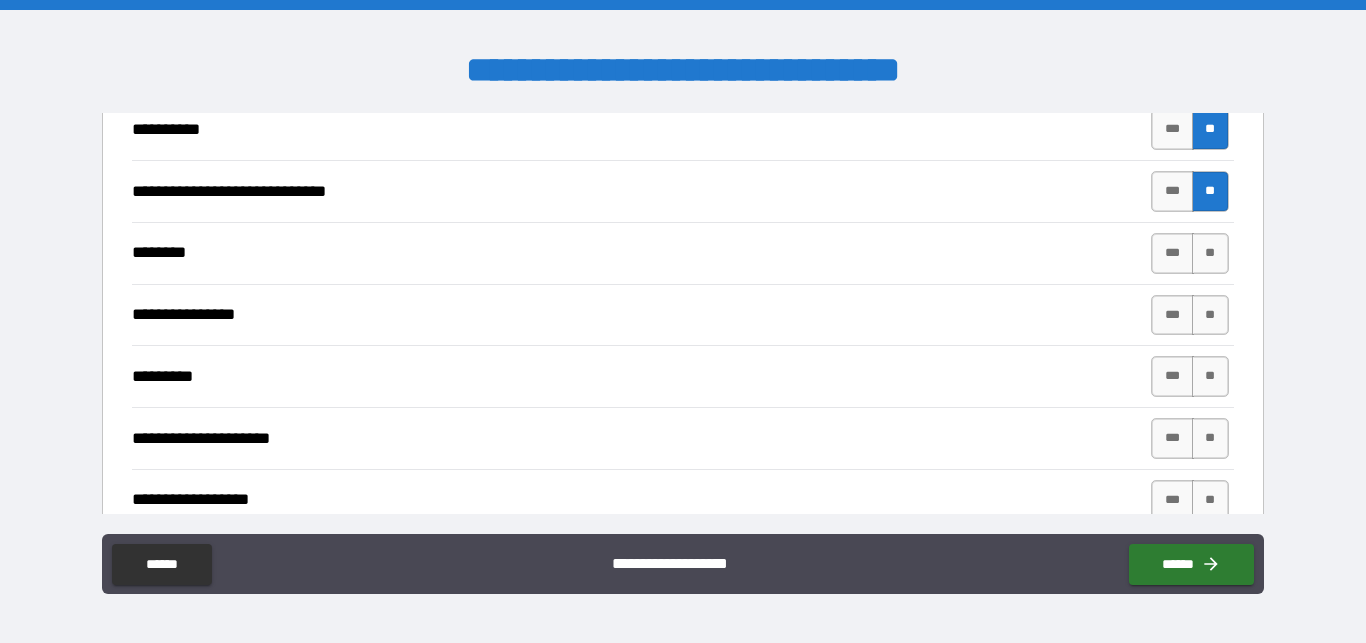 scroll, scrollTop: 3876, scrollLeft: 0, axis: vertical 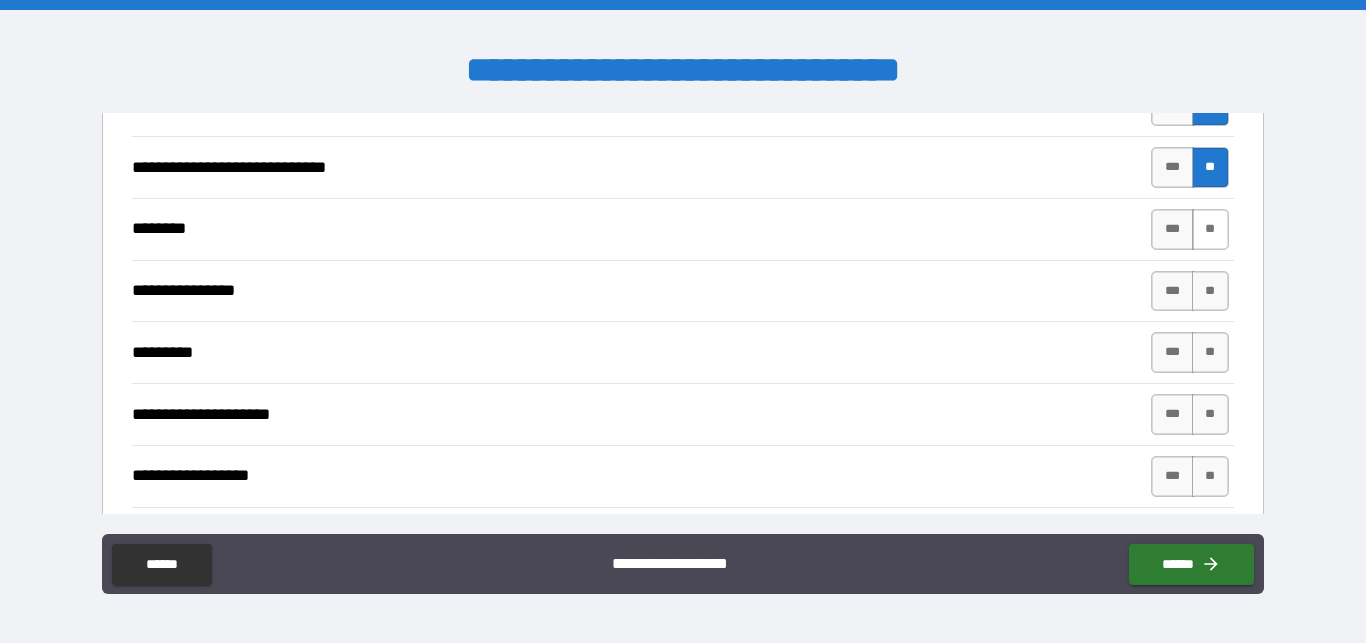 click on "**" at bounding box center (1210, 229) 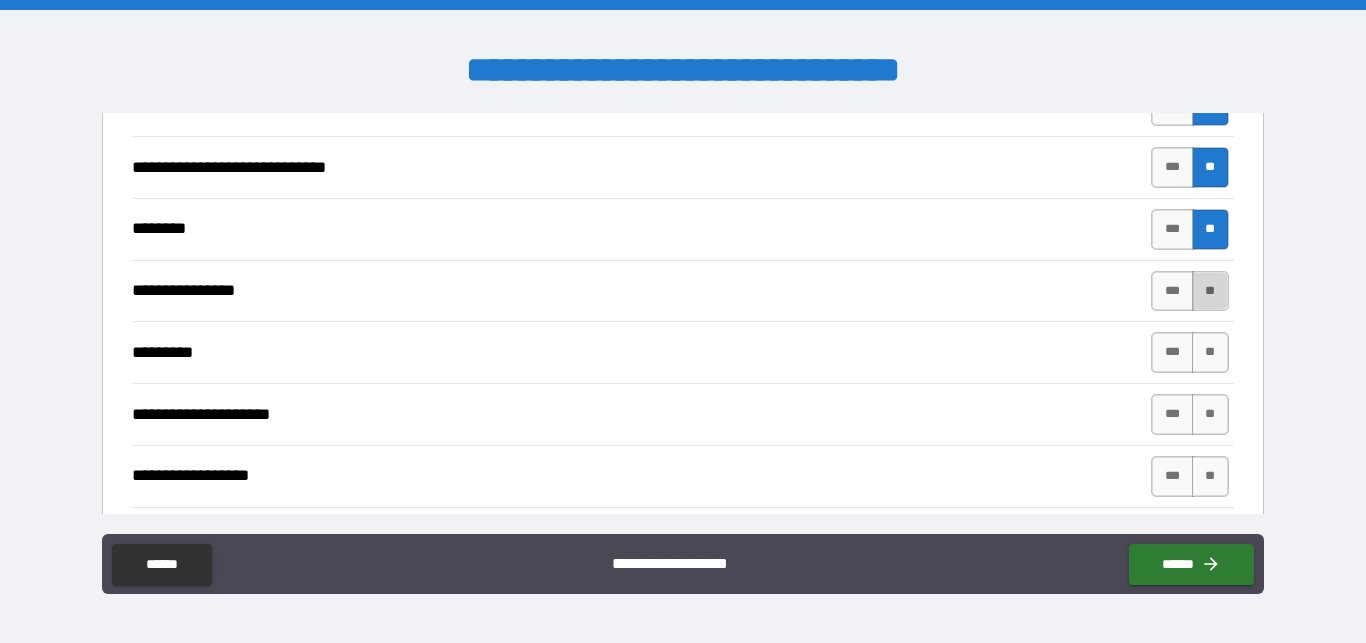 click on "**" at bounding box center [1210, 291] 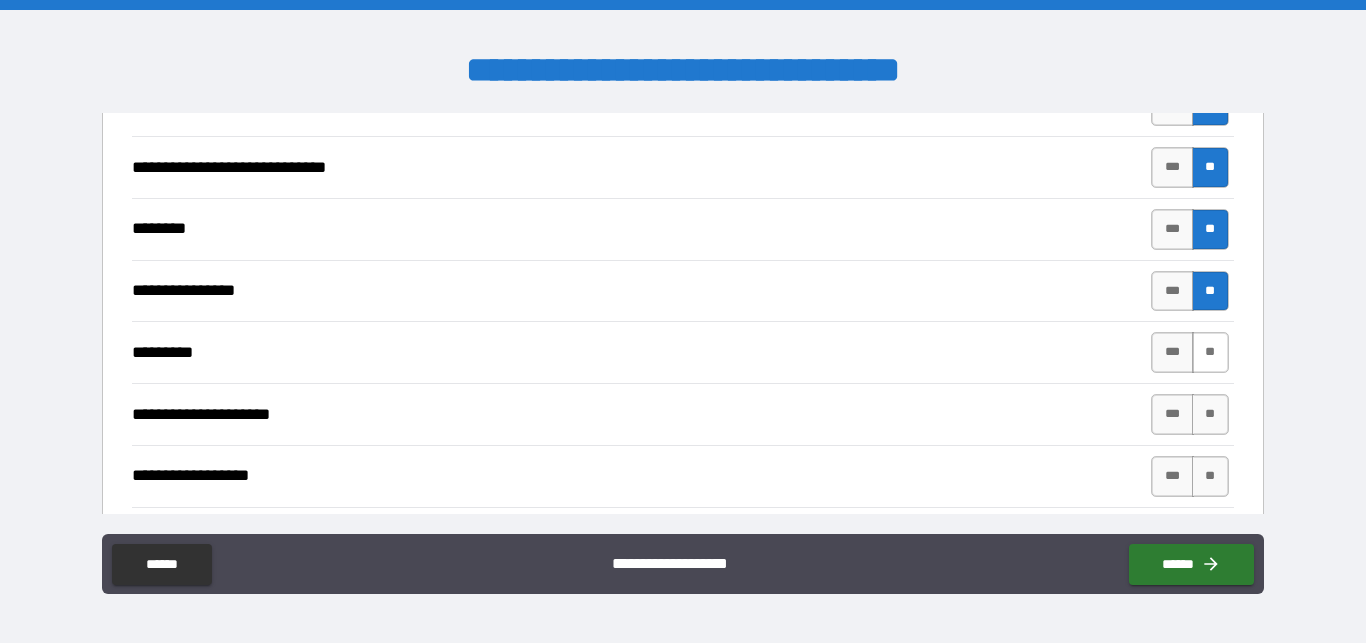 click on "**" at bounding box center [1210, 352] 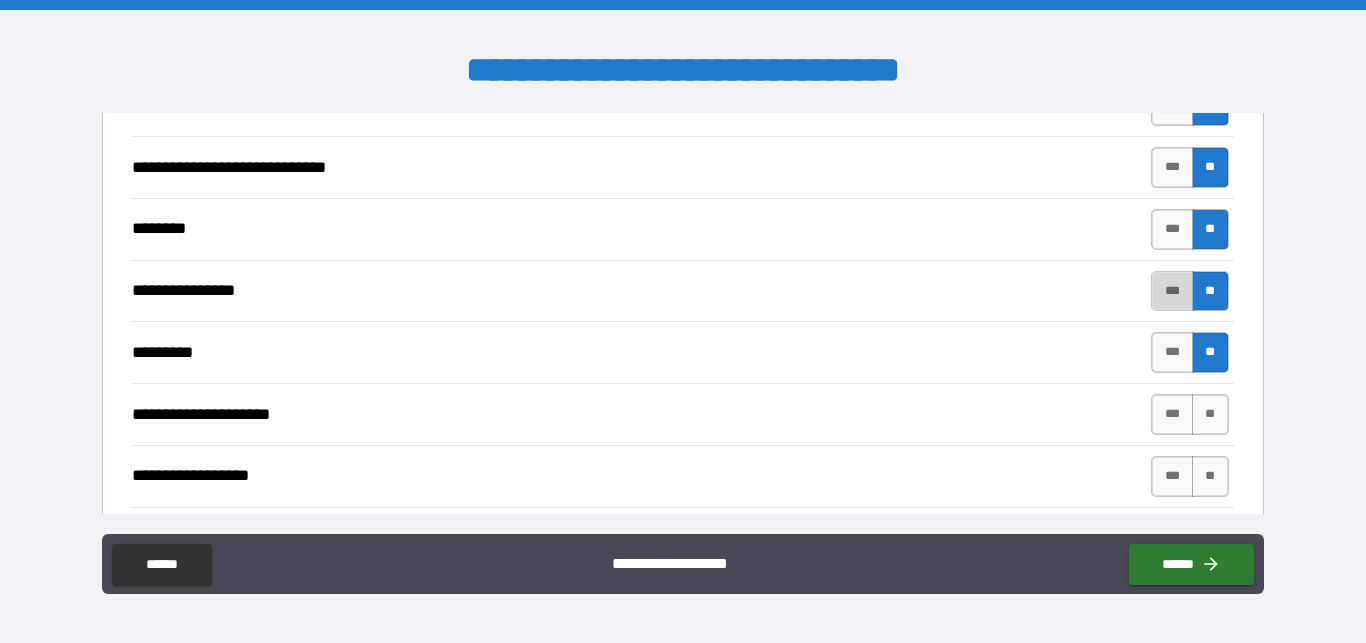 click on "***" at bounding box center [1172, 291] 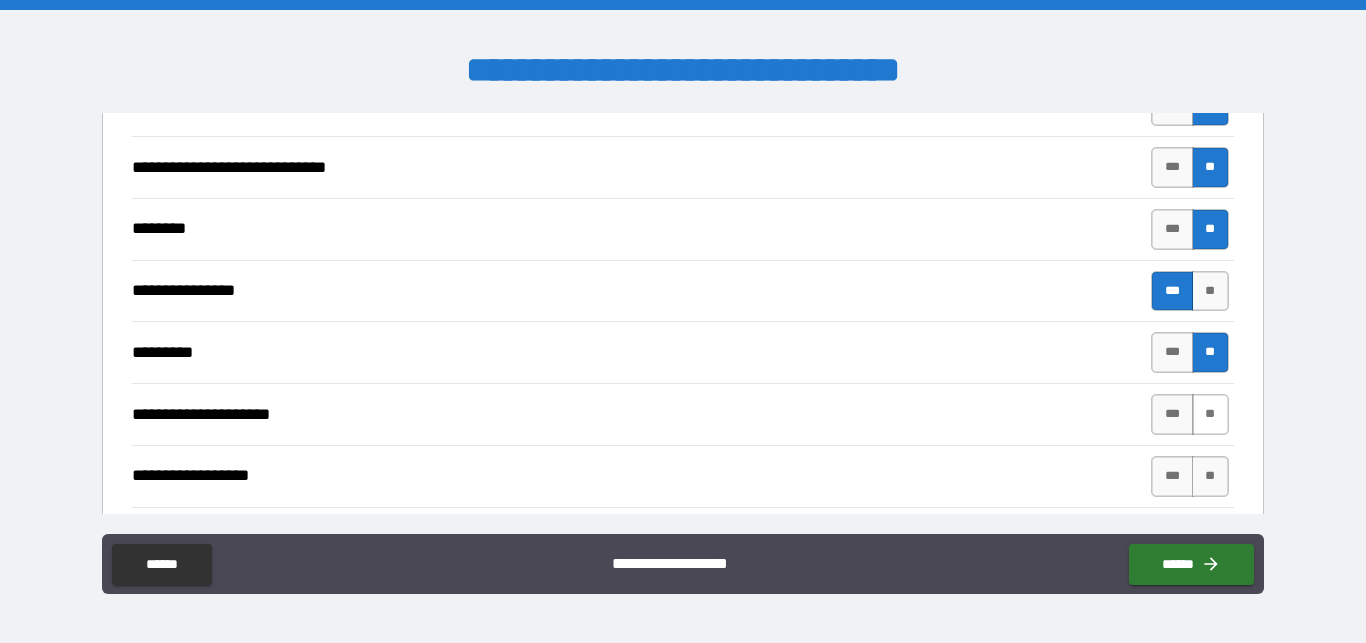 click on "**" at bounding box center [1210, 414] 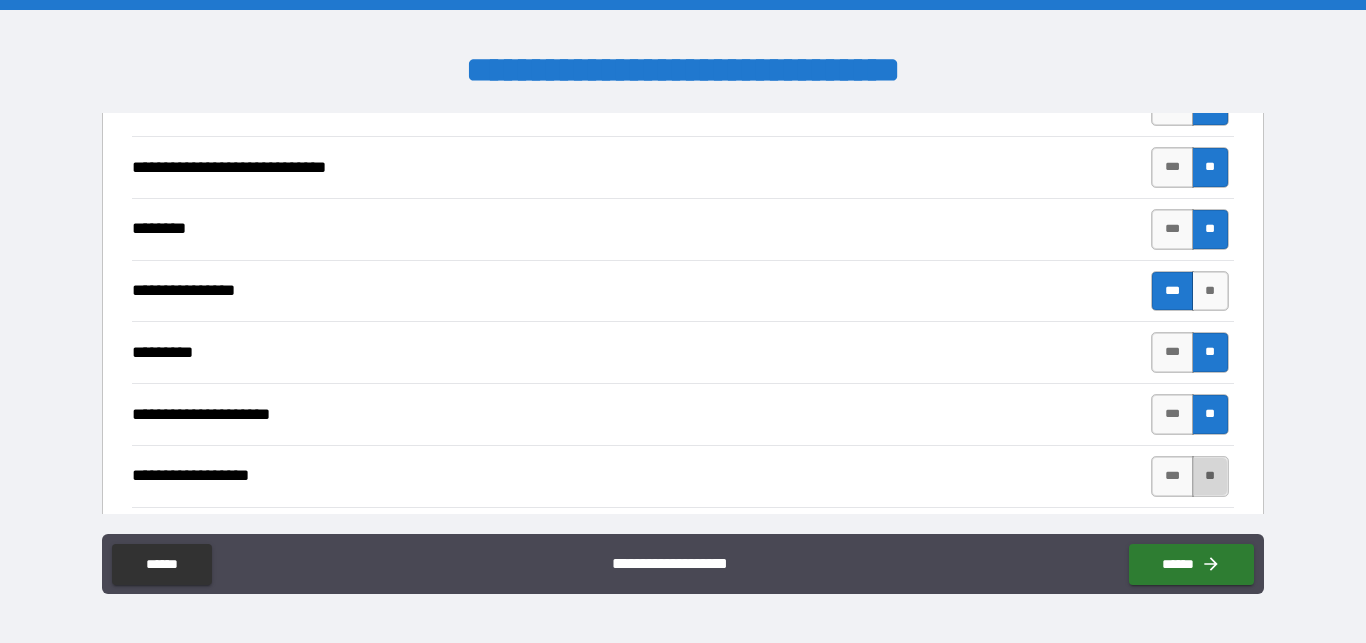 click on "**" at bounding box center (1210, 476) 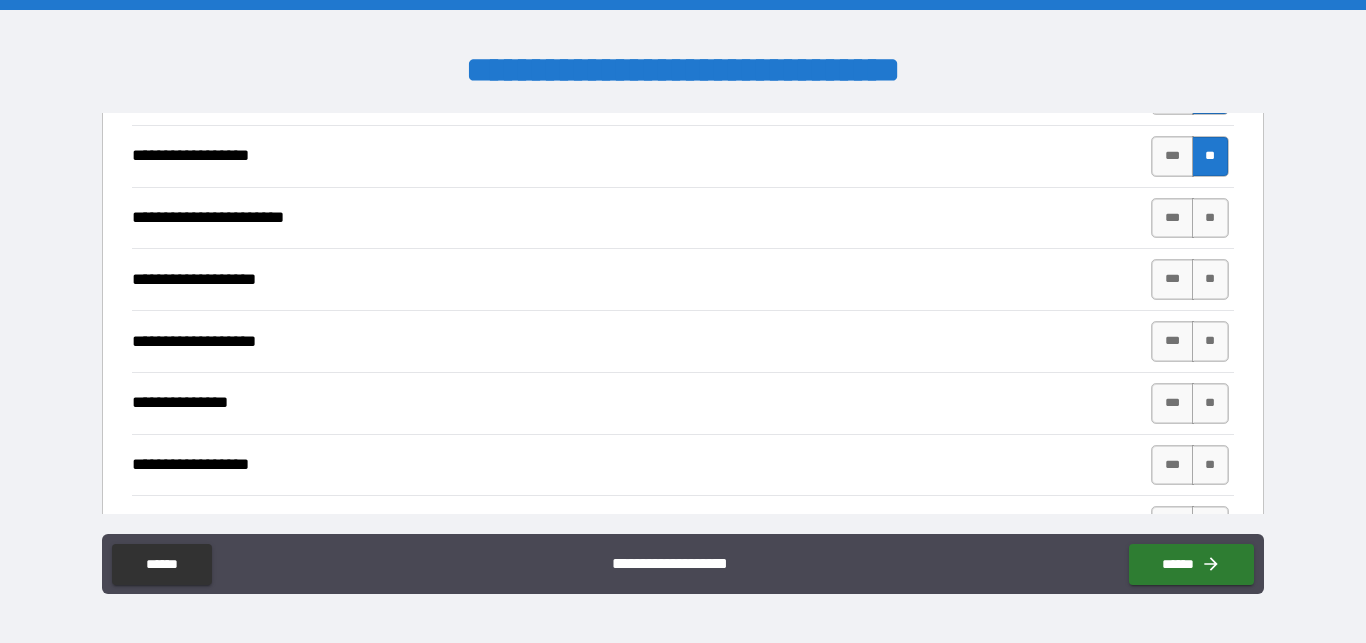 scroll, scrollTop: 4218, scrollLeft: 0, axis: vertical 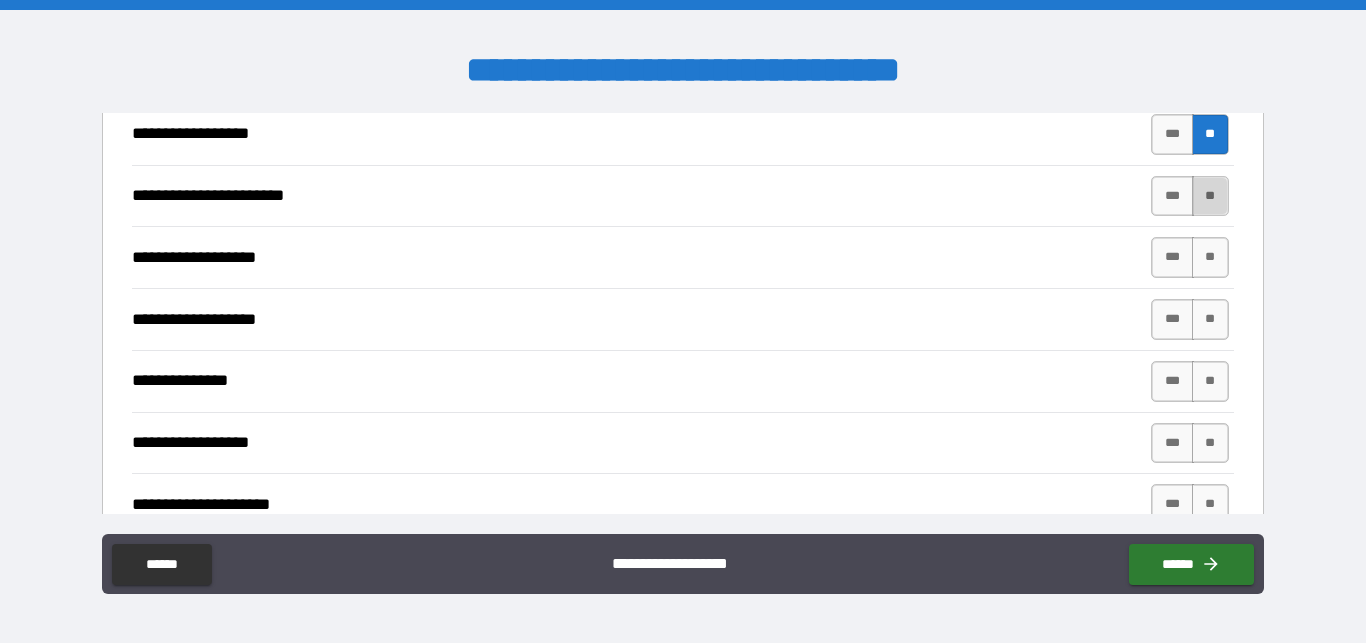 click on "**" at bounding box center [1210, 196] 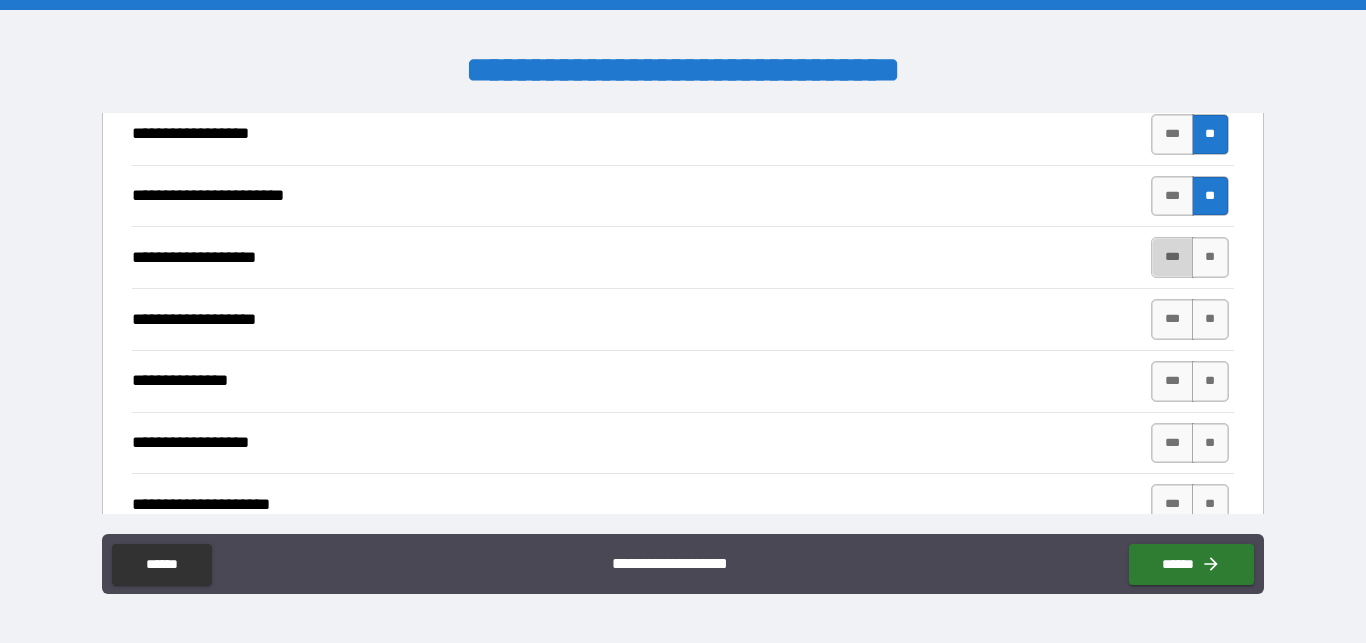 click on "***" at bounding box center (1172, 257) 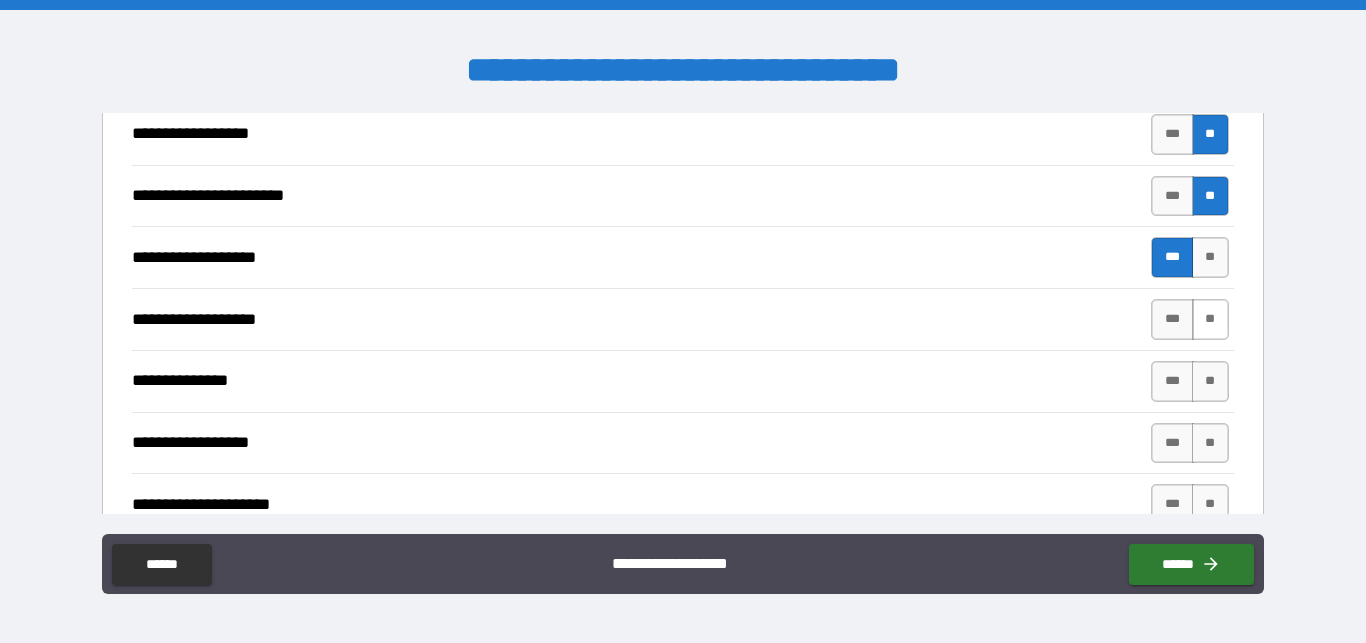 click on "**" at bounding box center [1210, 319] 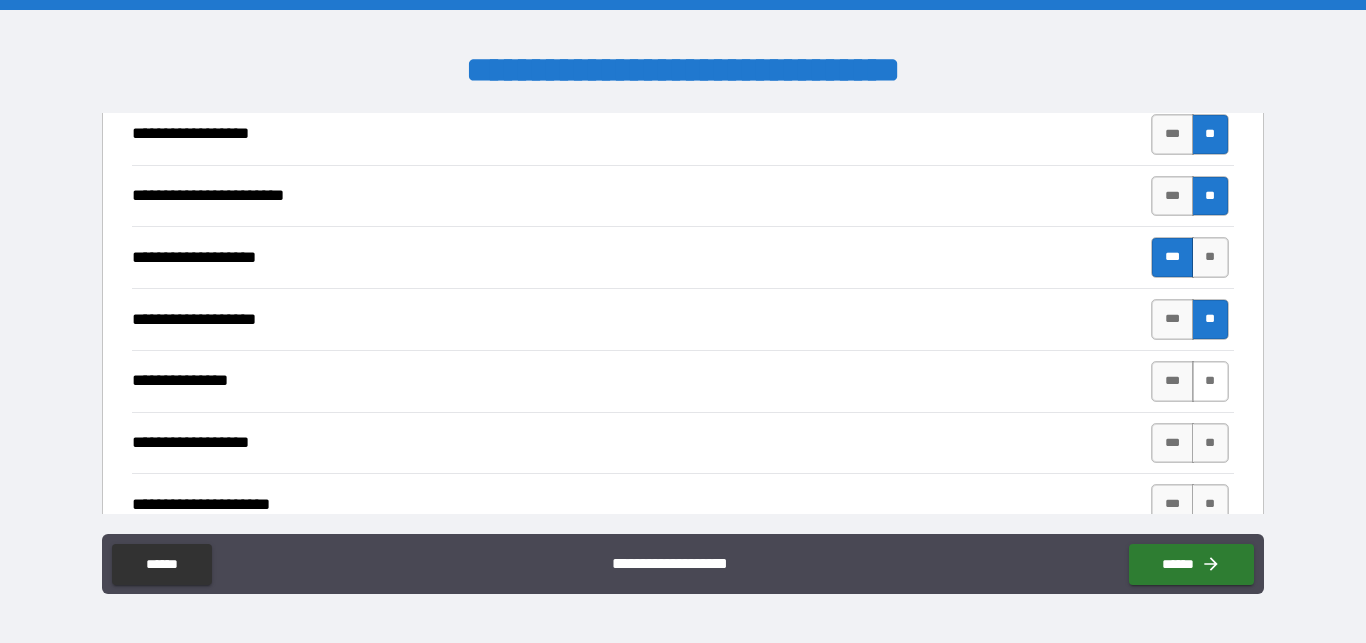 click on "**" at bounding box center [1210, 381] 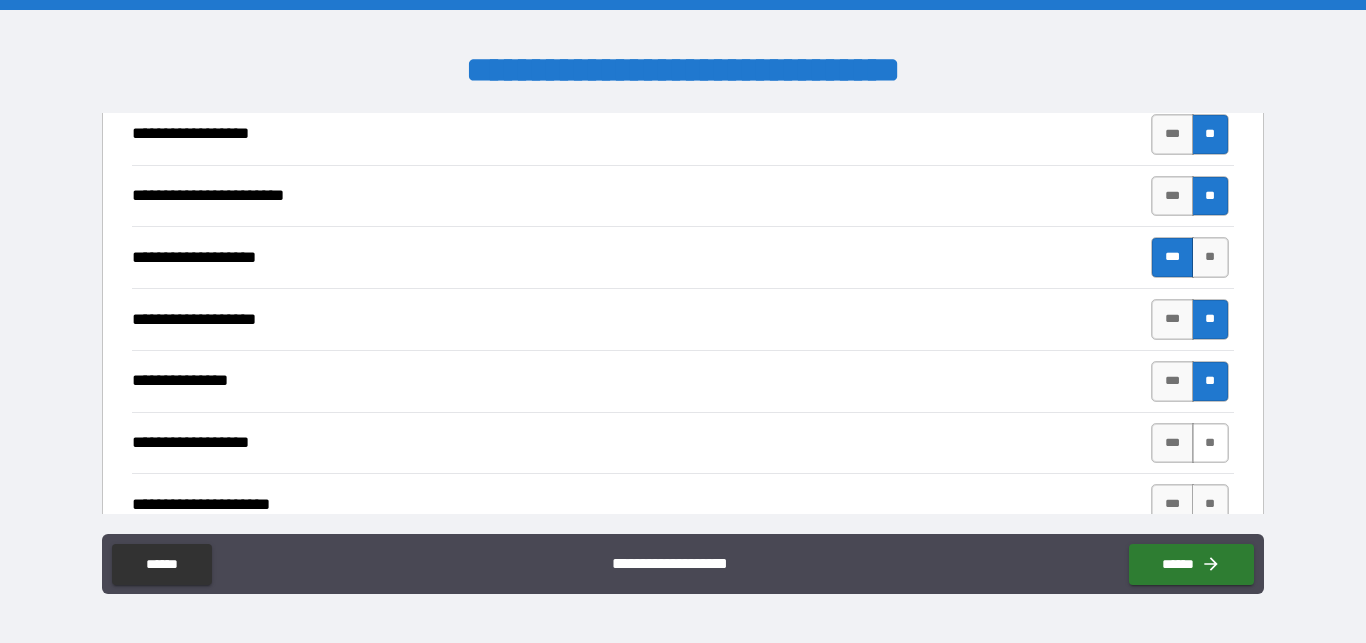 click on "**" at bounding box center (1210, 443) 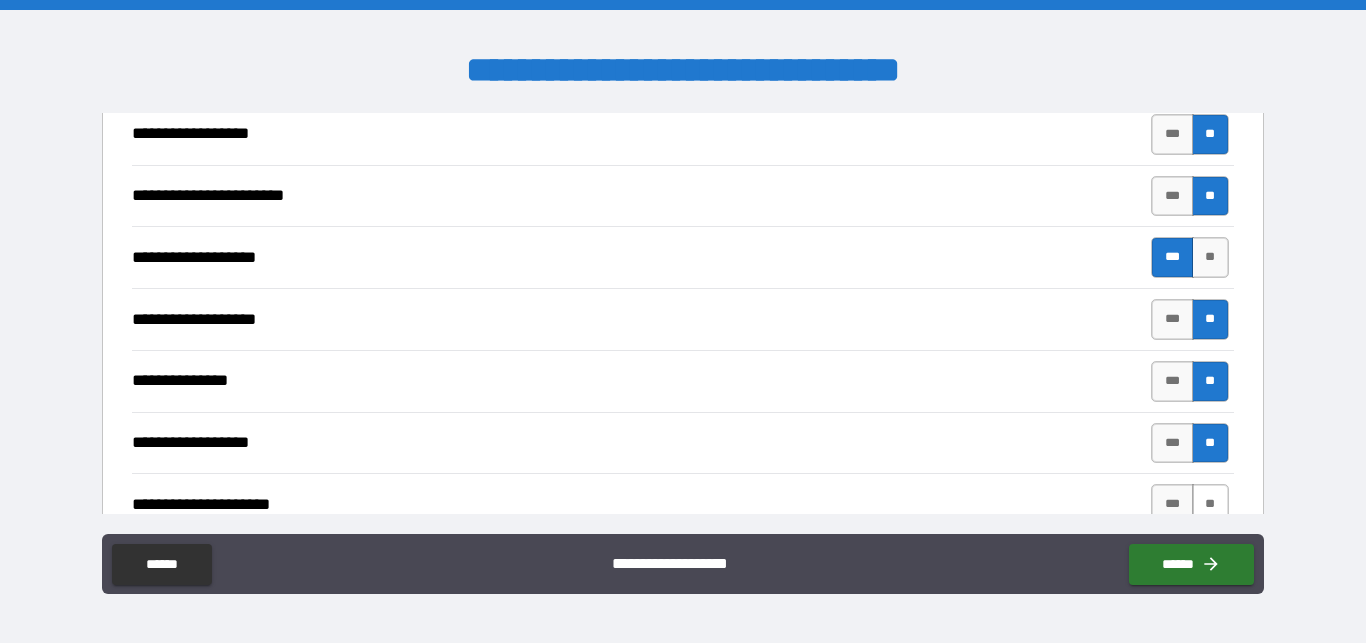 click on "**" at bounding box center [1210, 504] 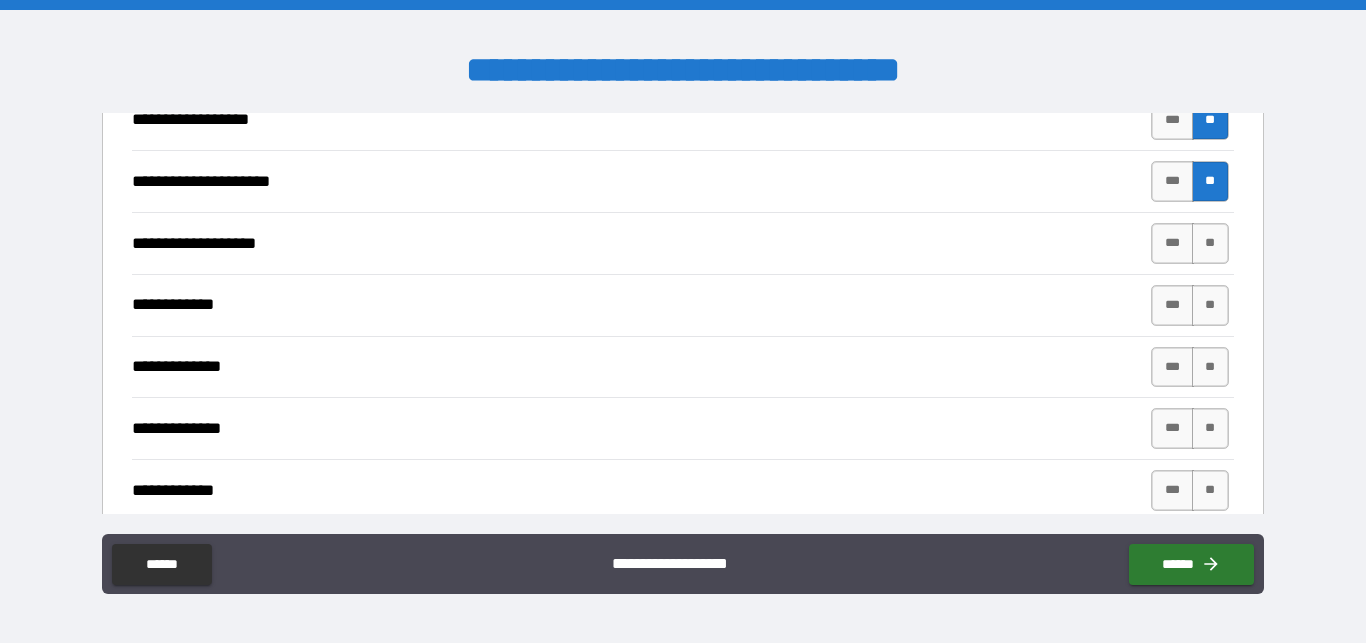 scroll, scrollTop: 4560, scrollLeft: 0, axis: vertical 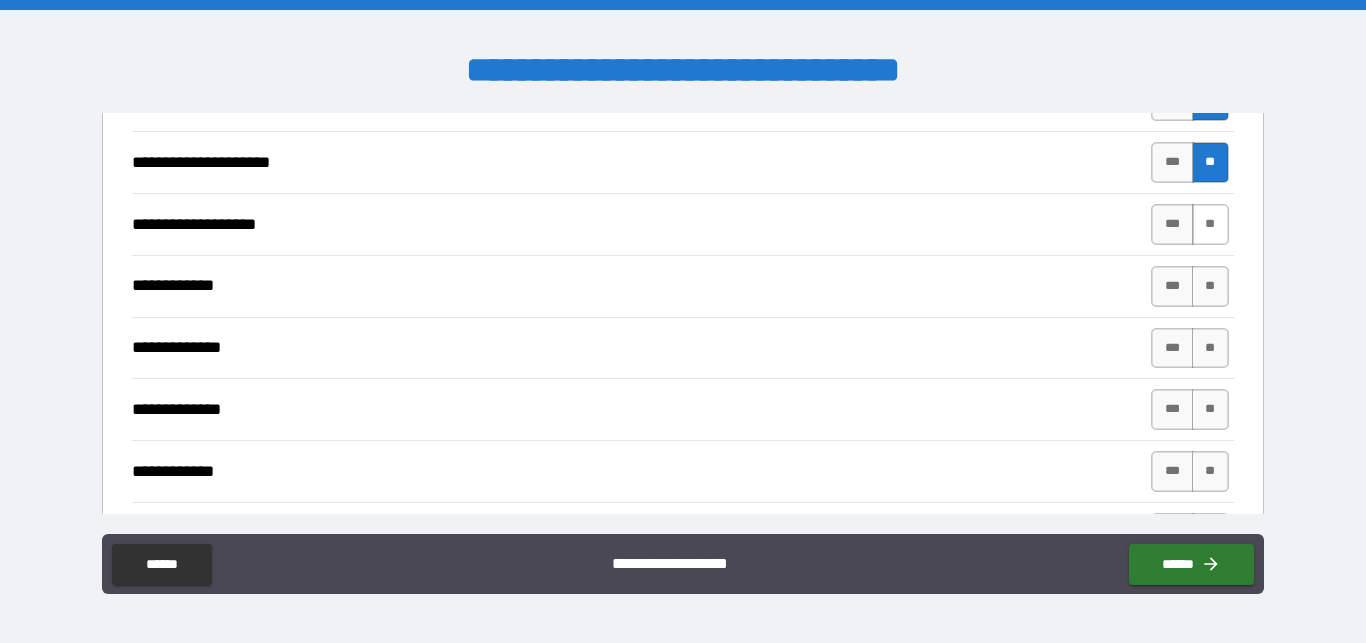 click on "**" at bounding box center (1210, 224) 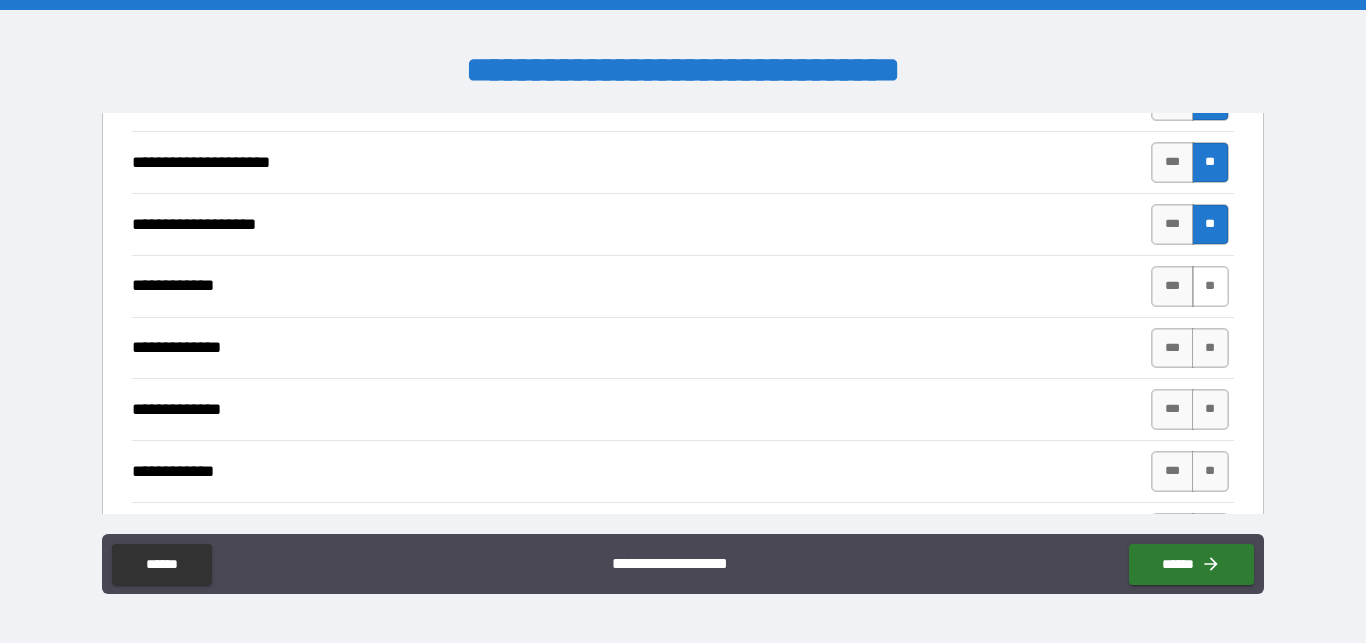 drag, startPoint x: 1183, startPoint y: 267, endPoint x: 1190, endPoint y: 320, distance: 53.460266 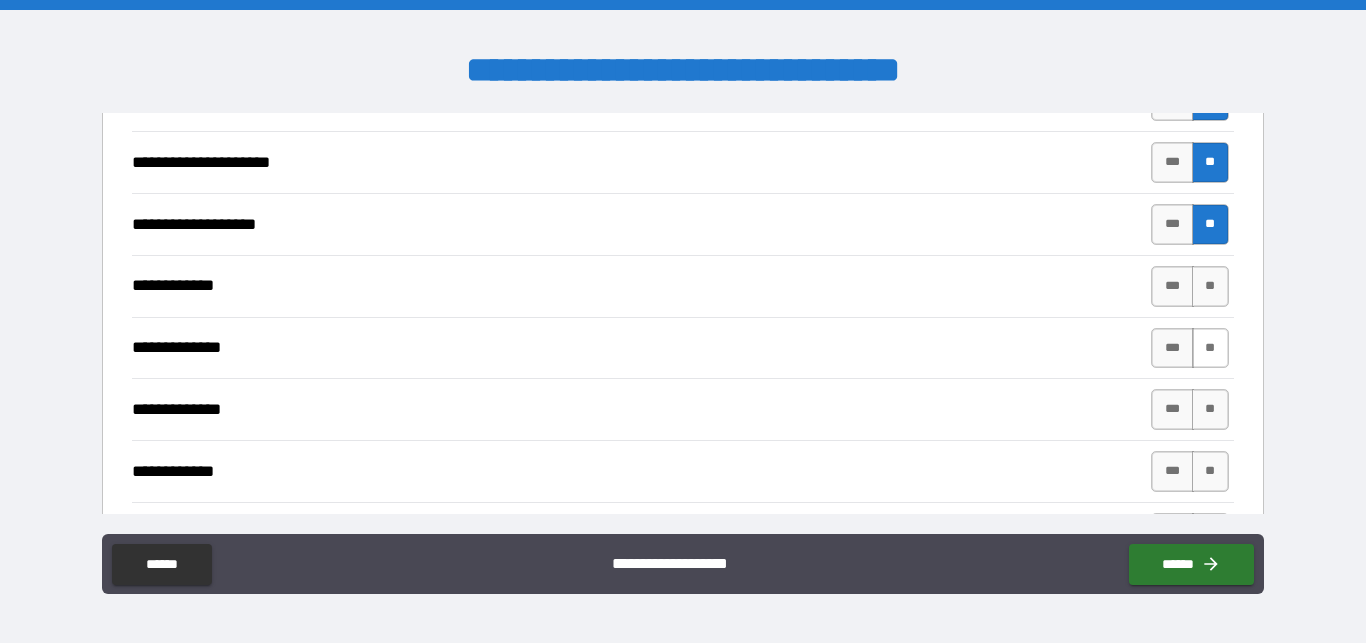 click on "**" at bounding box center [1210, 286] 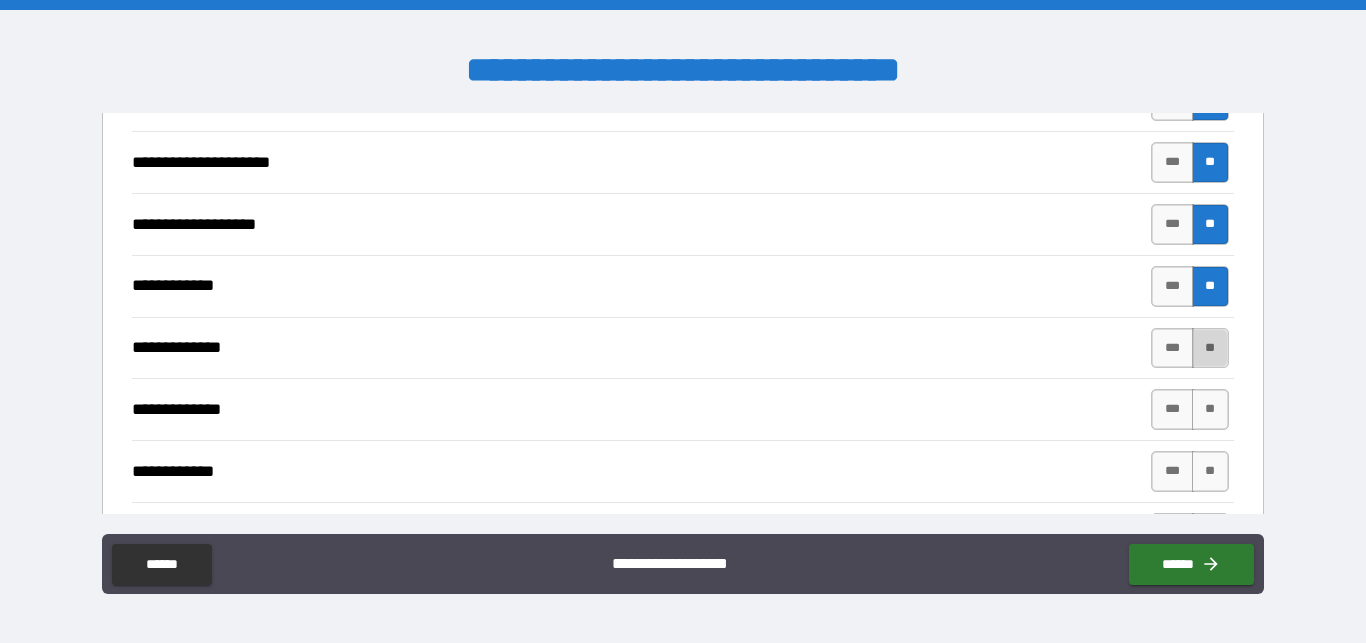 click on "**" at bounding box center [1210, 348] 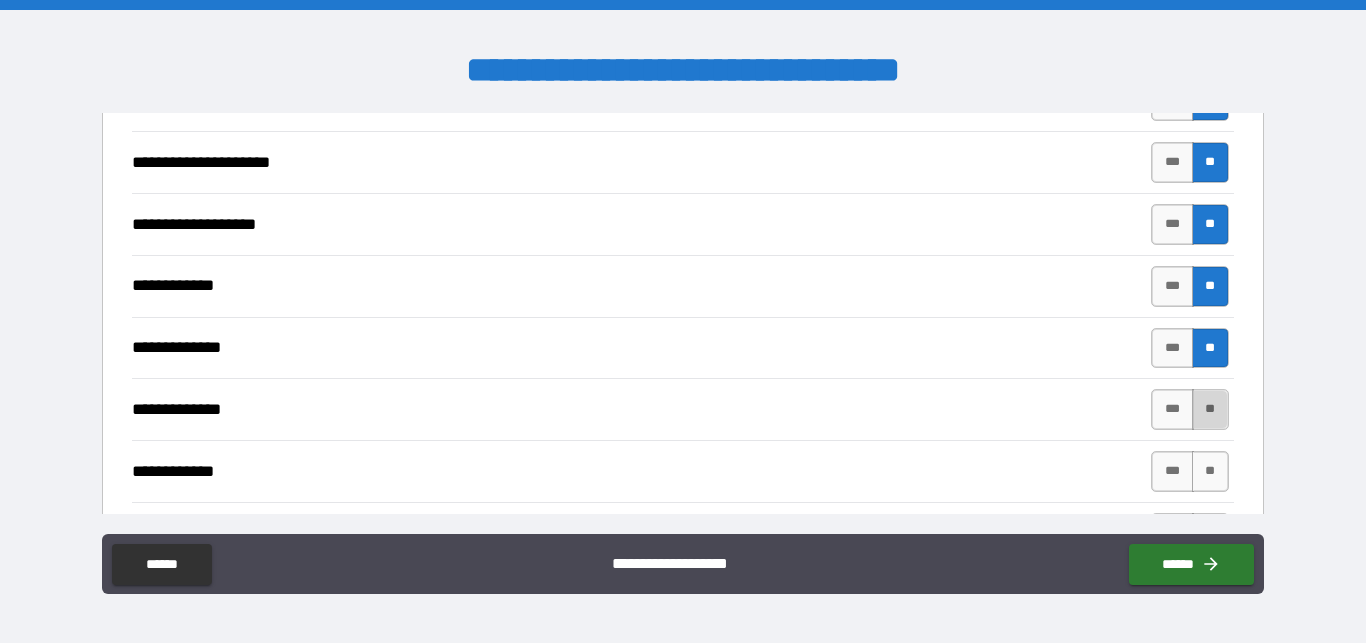 click on "**" at bounding box center [1210, 409] 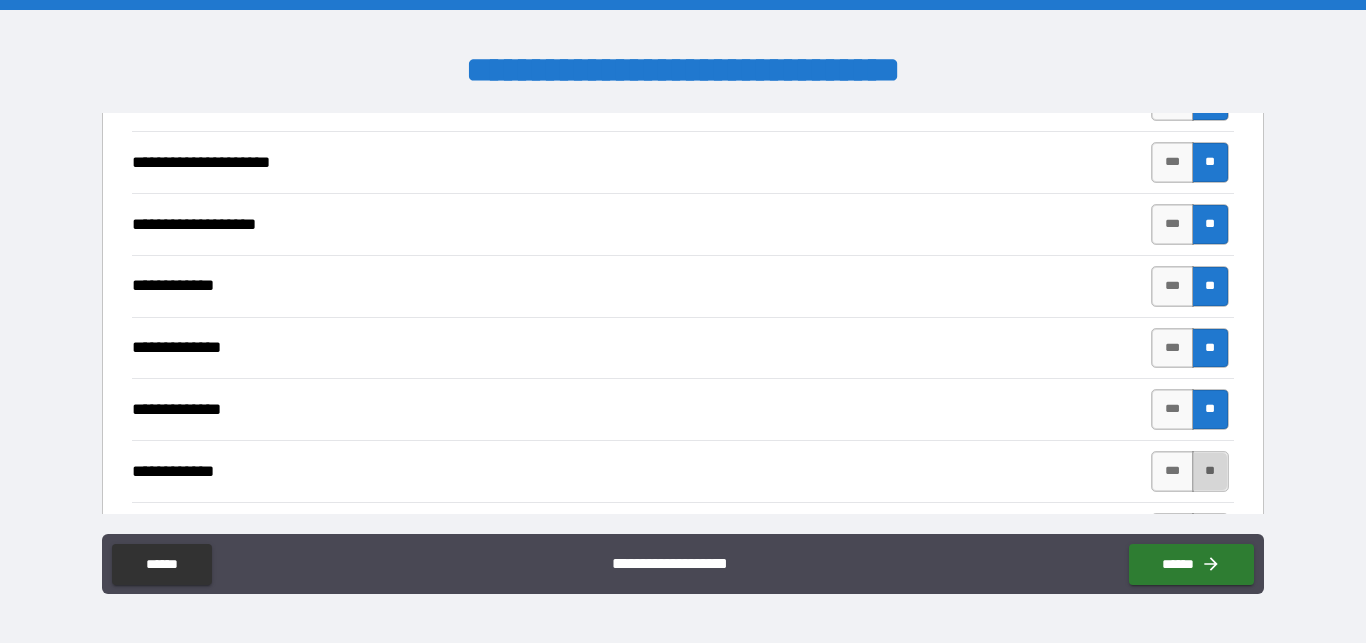 drag, startPoint x: 1197, startPoint y: 457, endPoint x: 791, endPoint y: 341, distance: 422.24637 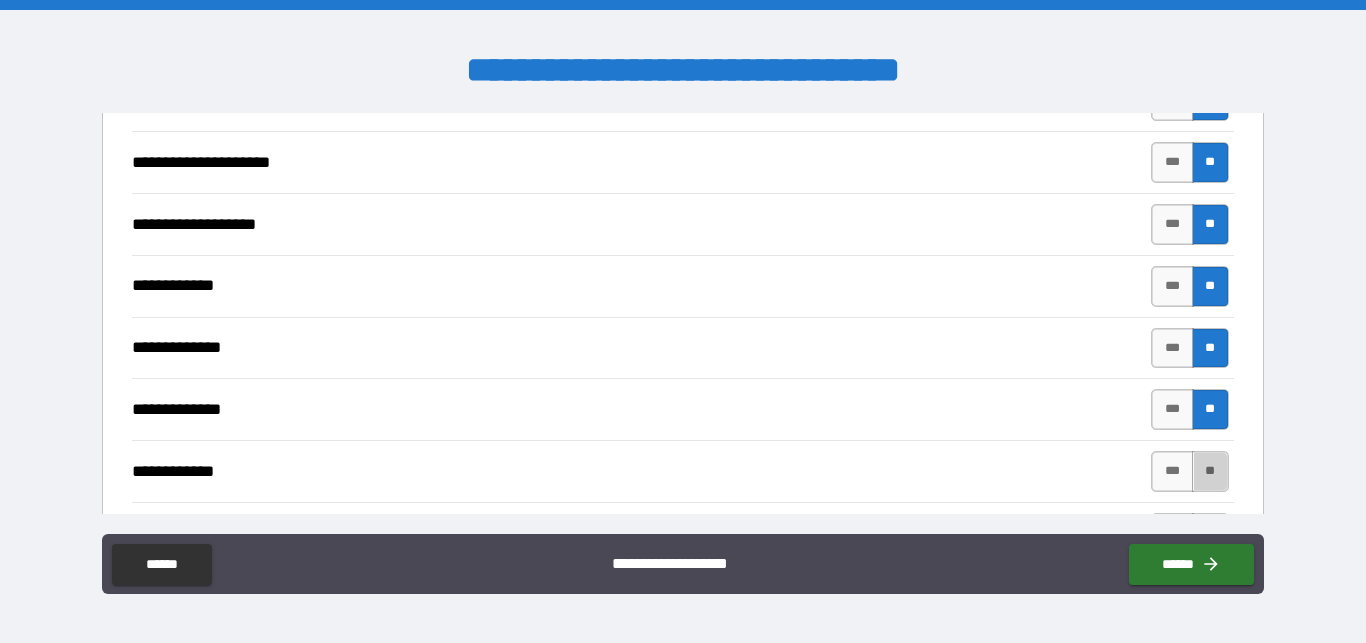 click on "**" at bounding box center [1210, 471] 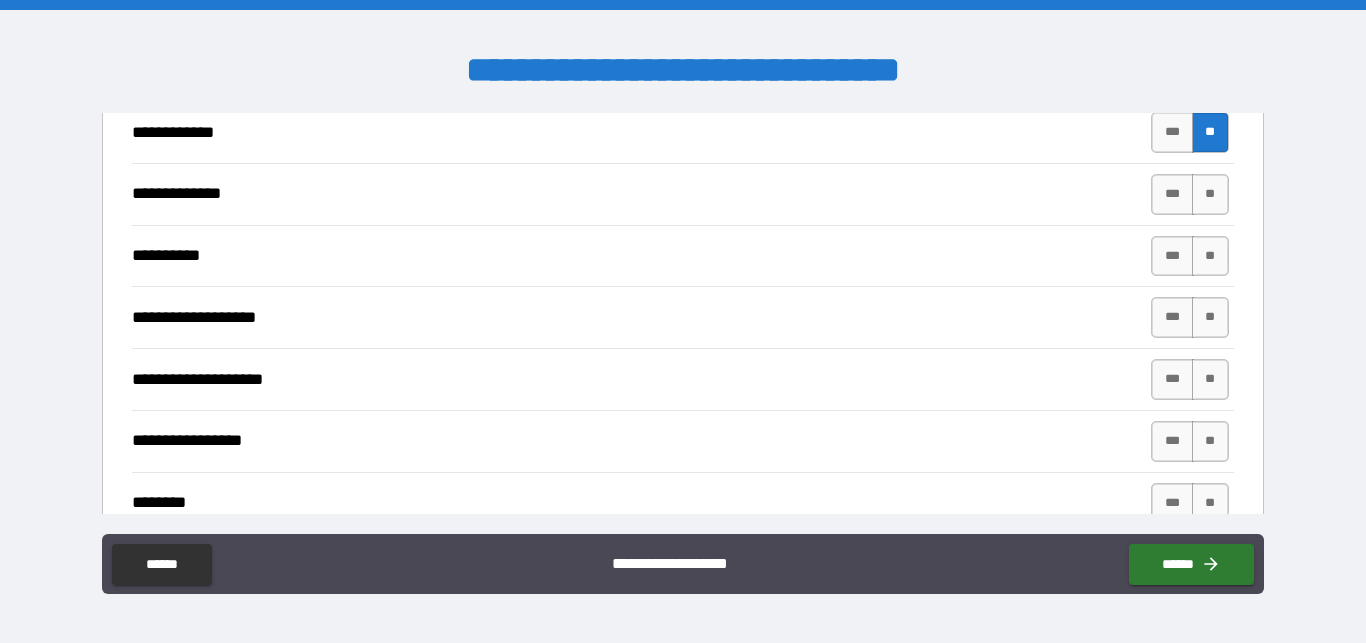 scroll, scrollTop: 4902, scrollLeft: 0, axis: vertical 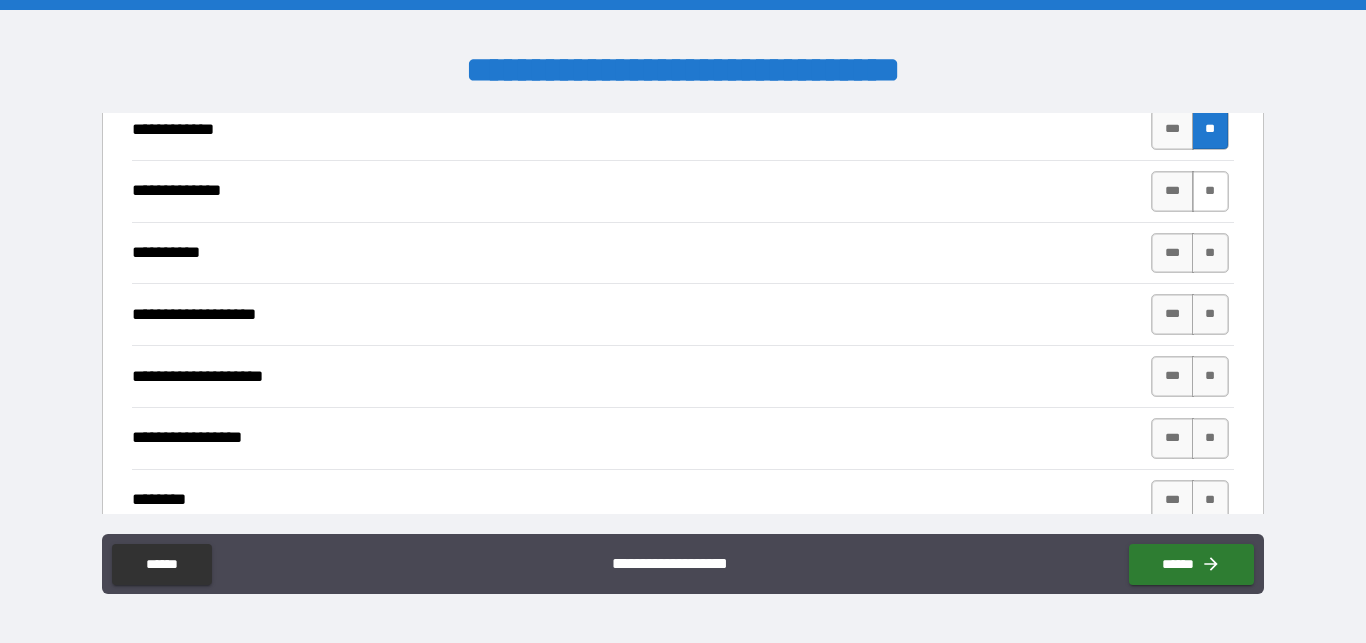 click on "**" at bounding box center [1210, 191] 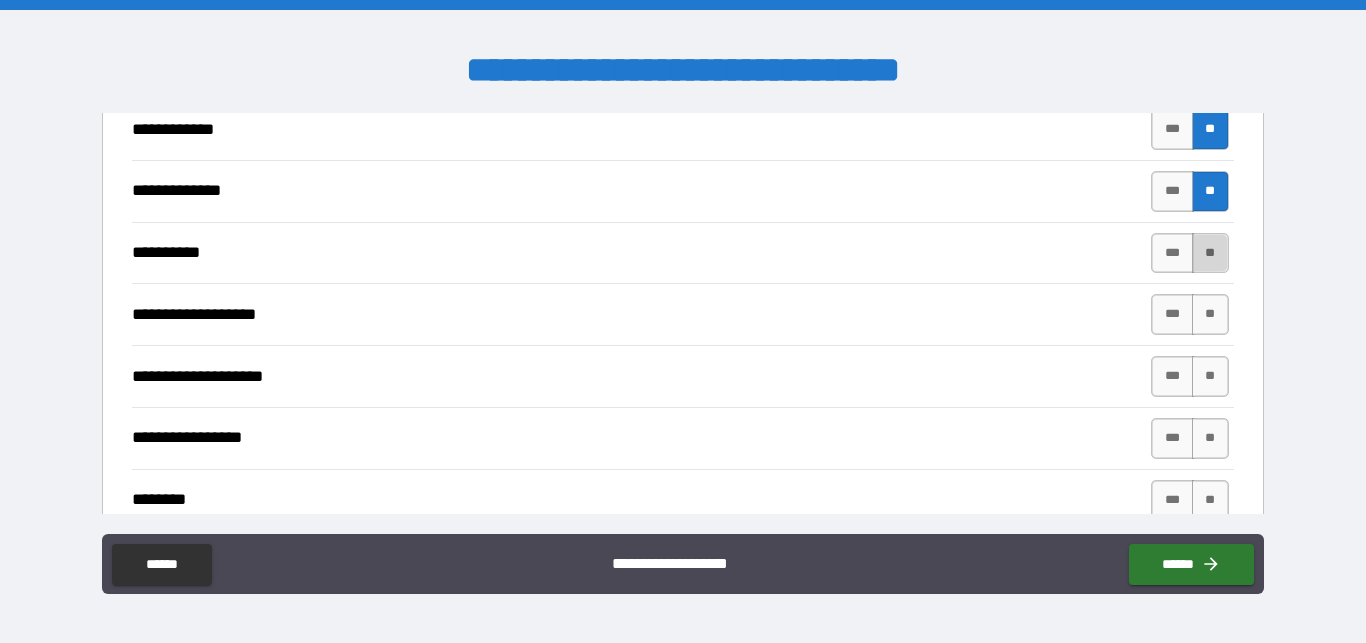 click on "**" at bounding box center (1210, 253) 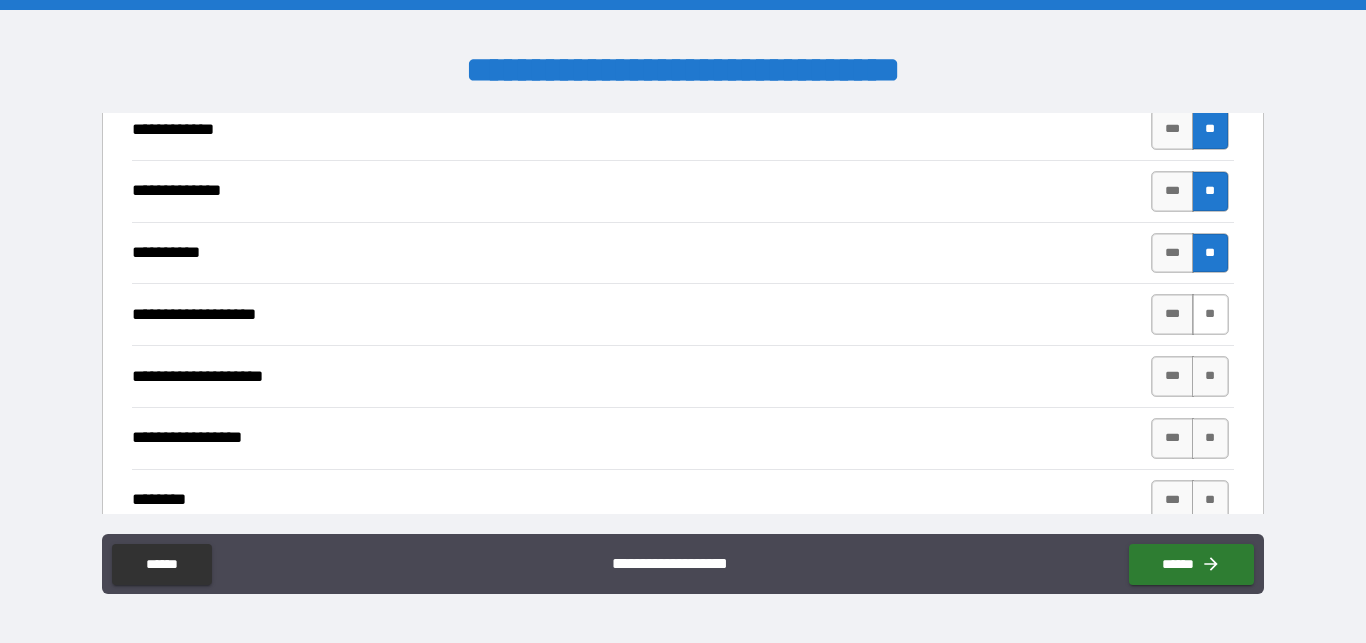 click on "**" at bounding box center (1210, 314) 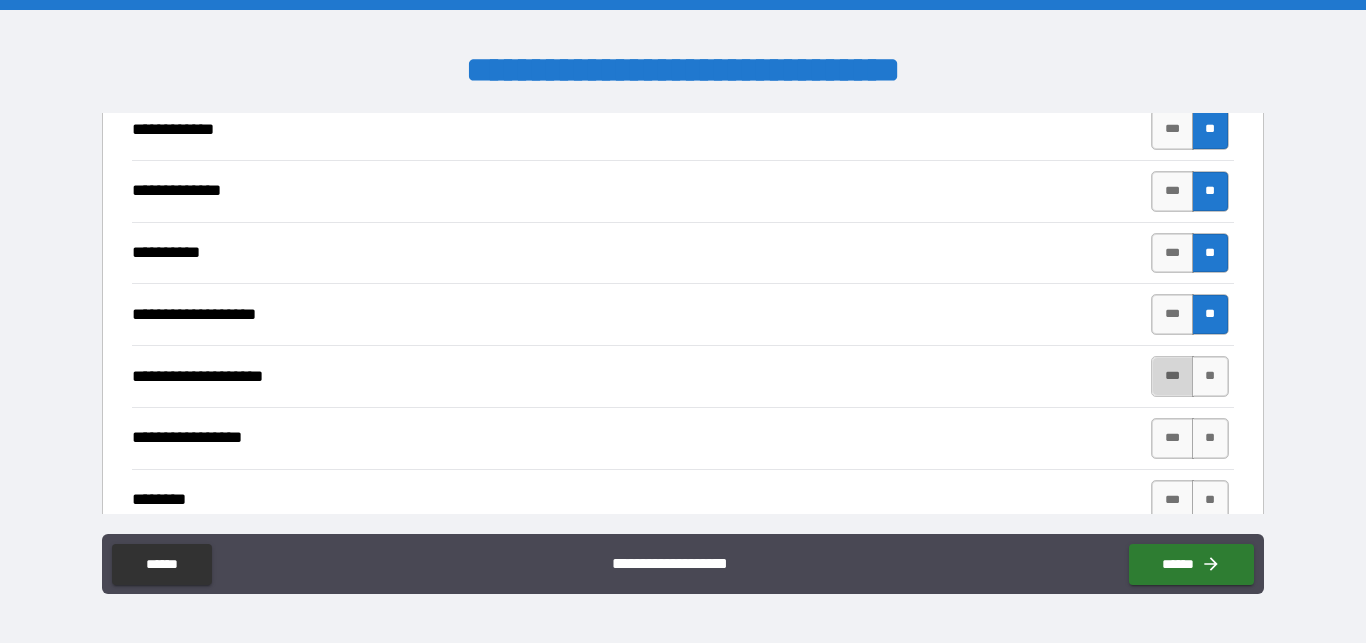 click on "***" at bounding box center [1172, 376] 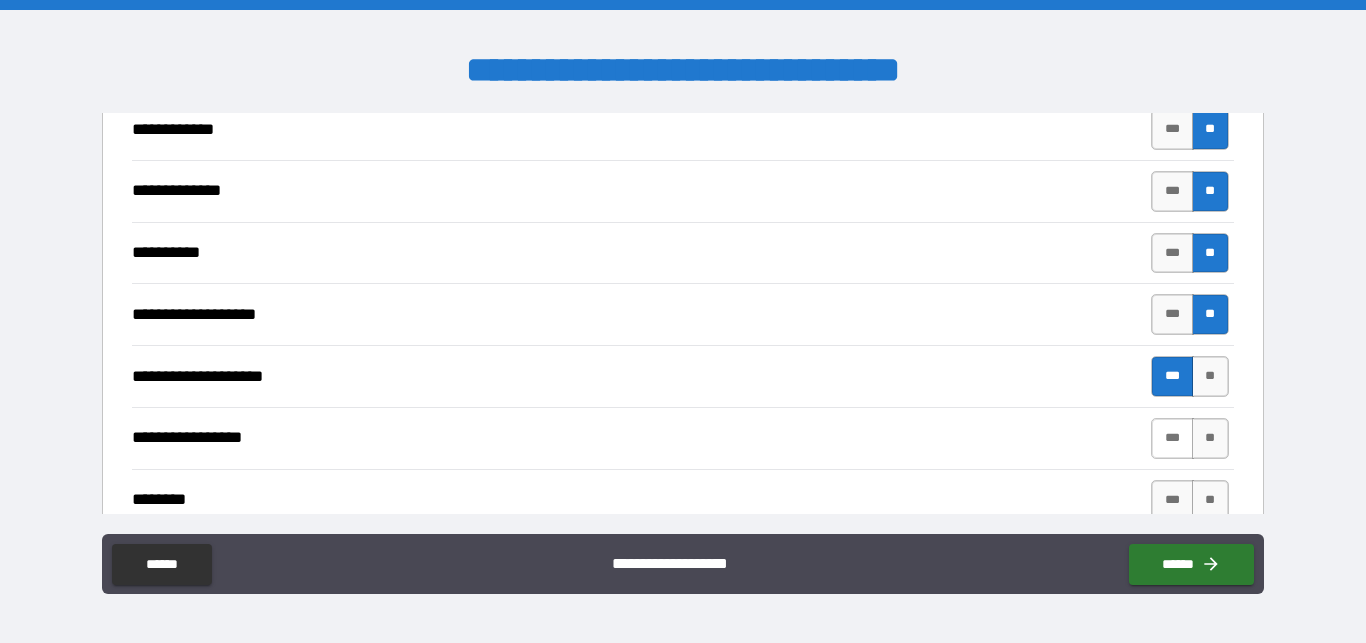 click on "***" at bounding box center (1172, 438) 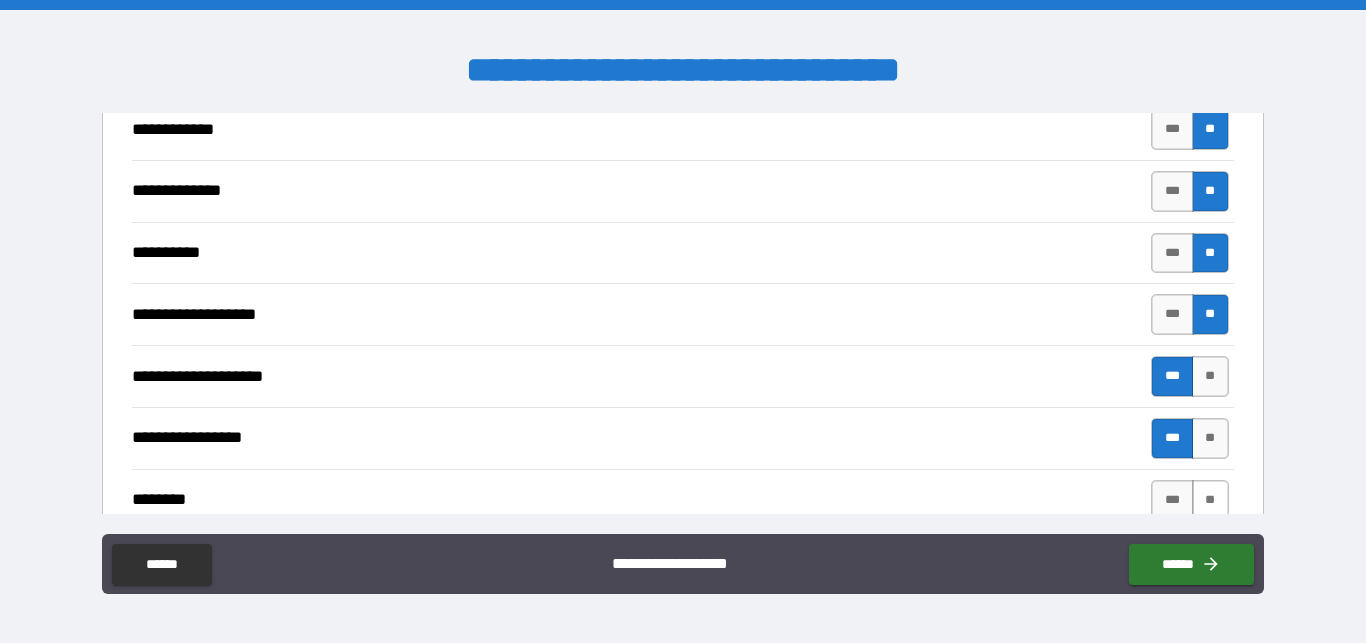 click on "**" at bounding box center (1210, 500) 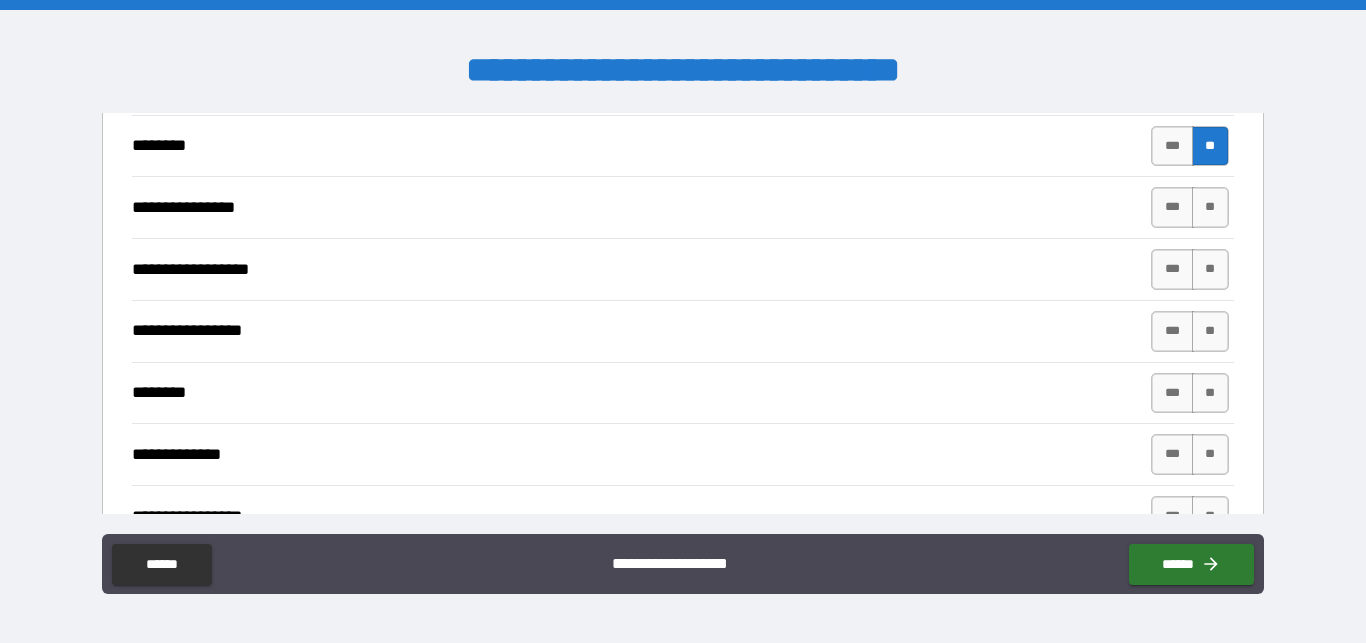 scroll, scrollTop: 5244, scrollLeft: 0, axis: vertical 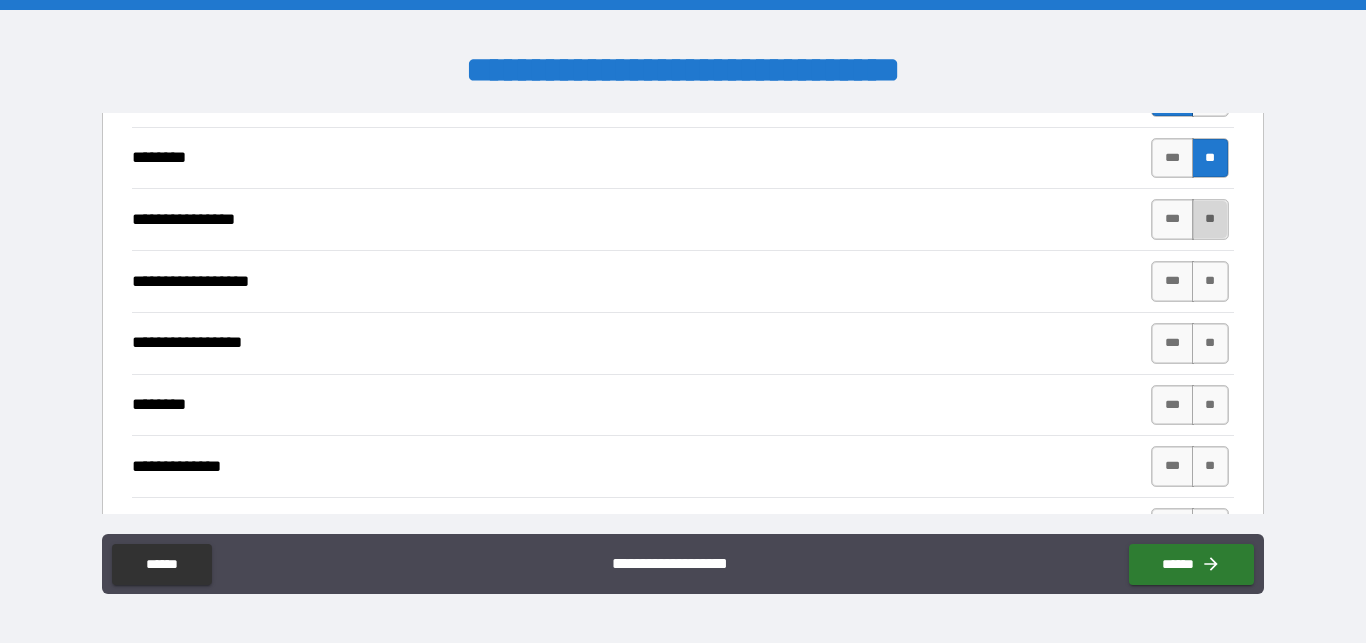 click on "**" at bounding box center (1210, 219) 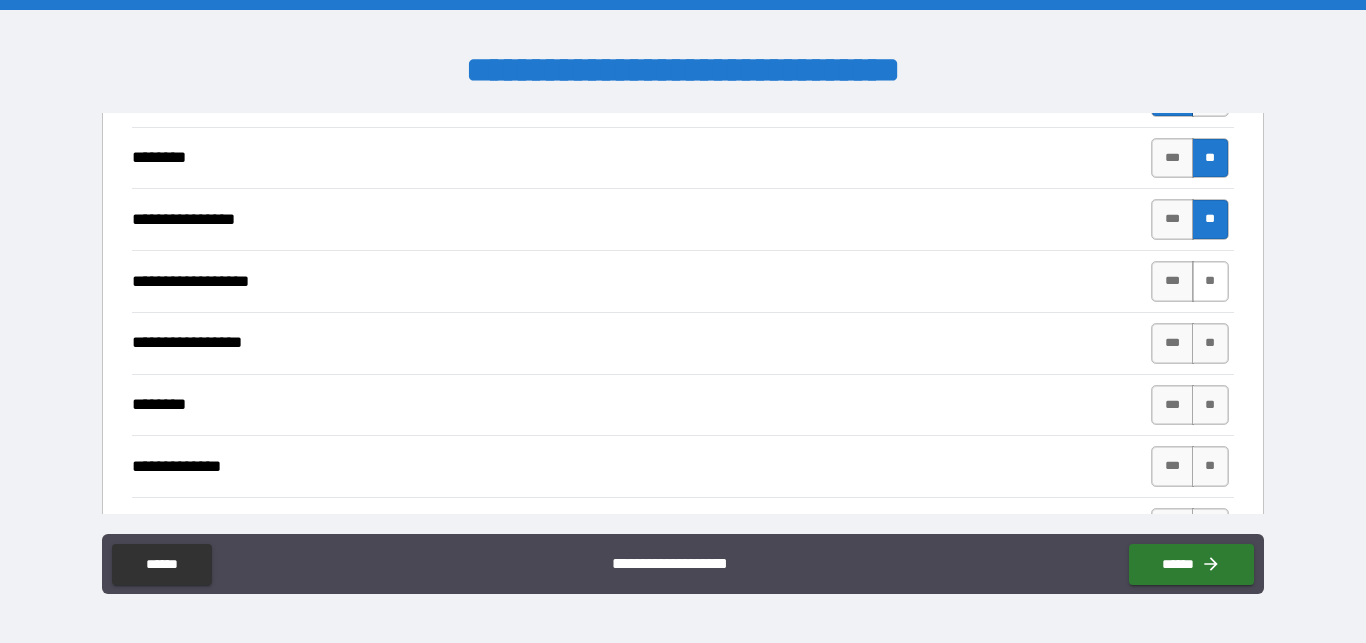 click on "**" at bounding box center (1210, 281) 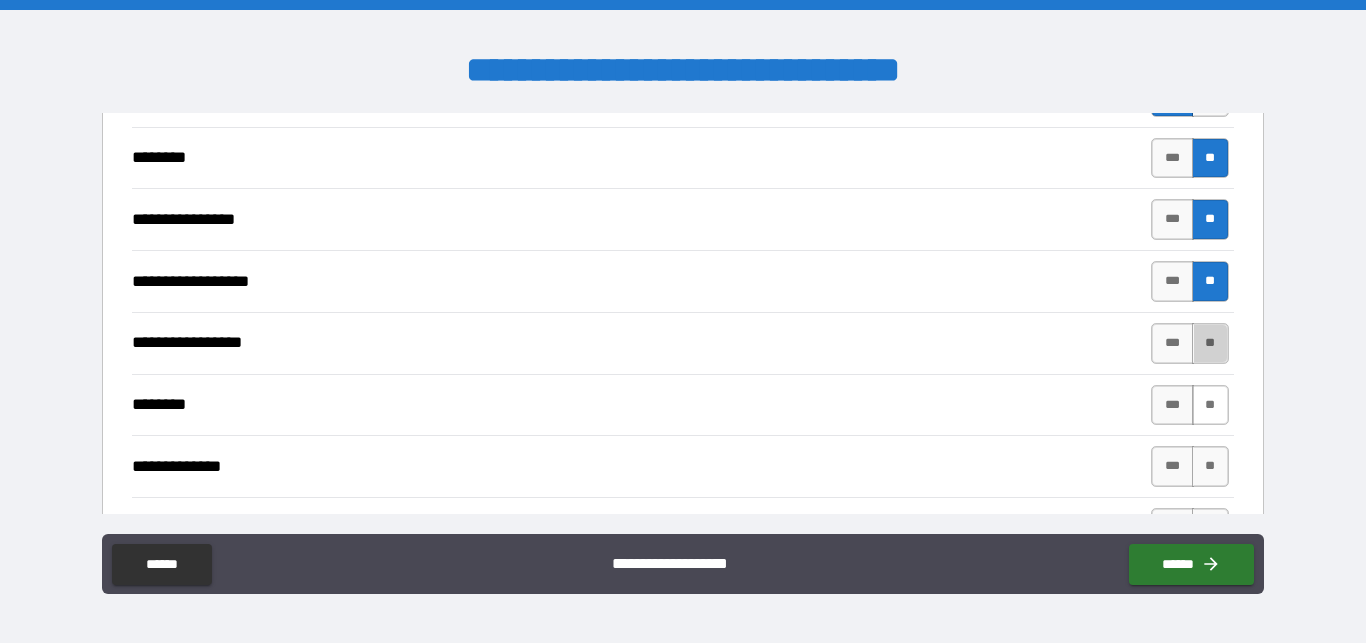 drag, startPoint x: 1198, startPoint y: 335, endPoint x: 1178, endPoint y: 403, distance: 70.88018 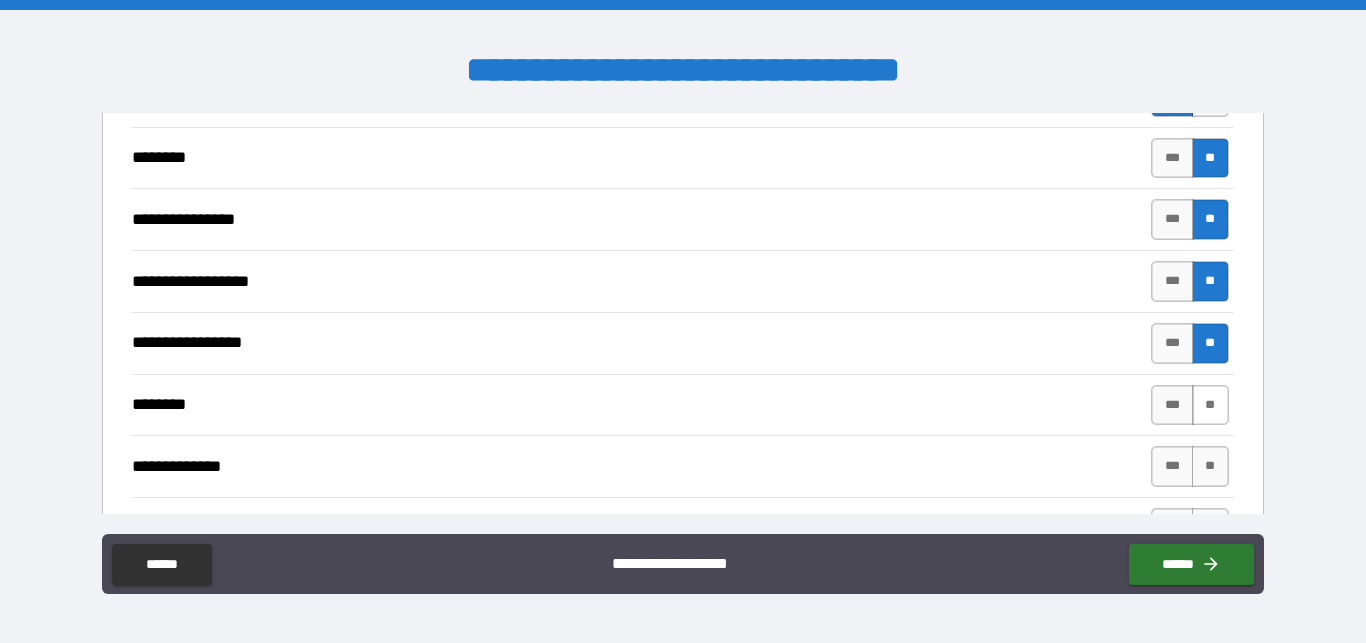 click on "**" at bounding box center (1210, 405) 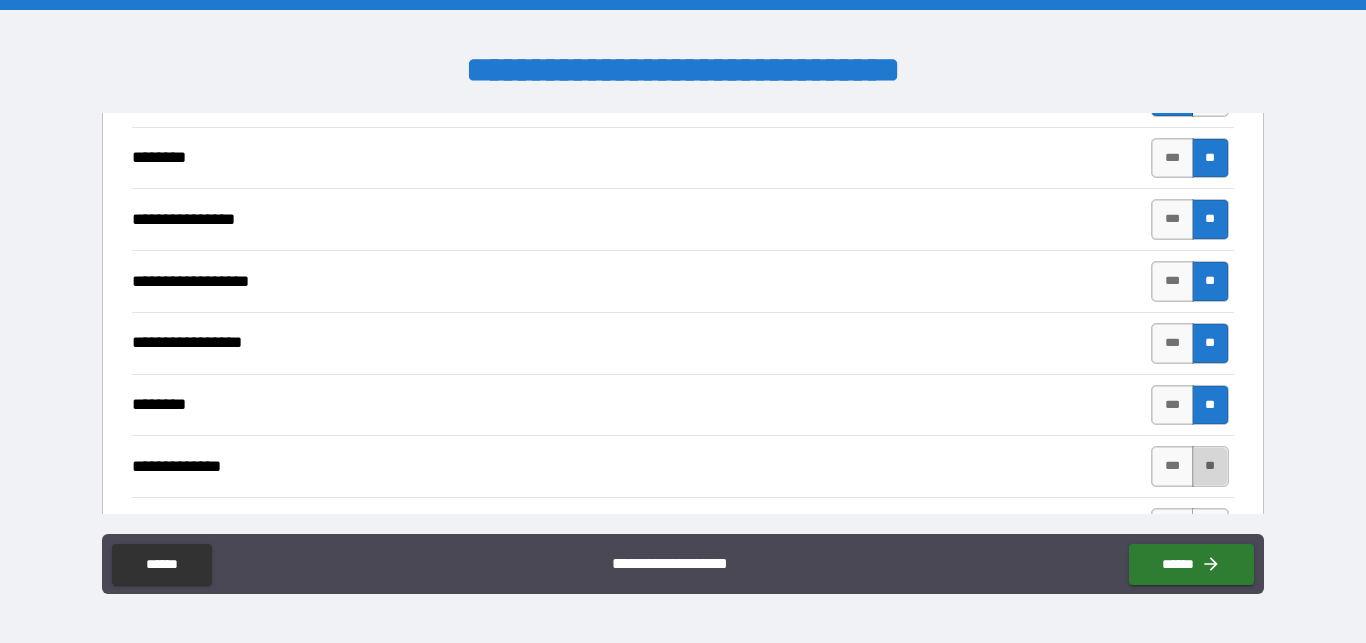 click on "**" at bounding box center (1210, 466) 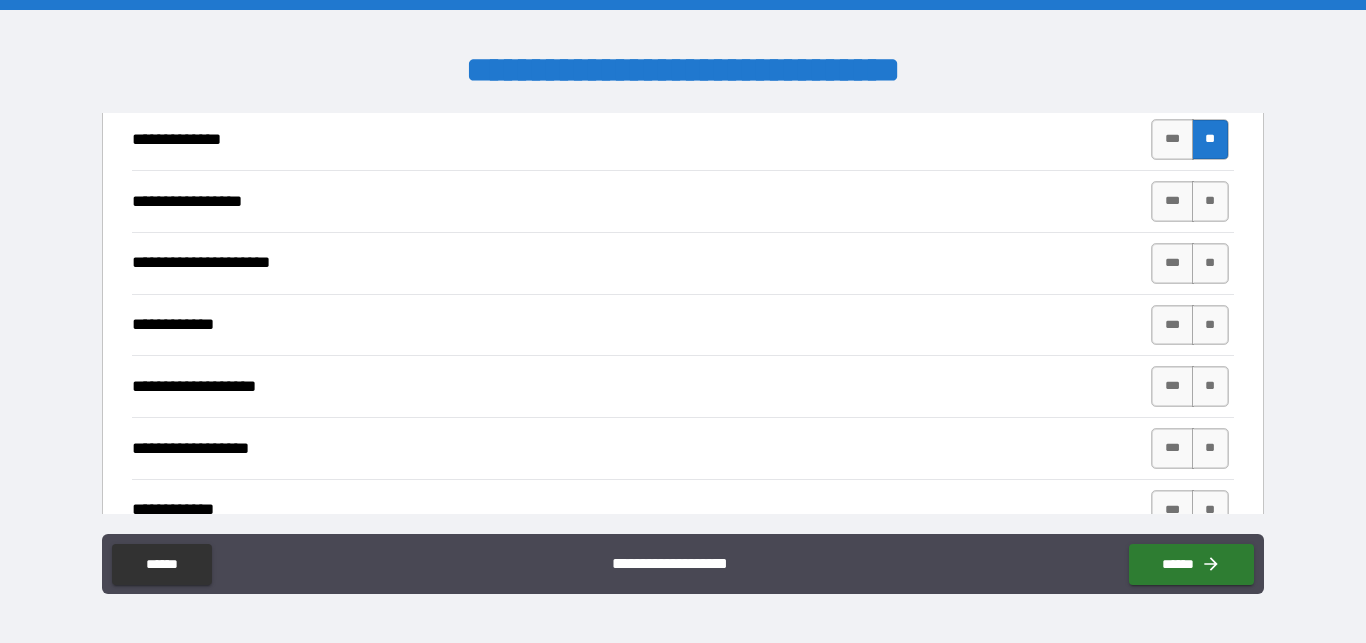 scroll, scrollTop: 5586, scrollLeft: 0, axis: vertical 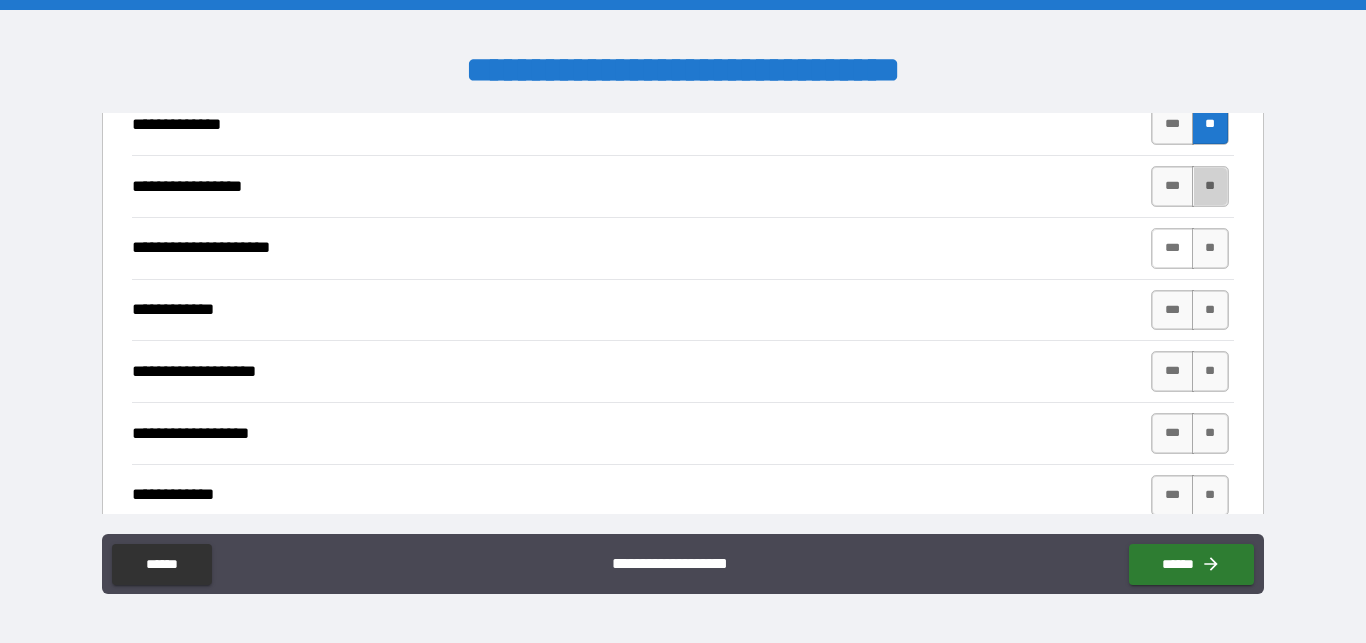 drag, startPoint x: 1195, startPoint y: 174, endPoint x: 1172, endPoint y: 246, distance: 75.58439 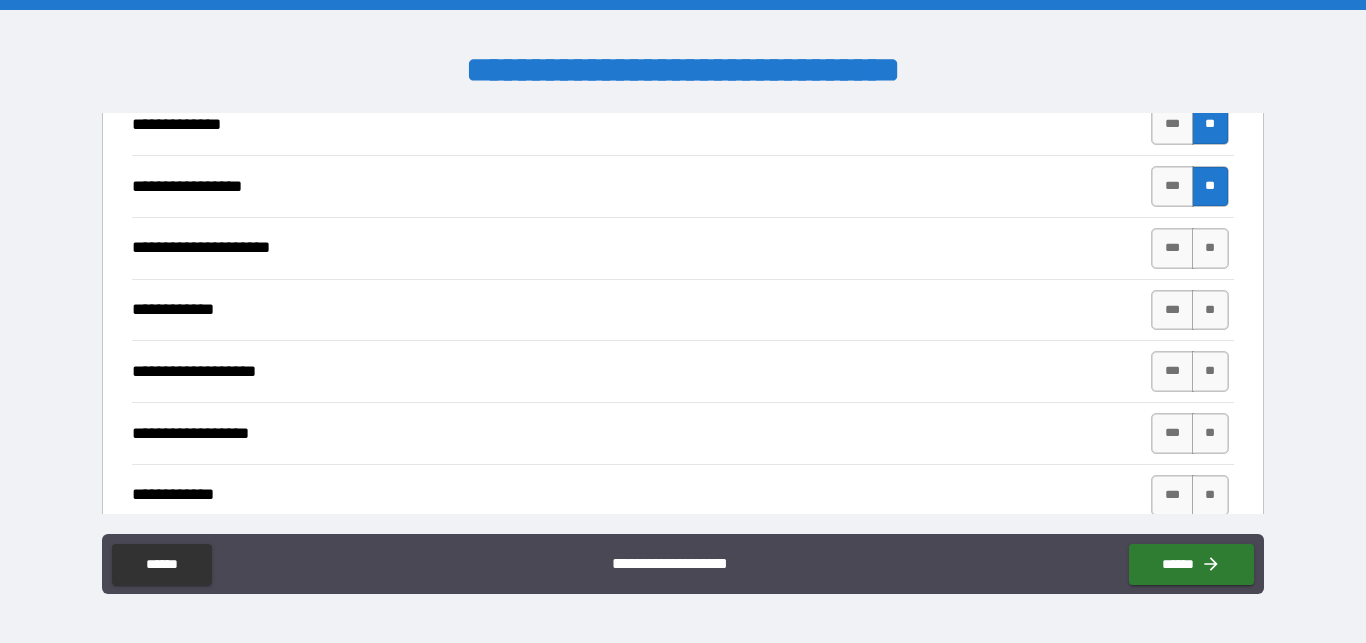 click on "**********" at bounding box center (682, 248) 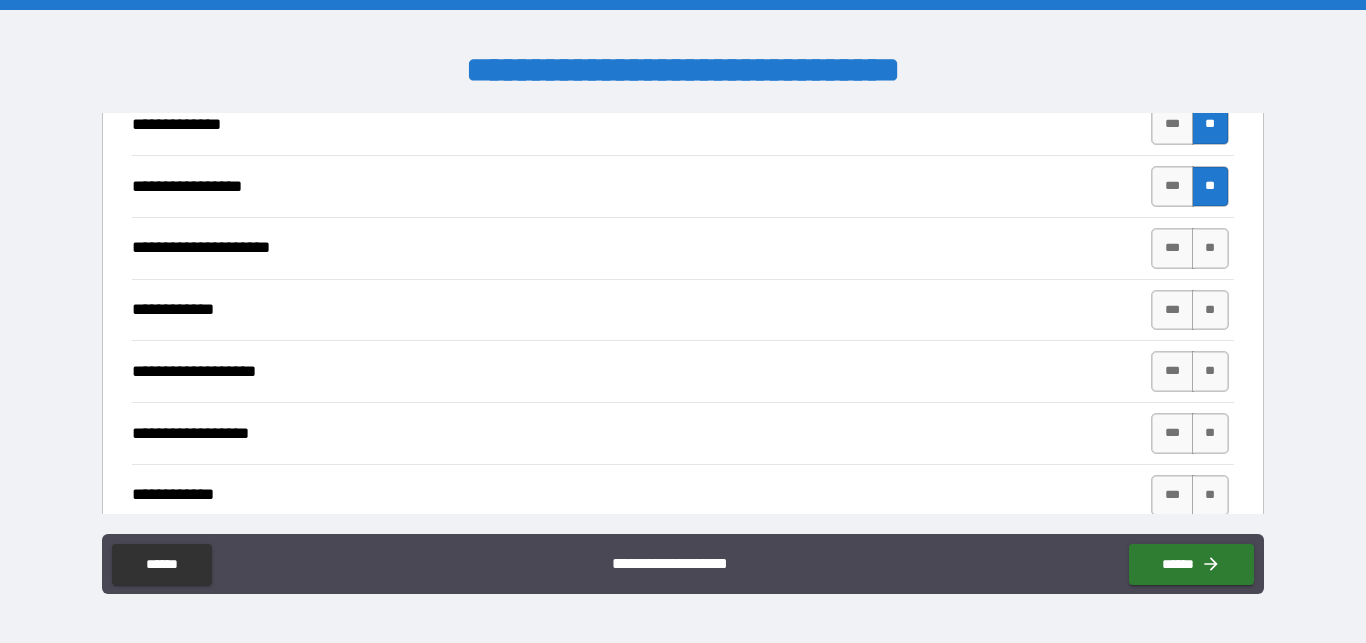 drag, startPoint x: 1191, startPoint y: 242, endPoint x: 1192, endPoint y: 270, distance: 28.01785 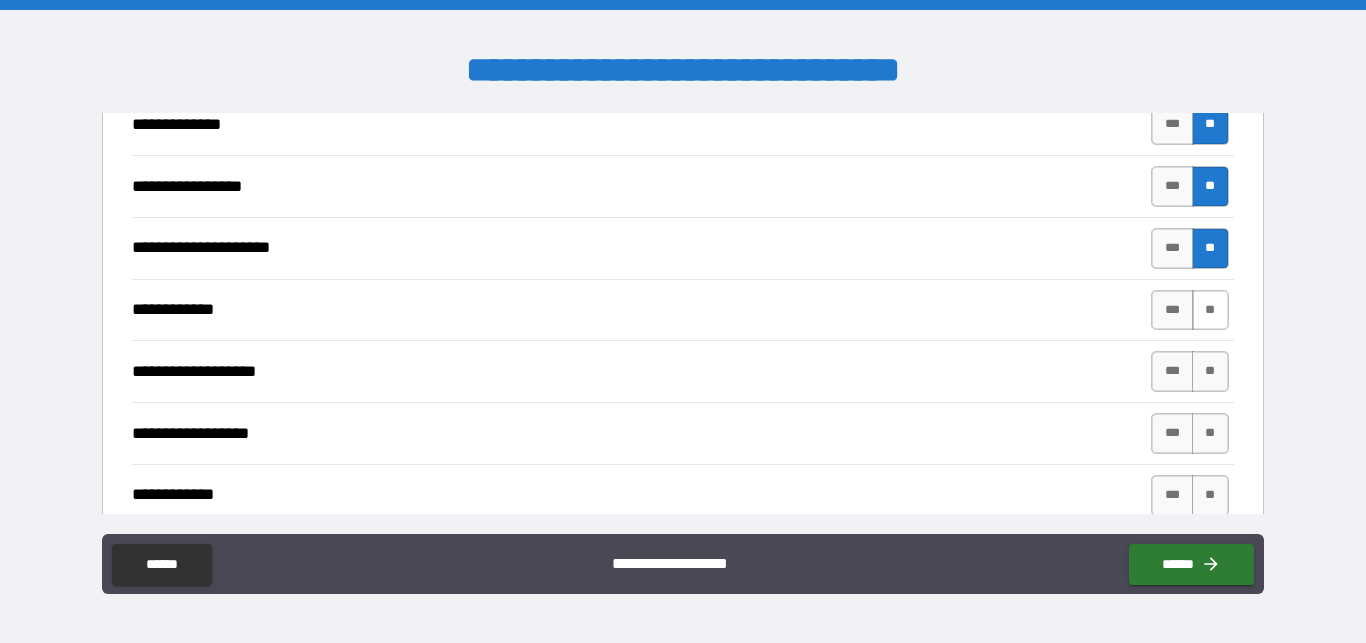 drag, startPoint x: 1199, startPoint y: 283, endPoint x: 1198, endPoint y: 306, distance: 23.021729 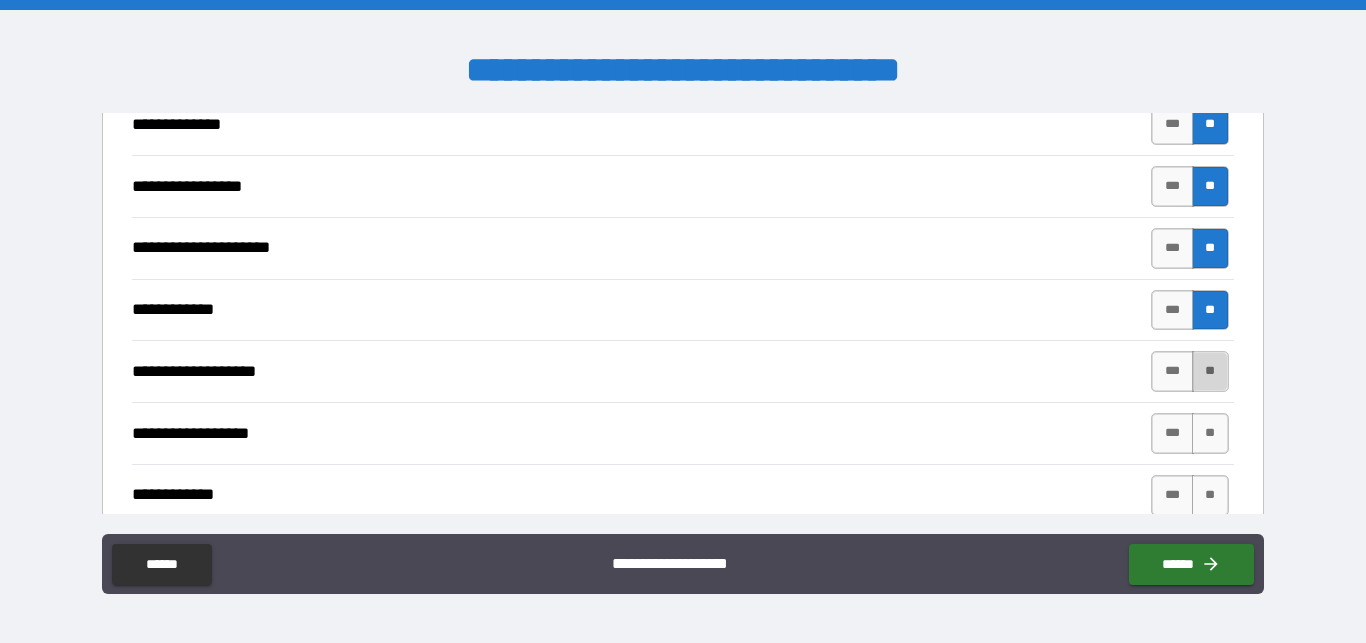 click on "**" at bounding box center [1210, 371] 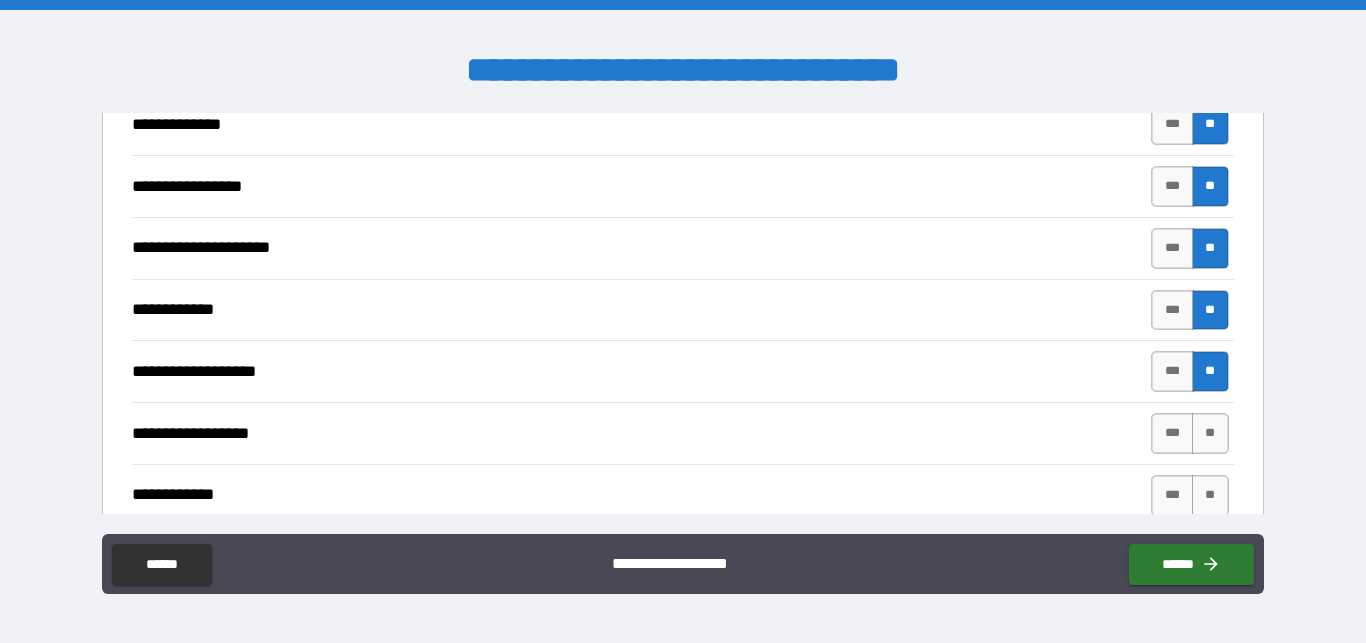 drag, startPoint x: 1197, startPoint y: 420, endPoint x: 1199, endPoint y: 445, distance: 25.079872 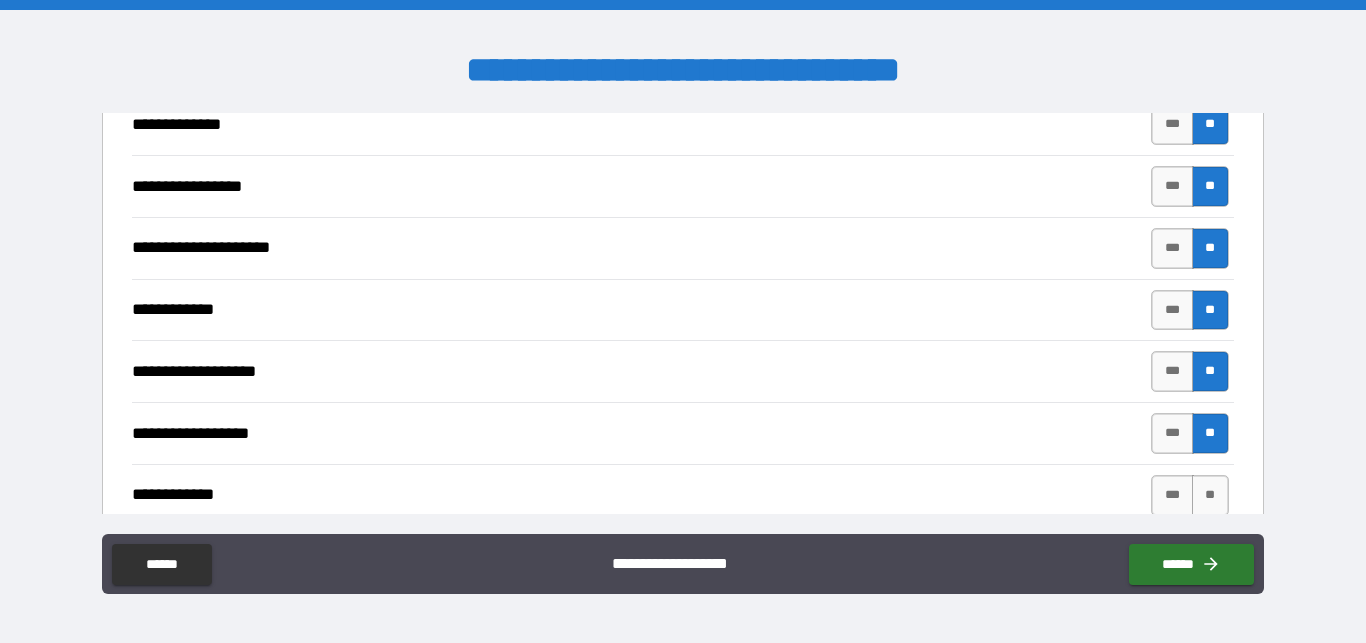 drag, startPoint x: 1204, startPoint y: 480, endPoint x: 1075, endPoint y: 491, distance: 129.46814 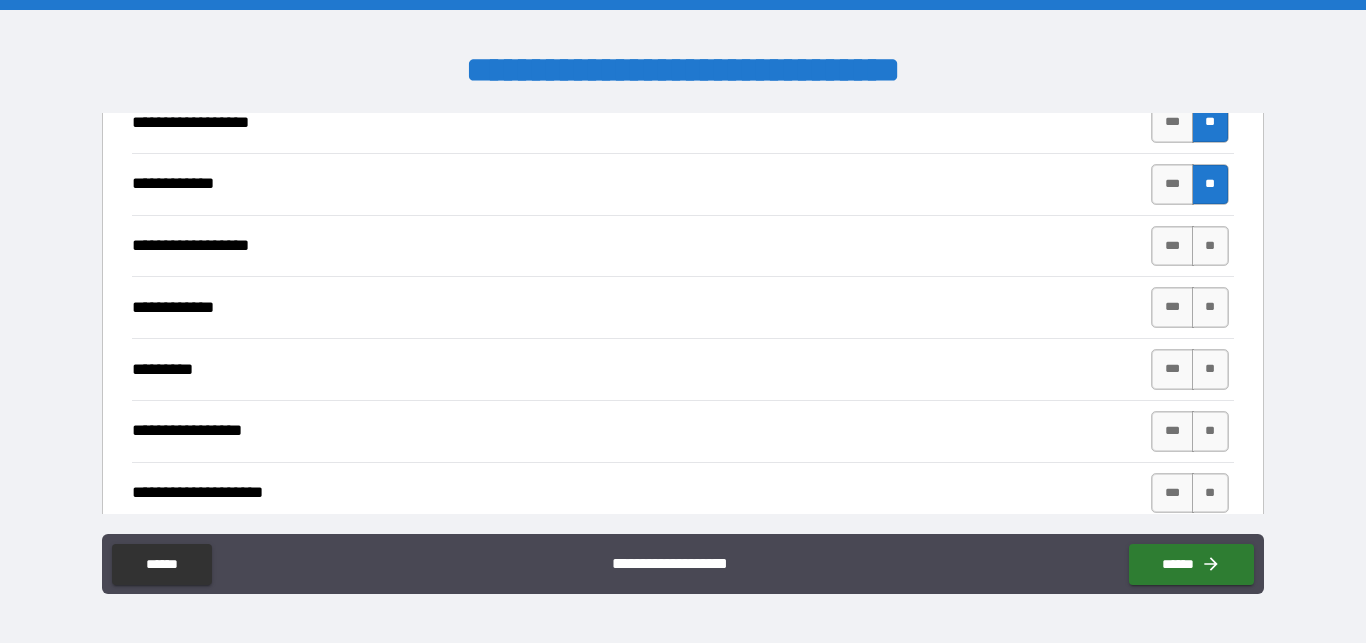scroll, scrollTop: 5928, scrollLeft: 0, axis: vertical 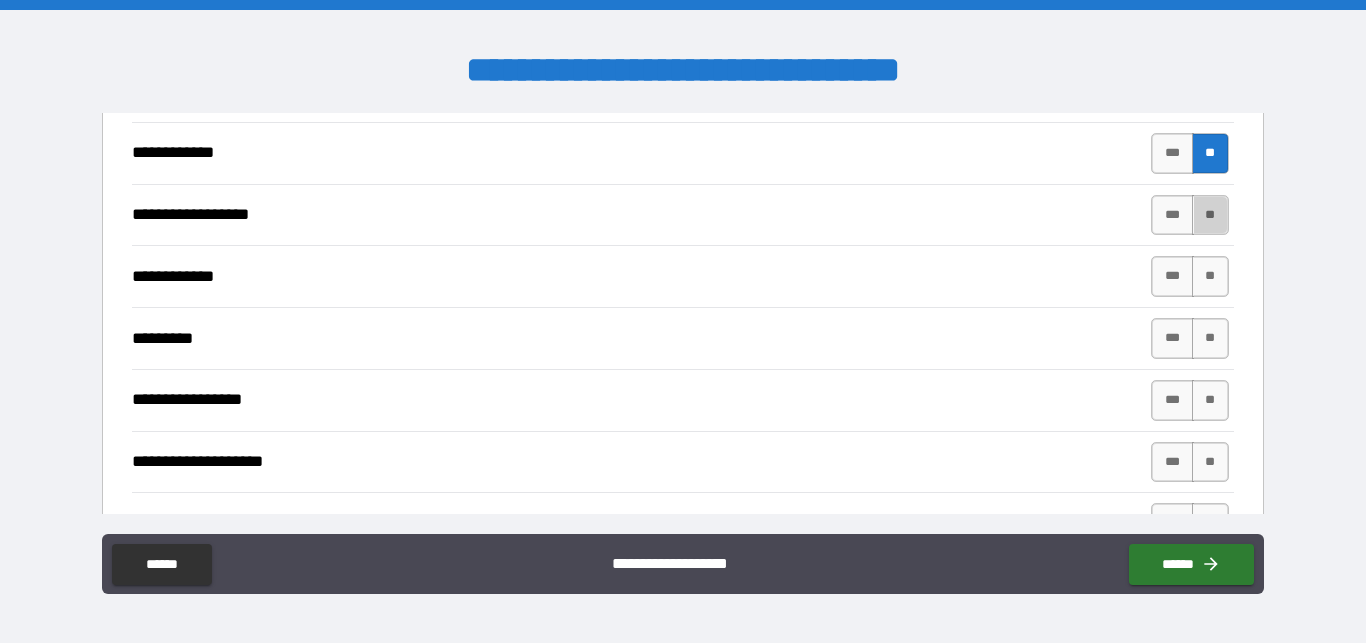 drag, startPoint x: 1189, startPoint y: 216, endPoint x: 1203, endPoint y: 296, distance: 81.21576 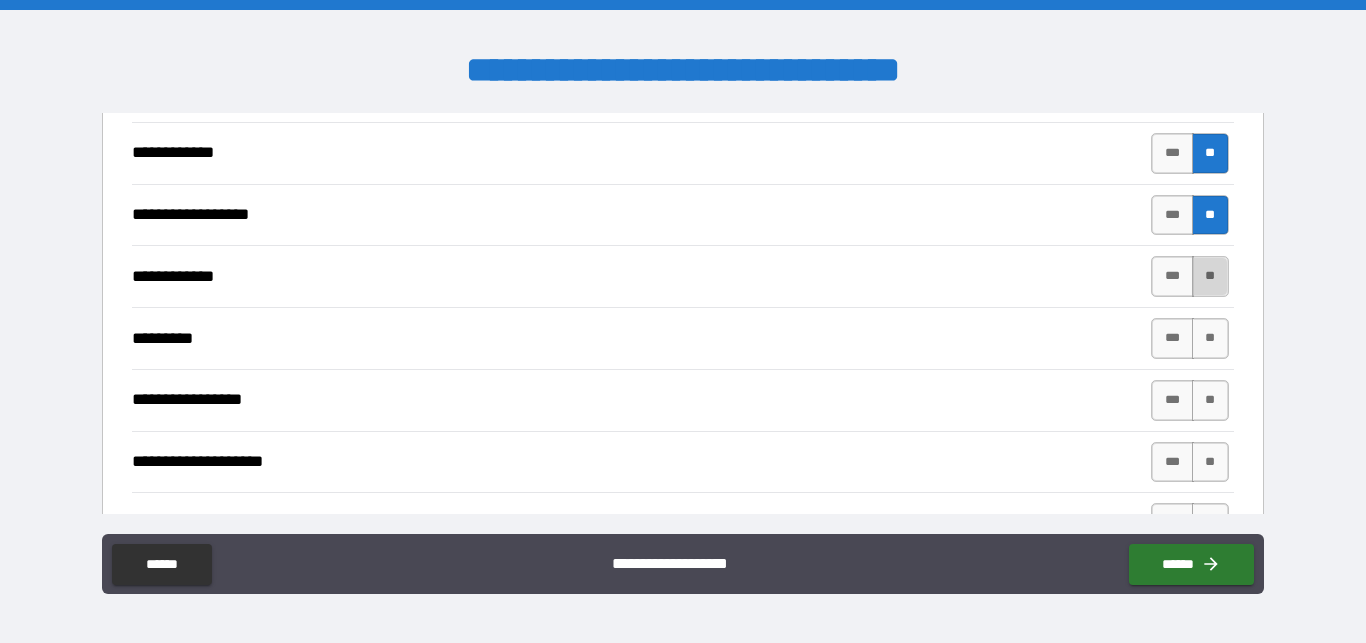 click on "**" at bounding box center [1210, 276] 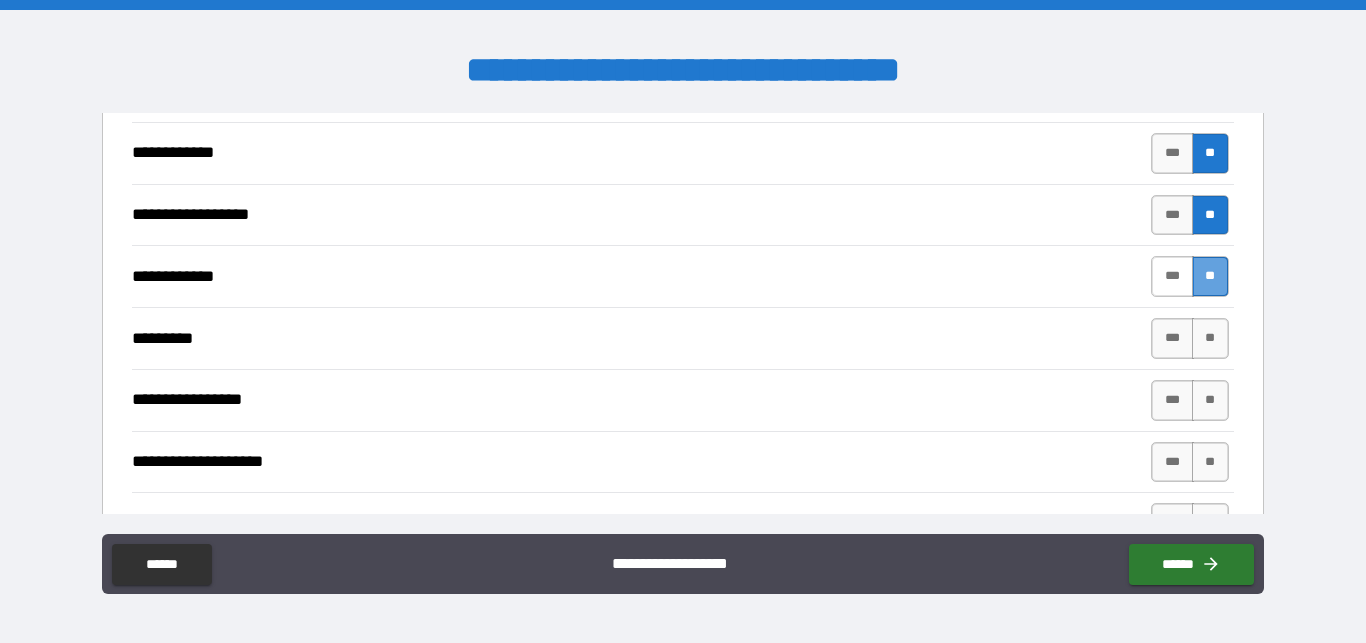 drag, startPoint x: 1196, startPoint y: 264, endPoint x: 1151, endPoint y: 277, distance: 46.840153 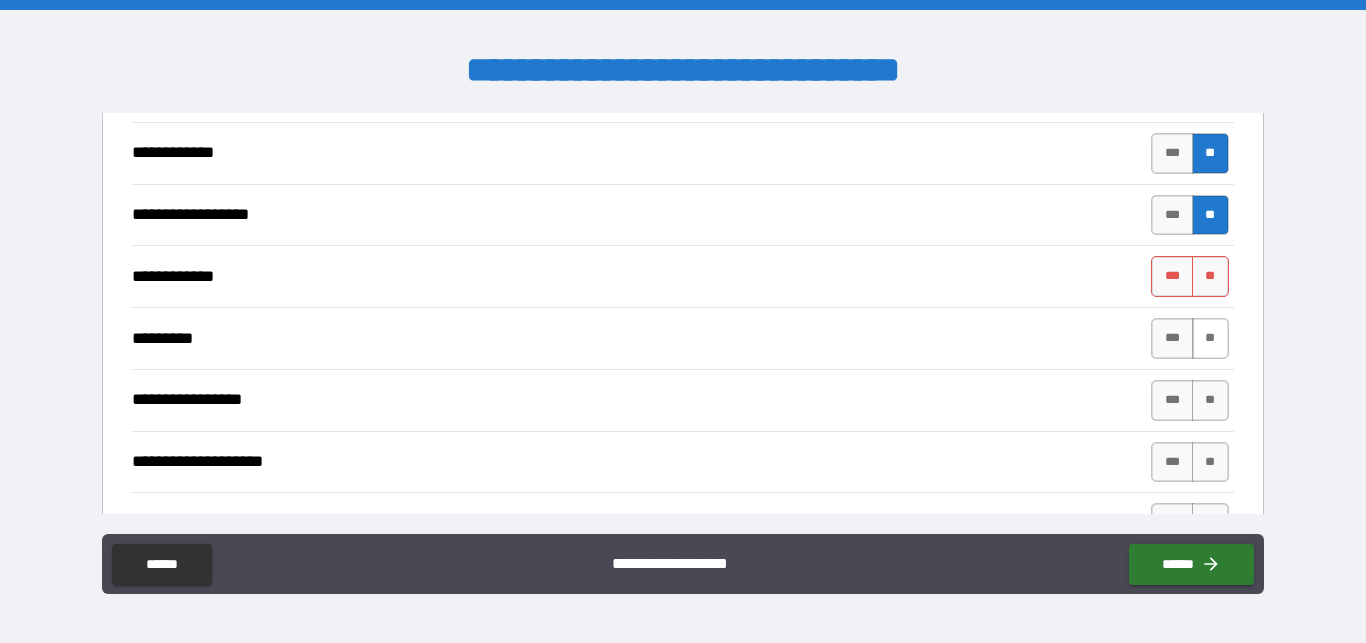 drag, startPoint x: 1154, startPoint y: 276, endPoint x: 1180, endPoint y: 313, distance: 45.221676 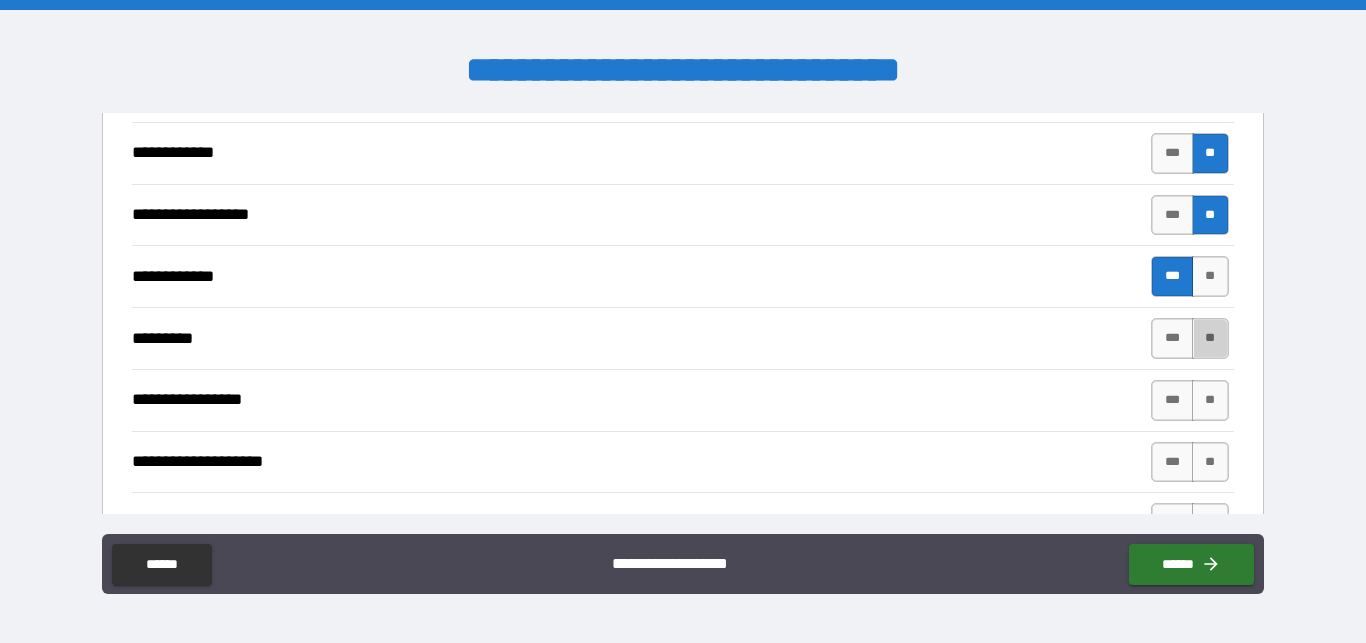 drag, startPoint x: 1194, startPoint y: 324, endPoint x: 1201, endPoint y: 367, distance: 43.56604 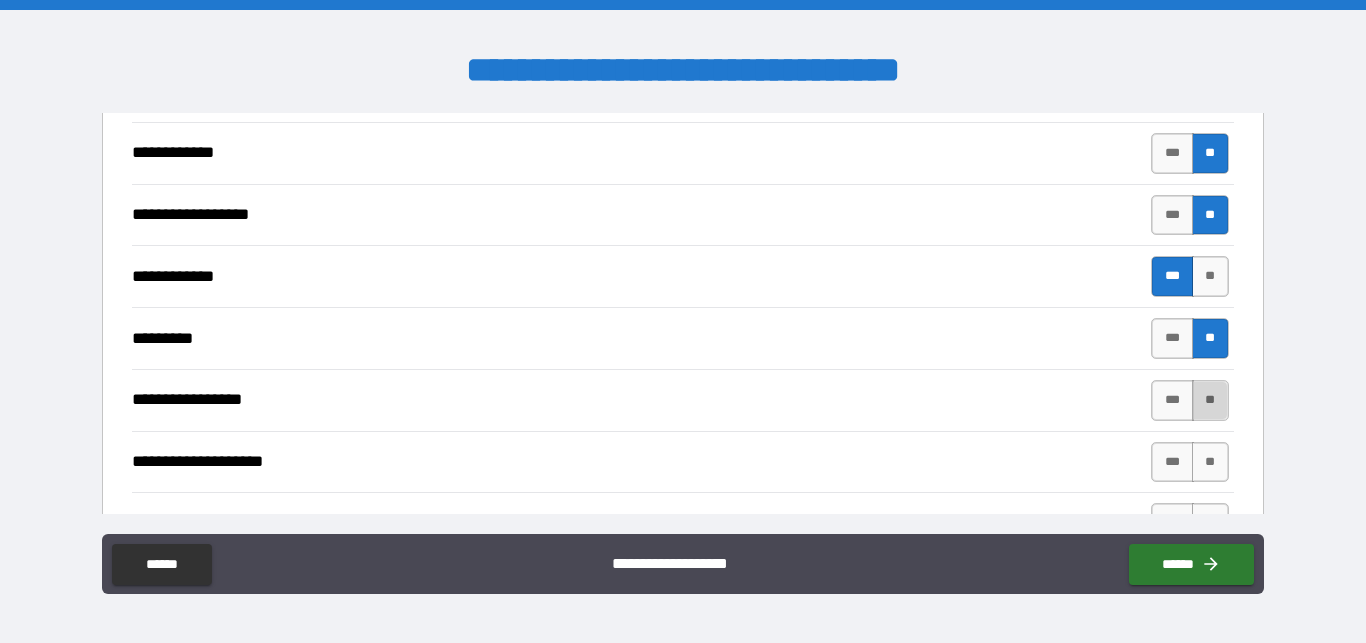 click on "**" at bounding box center (1210, 400) 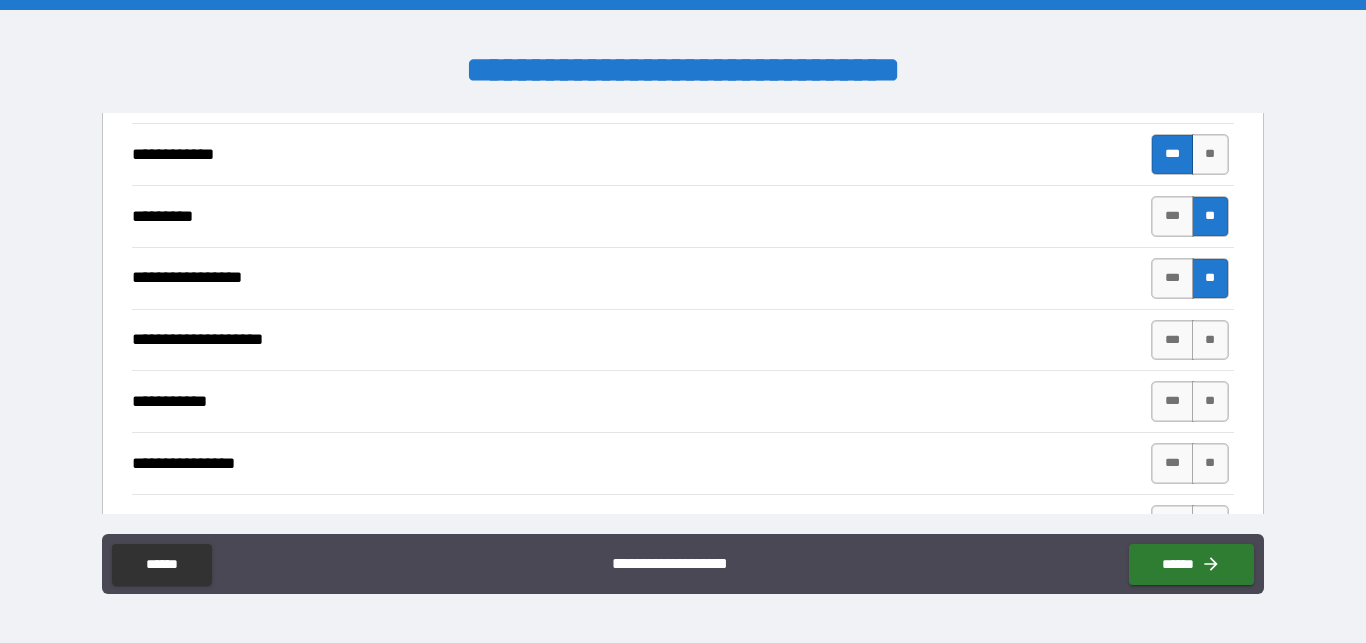 scroll, scrollTop: 6156, scrollLeft: 0, axis: vertical 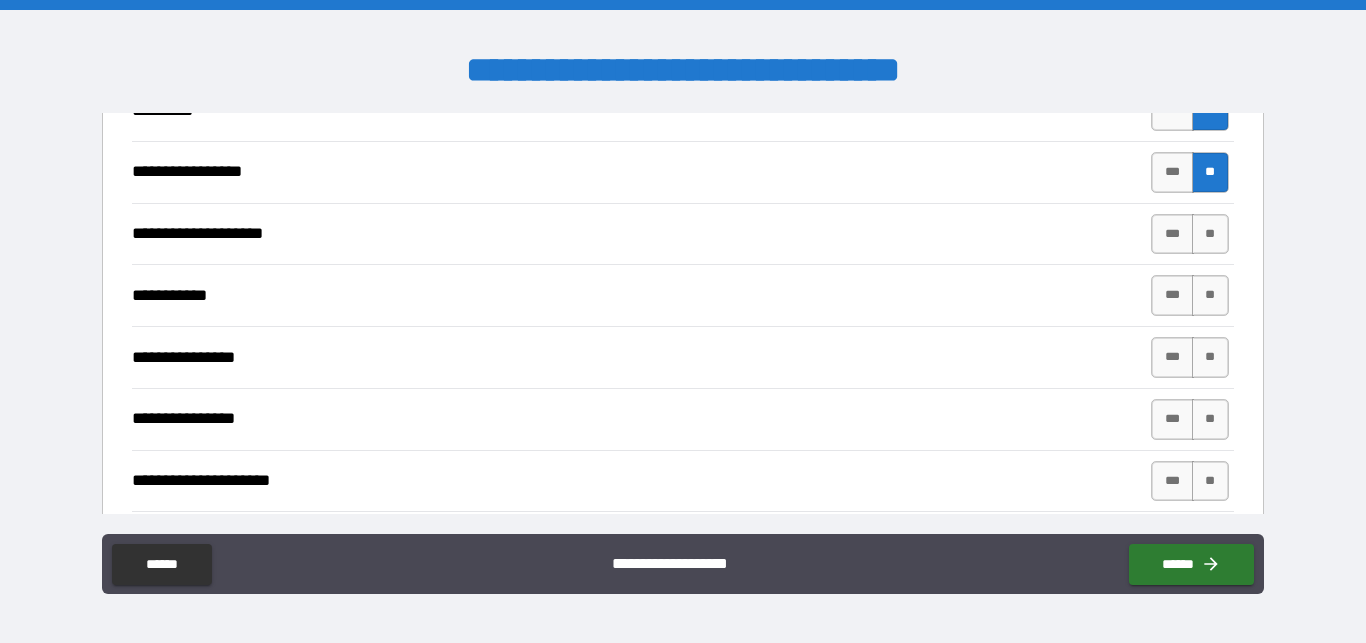 drag, startPoint x: 1187, startPoint y: 221, endPoint x: 1158, endPoint y: 262, distance: 50.219517 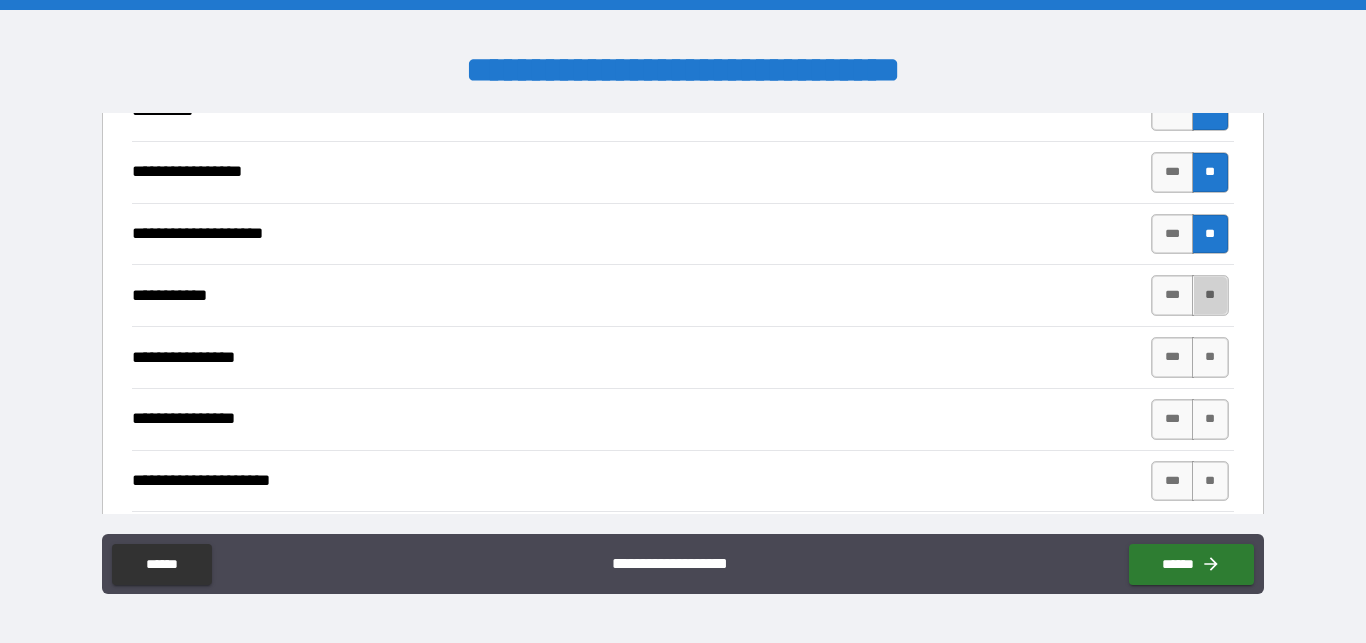 drag, startPoint x: 1187, startPoint y: 276, endPoint x: 1173, endPoint y: 306, distance: 33.105892 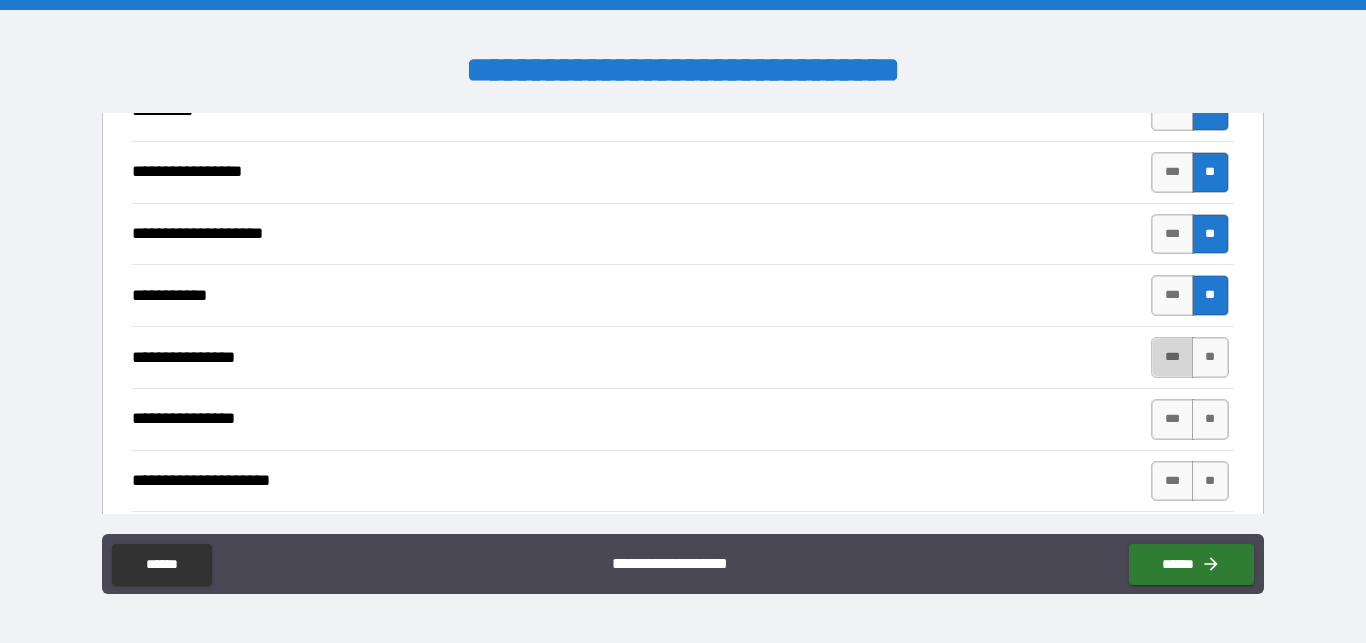 drag, startPoint x: 1163, startPoint y: 340, endPoint x: 1144, endPoint y: 364, distance: 30.610456 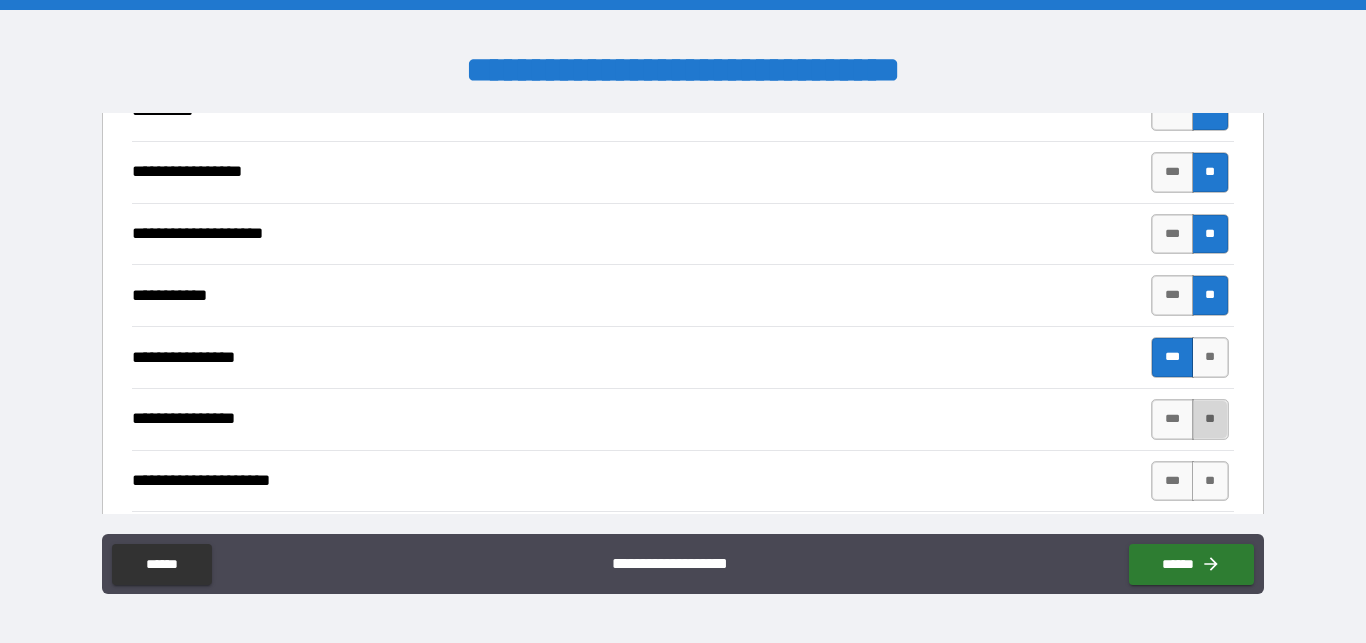 click on "**" at bounding box center (1210, 419) 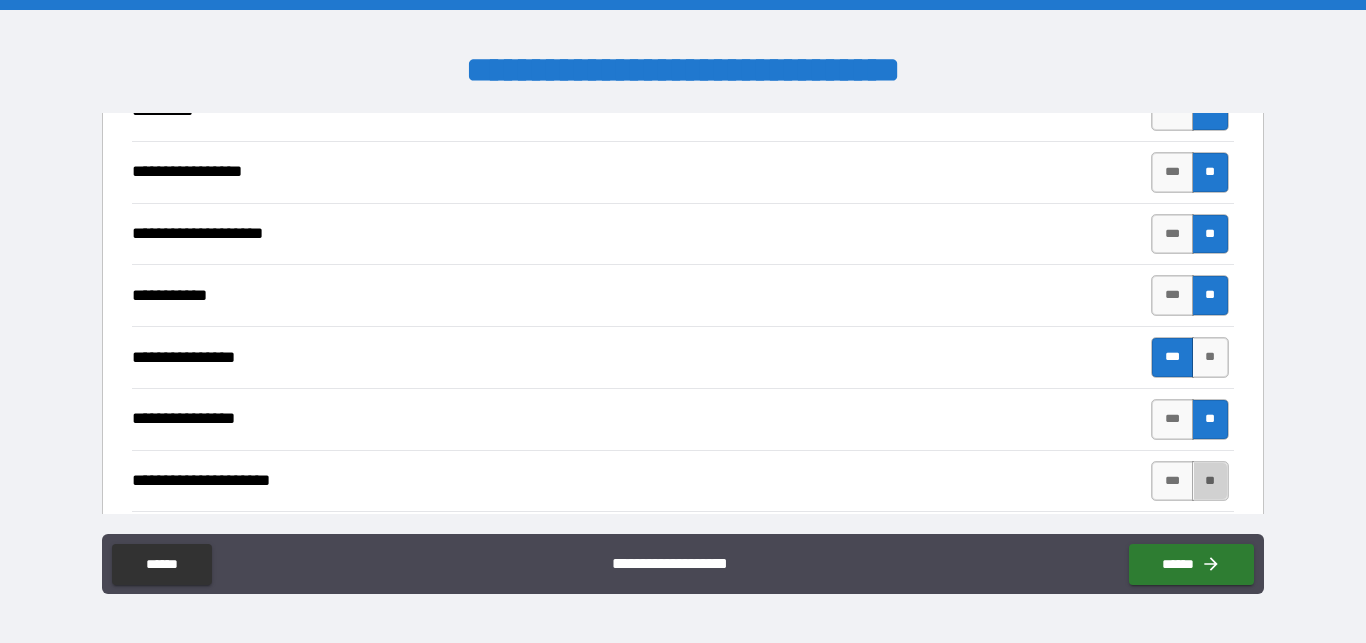drag, startPoint x: 1195, startPoint y: 463, endPoint x: 869, endPoint y: 359, distance: 342.18707 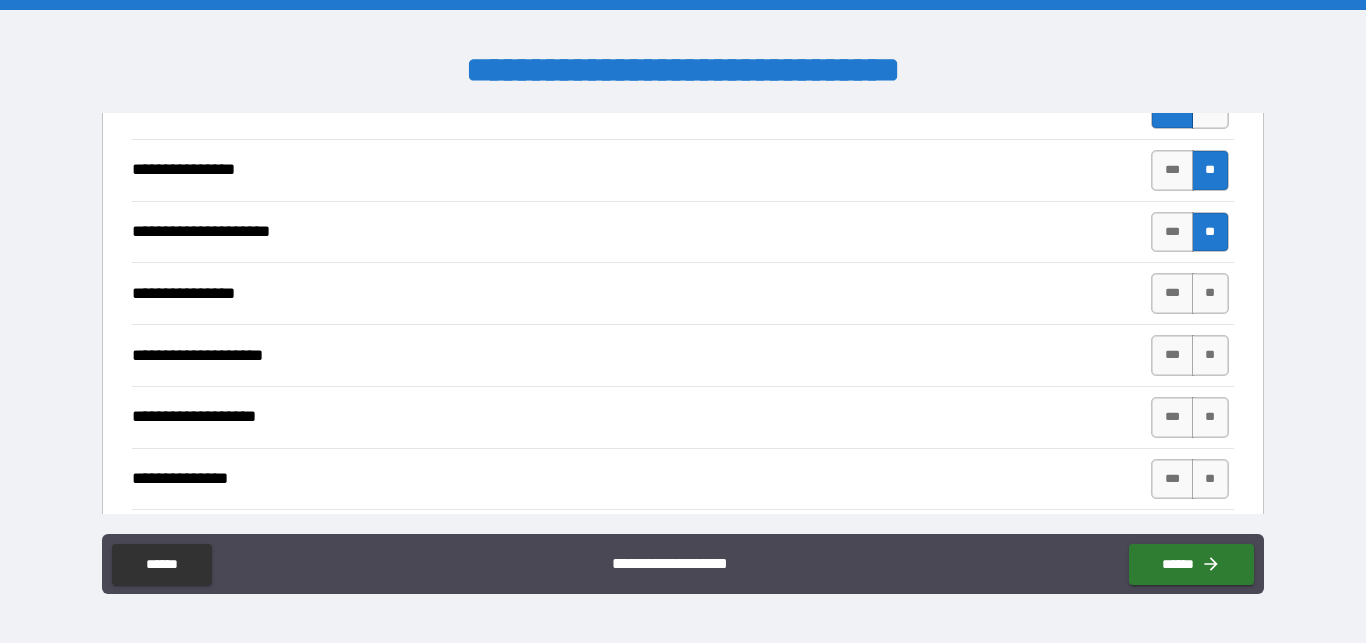 scroll, scrollTop: 6498, scrollLeft: 0, axis: vertical 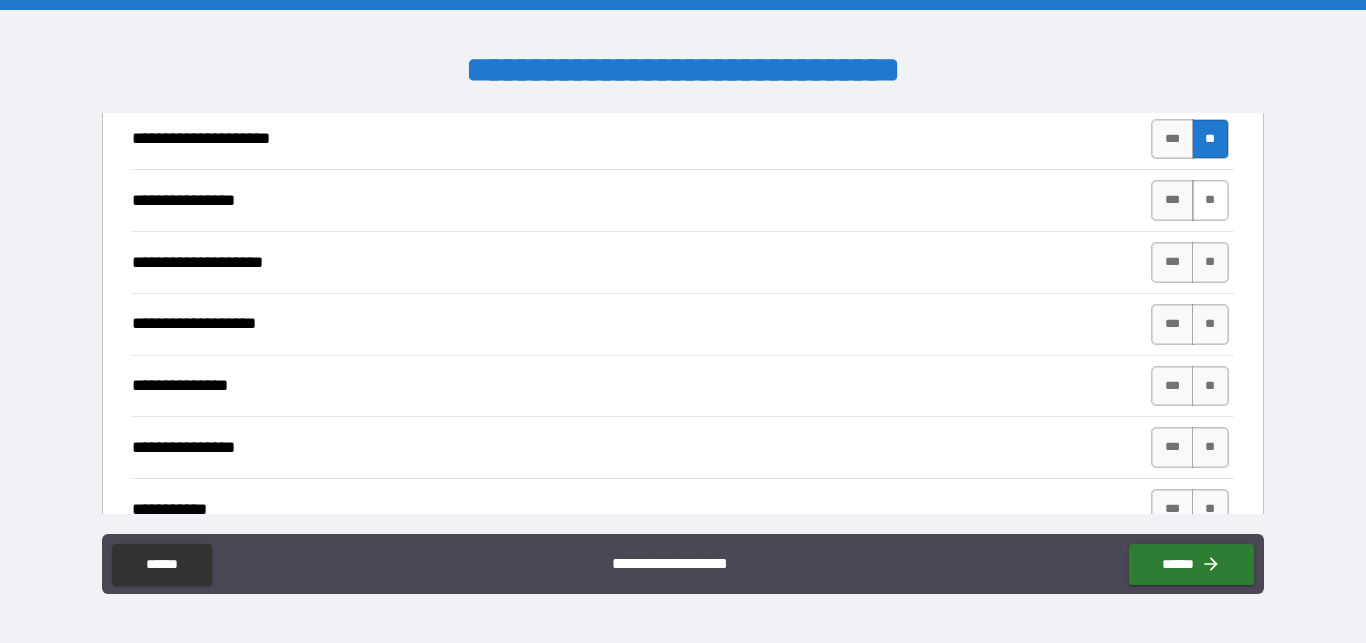 click on "**" at bounding box center [1210, 200] 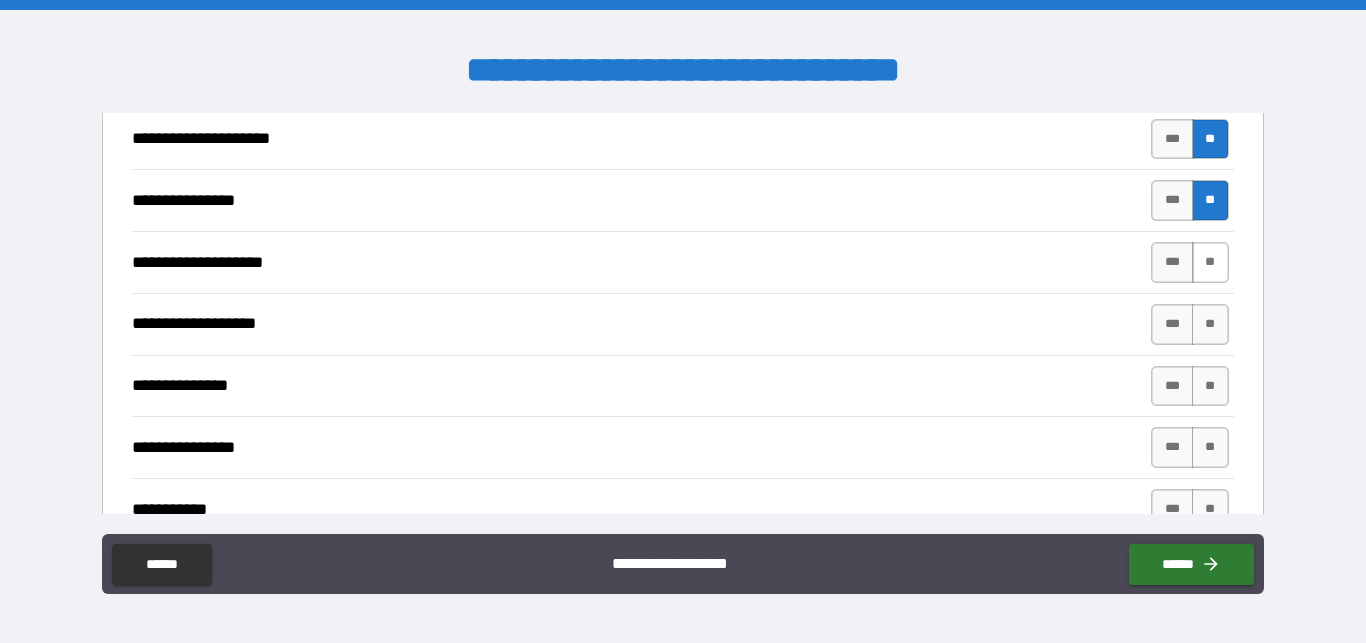 click on "**" at bounding box center [1210, 262] 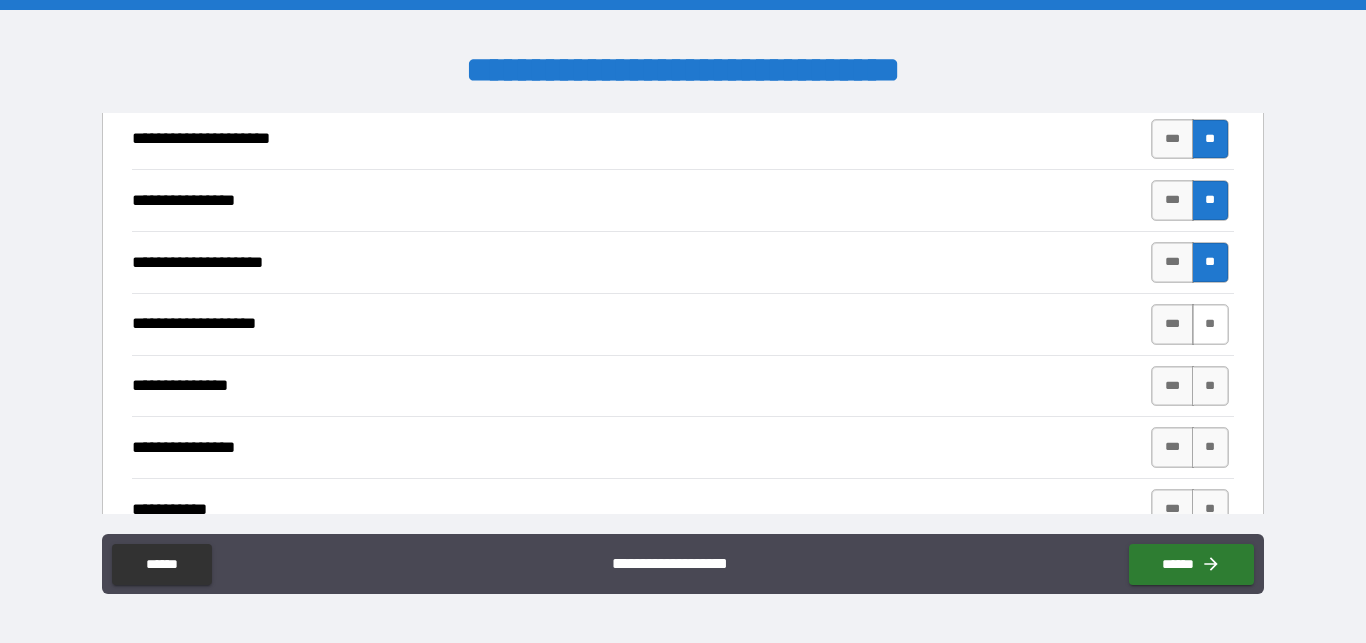 click on "**" at bounding box center (1210, 324) 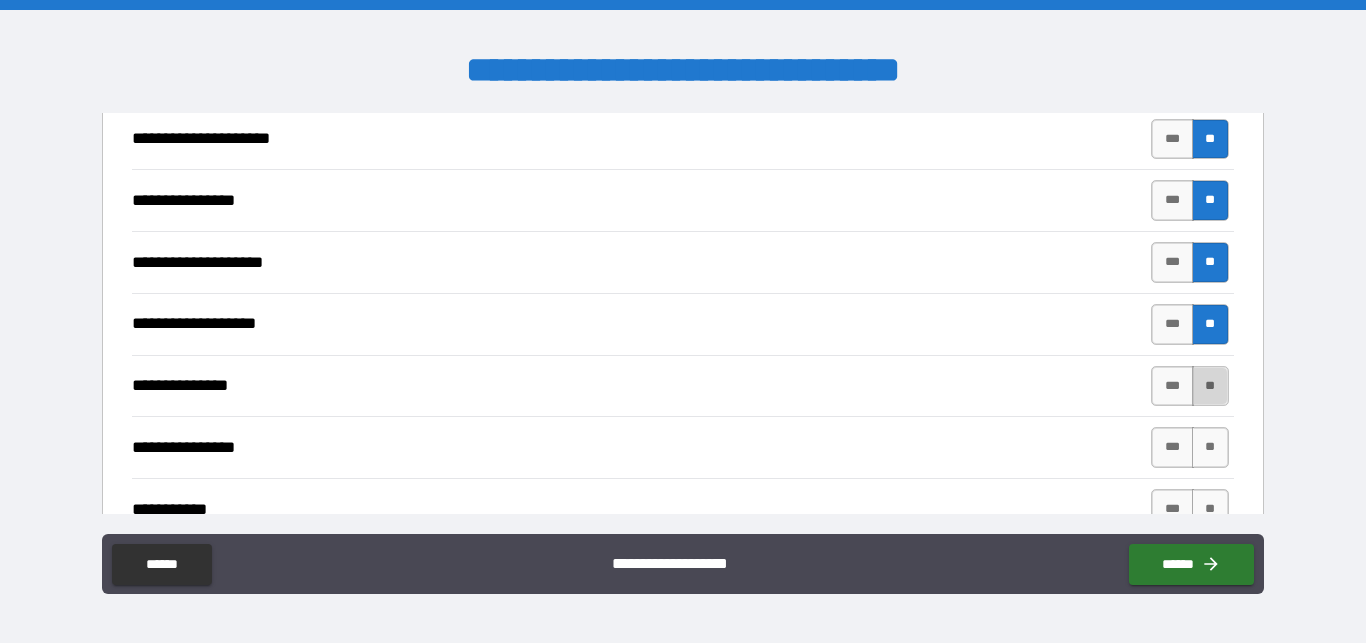 click on "**" at bounding box center [1210, 386] 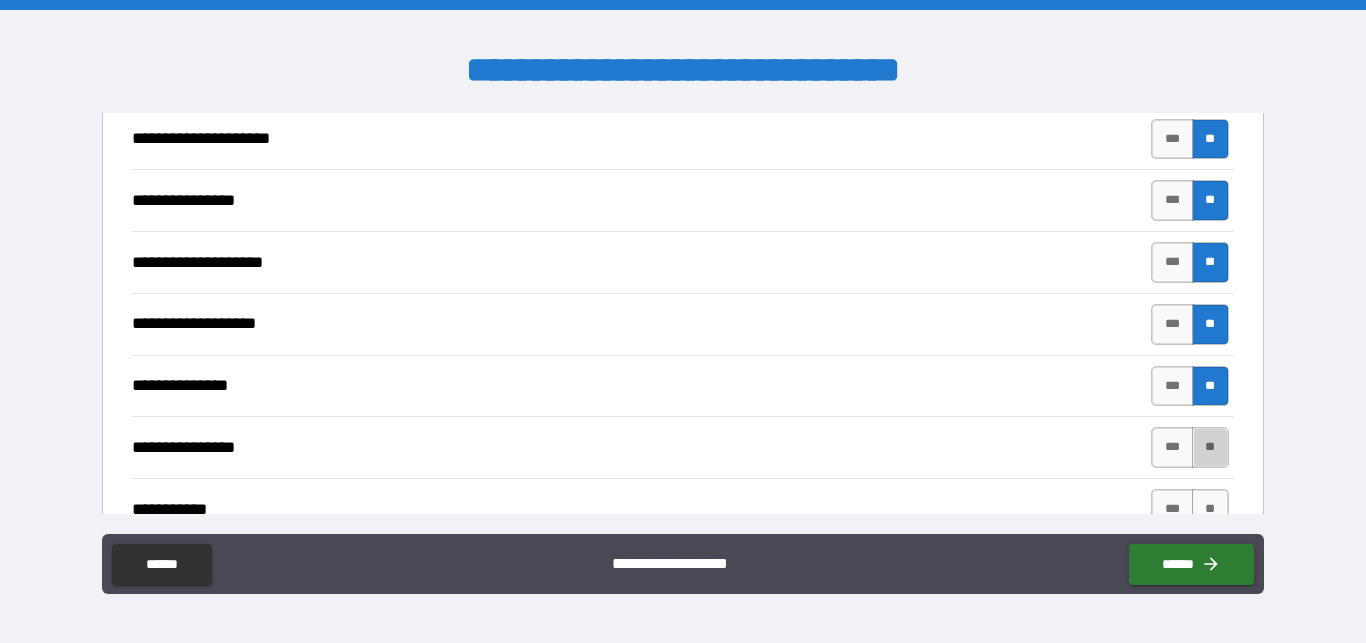 drag, startPoint x: 1196, startPoint y: 442, endPoint x: 1211, endPoint y: 478, distance: 39 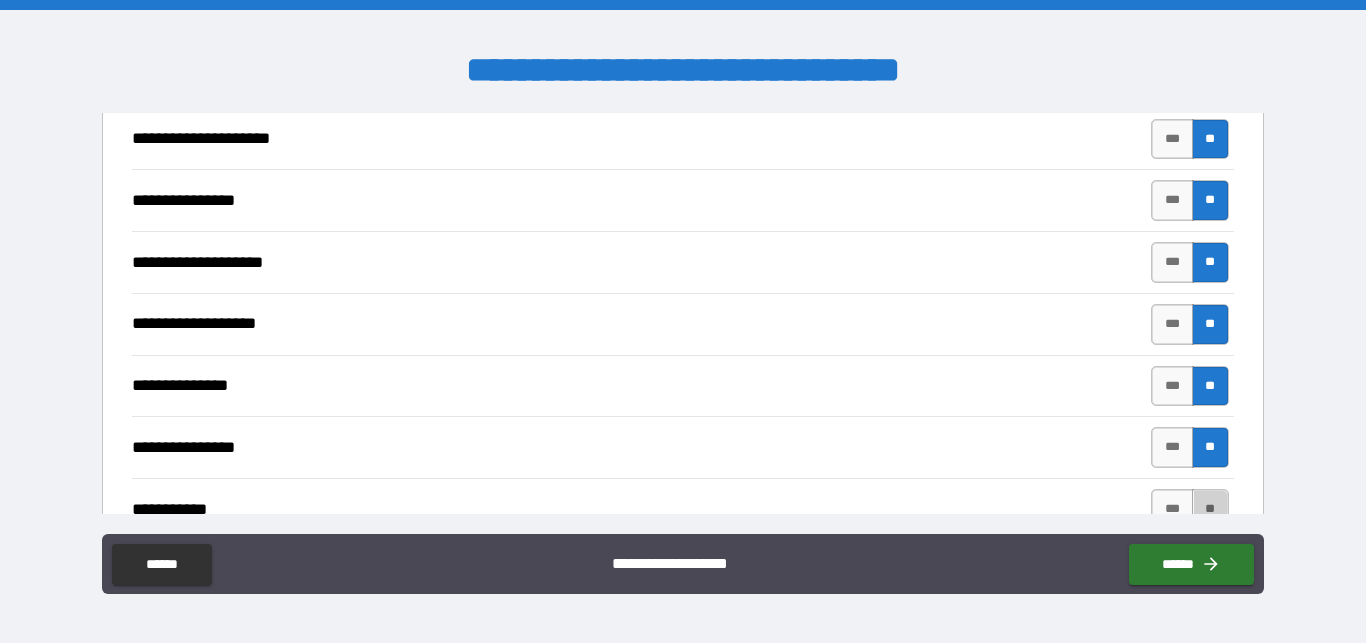 drag, startPoint x: 1178, startPoint y: 498, endPoint x: 889, endPoint y: 427, distance: 297.5937 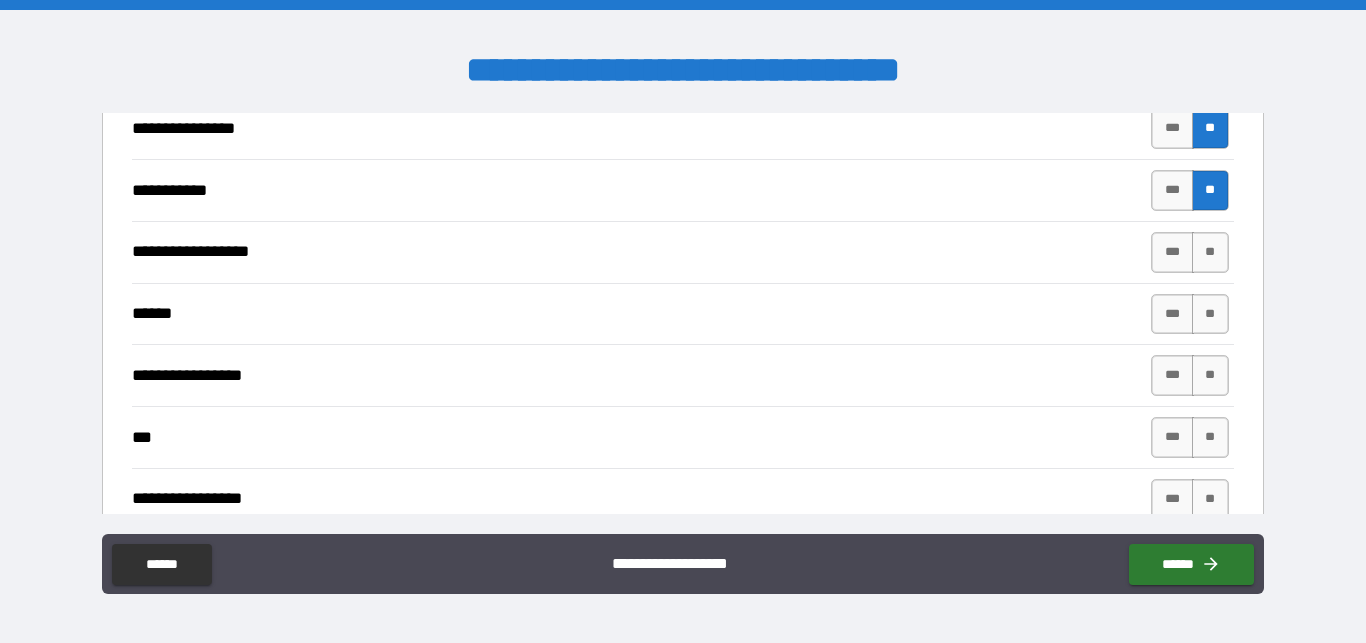scroll, scrollTop: 6840, scrollLeft: 0, axis: vertical 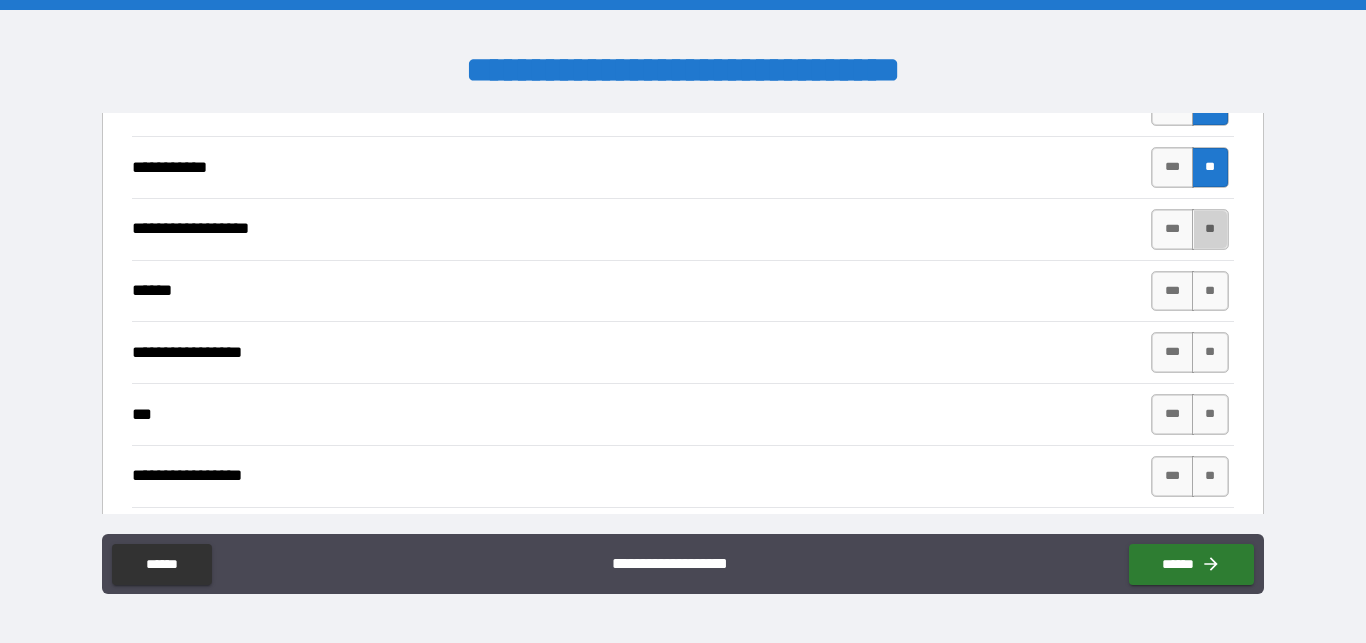 drag, startPoint x: 1187, startPoint y: 217, endPoint x: 1192, endPoint y: 251, distance: 34.36568 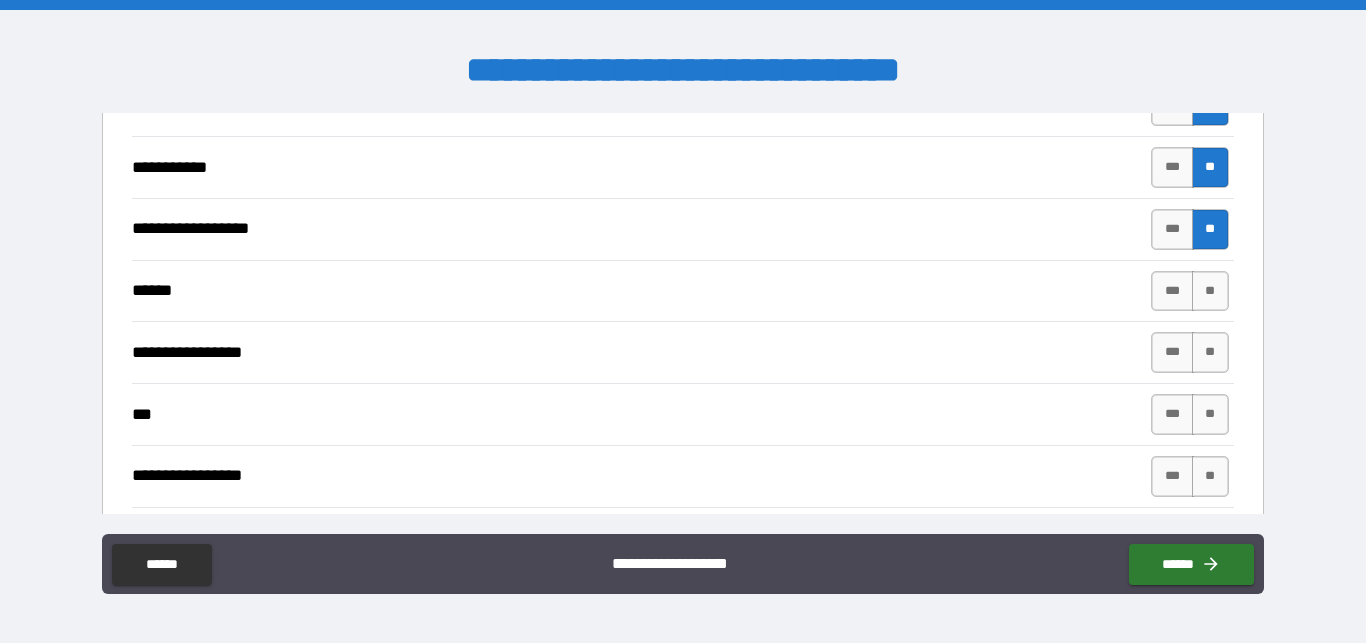 drag, startPoint x: 1191, startPoint y: 277, endPoint x: 1194, endPoint y: 320, distance: 43.104523 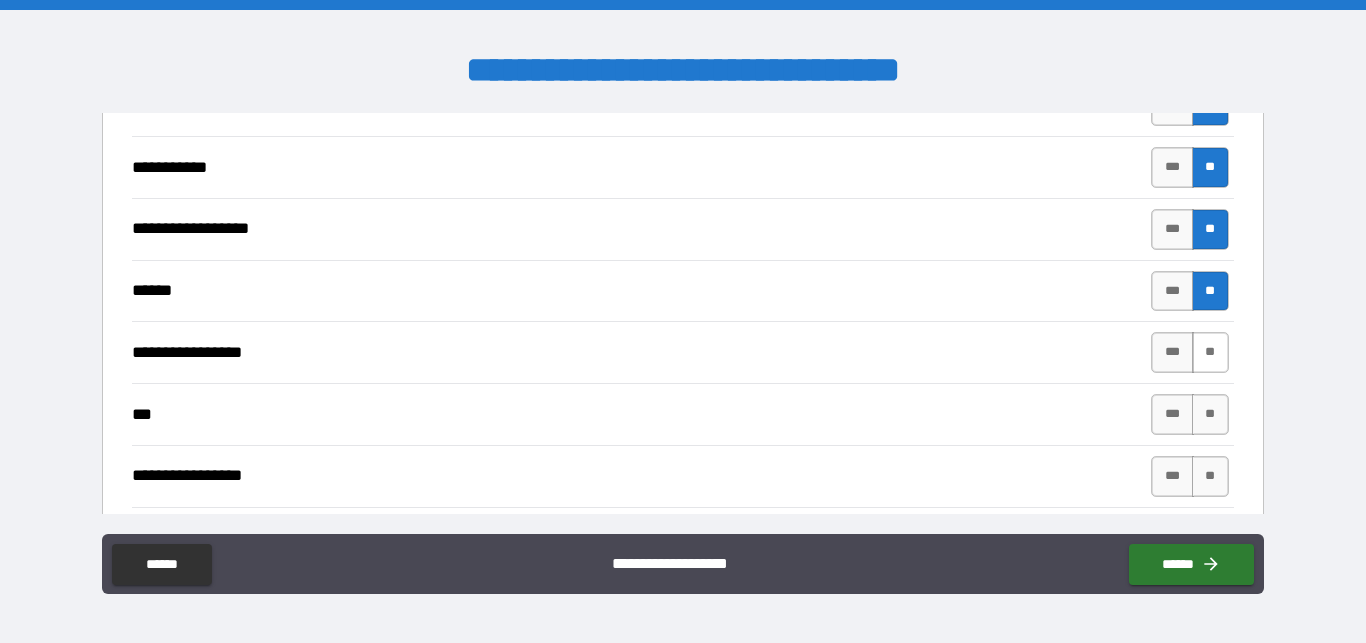click on "**" at bounding box center [1210, 352] 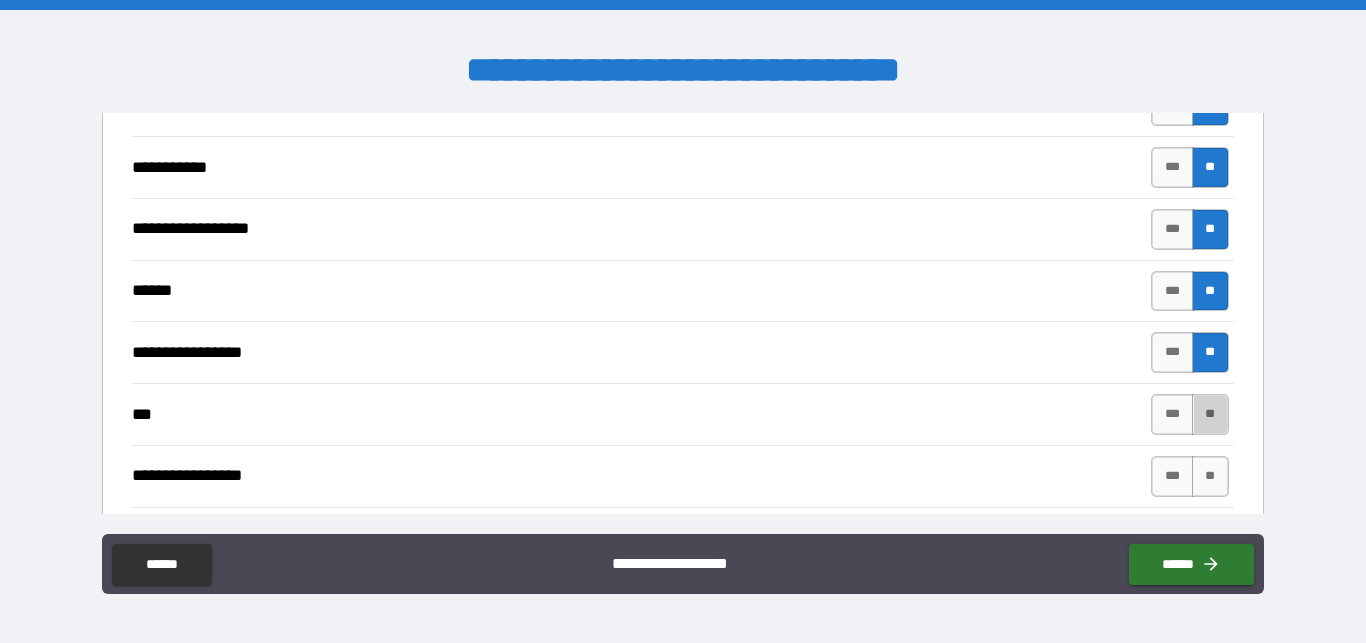 drag, startPoint x: 1203, startPoint y: 389, endPoint x: 1204, endPoint y: 441, distance: 52.009613 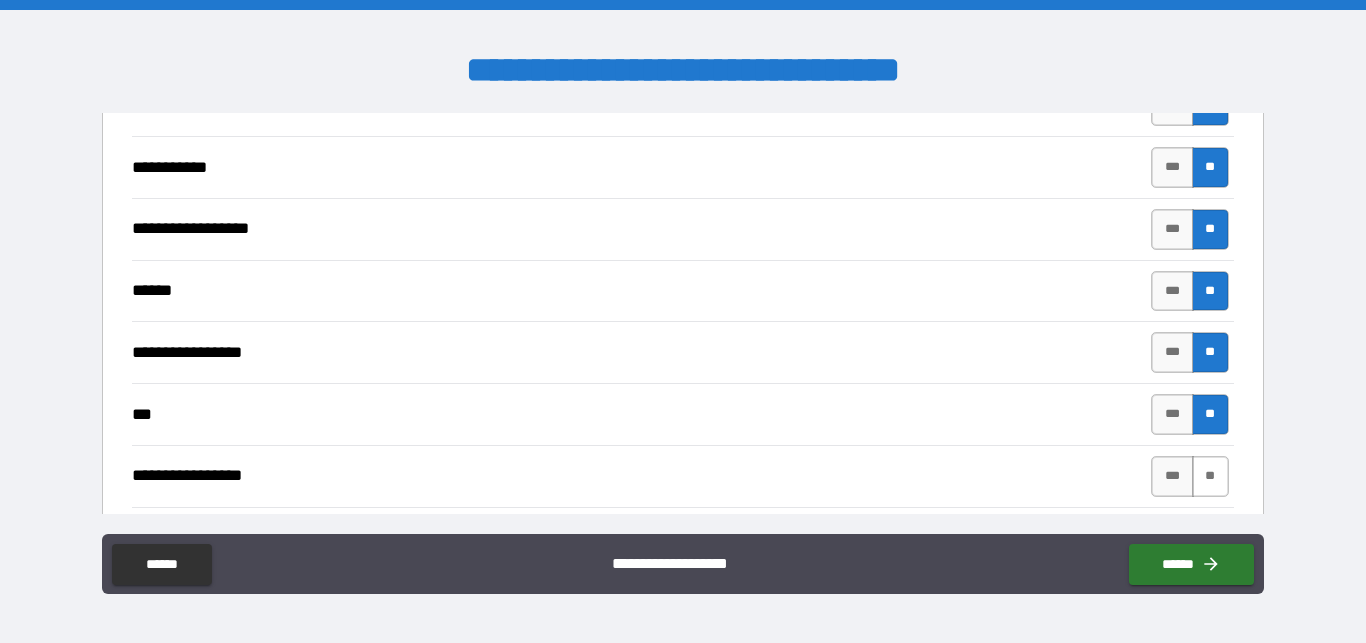 drag, startPoint x: 1202, startPoint y: 463, endPoint x: 796, endPoint y: 327, distance: 428.17285 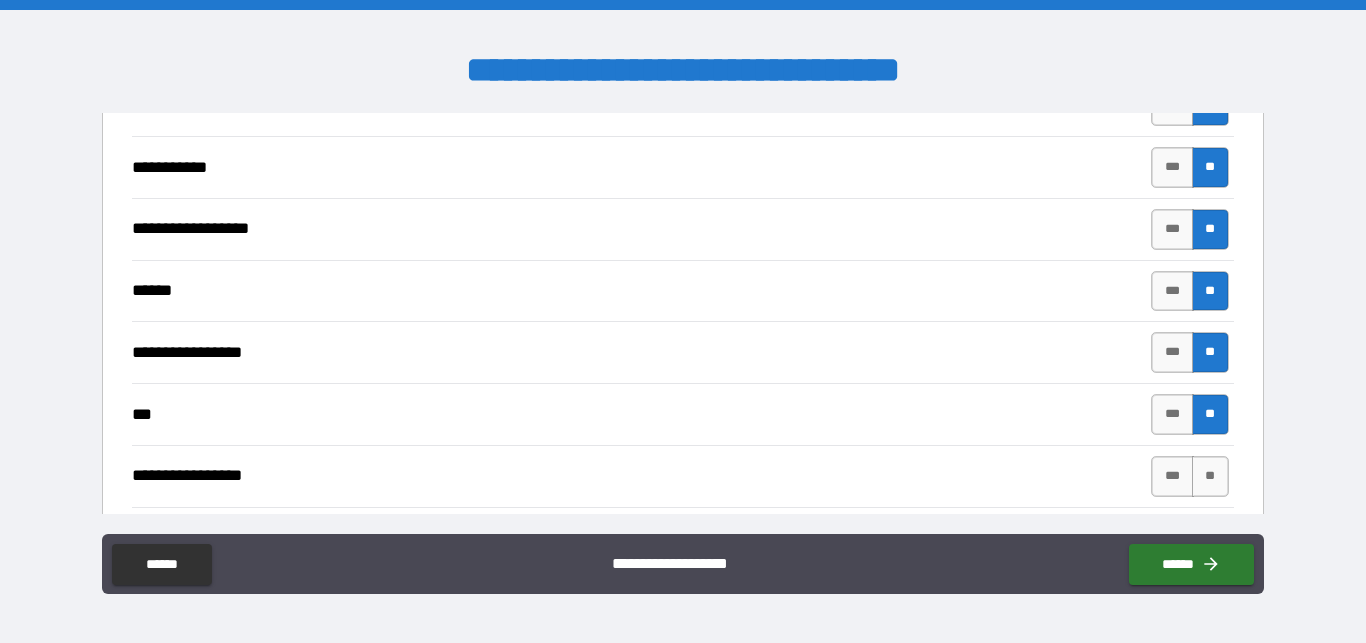 click on "**" at bounding box center (1210, 476) 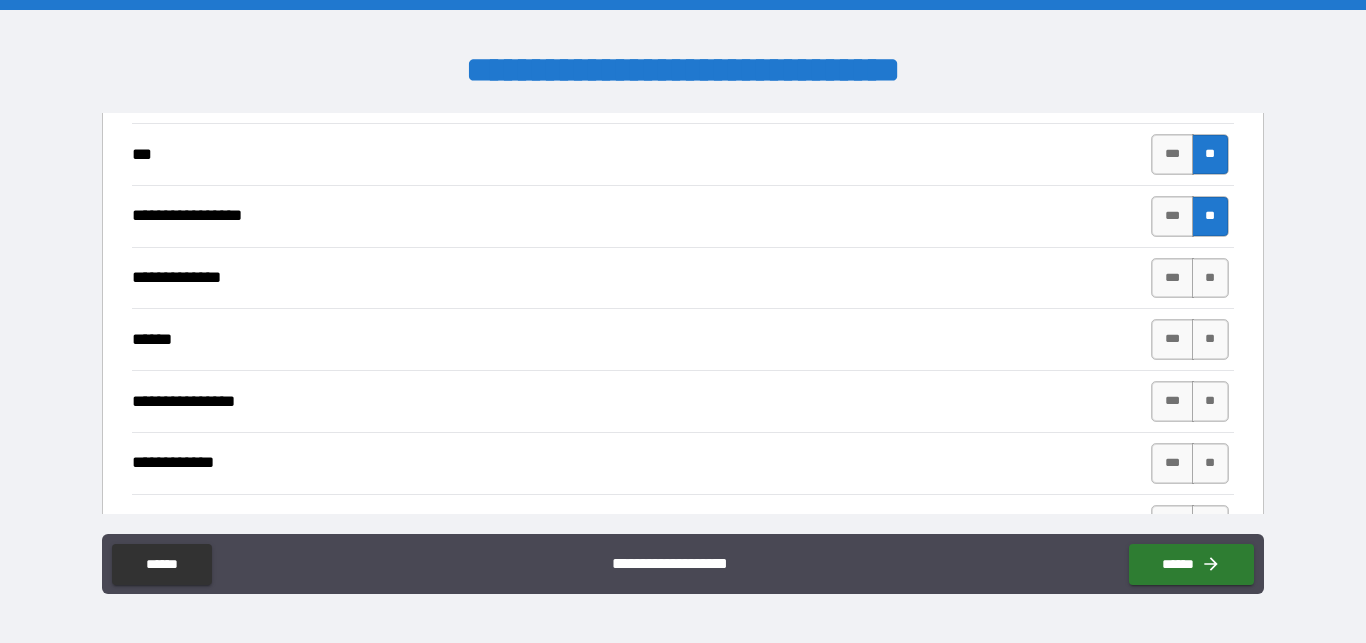 scroll, scrollTop: 7182, scrollLeft: 0, axis: vertical 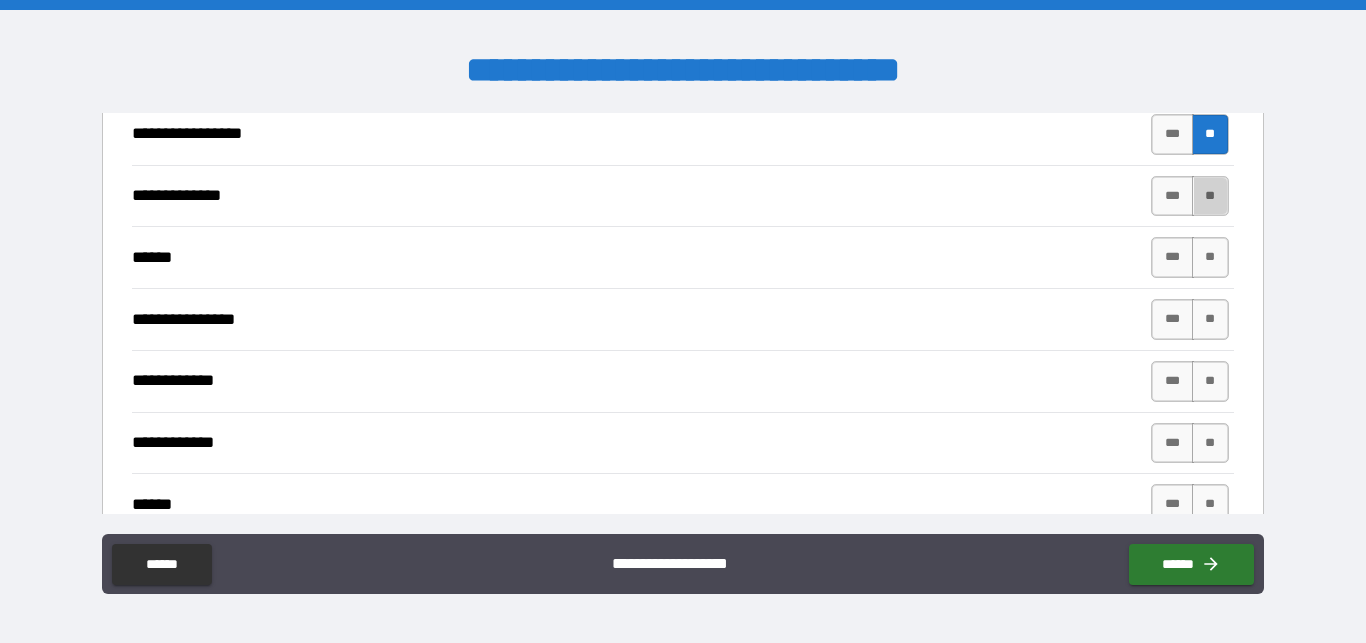 drag, startPoint x: 1187, startPoint y: 187, endPoint x: 1192, endPoint y: 210, distance: 23.537205 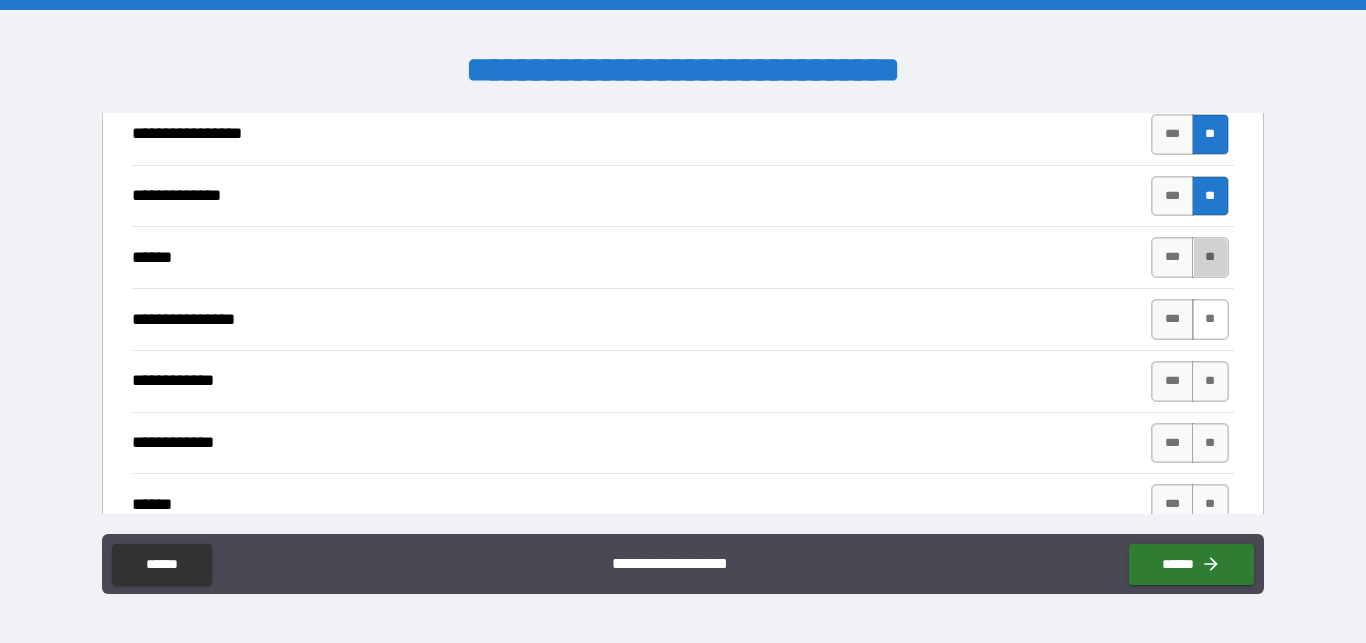 drag, startPoint x: 1196, startPoint y: 243, endPoint x: 1195, endPoint y: 326, distance: 83.00603 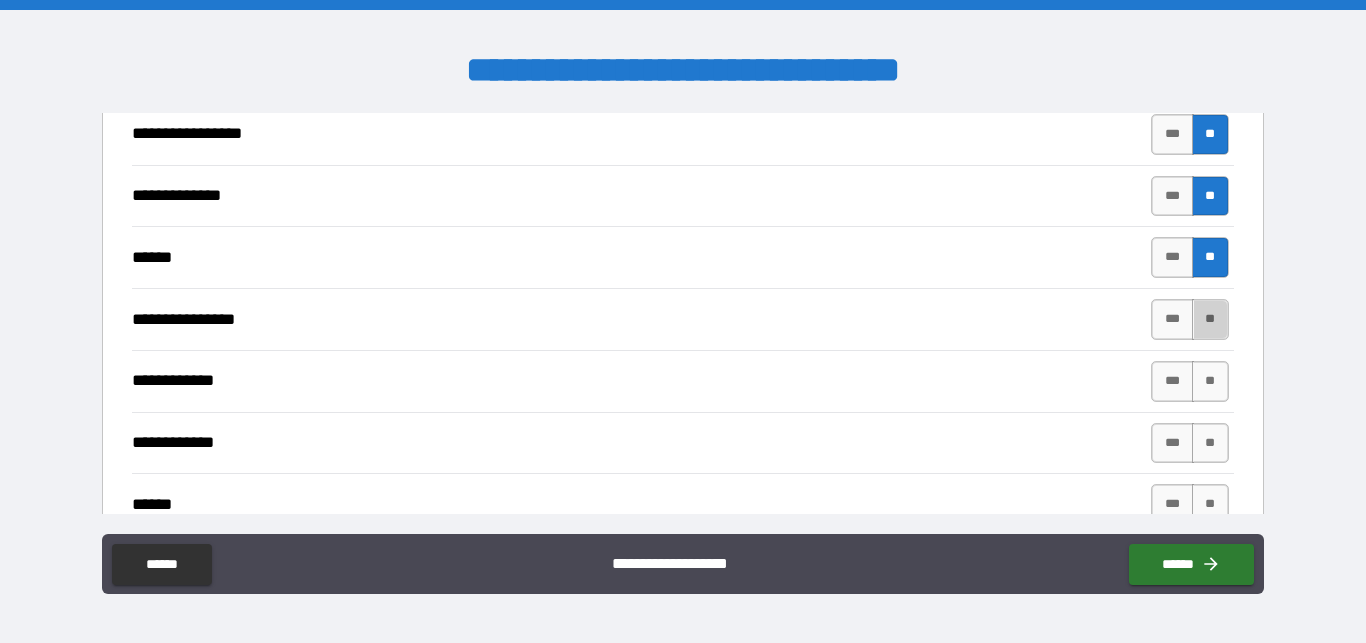 drag, startPoint x: 1195, startPoint y: 312, endPoint x: 1172, endPoint y: 337, distance: 33.970577 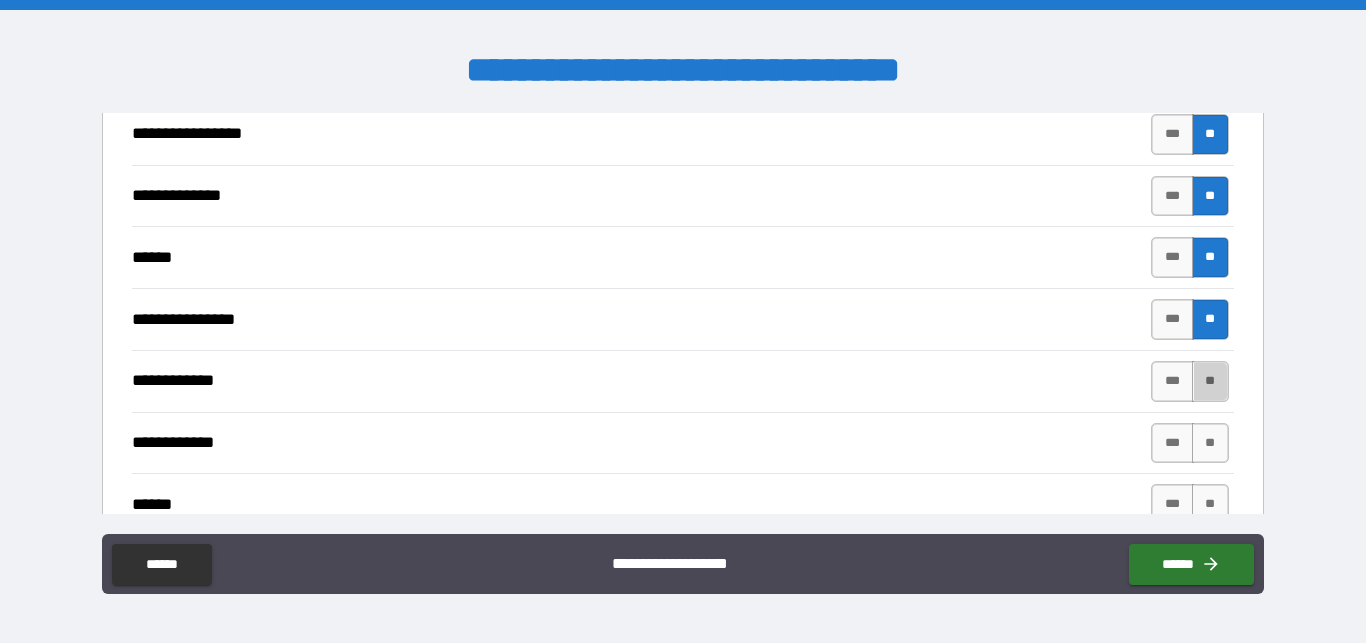 drag, startPoint x: 1193, startPoint y: 370, endPoint x: 1194, endPoint y: 413, distance: 43.011627 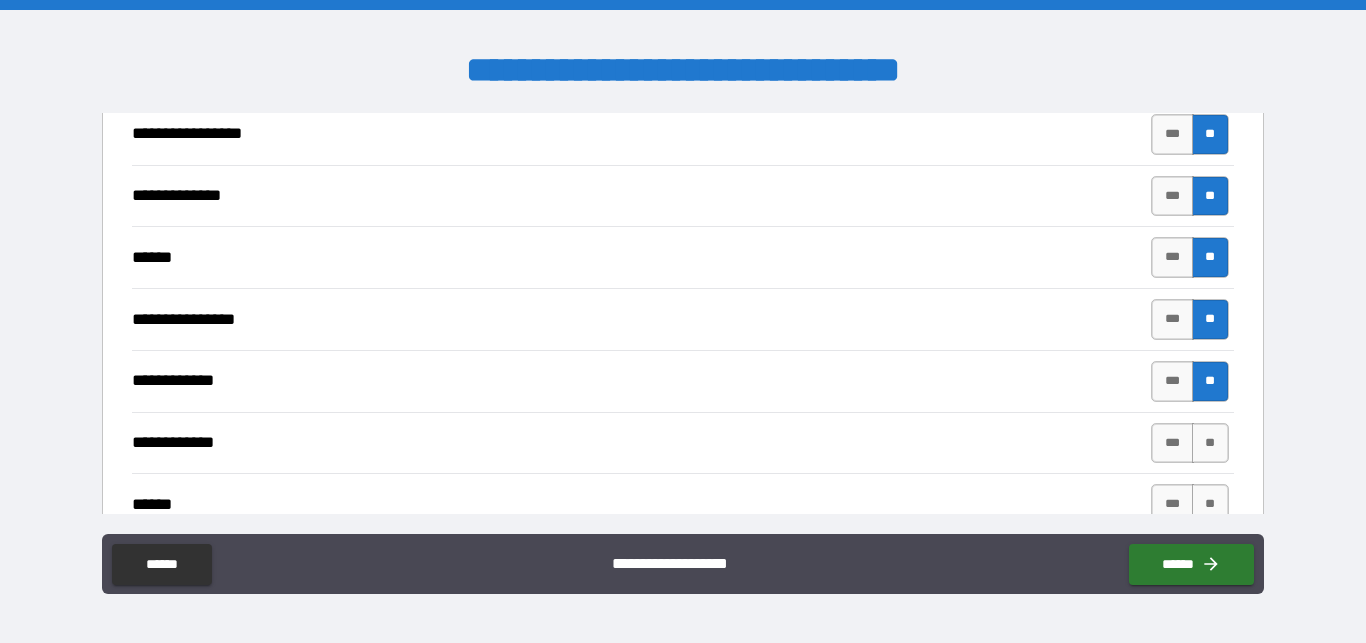 drag, startPoint x: 1199, startPoint y: 431, endPoint x: 1206, endPoint y: 455, distance: 25 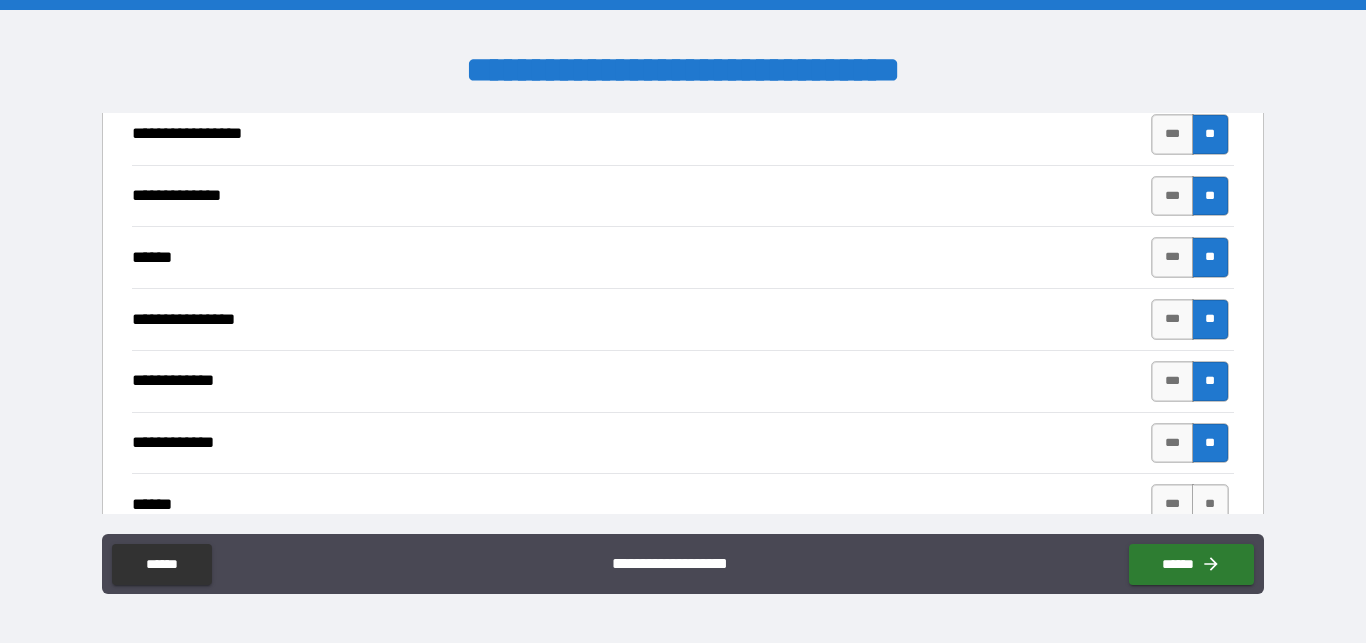 drag, startPoint x: 1203, startPoint y: 483, endPoint x: 1032, endPoint y: 442, distance: 175.84653 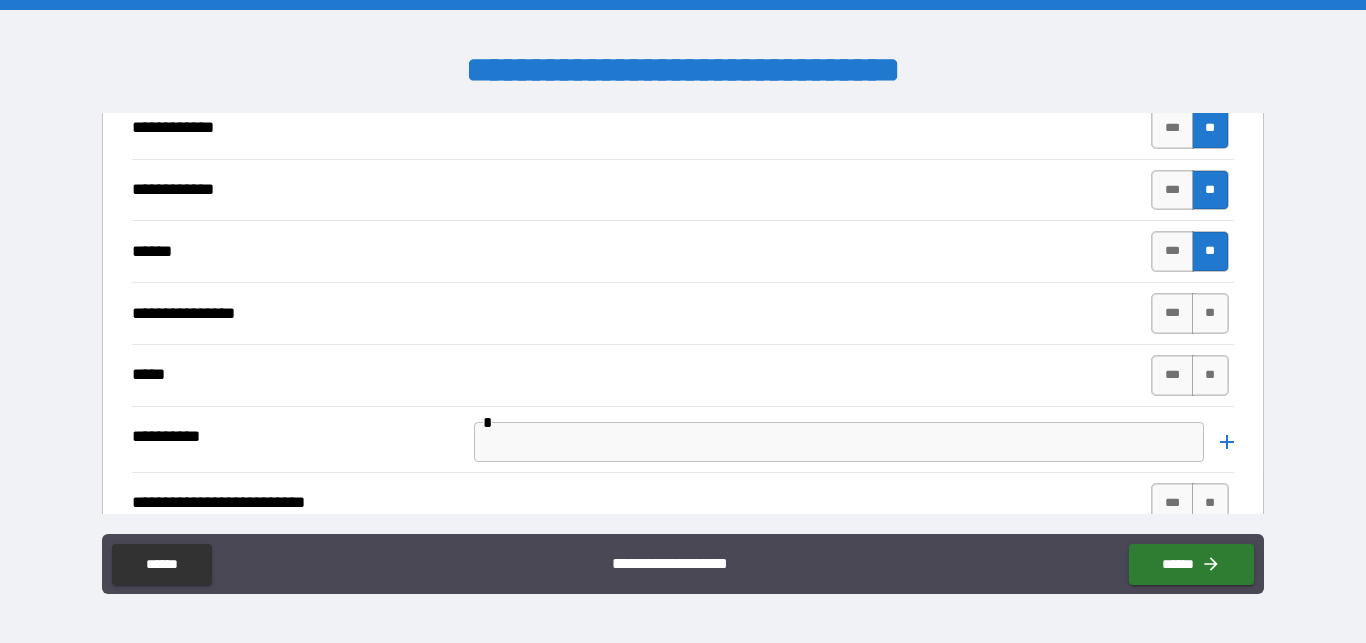 scroll, scrollTop: 7524, scrollLeft: 0, axis: vertical 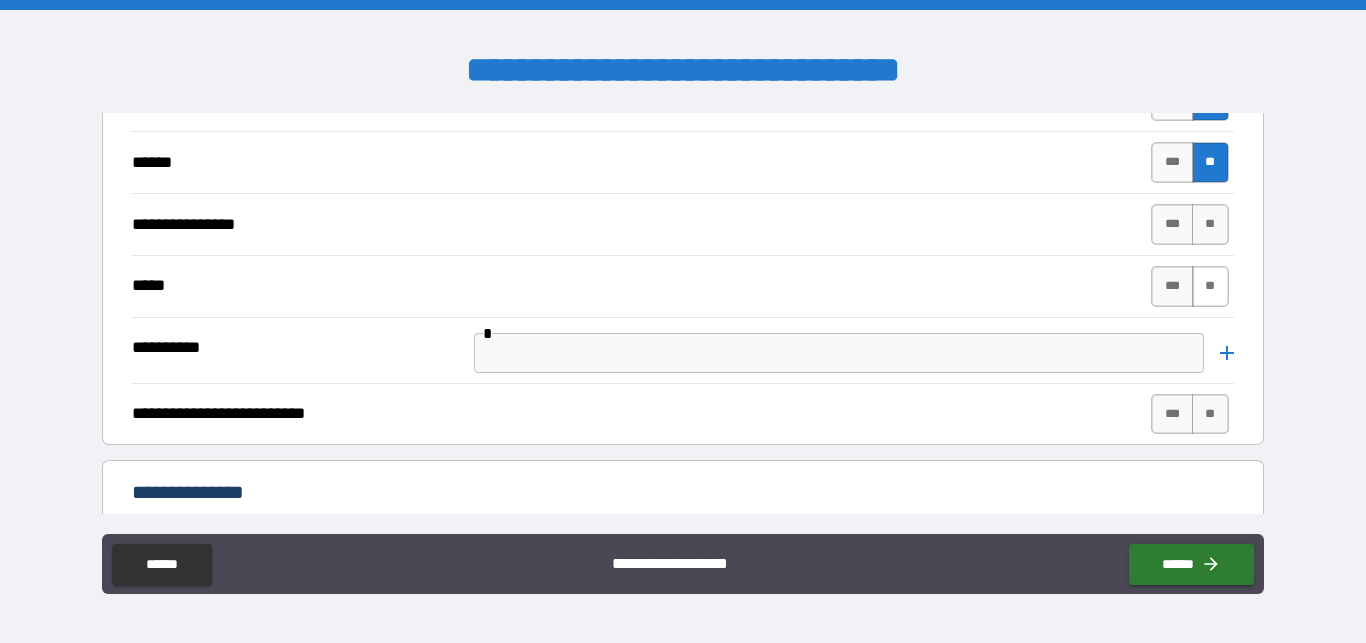 drag, startPoint x: 1195, startPoint y: 271, endPoint x: 1198, endPoint y: 289, distance: 18.248287 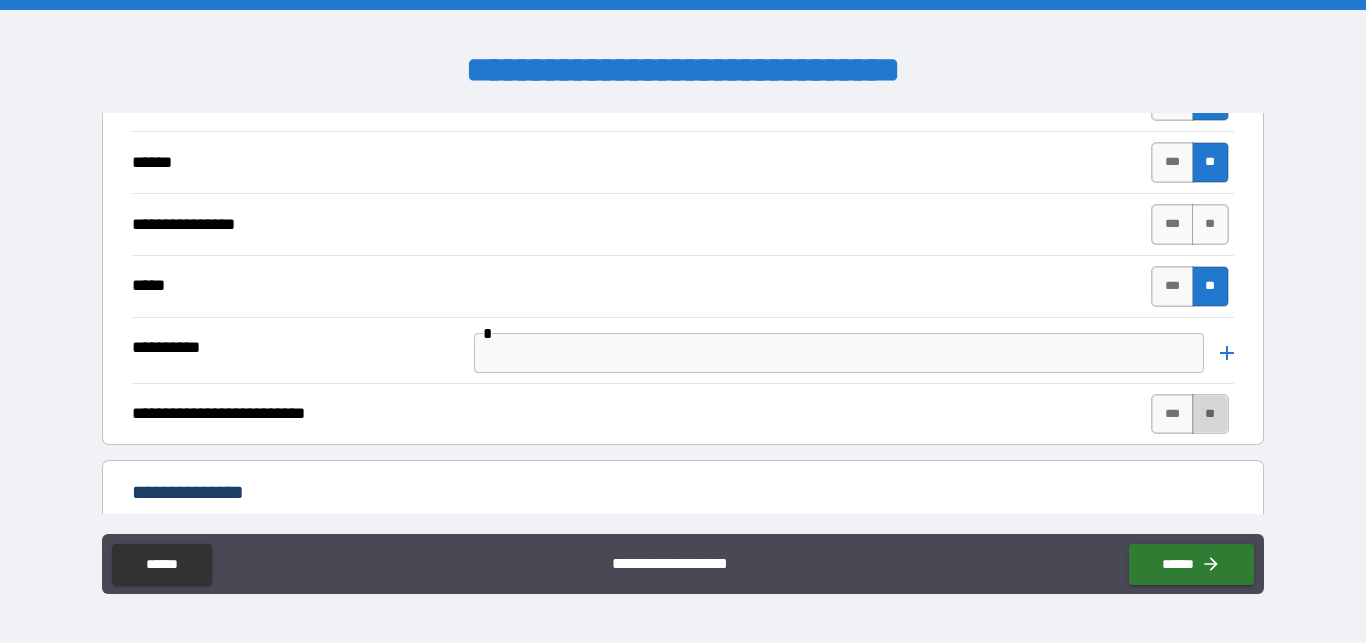 click on "**" at bounding box center (1210, 414) 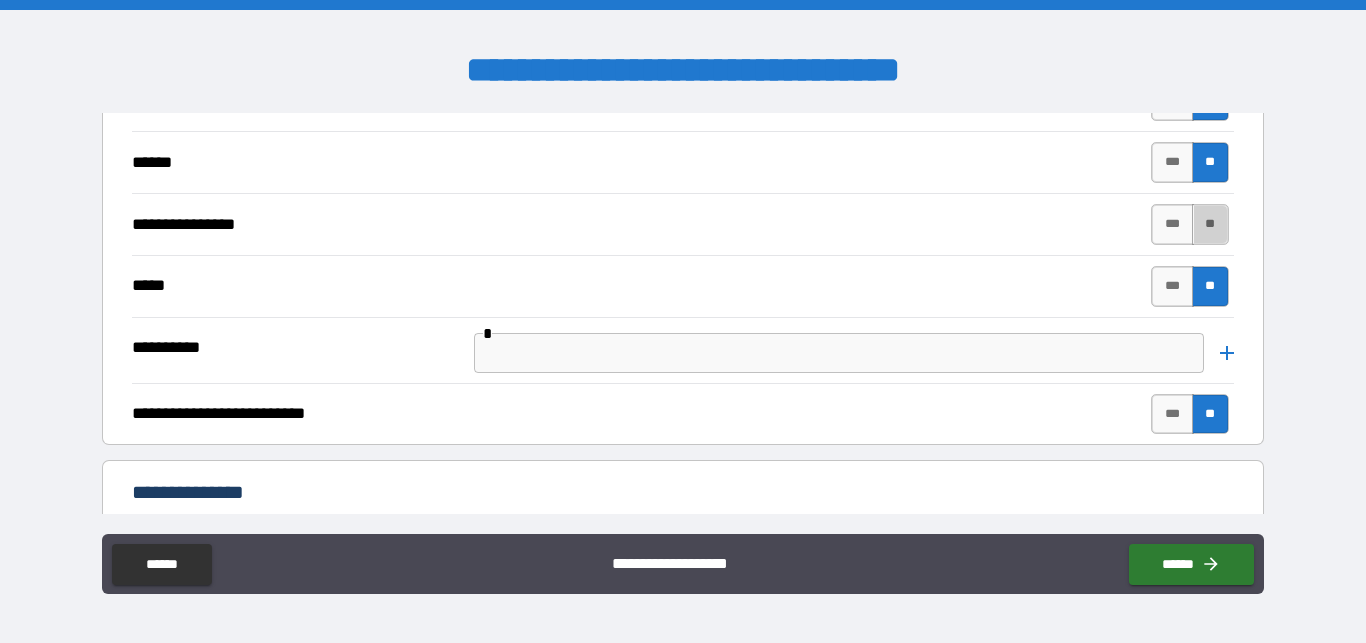 drag, startPoint x: 1187, startPoint y: 215, endPoint x: 883, endPoint y: 263, distance: 307.76614 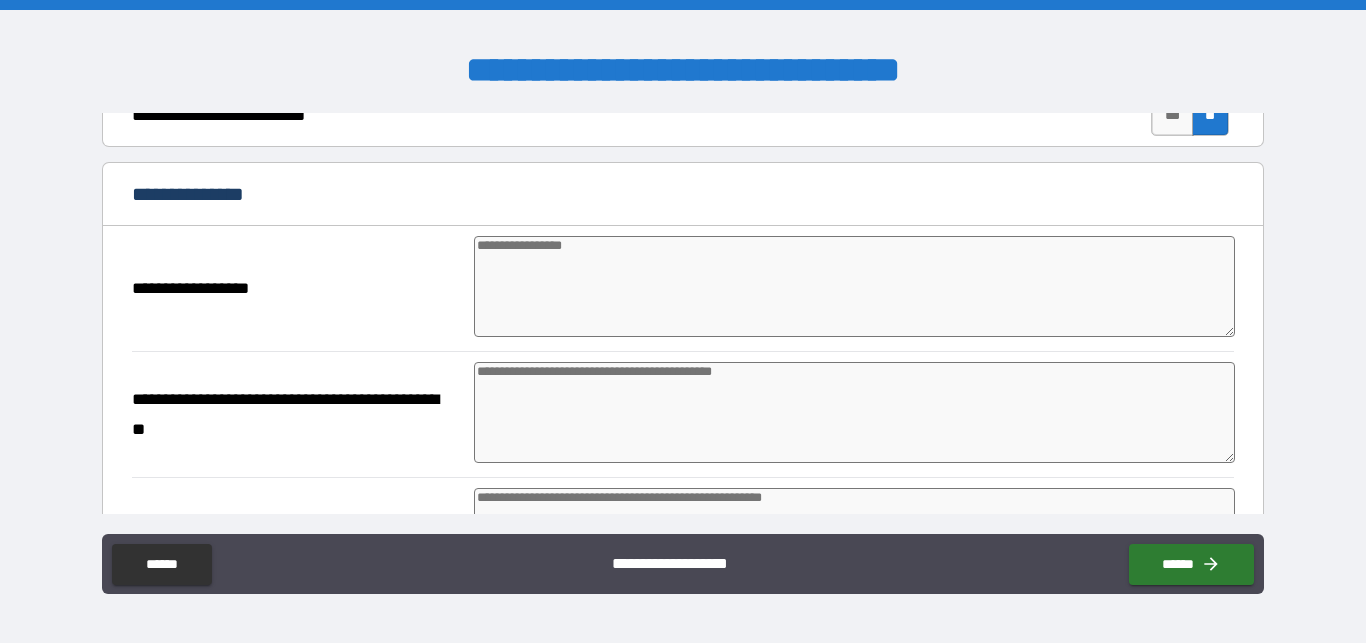 scroll, scrollTop: 7866, scrollLeft: 0, axis: vertical 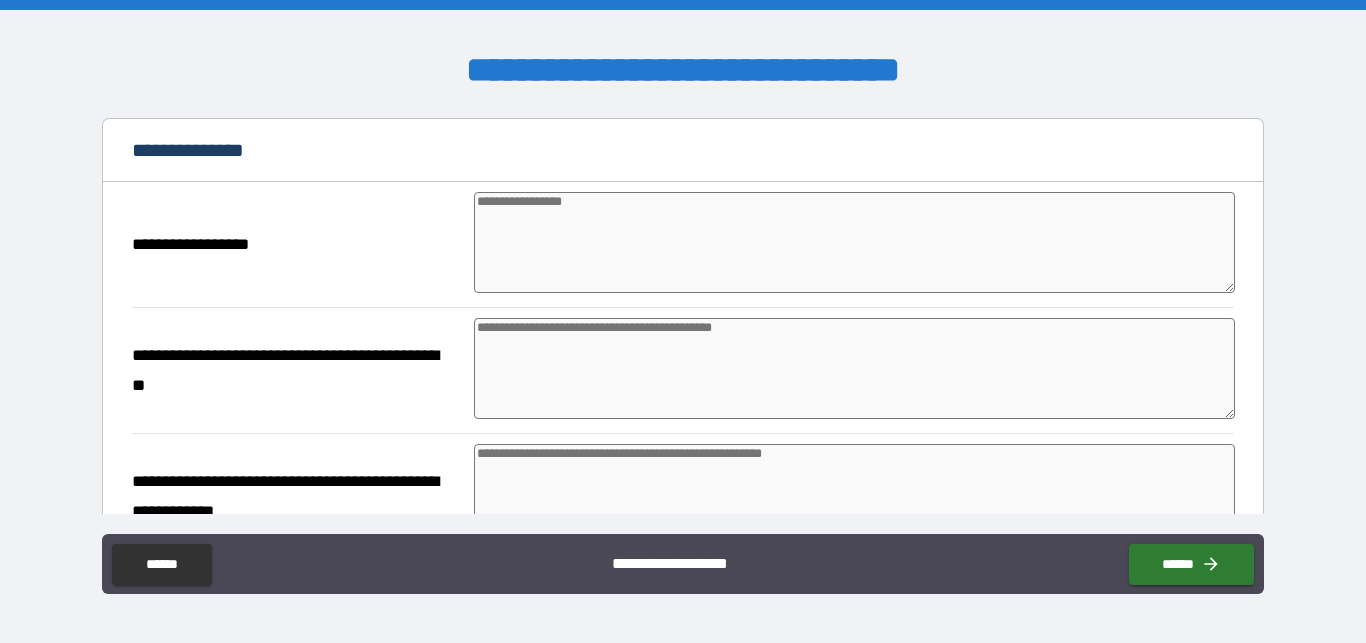 click at bounding box center (854, 242) 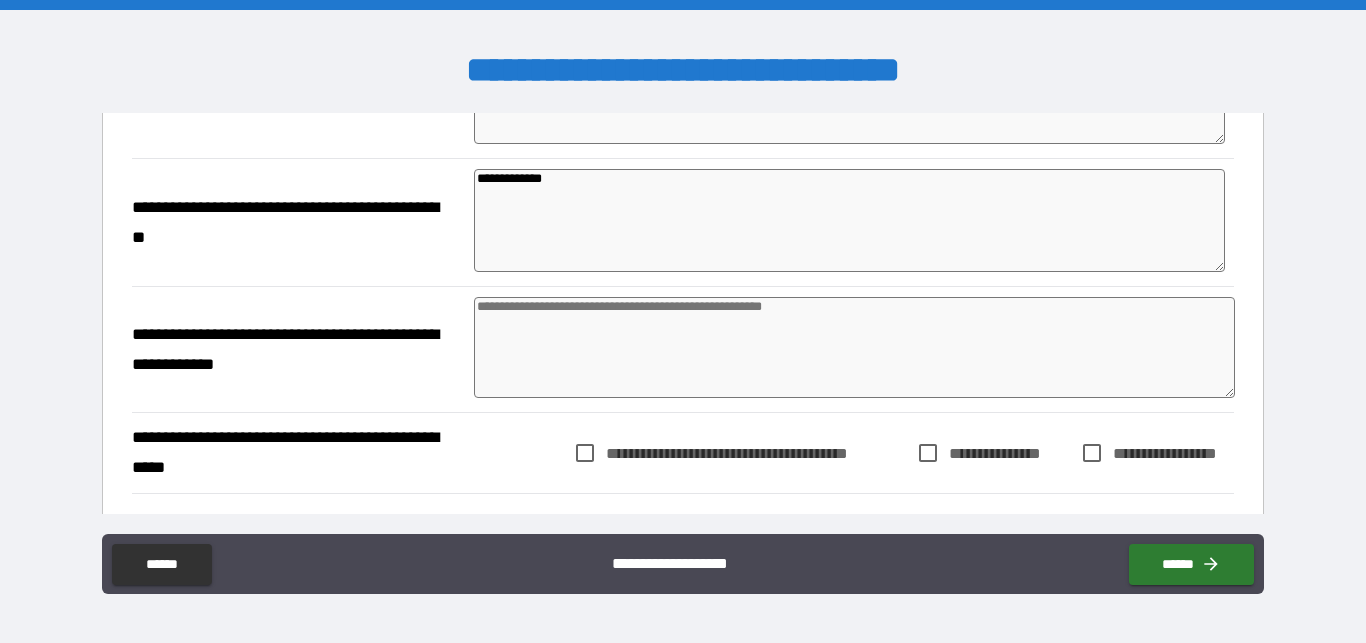 scroll, scrollTop: 8094, scrollLeft: 0, axis: vertical 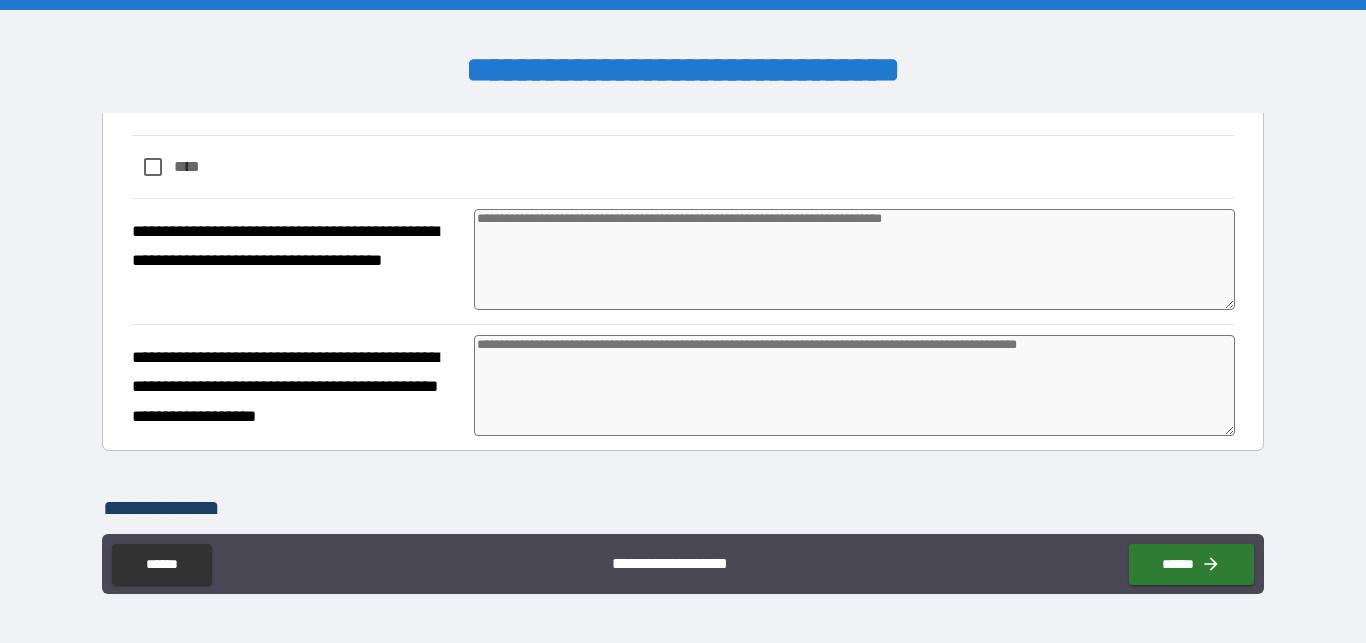 click at bounding box center (854, 259) 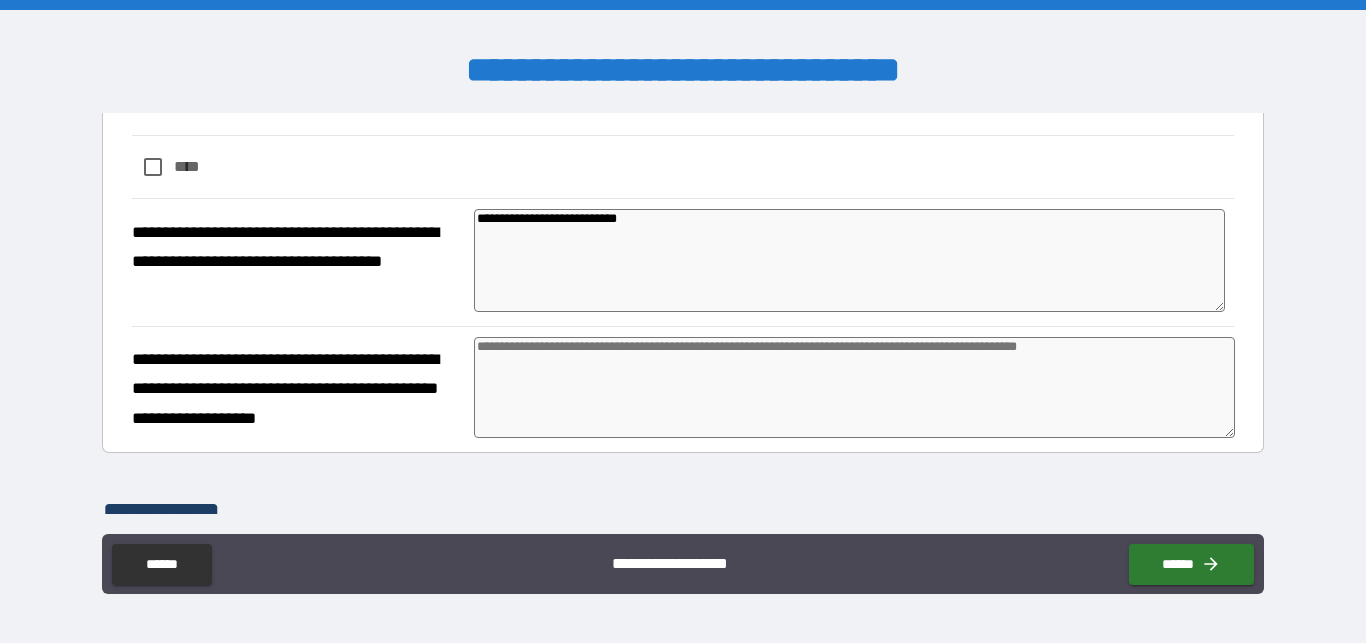 drag, startPoint x: 523, startPoint y: 336, endPoint x: 527, endPoint y: 348, distance: 12.649111 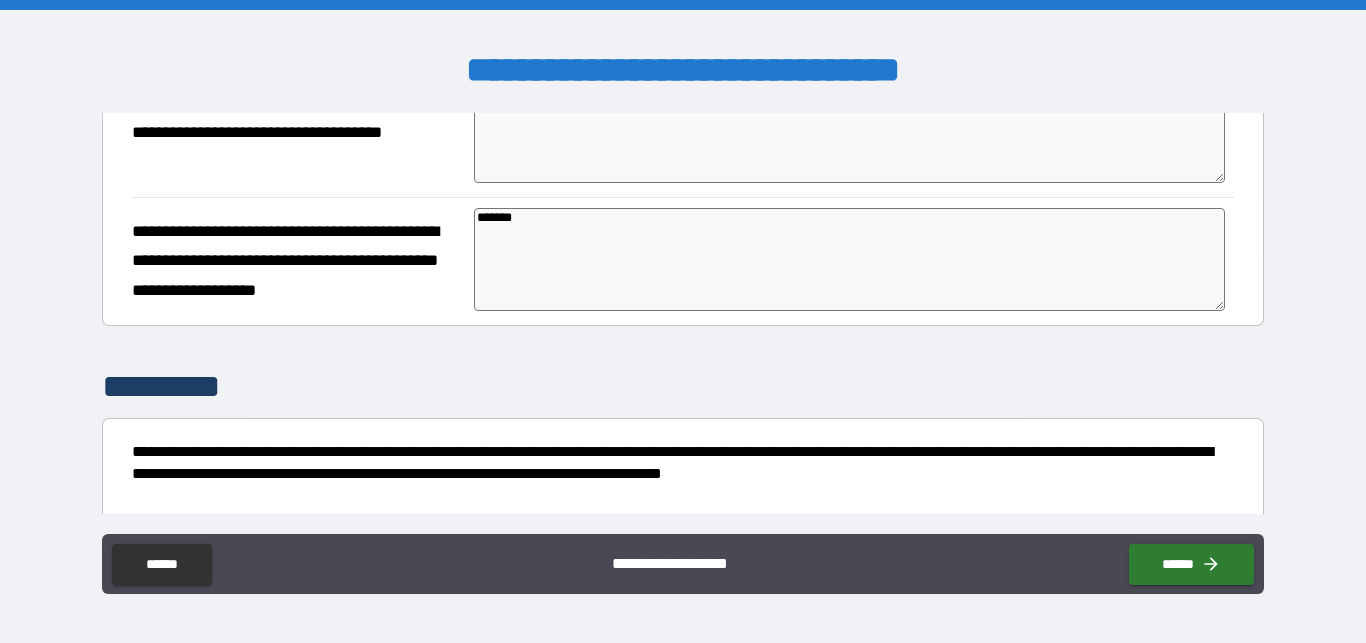 scroll, scrollTop: 9804, scrollLeft: 0, axis: vertical 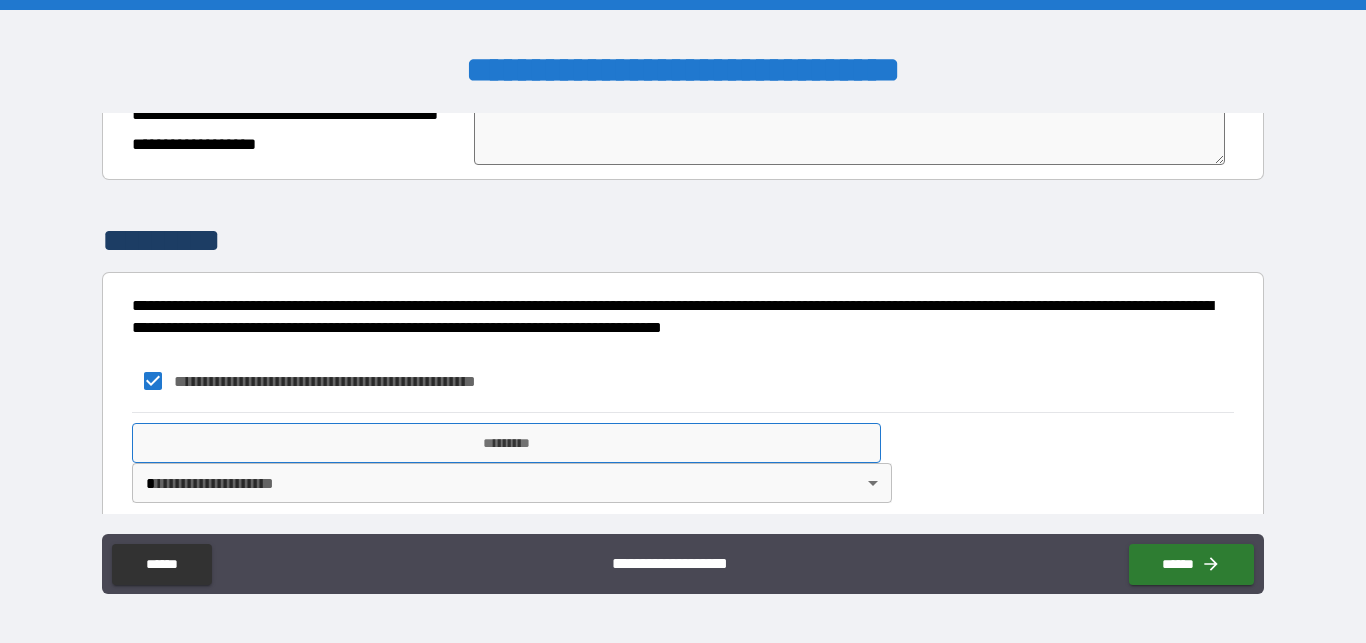 click on "*********" at bounding box center (506, 443) 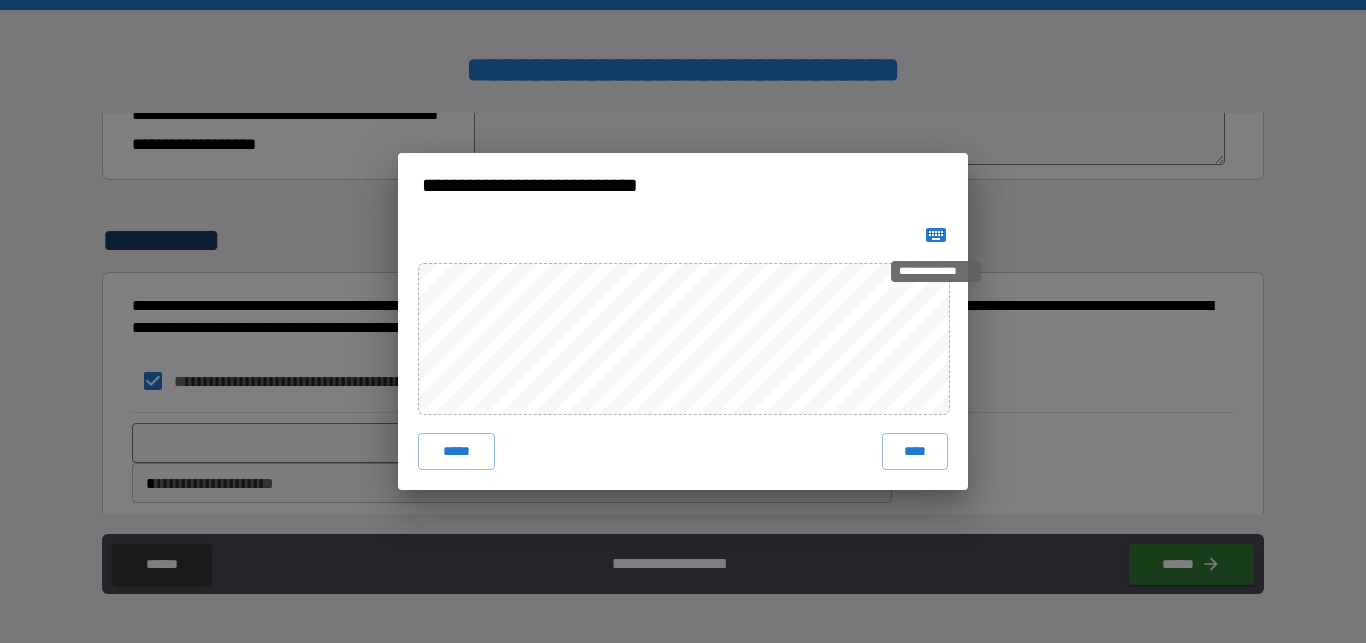 click 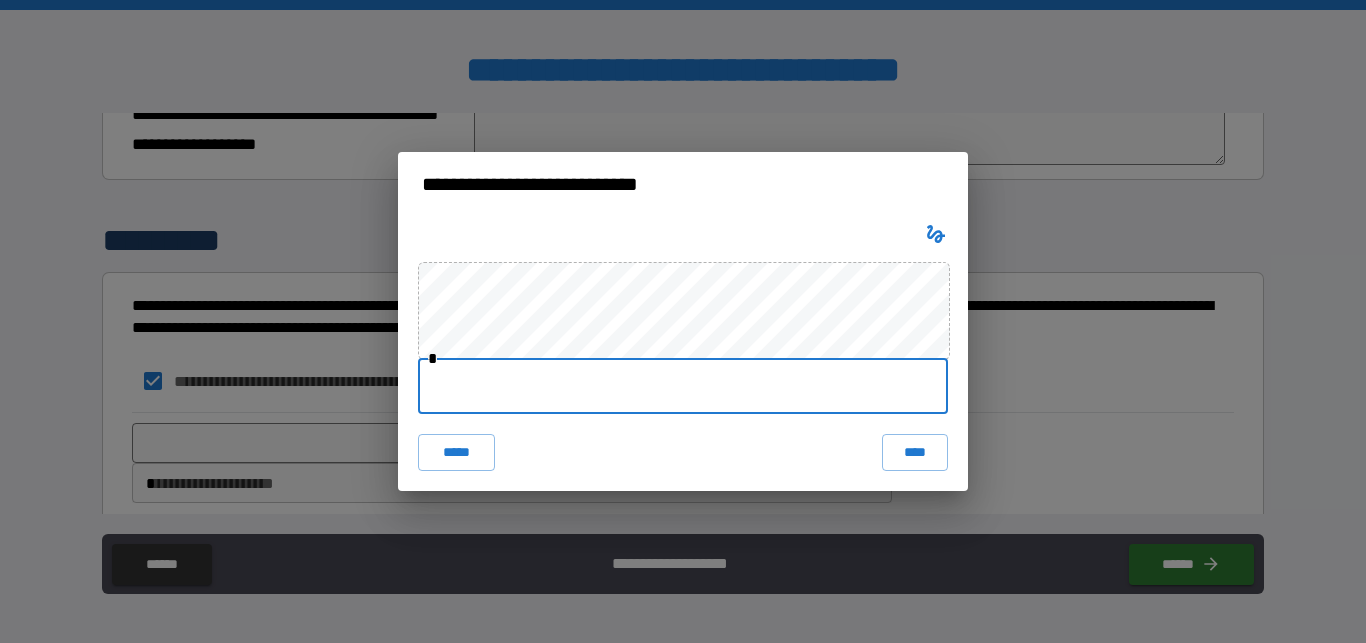 click at bounding box center (683, 386) 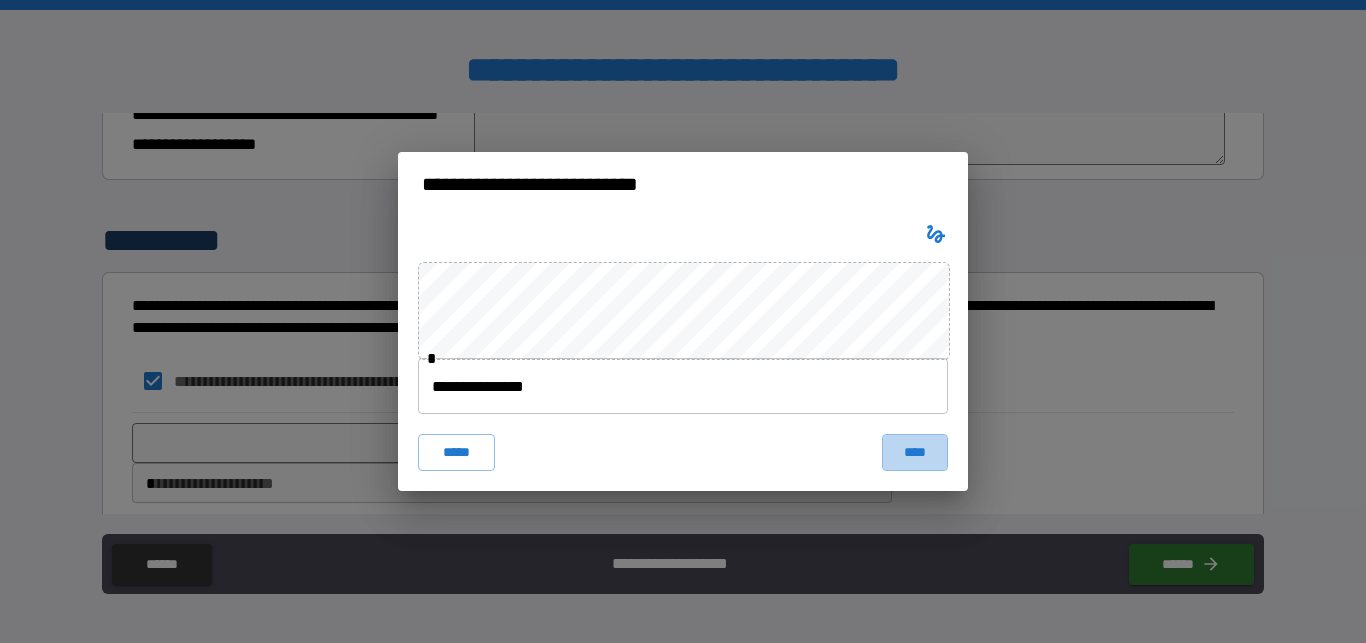 click on "****" at bounding box center [915, 452] 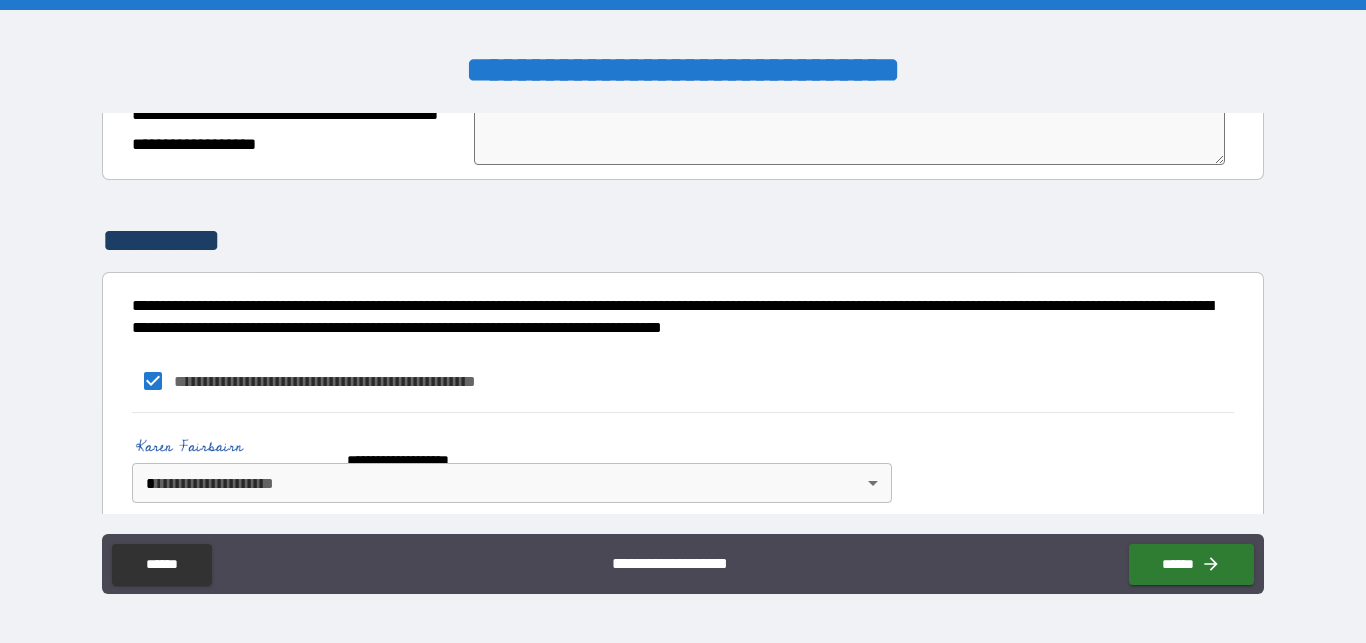scroll, scrollTop: 9841, scrollLeft: 0, axis: vertical 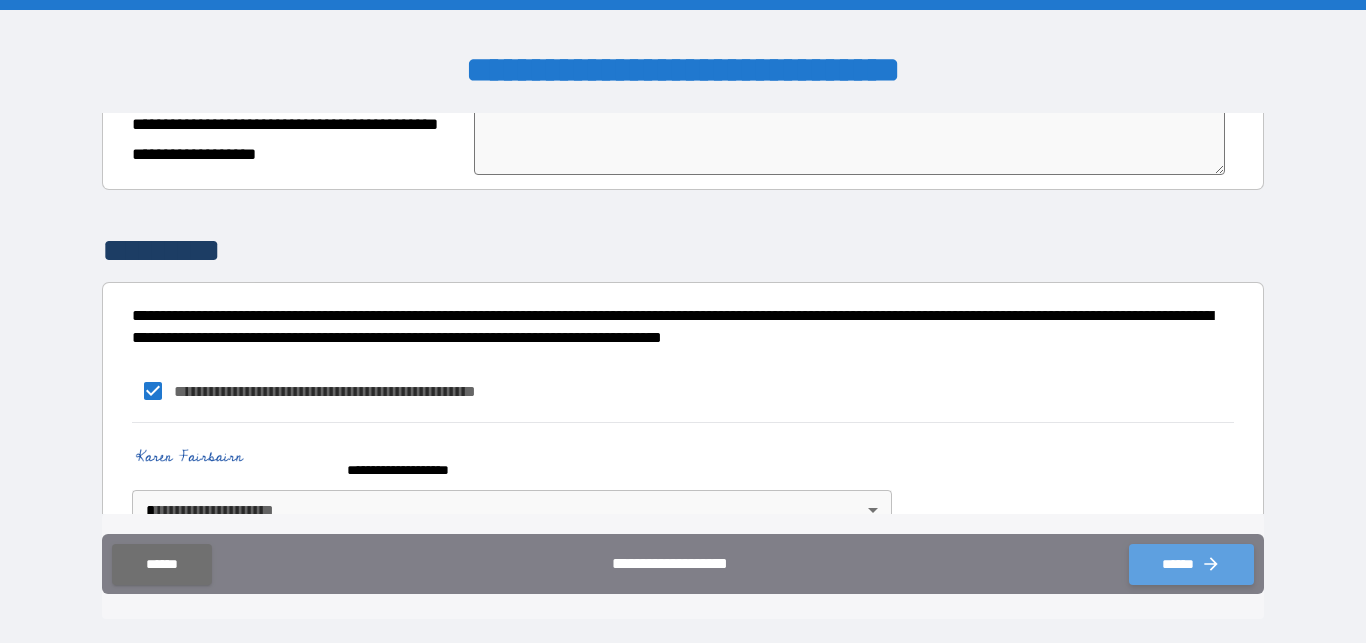 click on "******" at bounding box center (1191, 564) 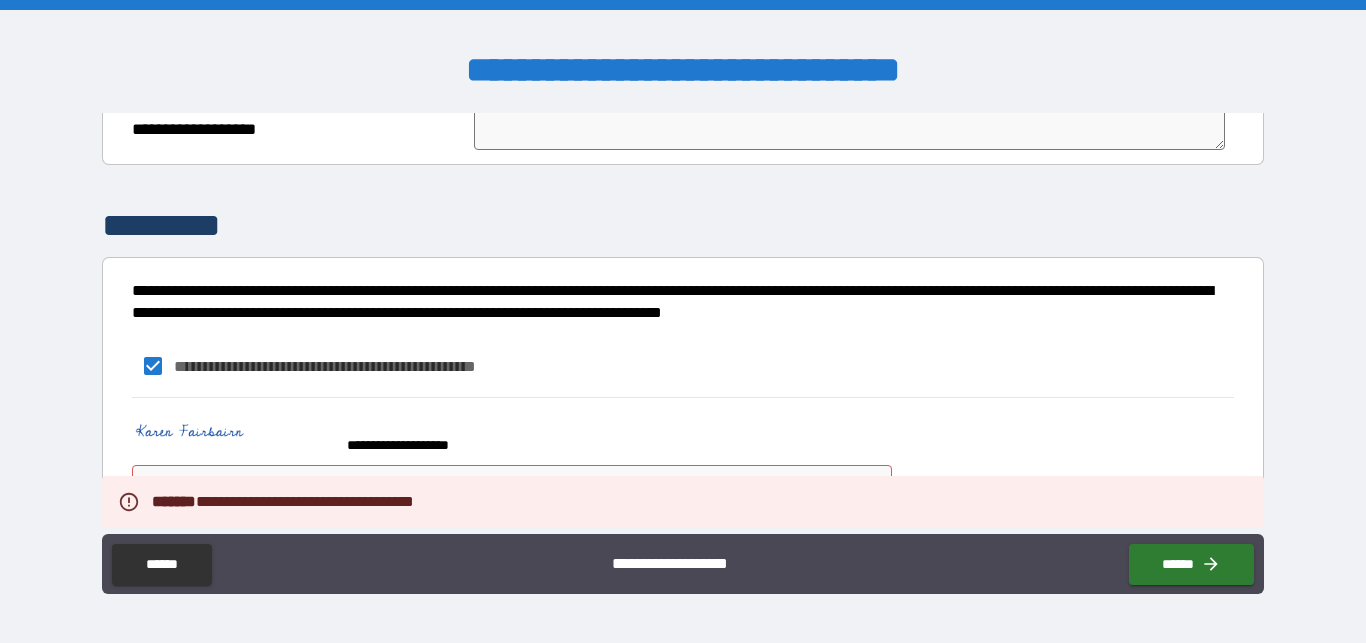 scroll, scrollTop: 9868, scrollLeft: 0, axis: vertical 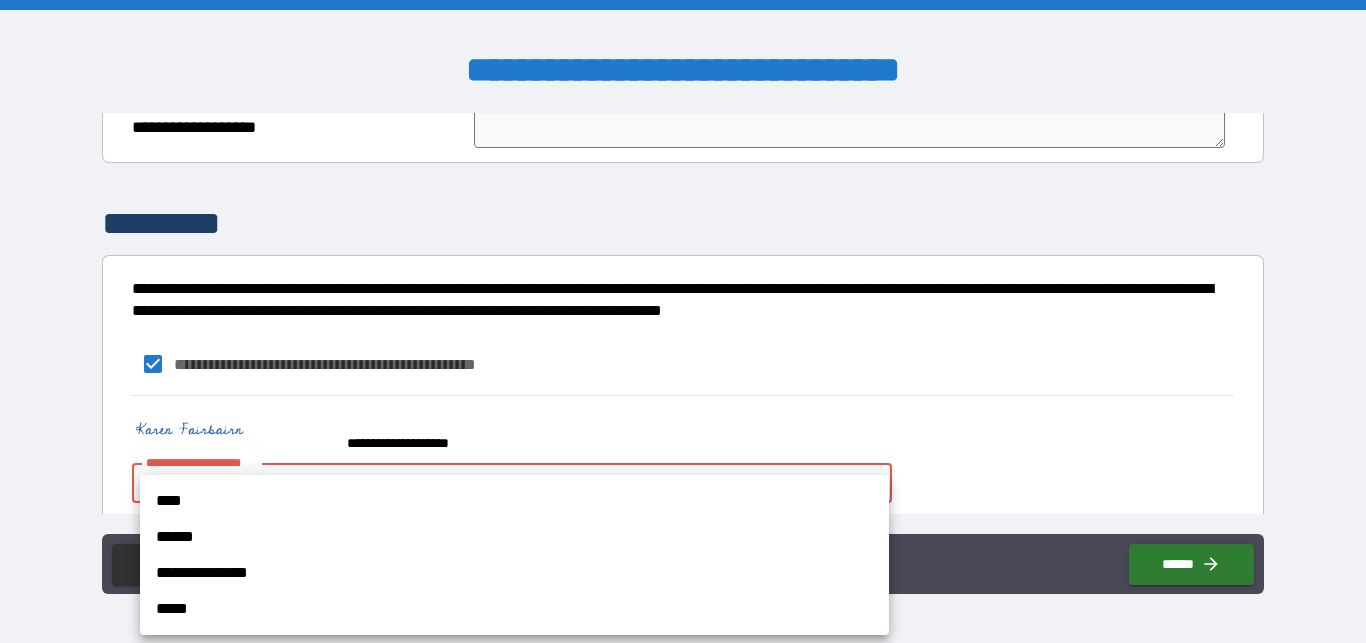 click on "**********" at bounding box center [683, 321] 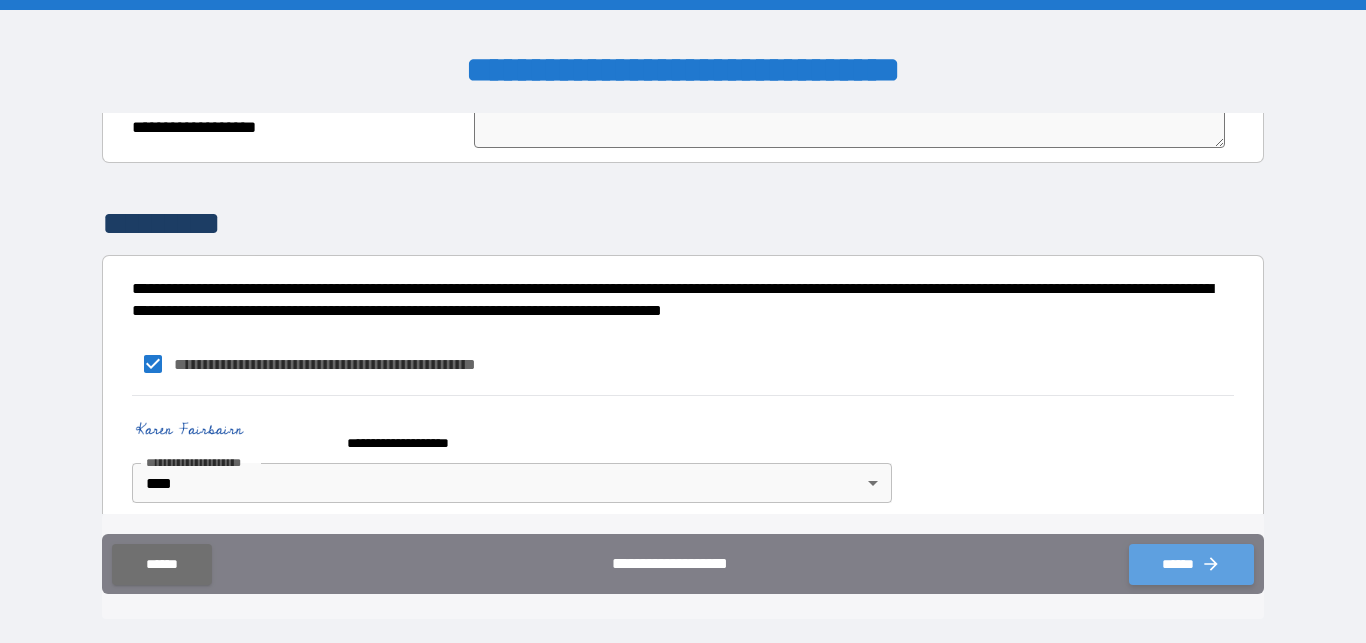 click on "******" at bounding box center [1191, 564] 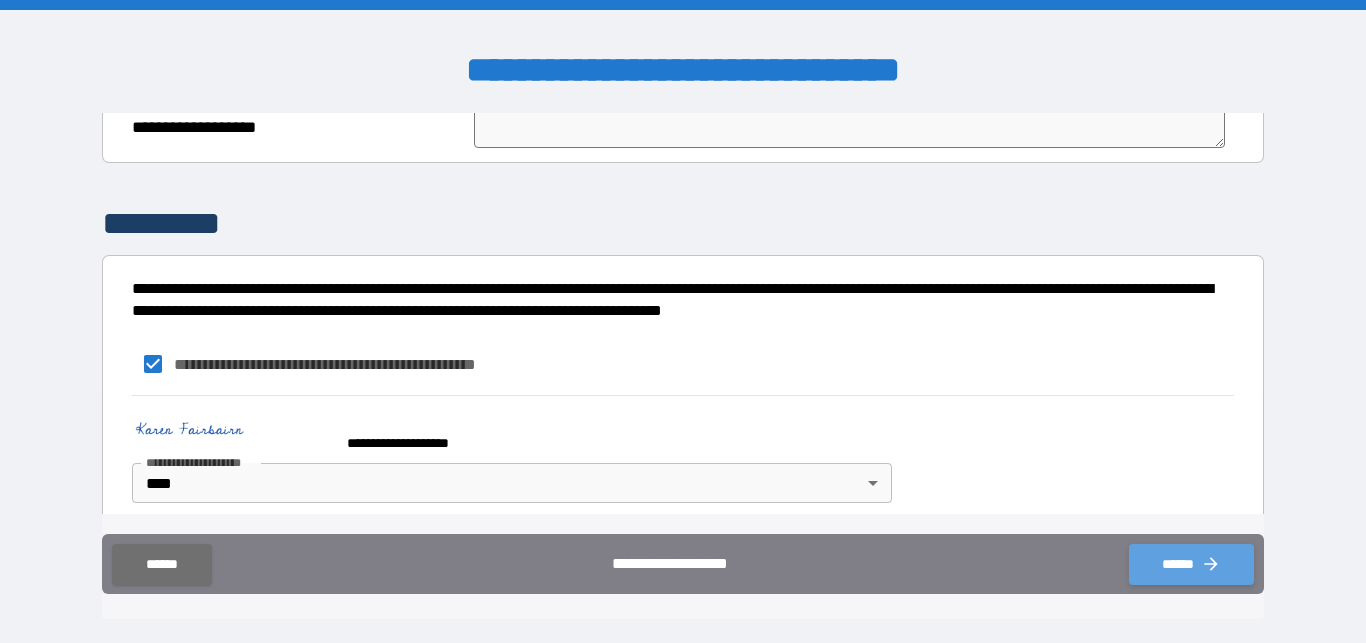 click on "******" at bounding box center [1191, 564] 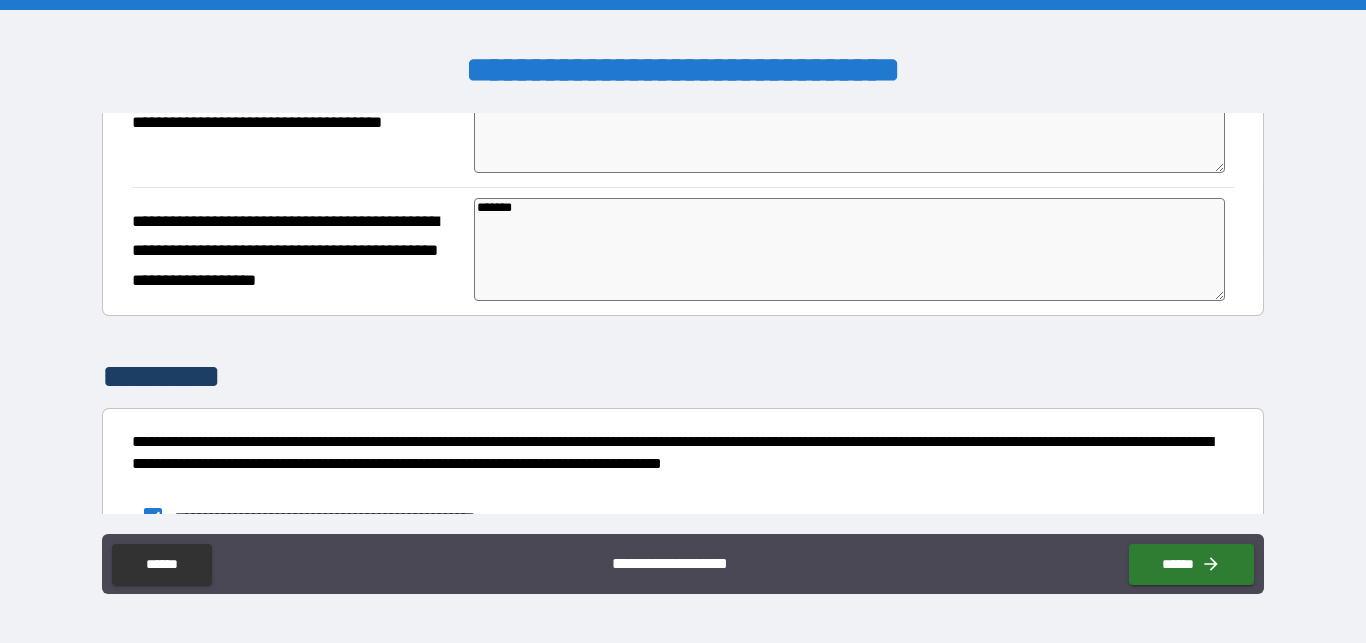 scroll, scrollTop: 9868, scrollLeft: 0, axis: vertical 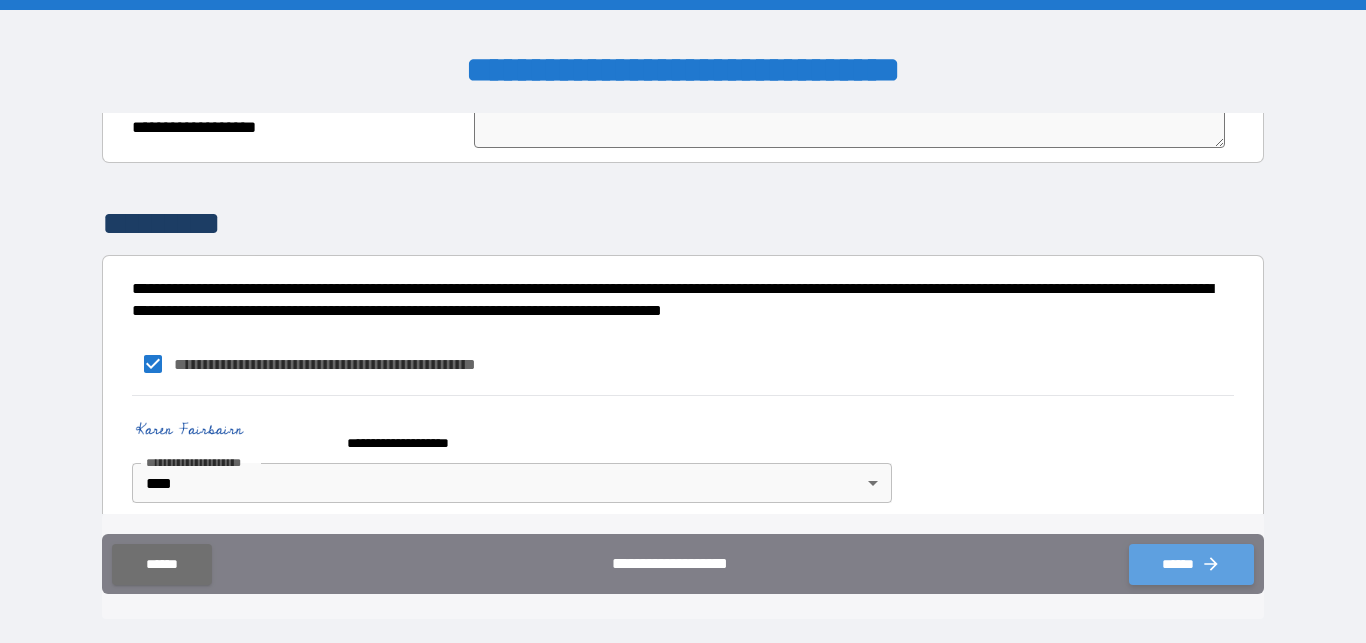 click on "******" at bounding box center (1191, 564) 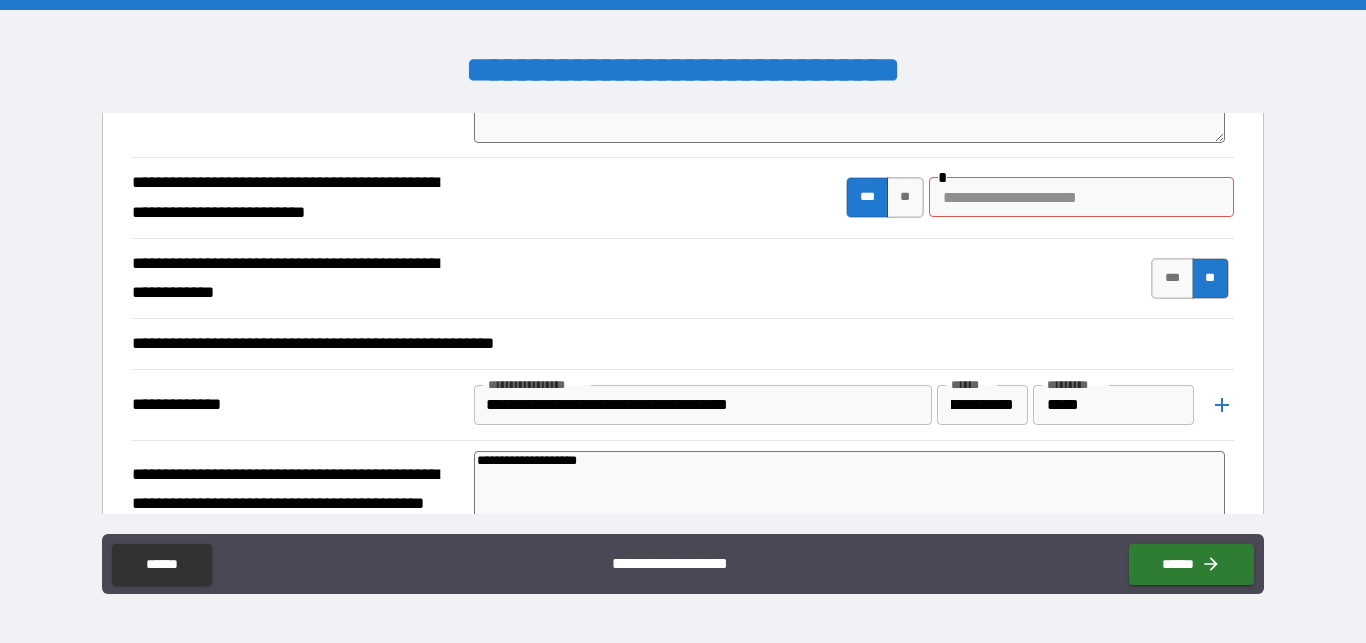 scroll, scrollTop: 406, scrollLeft: 0, axis: vertical 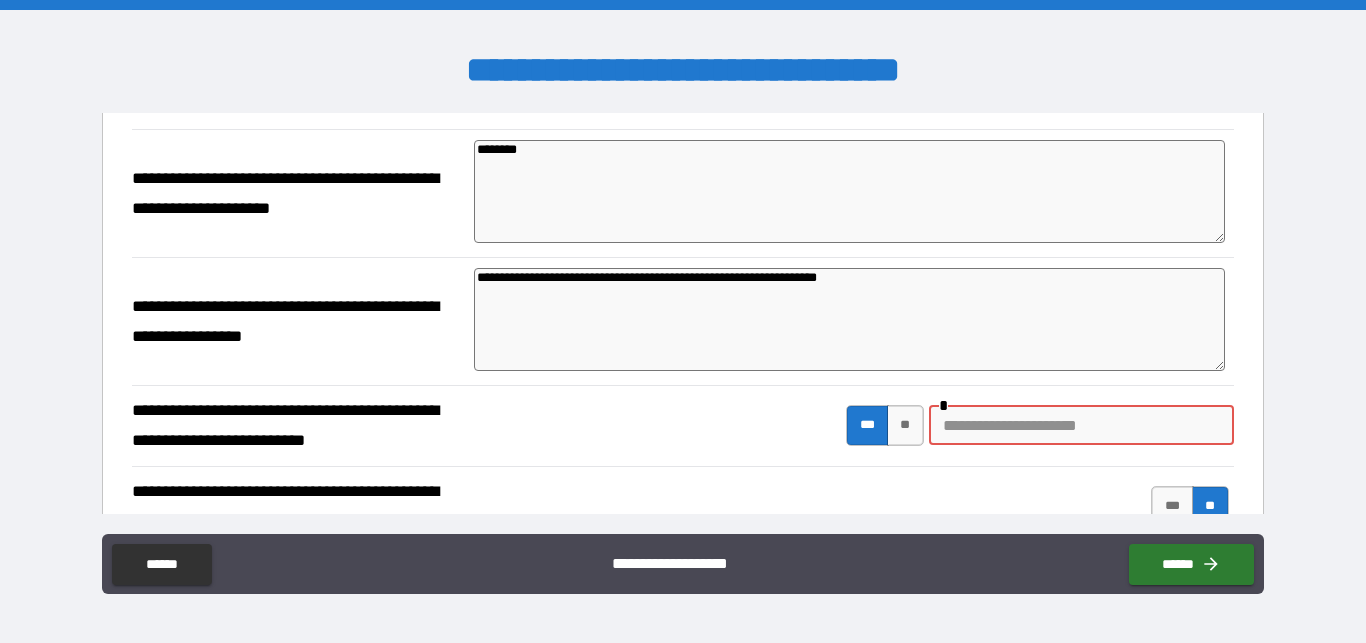 click at bounding box center [1081, 425] 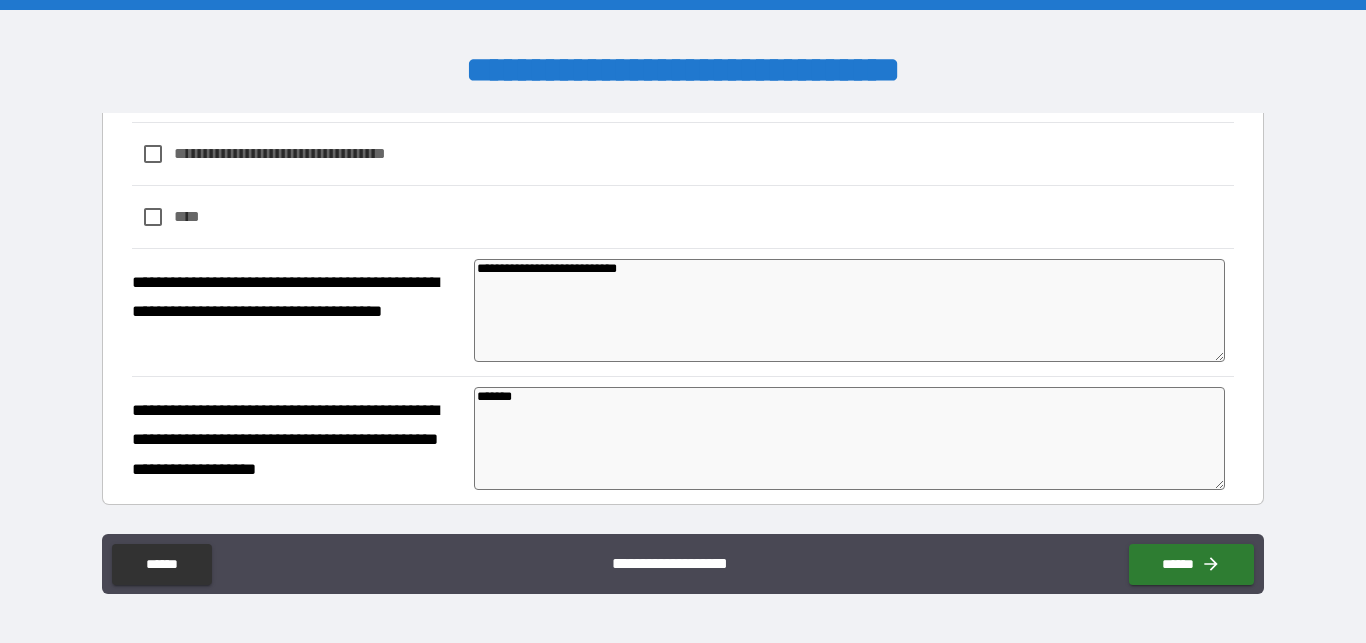scroll, scrollTop: 9868, scrollLeft: 0, axis: vertical 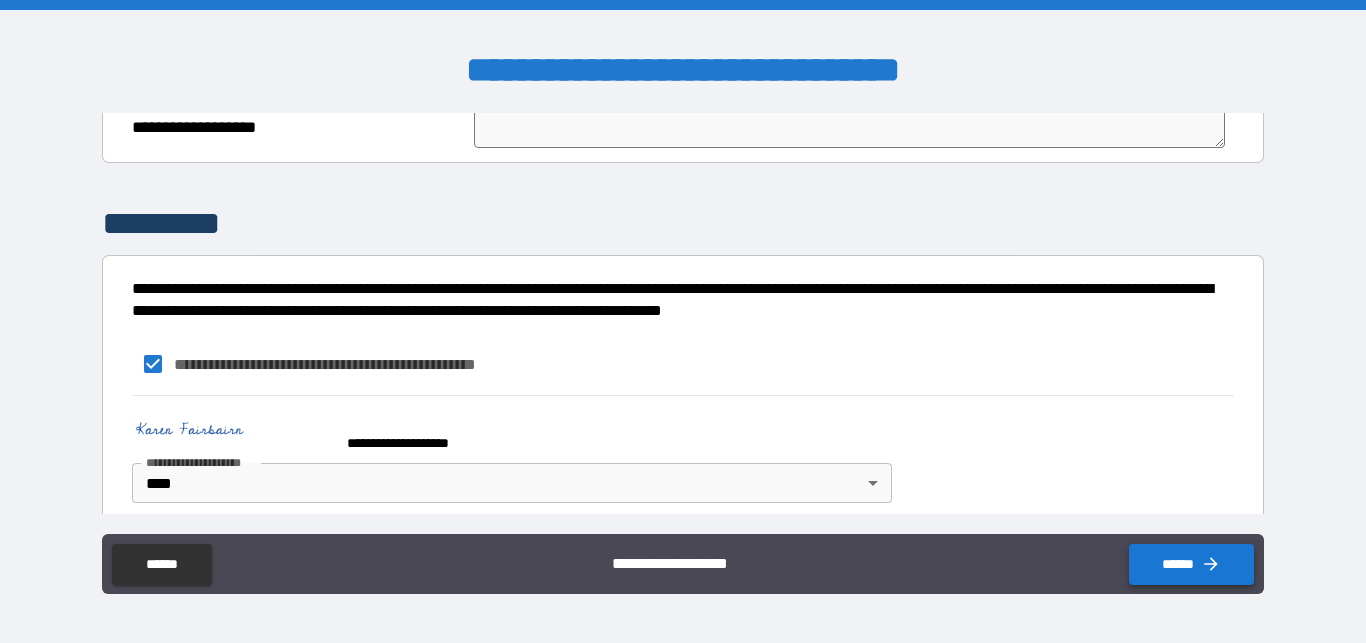 click on "******" at bounding box center [1191, 564] 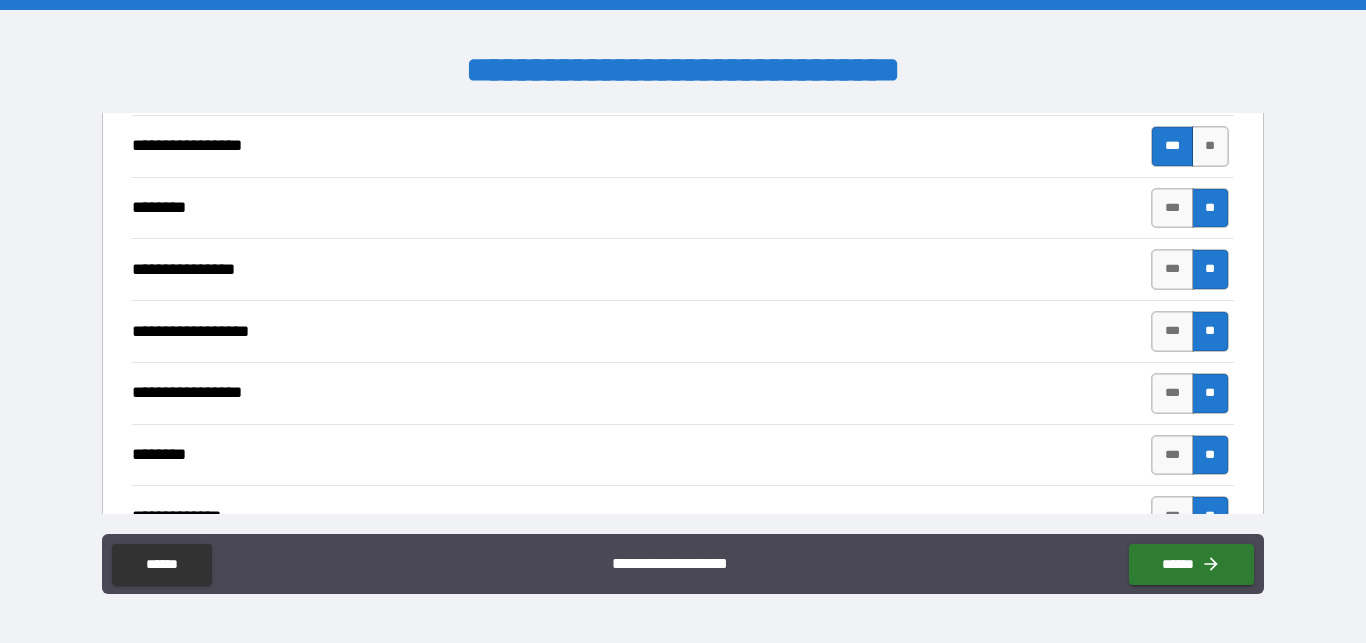 scroll, scrollTop: 4510, scrollLeft: 0, axis: vertical 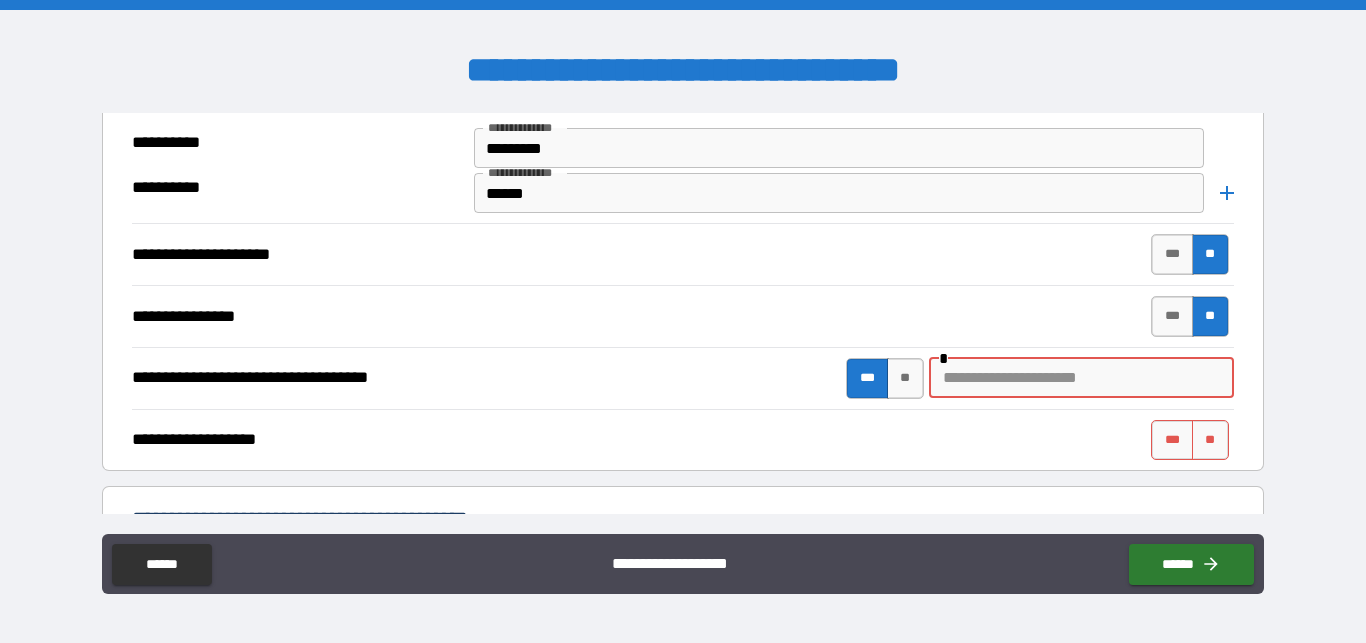click at bounding box center (1081, 378) 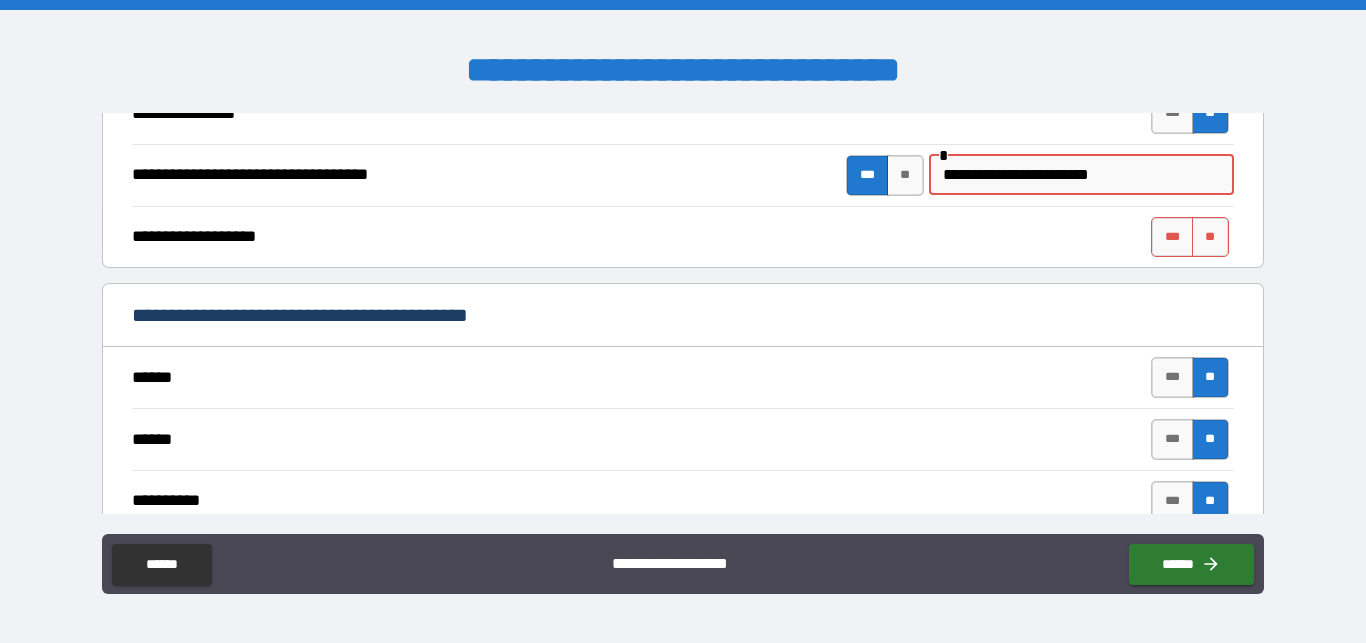 scroll, scrollTop: 2394, scrollLeft: 0, axis: vertical 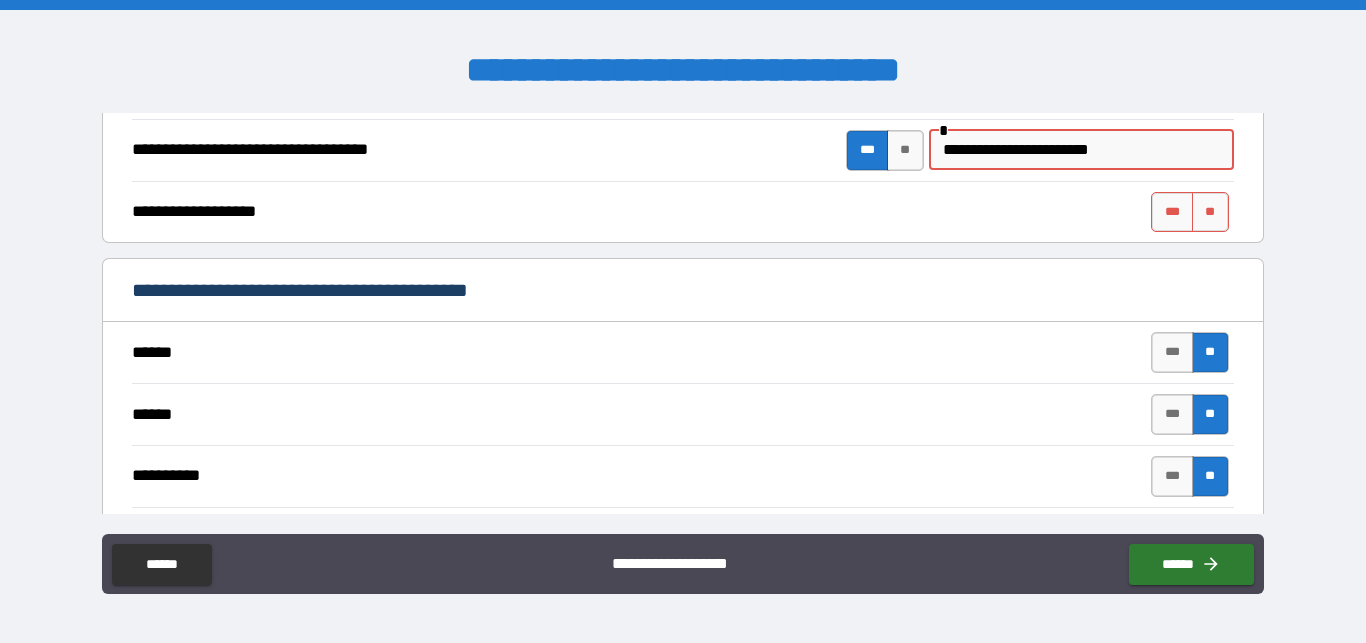 drag, startPoint x: 1186, startPoint y: 194, endPoint x: 1104, endPoint y: 298, distance: 132.43866 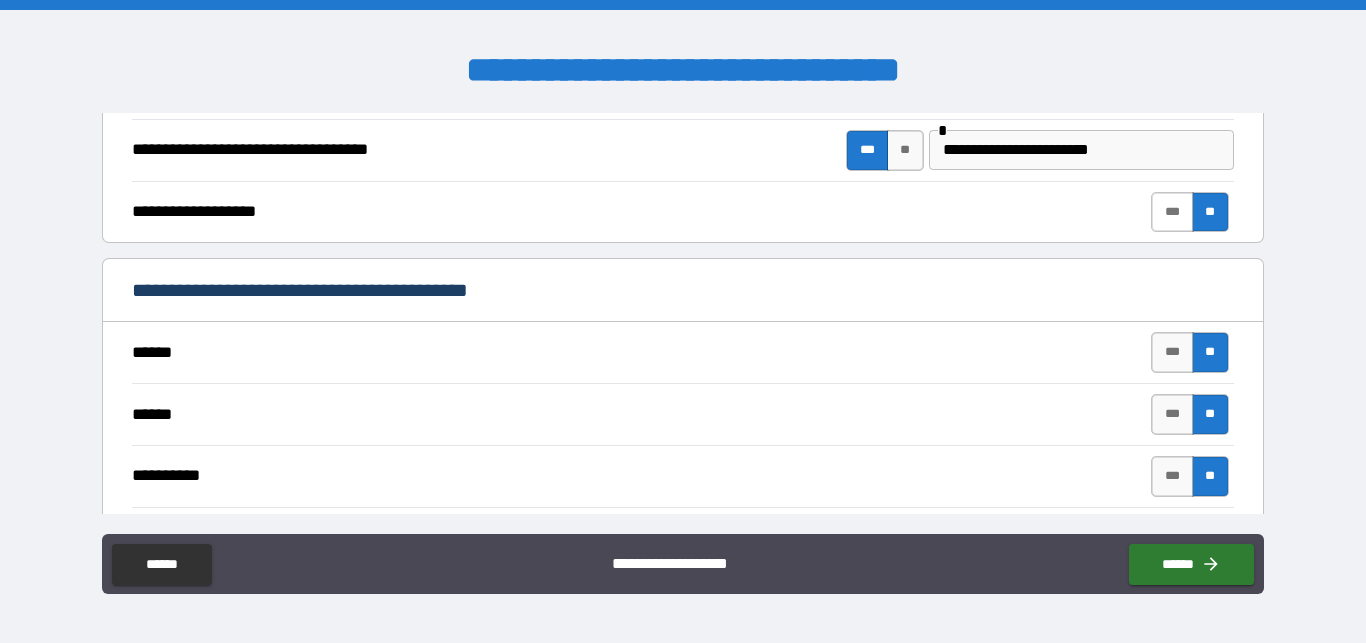drag, startPoint x: 1151, startPoint y: 201, endPoint x: 1148, endPoint y: 211, distance: 10.440307 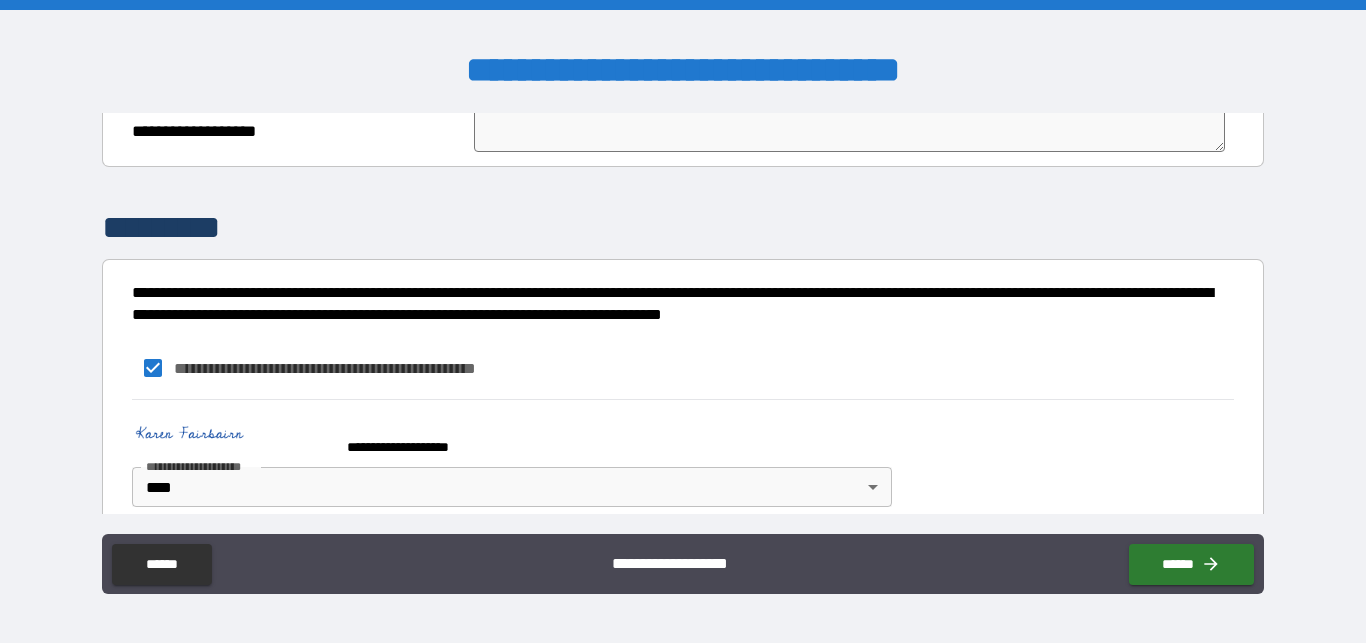 scroll, scrollTop: 9868, scrollLeft: 0, axis: vertical 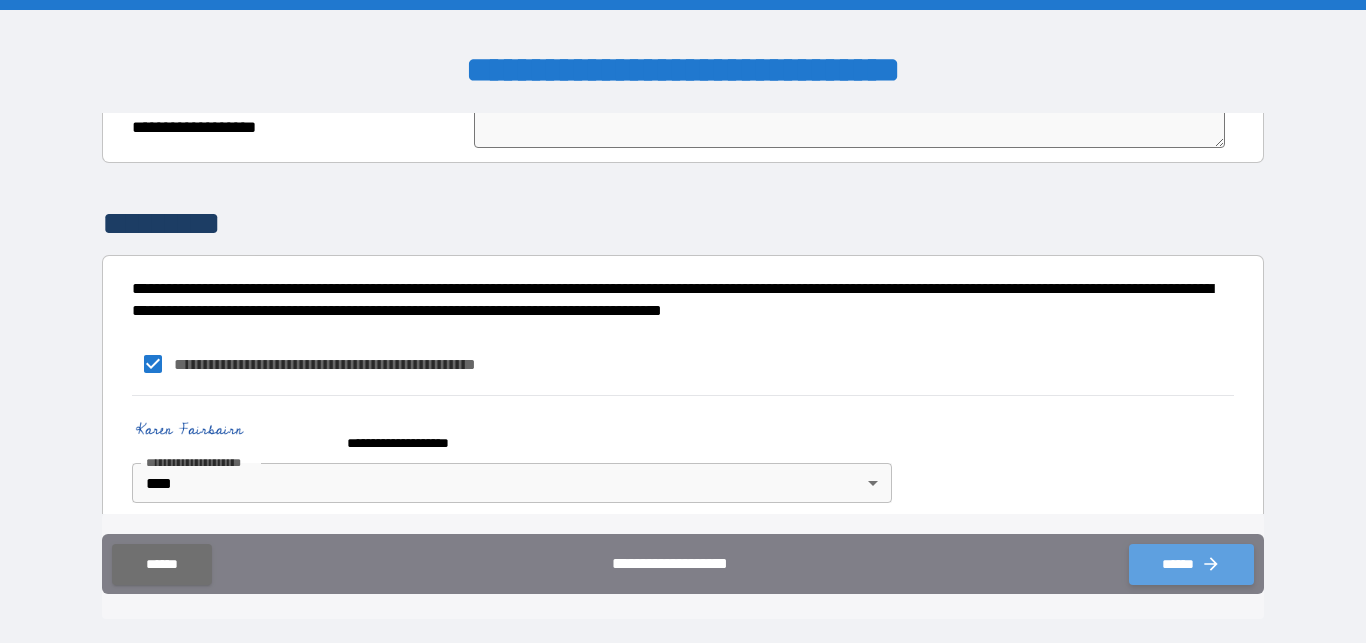 click on "******" at bounding box center [1191, 564] 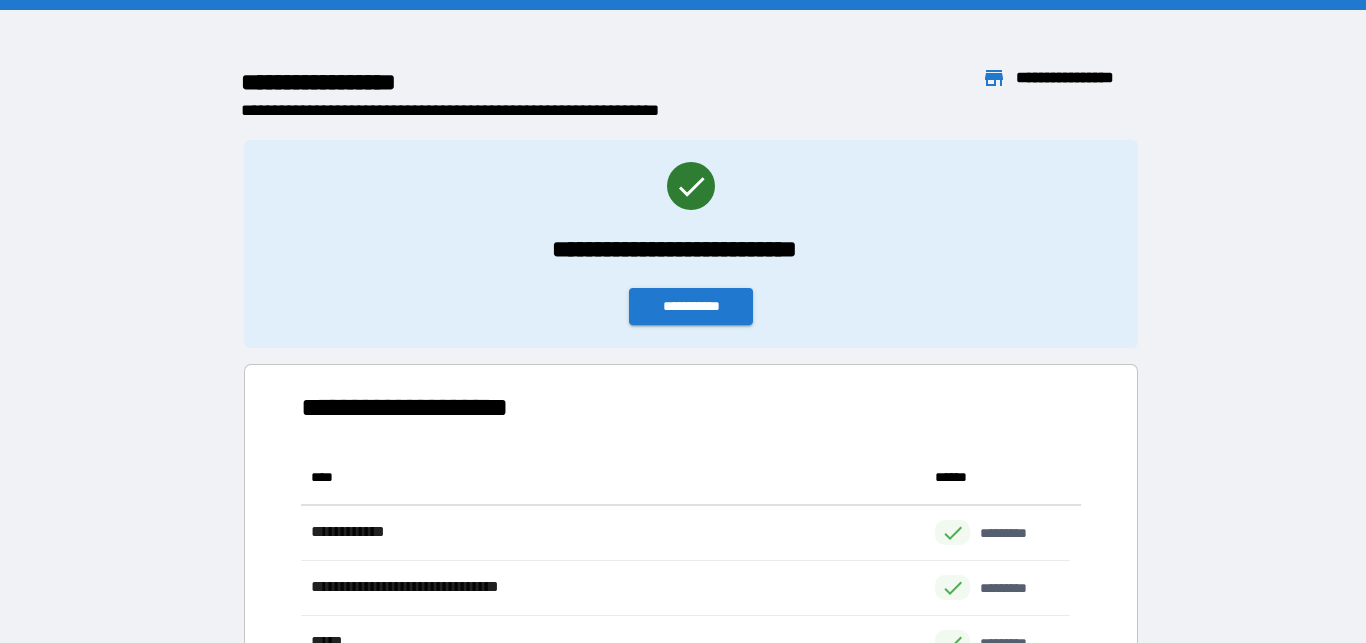scroll, scrollTop: 259, scrollLeft: 753, axis: both 